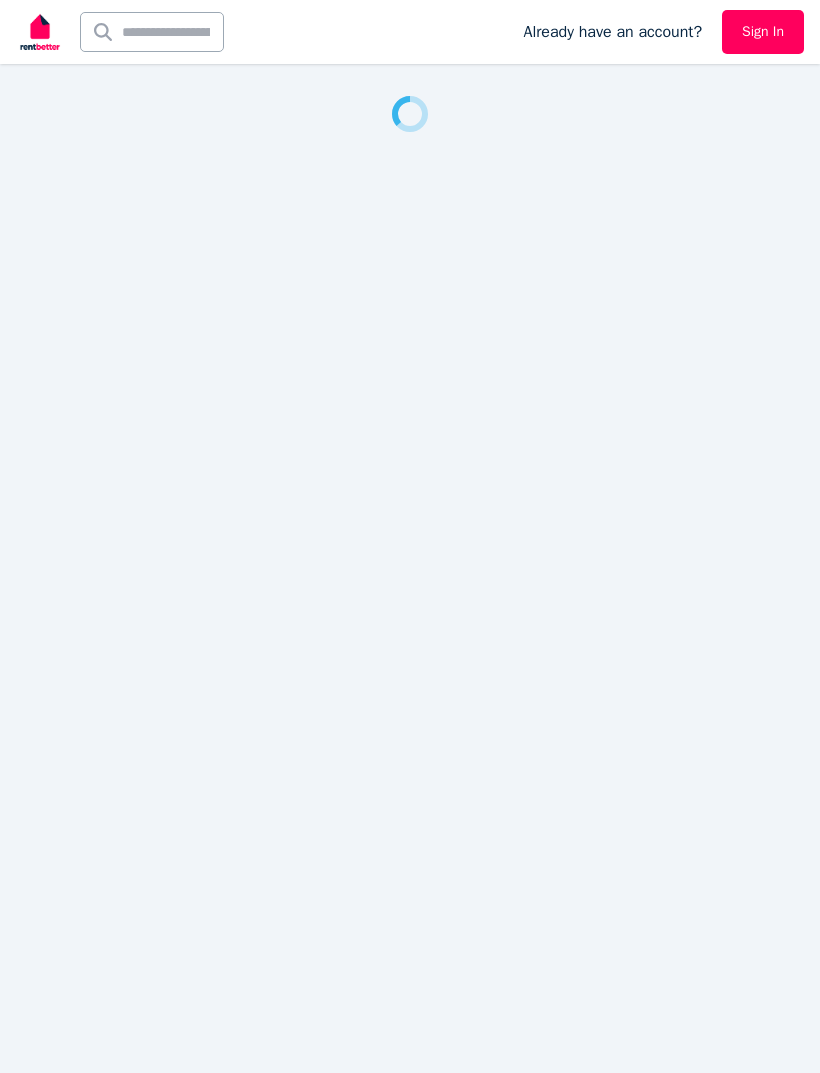 scroll, scrollTop: 0, scrollLeft: 0, axis: both 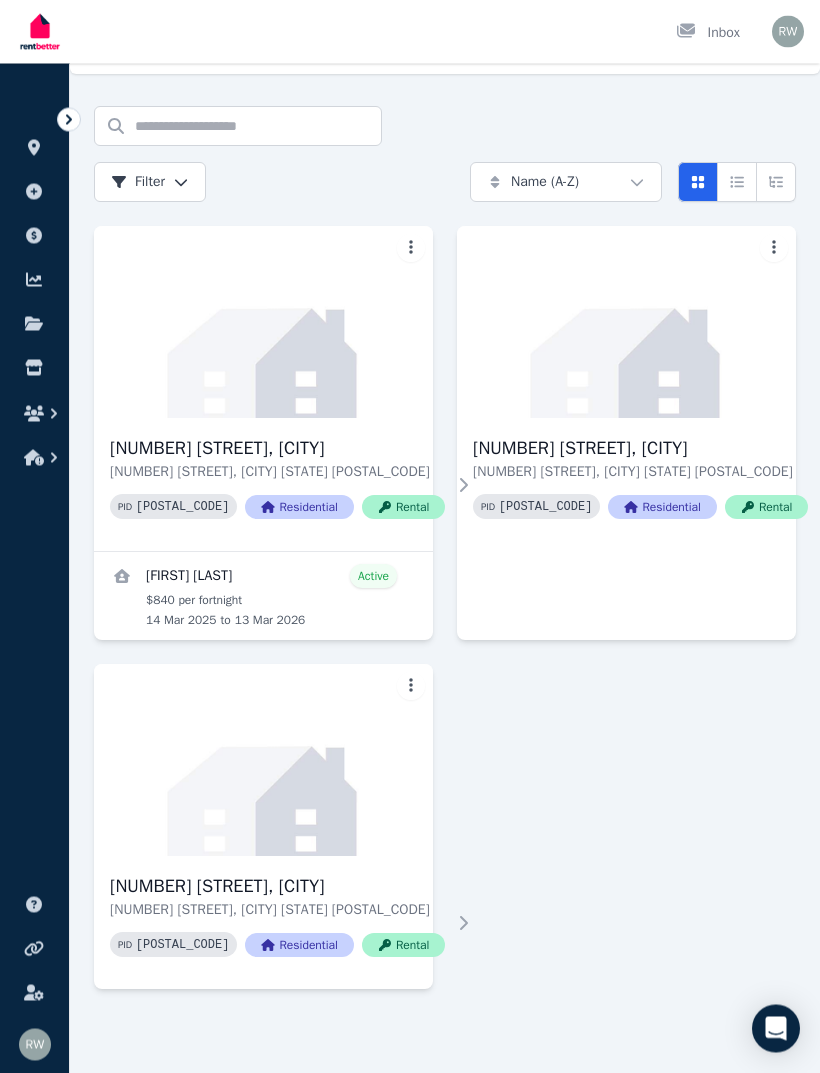 click 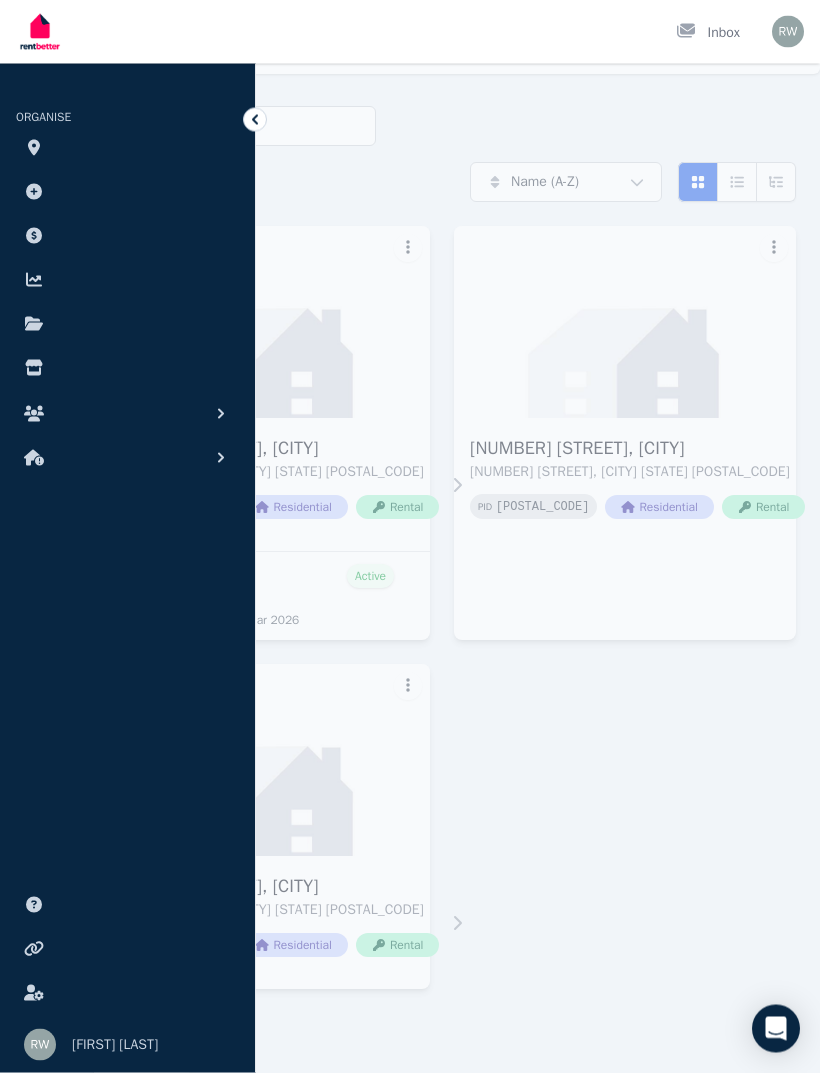 scroll, scrollTop: 46, scrollLeft: 0, axis: vertical 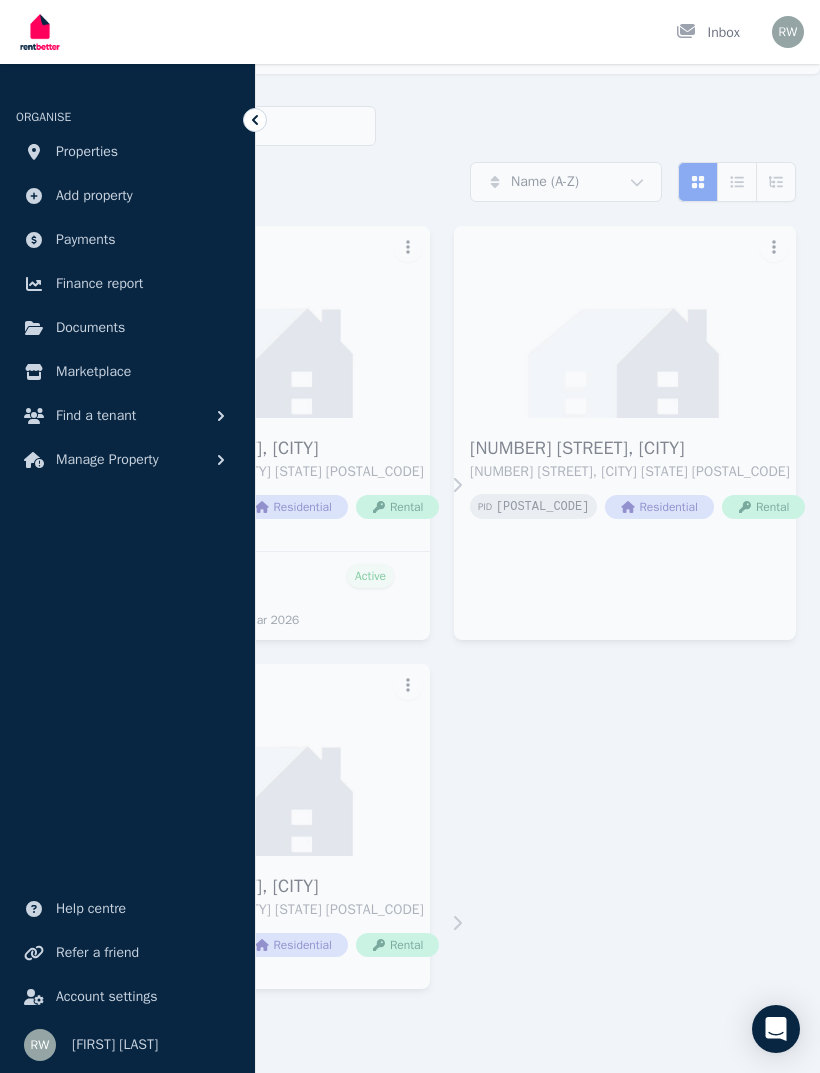 click 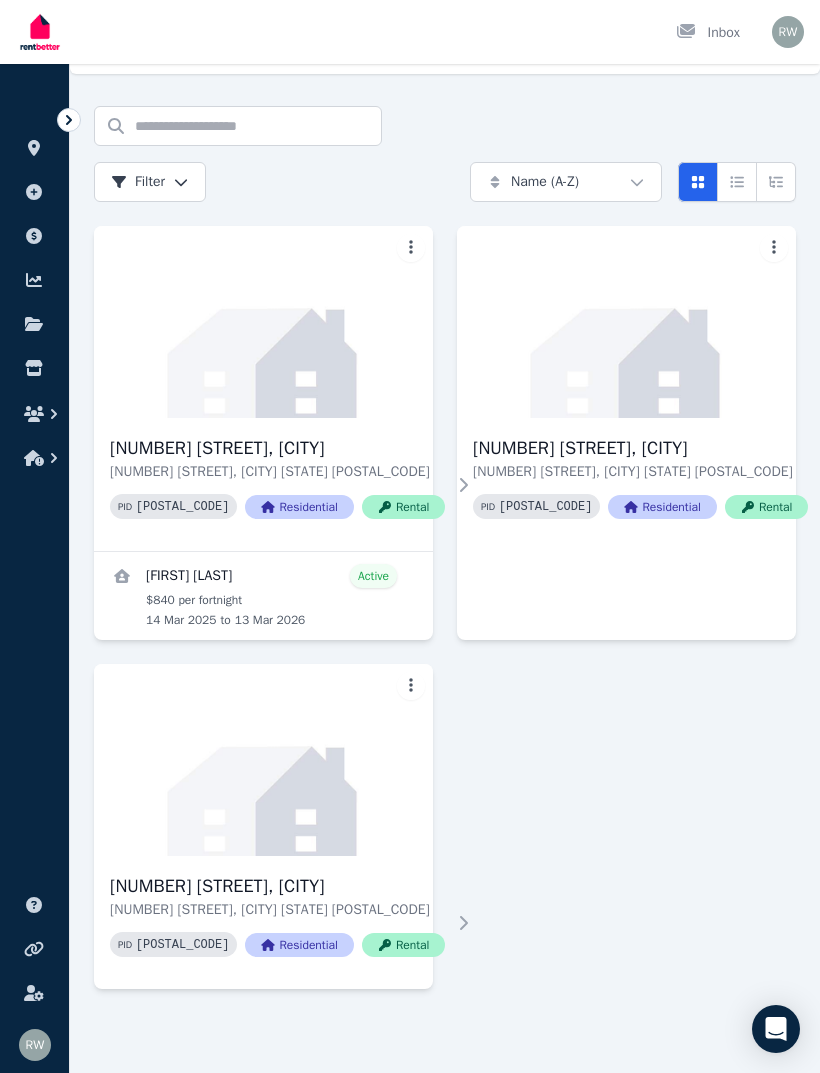 click at bounding box center (263, 322) 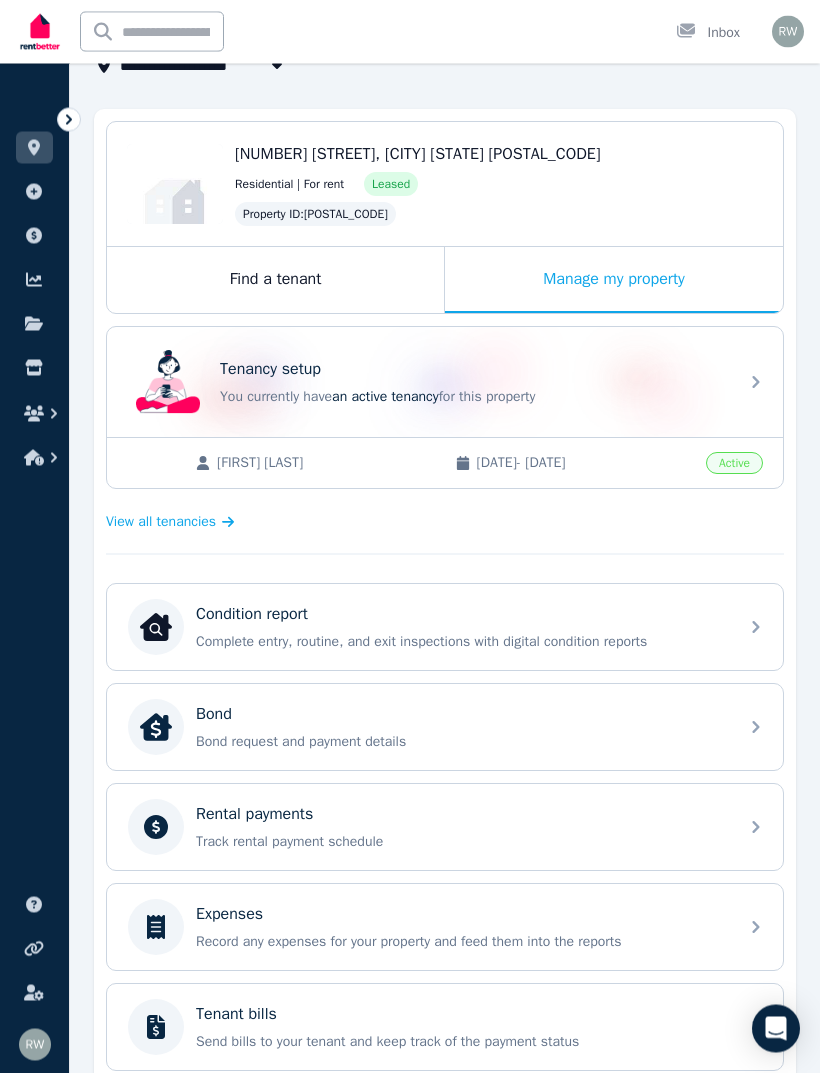 scroll, scrollTop: 149, scrollLeft: 0, axis: vertical 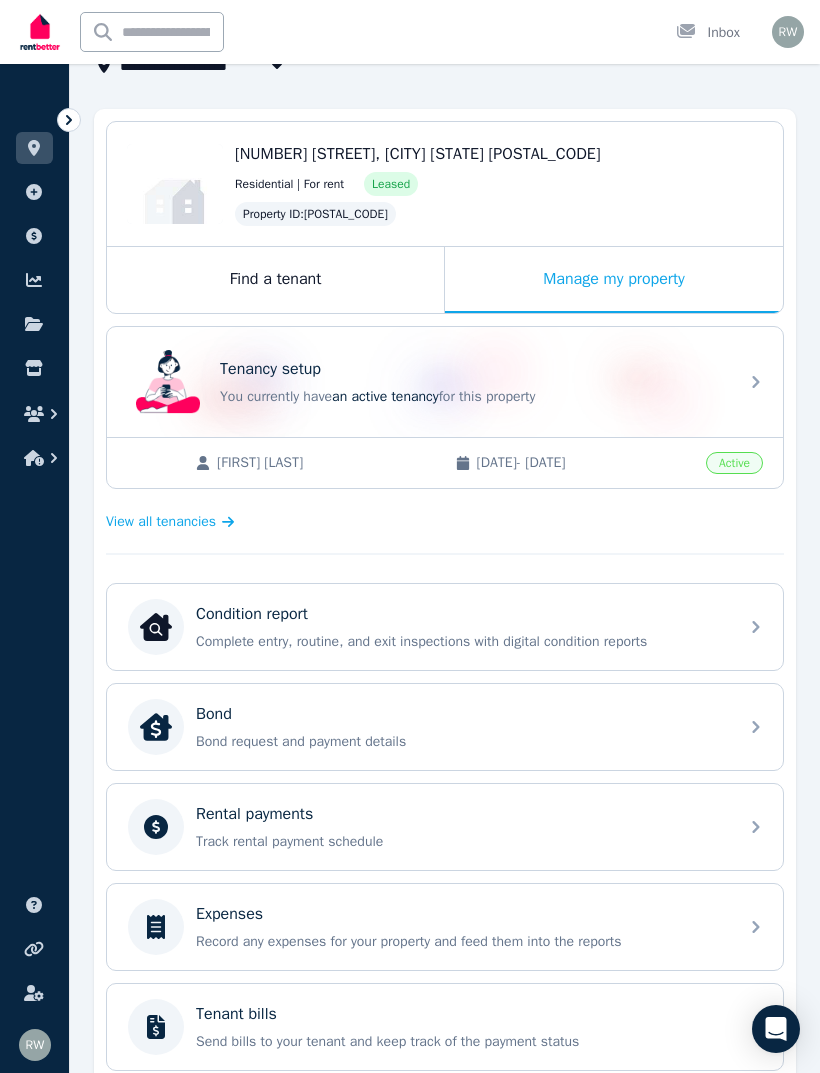 click on "Expenses Record any expenses for your property and feed them into the reports" at bounding box center [461, 927] 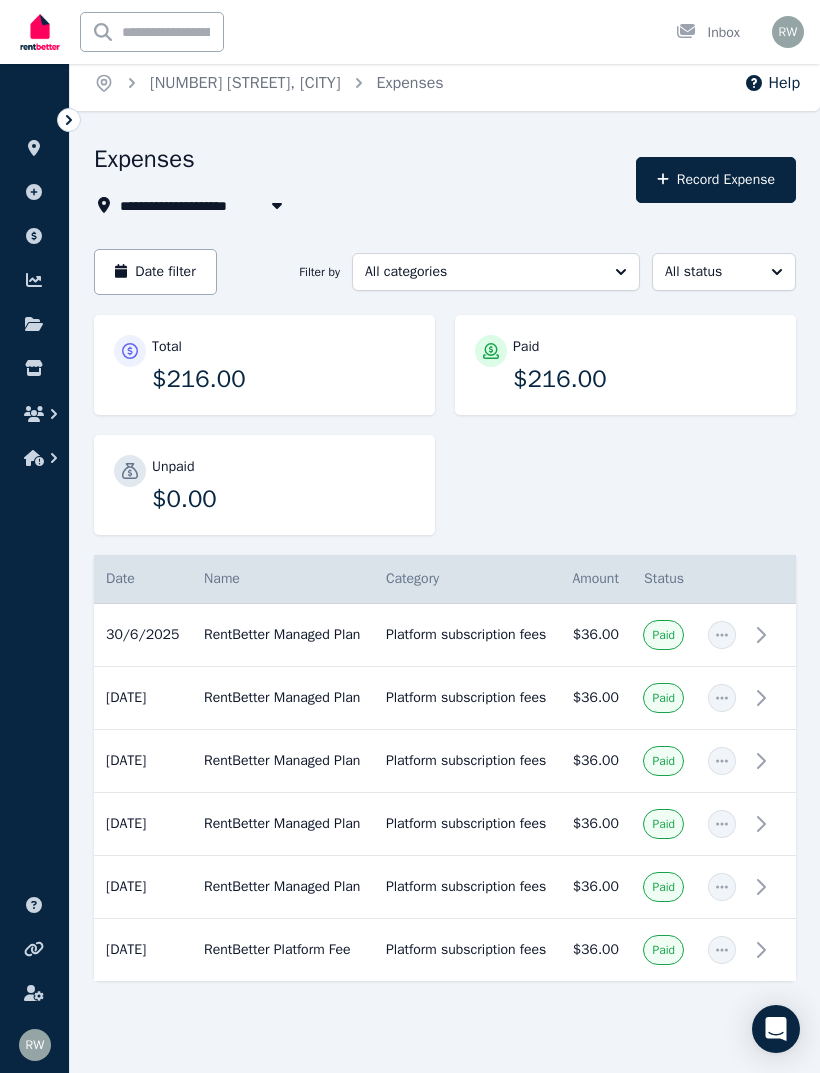 scroll, scrollTop: 0, scrollLeft: 0, axis: both 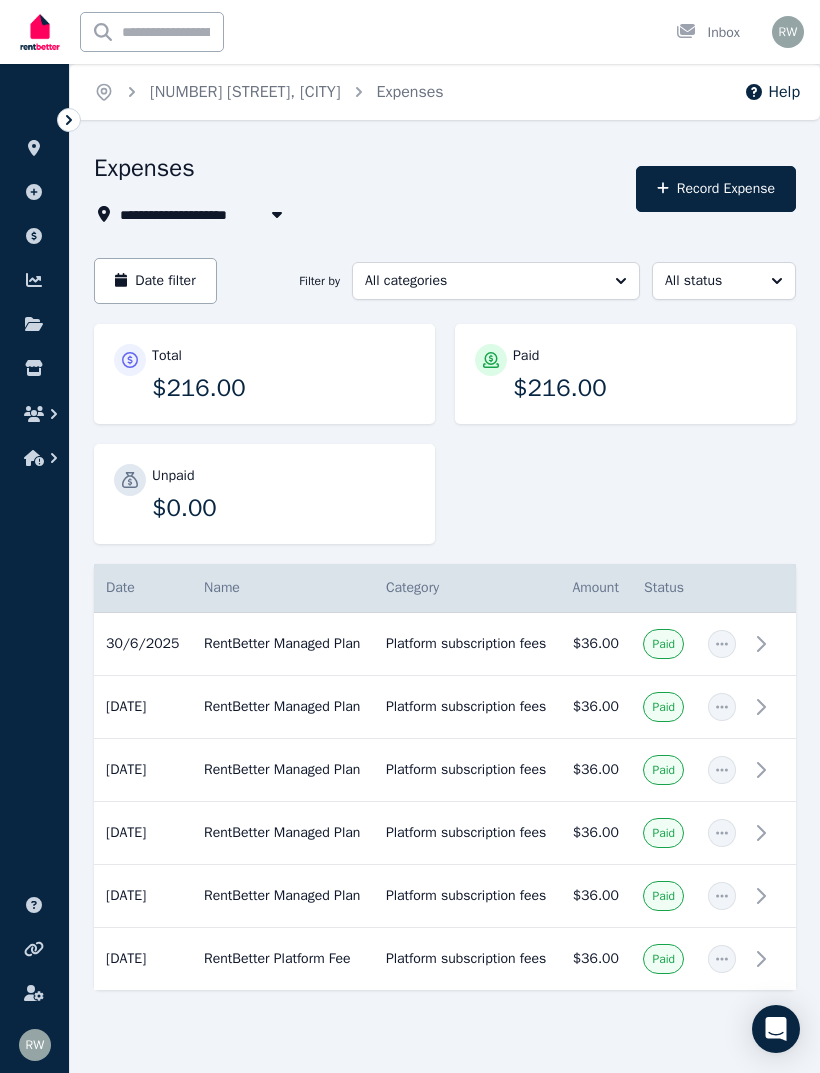 click on "Record Expense" at bounding box center (716, 189) 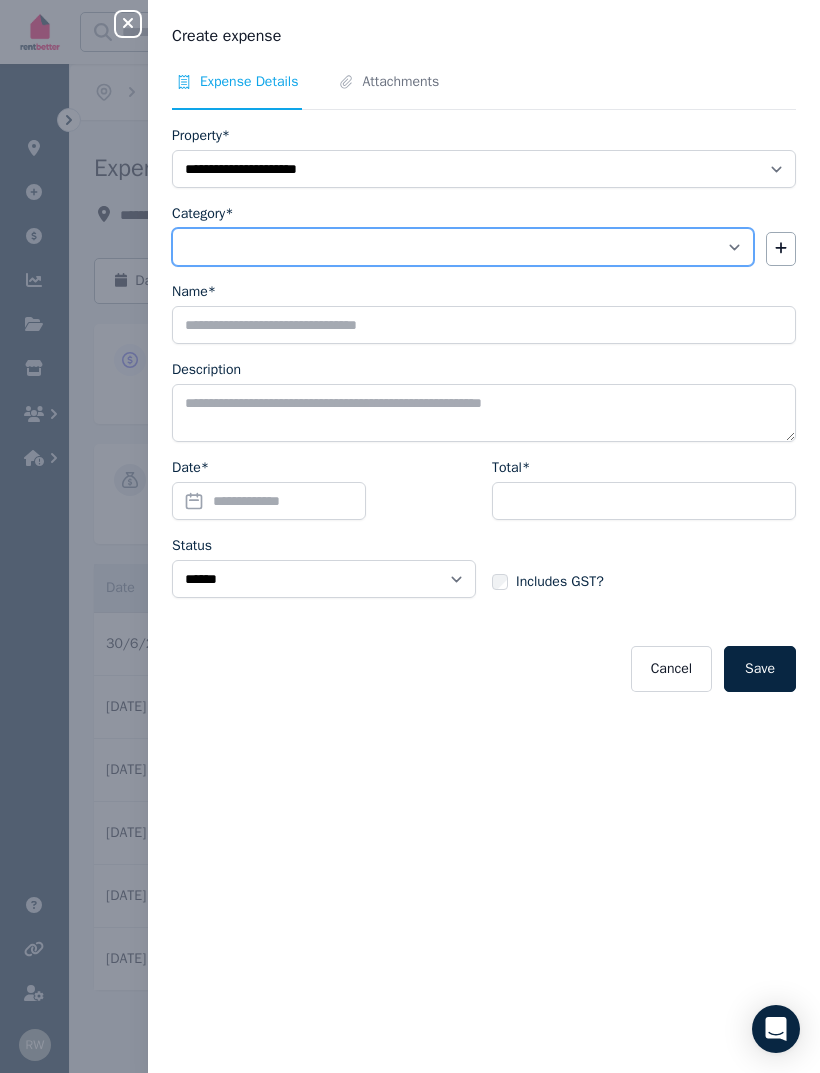 click on "**********" at bounding box center (463, 247) 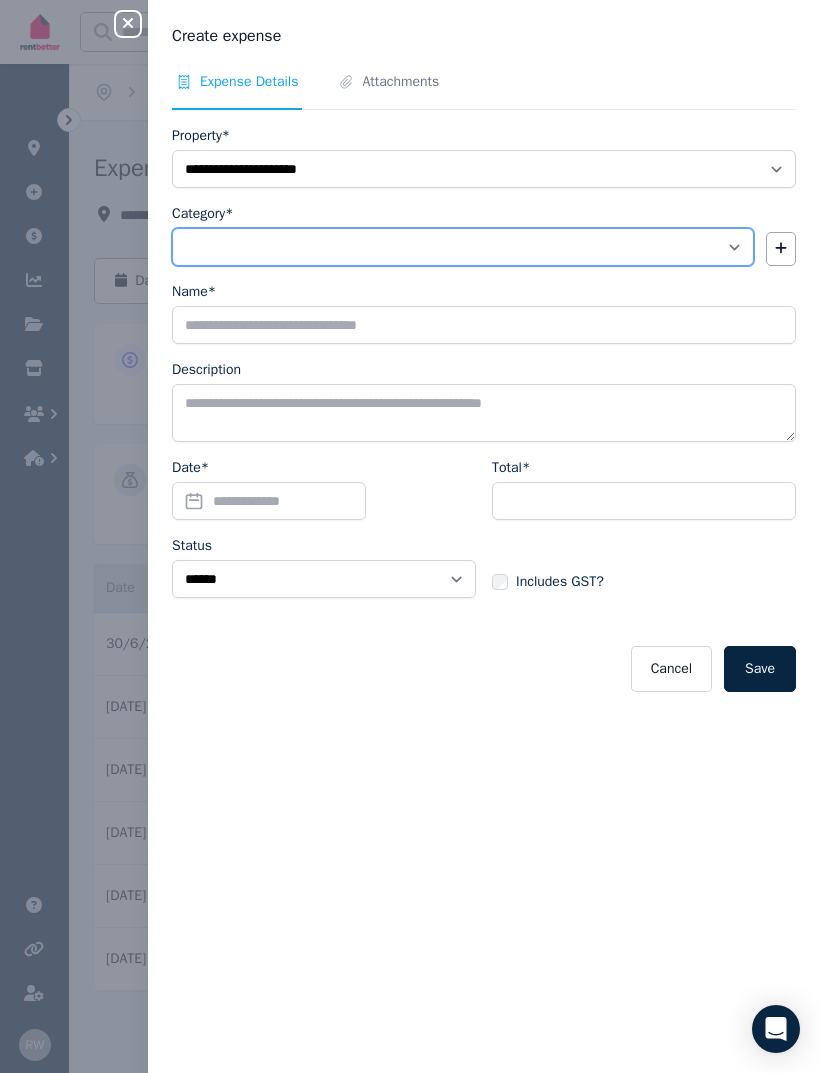 select on "**********" 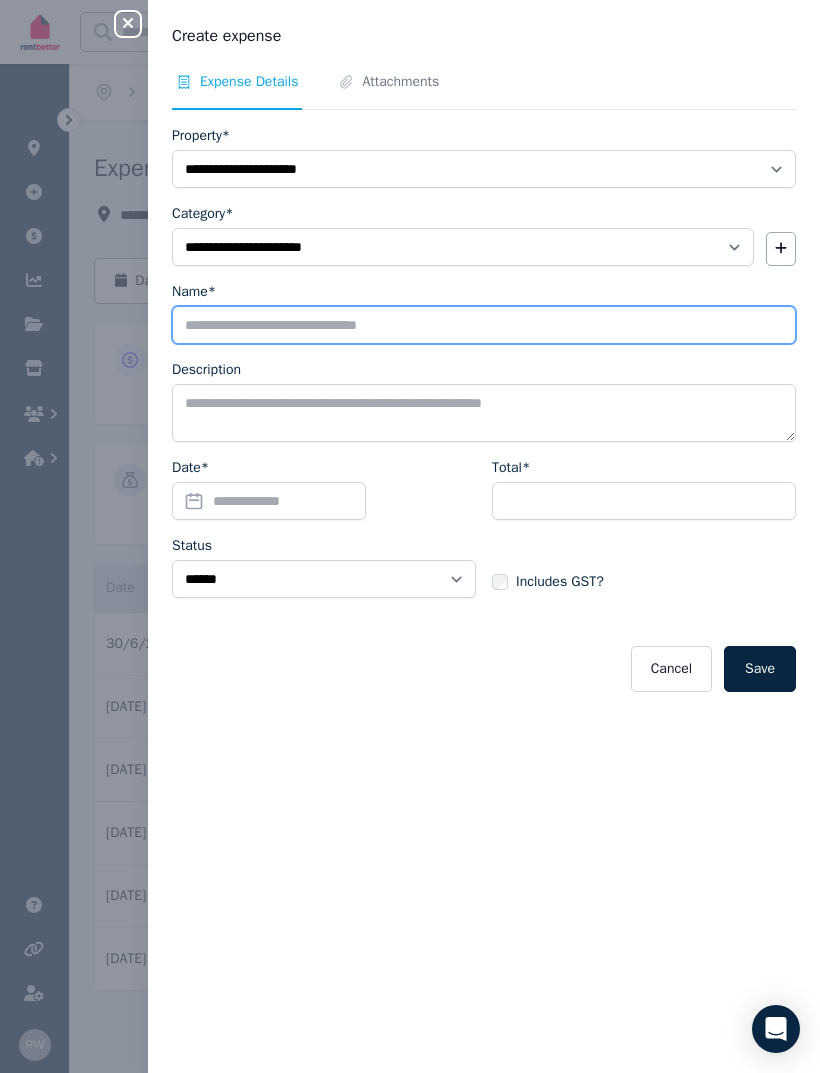 click on "Name*" at bounding box center (484, 325) 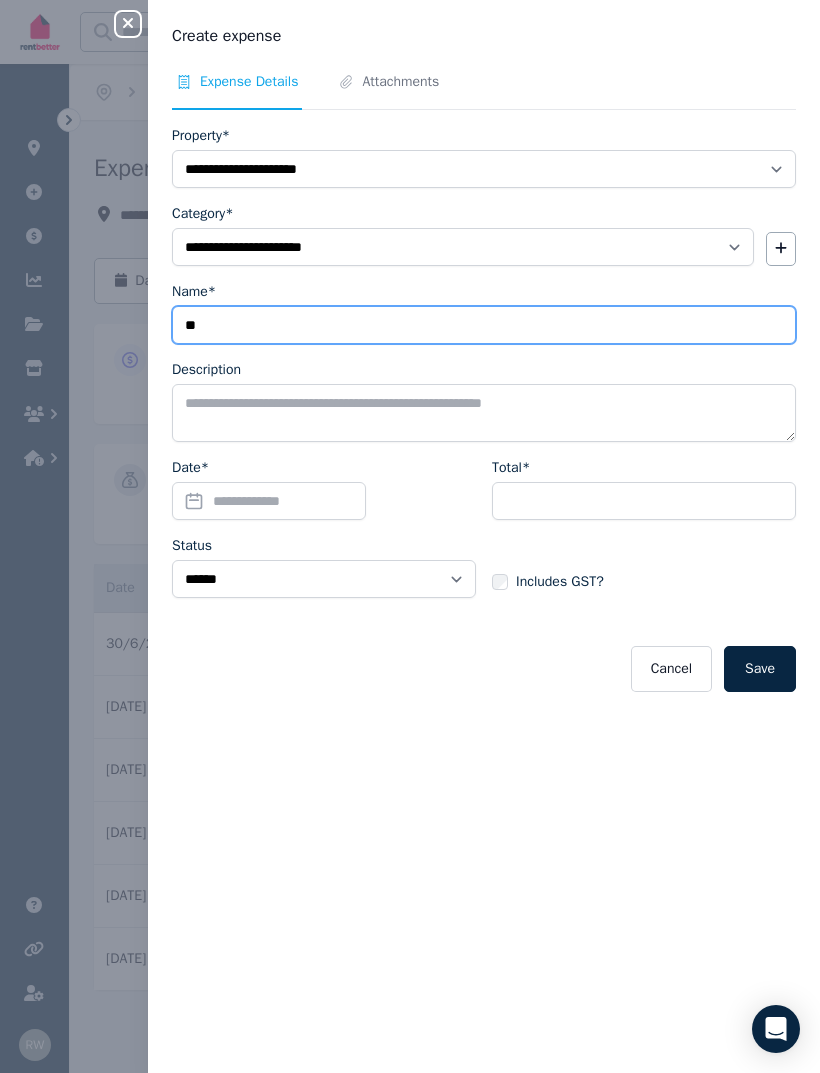 type on "*" 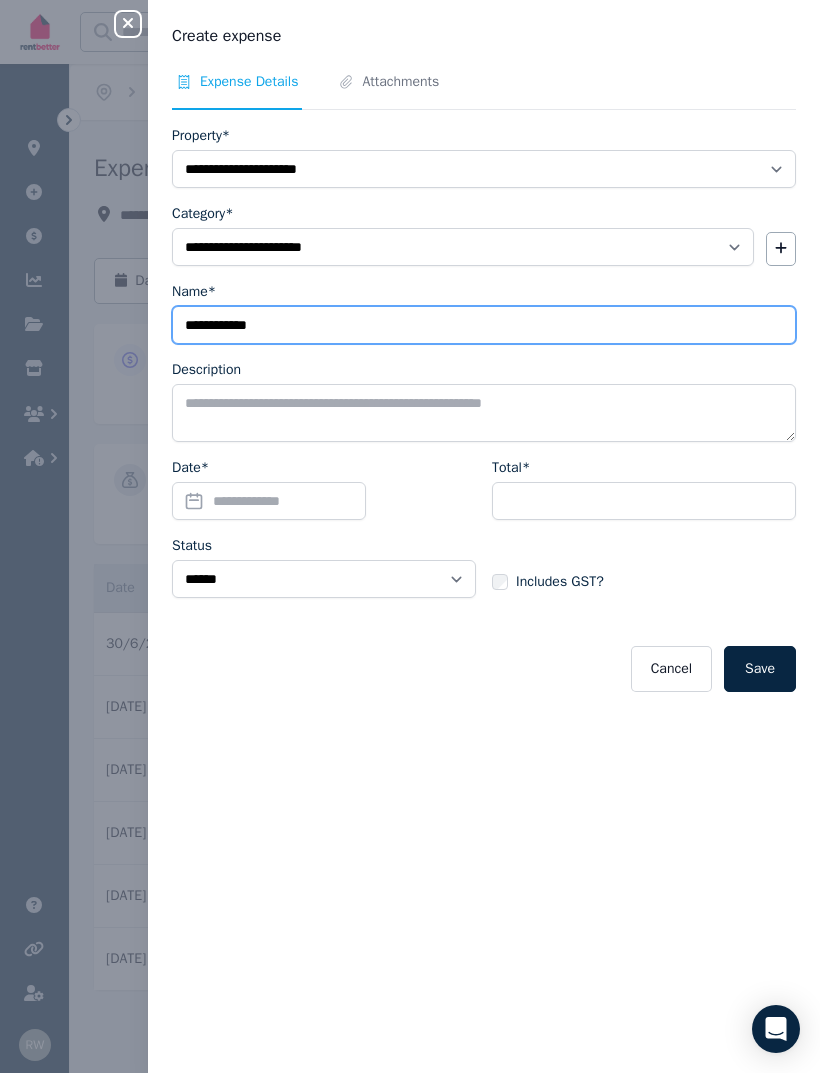 type on "**********" 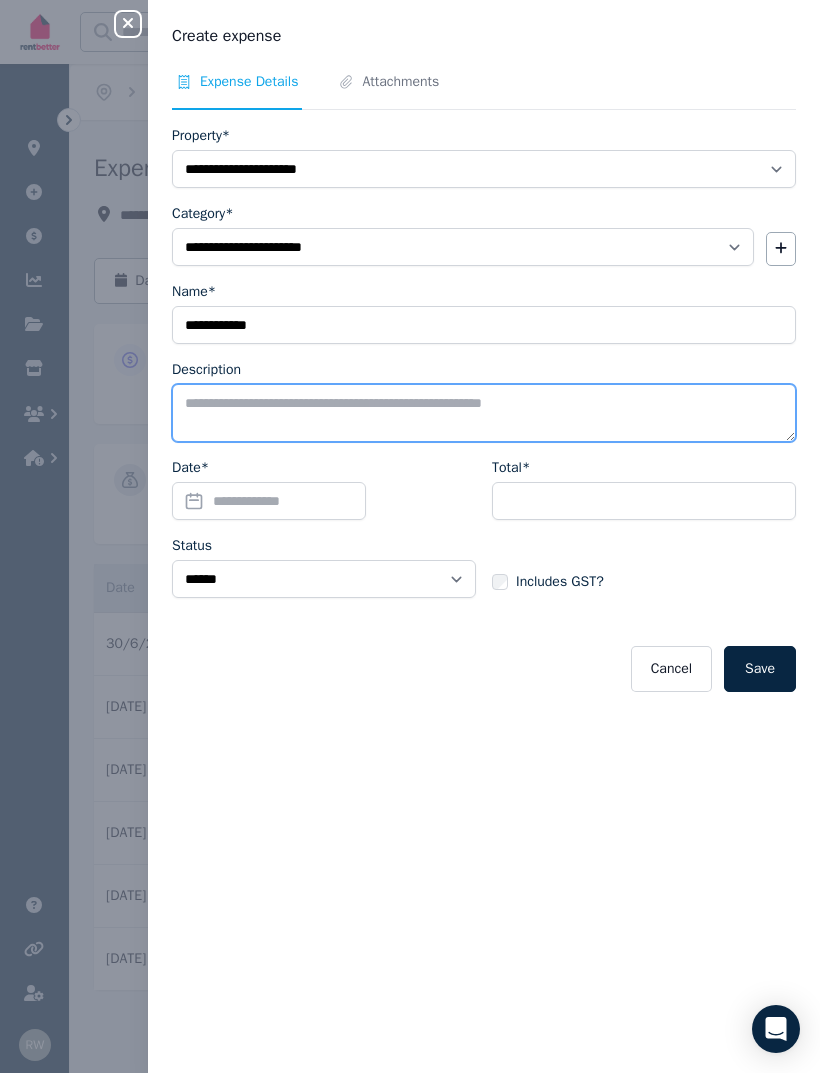 click on "Description" at bounding box center [484, 413] 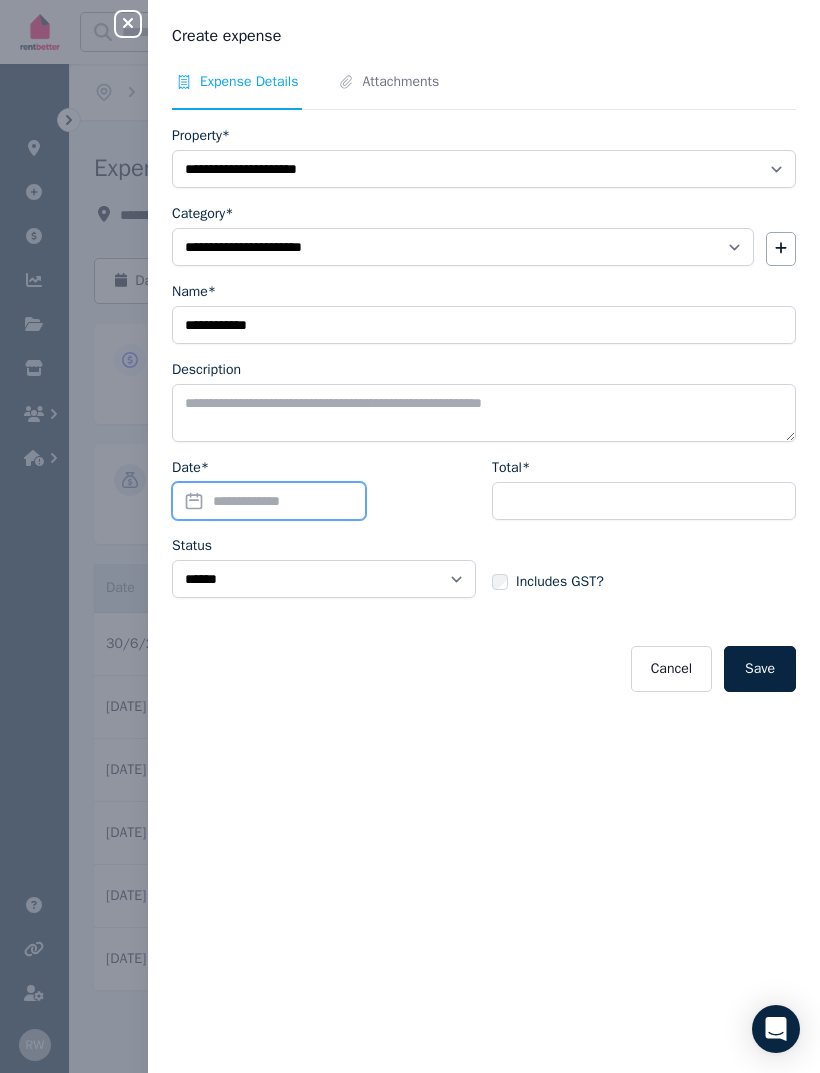 click on "Date*" at bounding box center (269, 501) 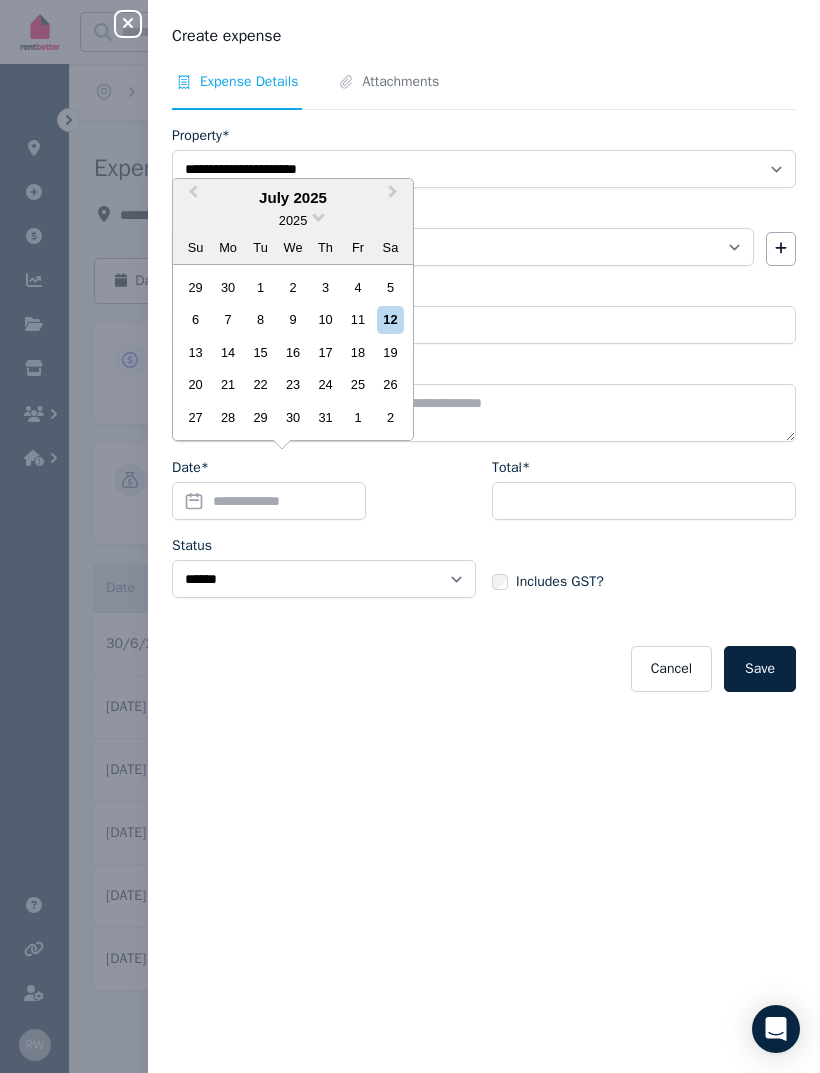 click on "July 2025" at bounding box center (293, 198) 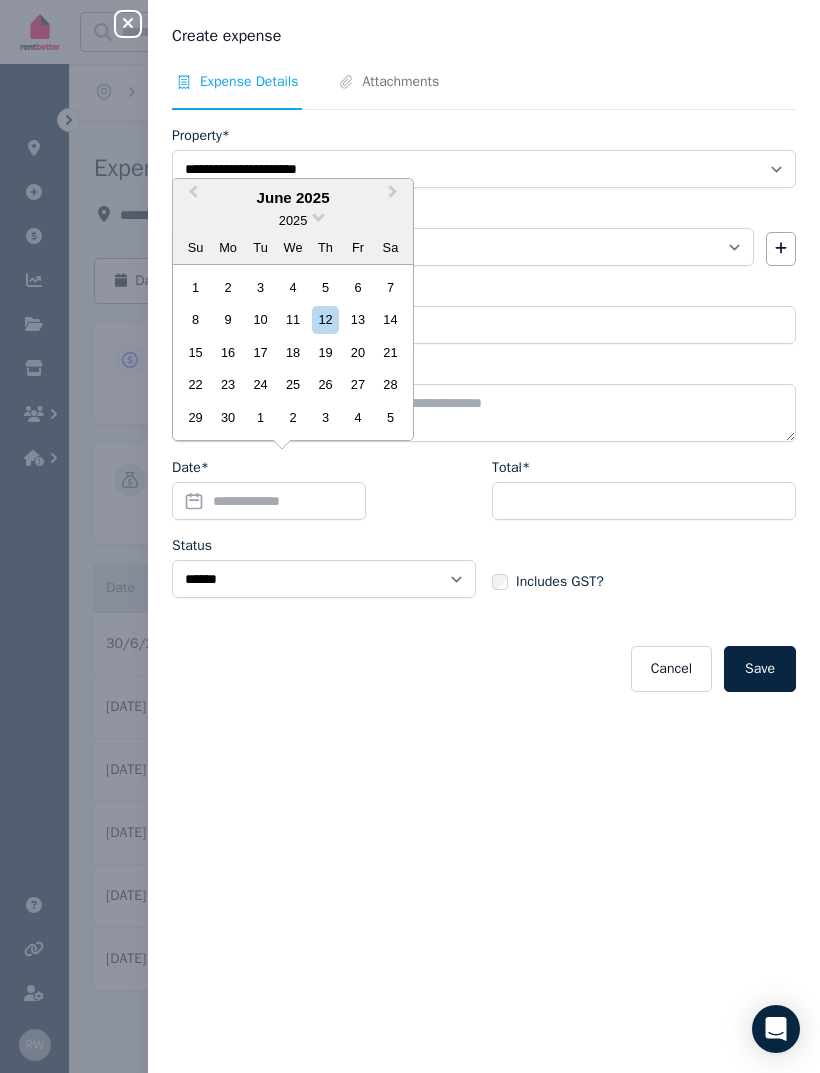 click on "Previous Month" at bounding box center (191, 197) 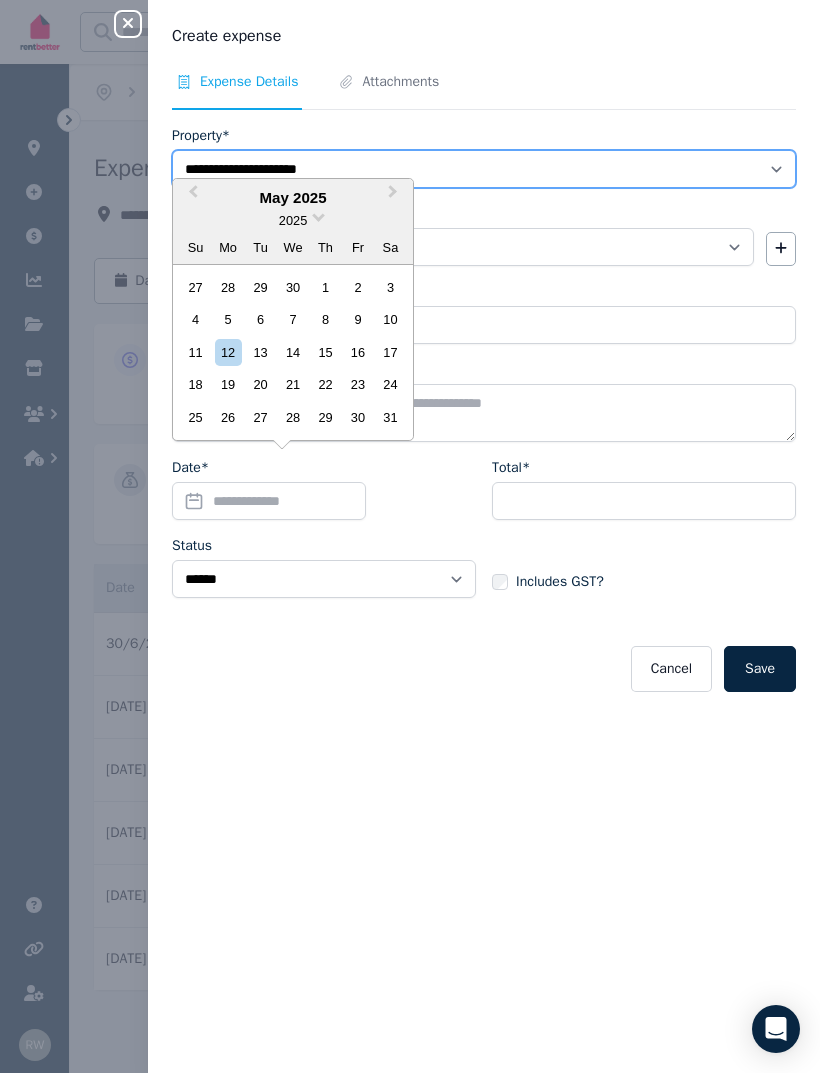 click on "**********" at bounding box center (484, 169) 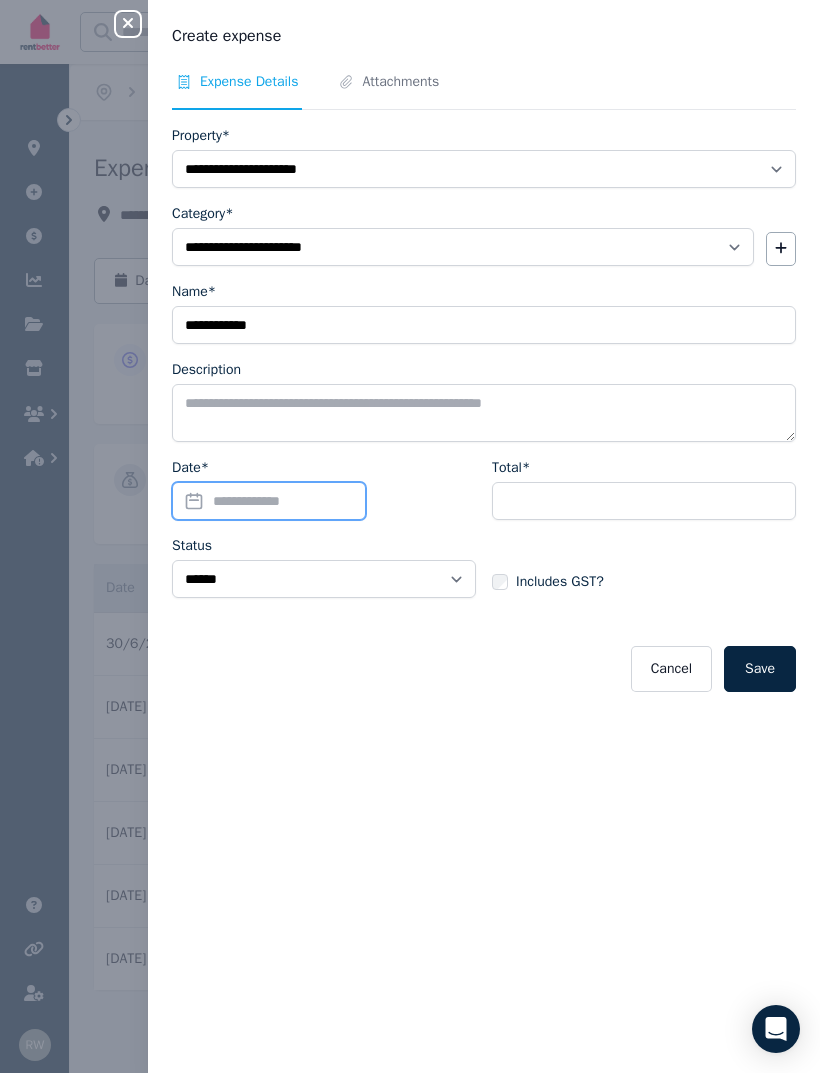 click on "Date*" at bounding box center (269, 501) 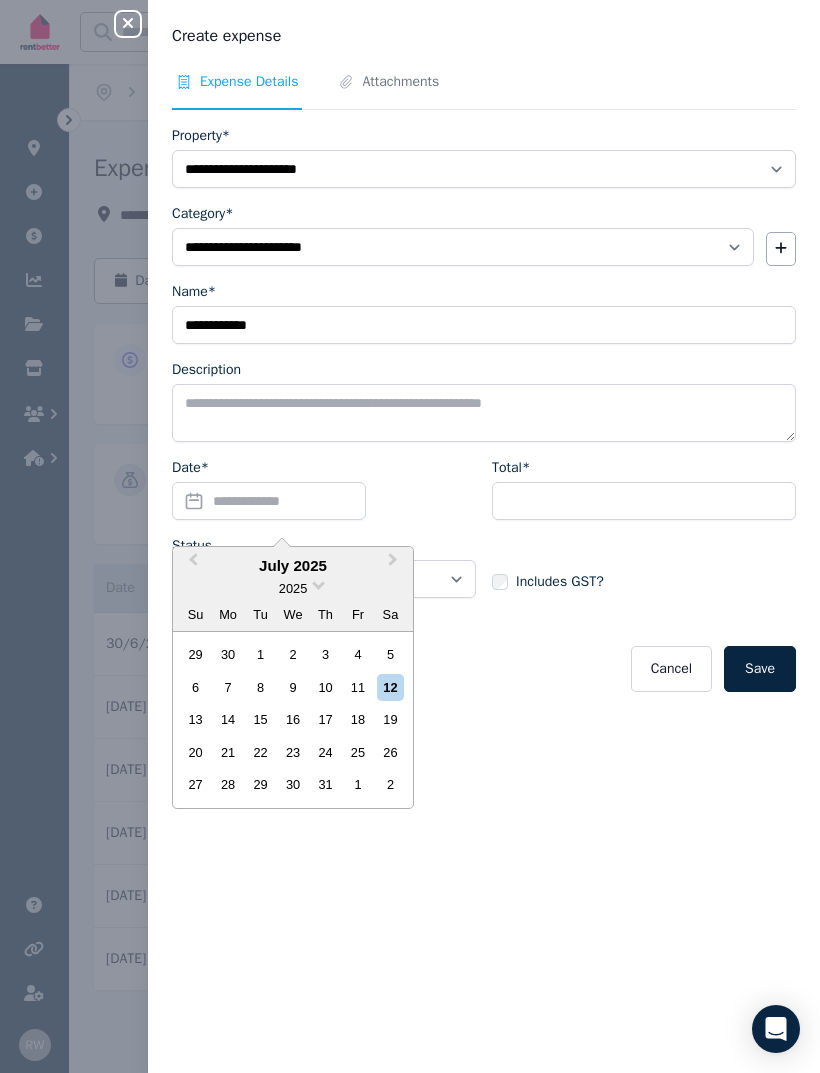 click at bounding box center [318, 583] 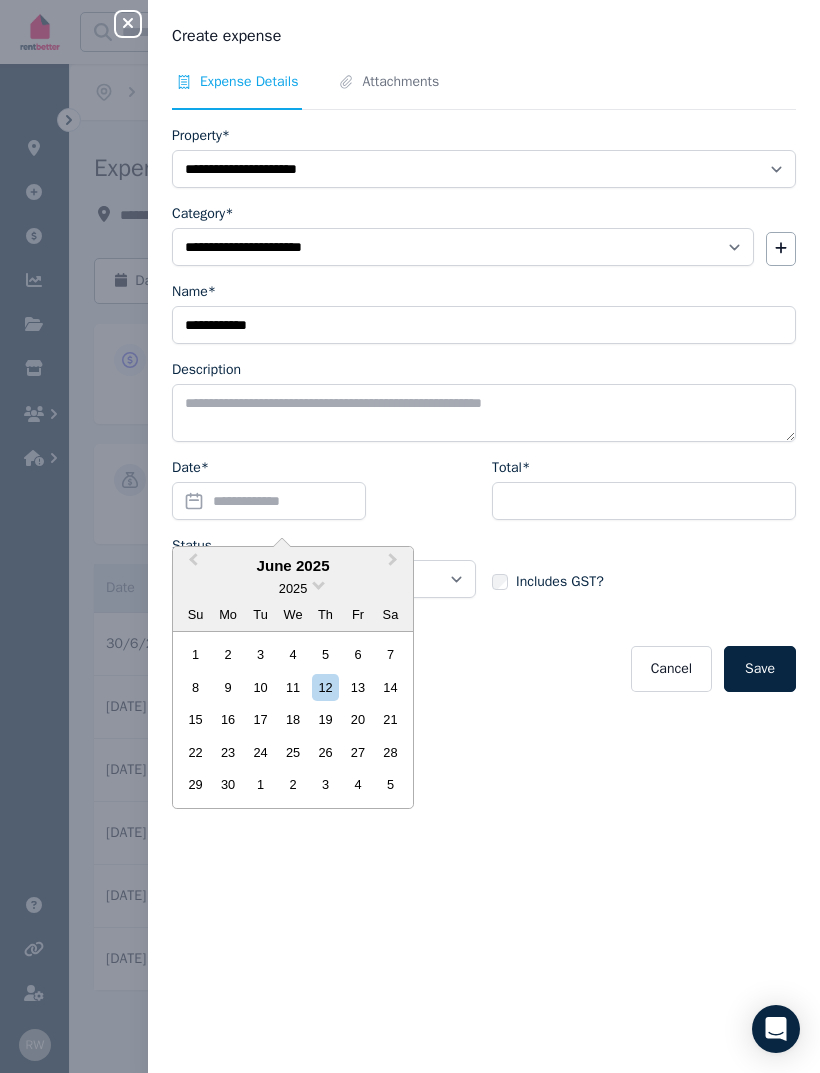 click on "Previous Month" at bounding box center (193, 564) 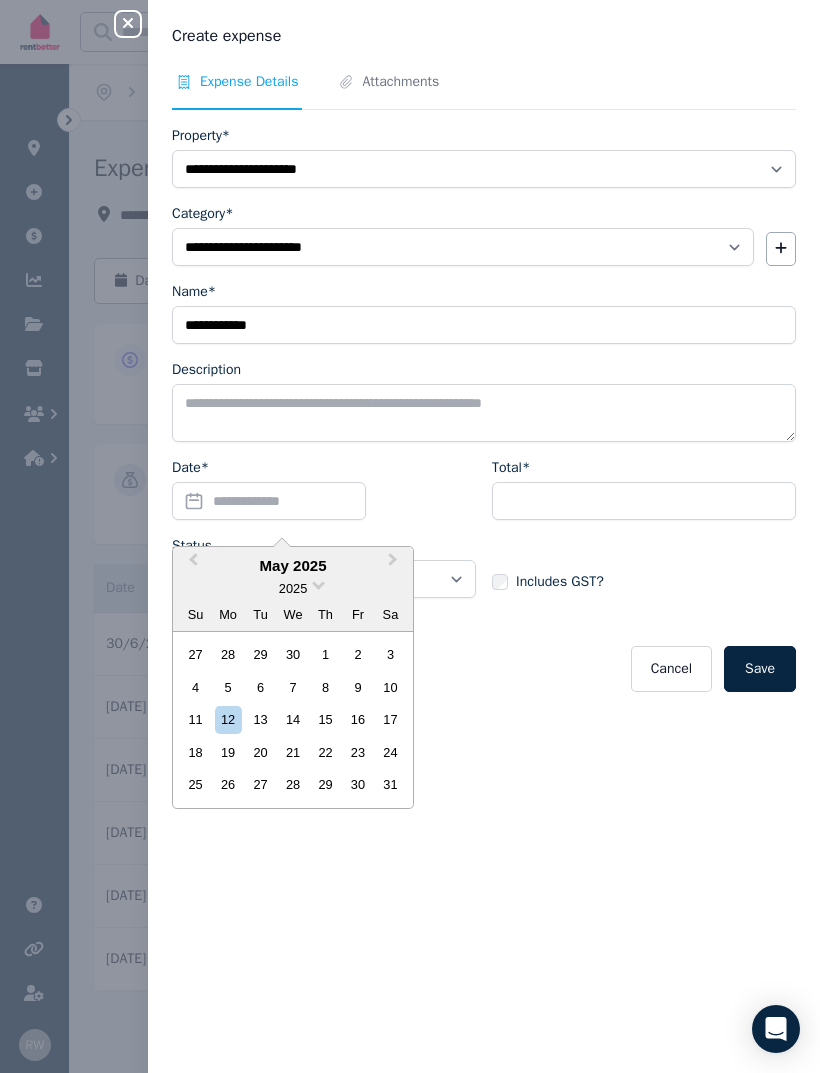 click on "Previous Month" at bounding box center [193, 564] 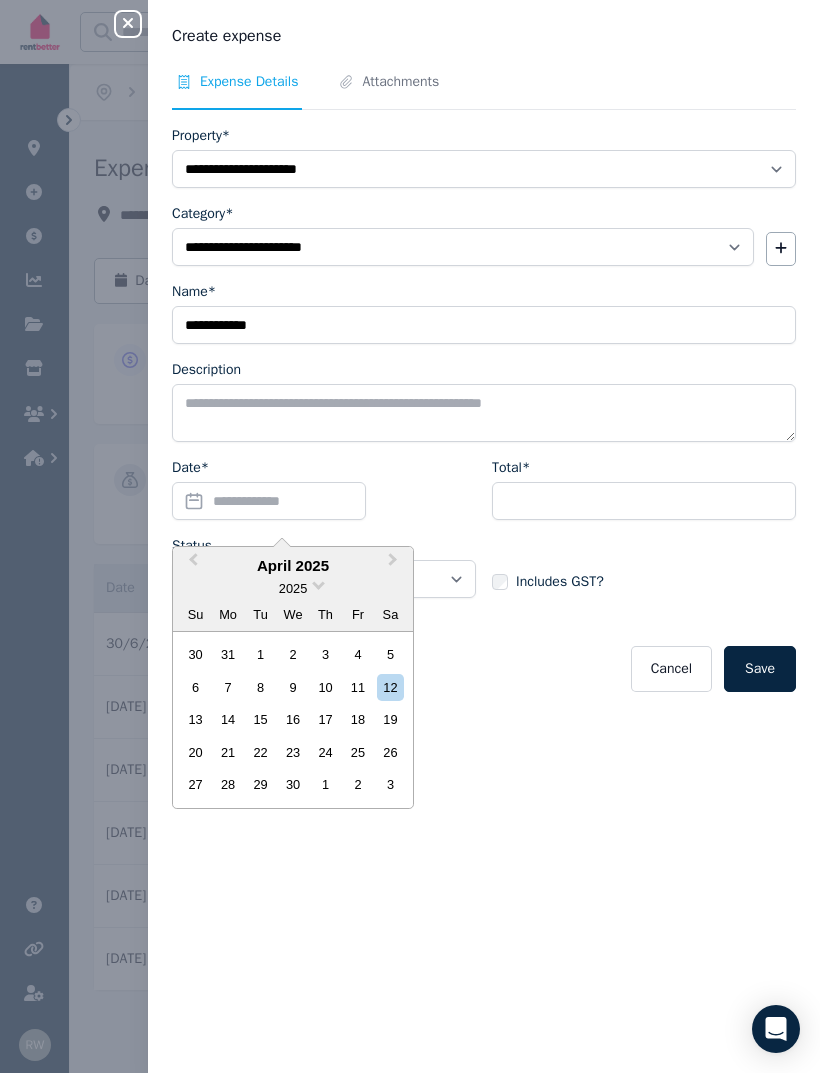 click on "Previous Month" at bounding box center [191, 565] 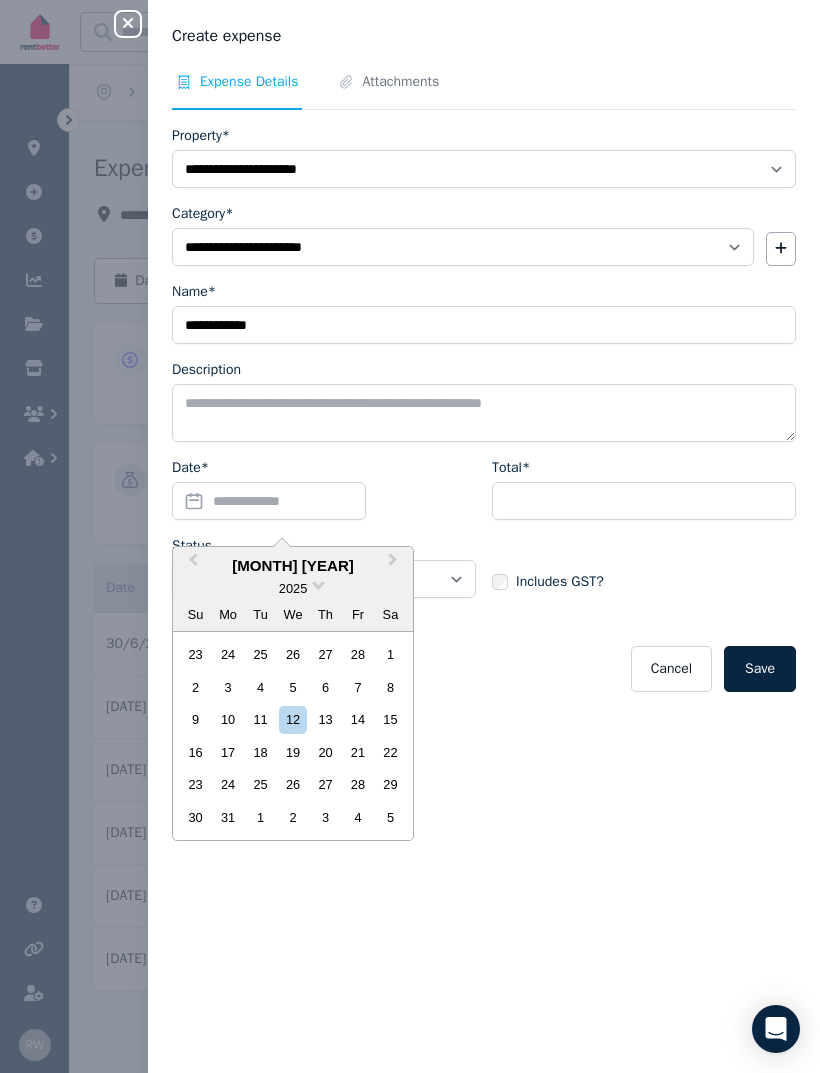 click on "Previous Month" at bounding box center [191, 565] 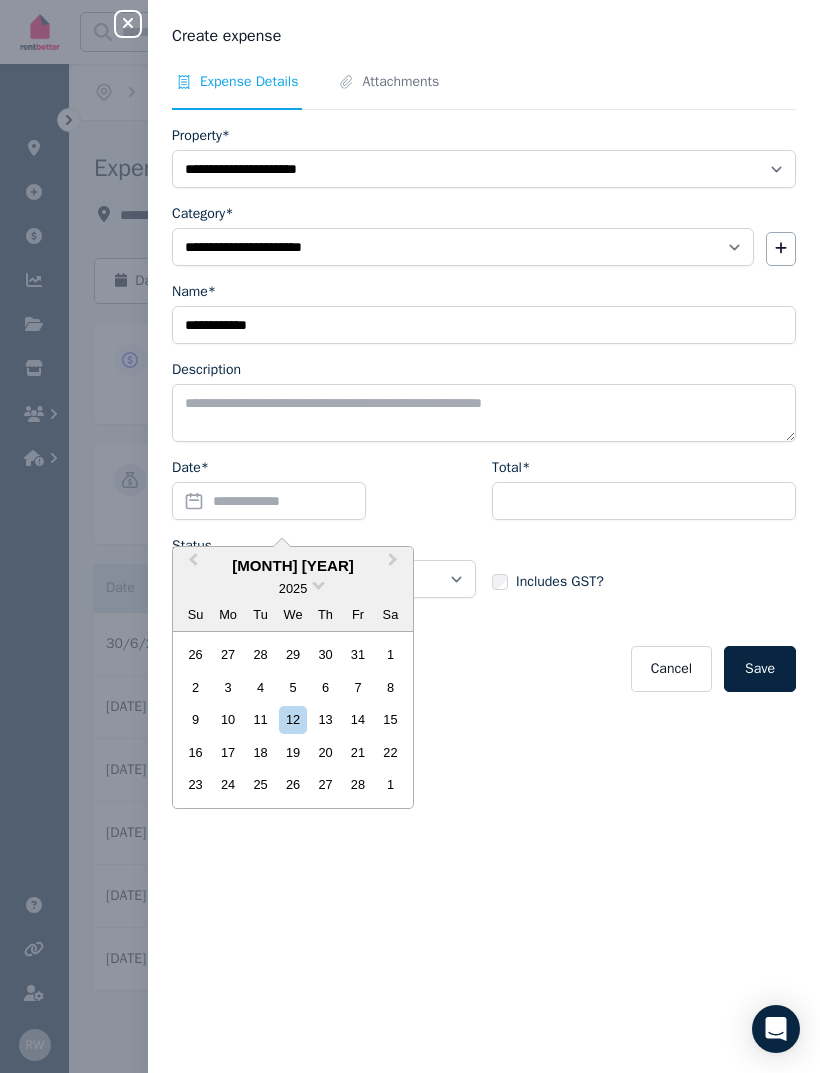 click on "Previous Month" at bounding box center (191, 565) 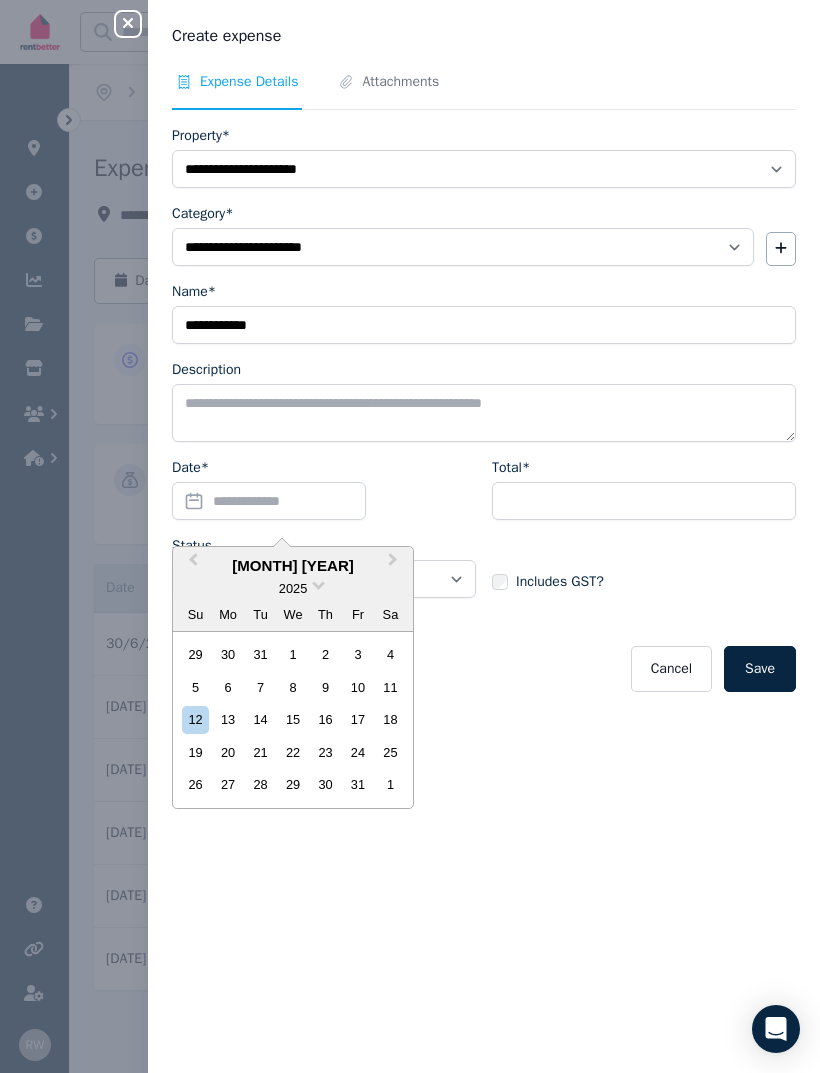 click on "11" at bounding box center [390, 687] 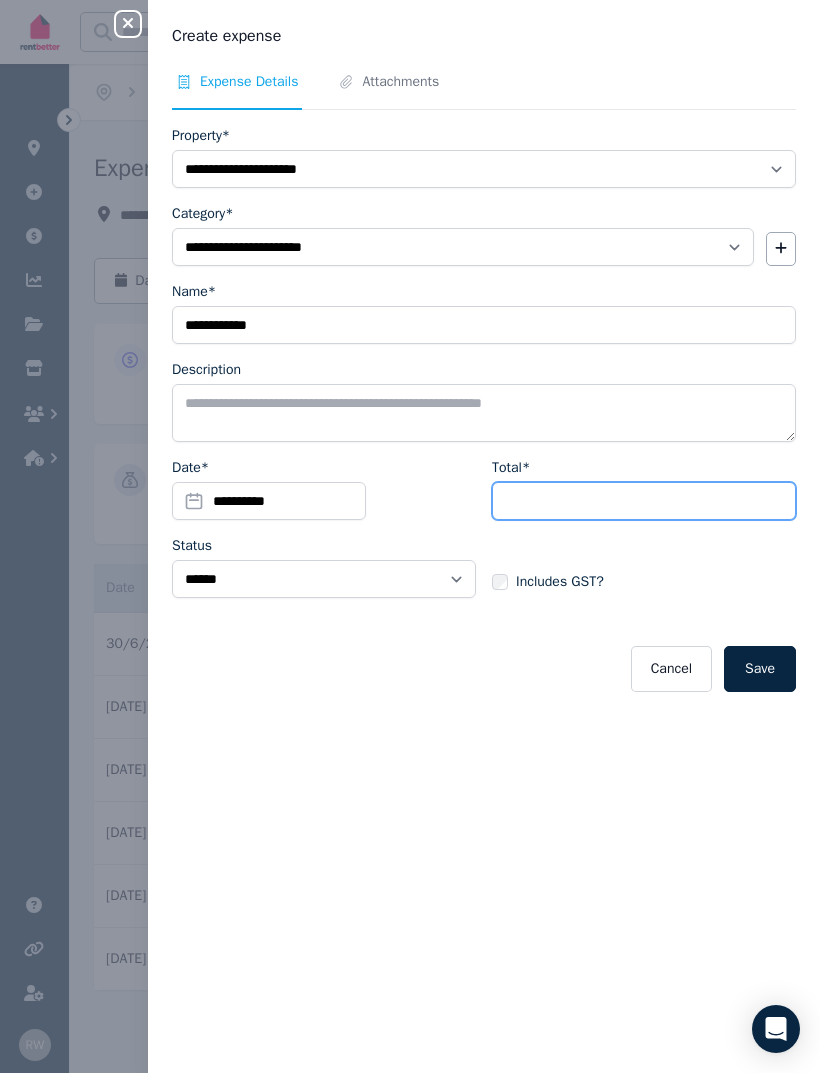 click on "Total*" at bounding box center (644, 501) 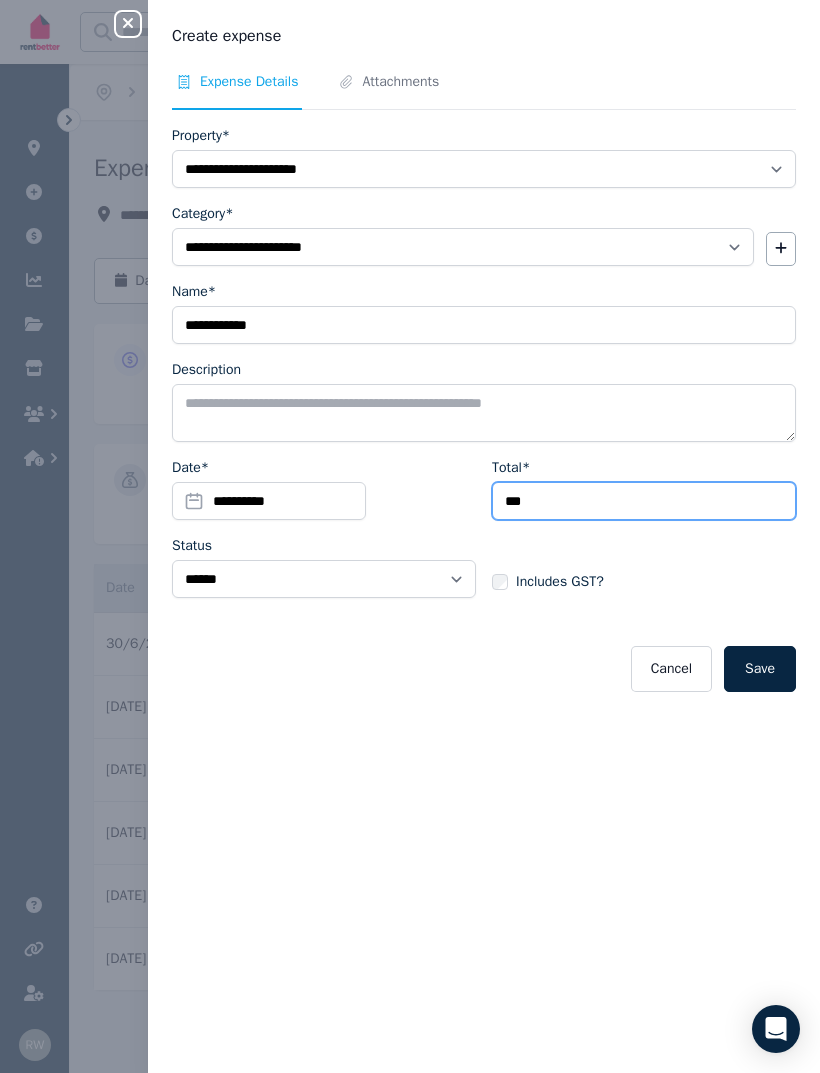 type on "***" 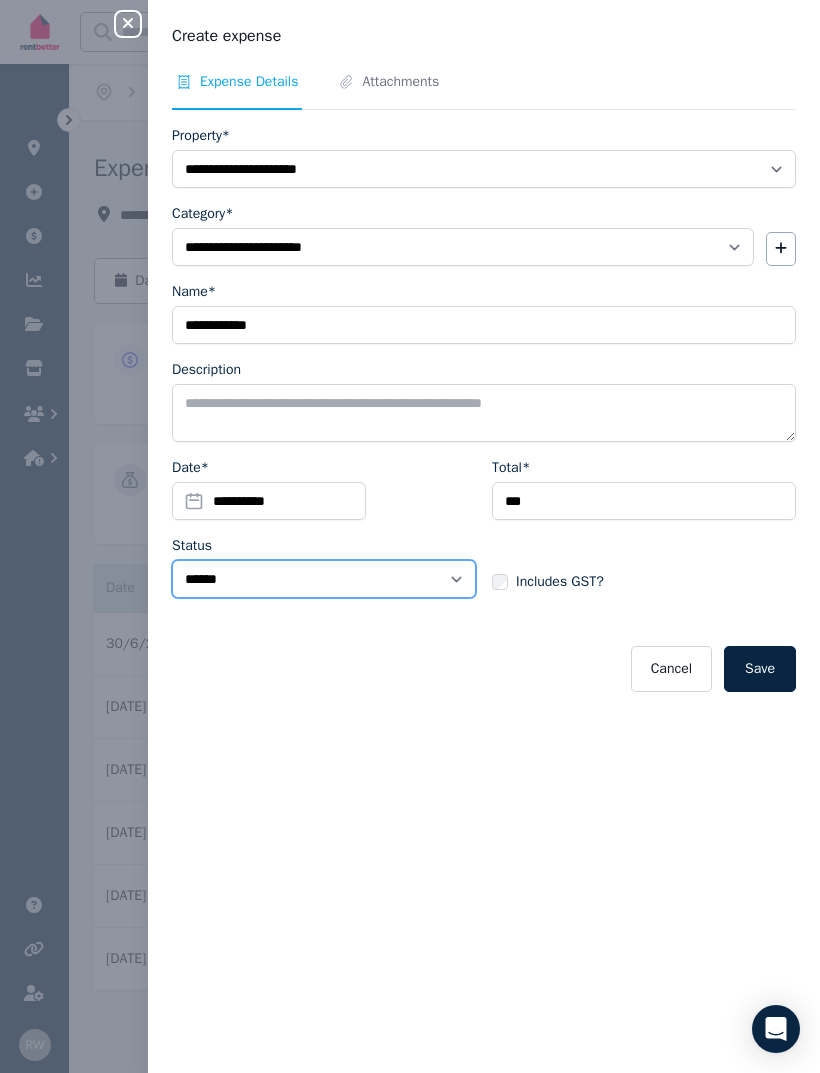click on "****** ****" at bounding box center (324, 579) 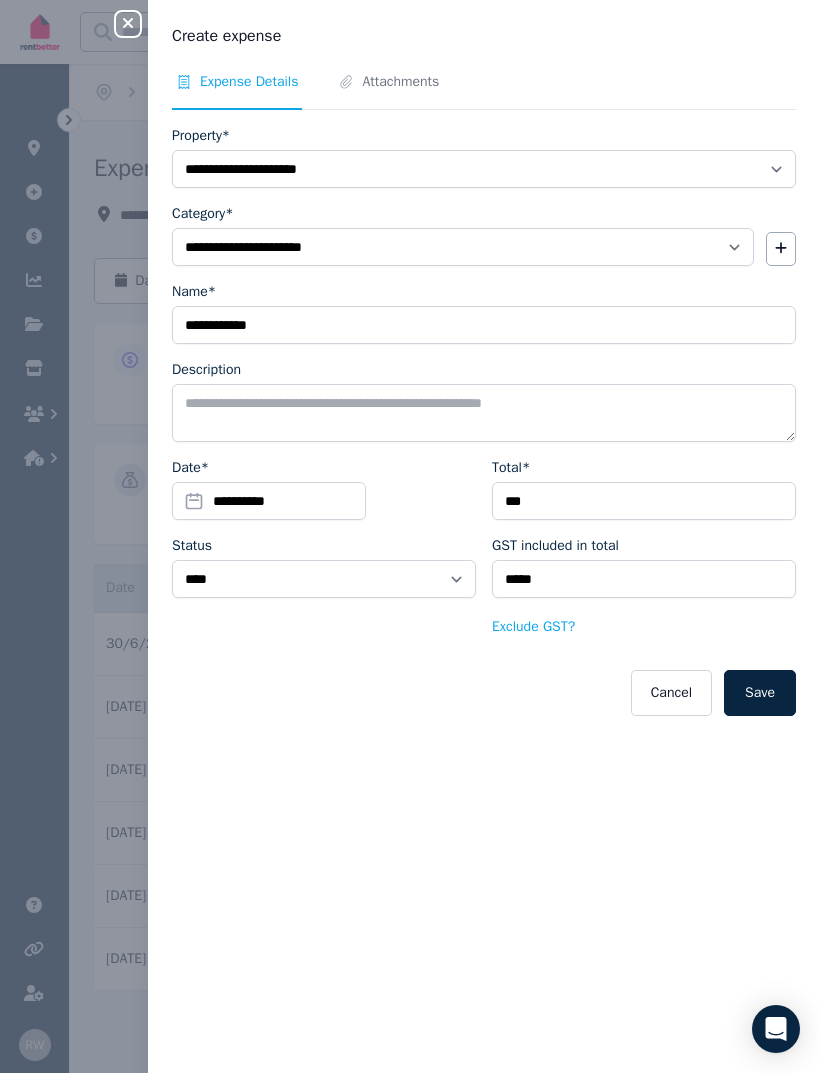 click on "Attachments" at bounding box center (388, 91) 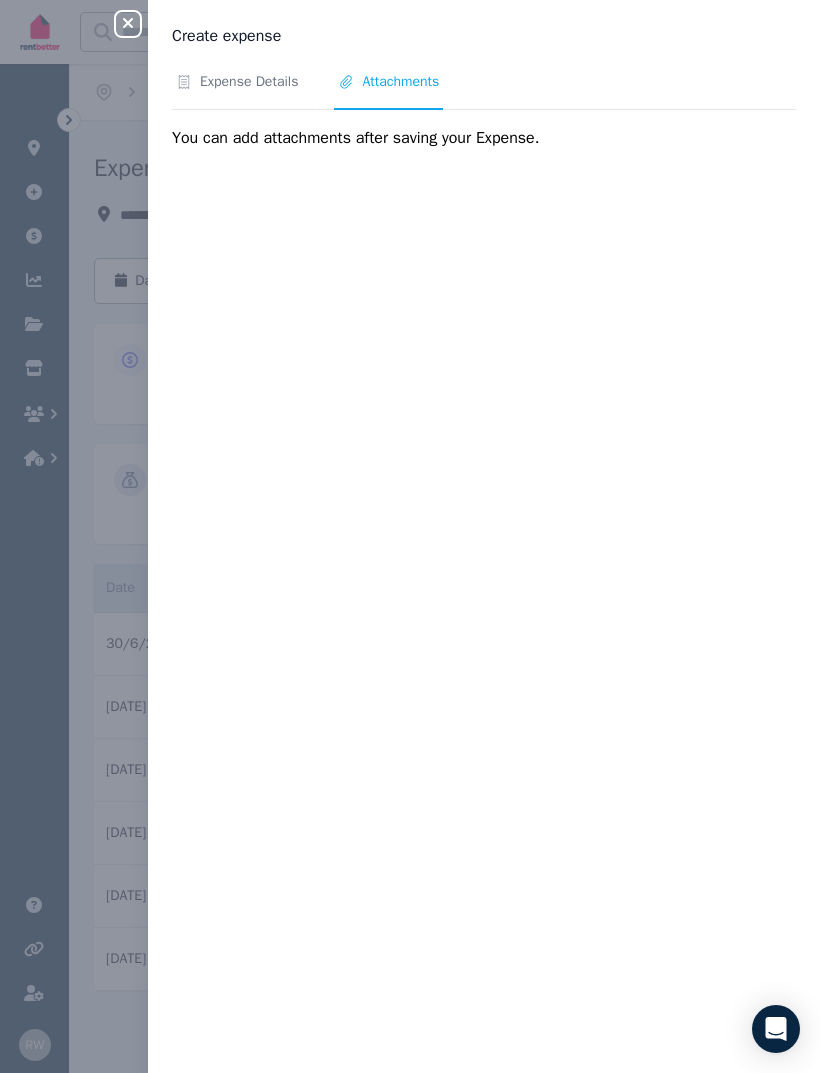 click on "Expense Details" at bounding box center (249, 82) 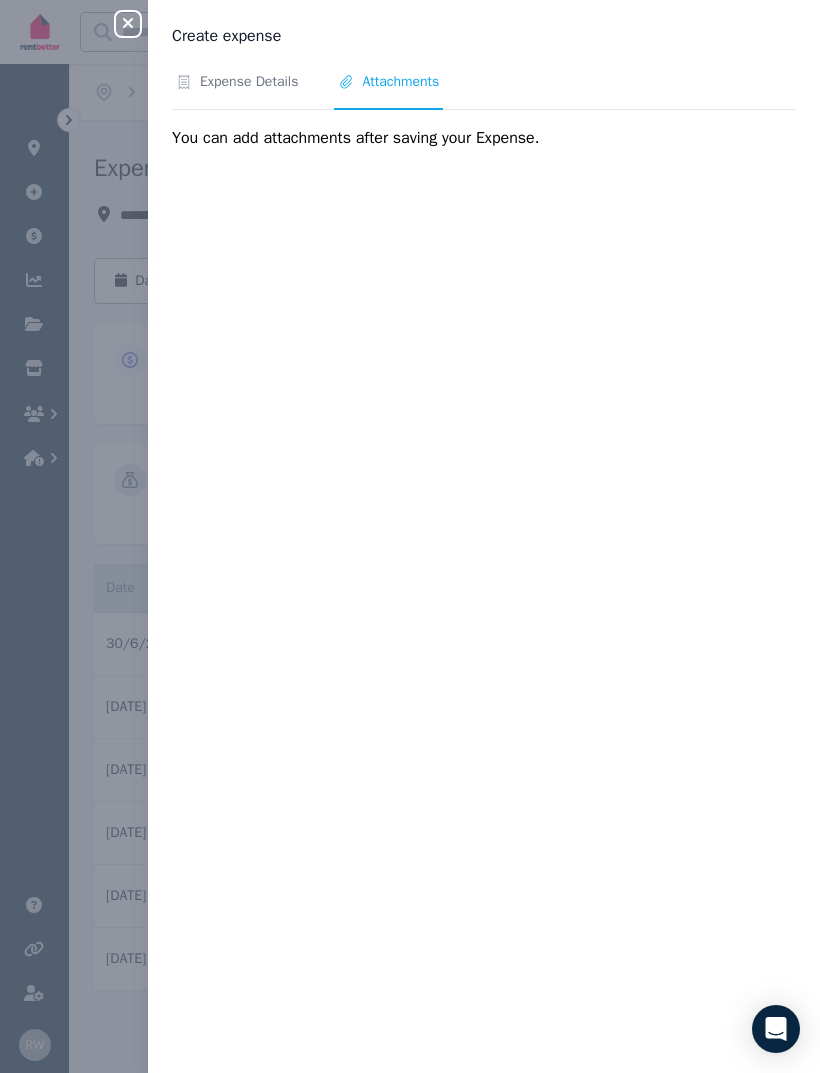 select on "**********" 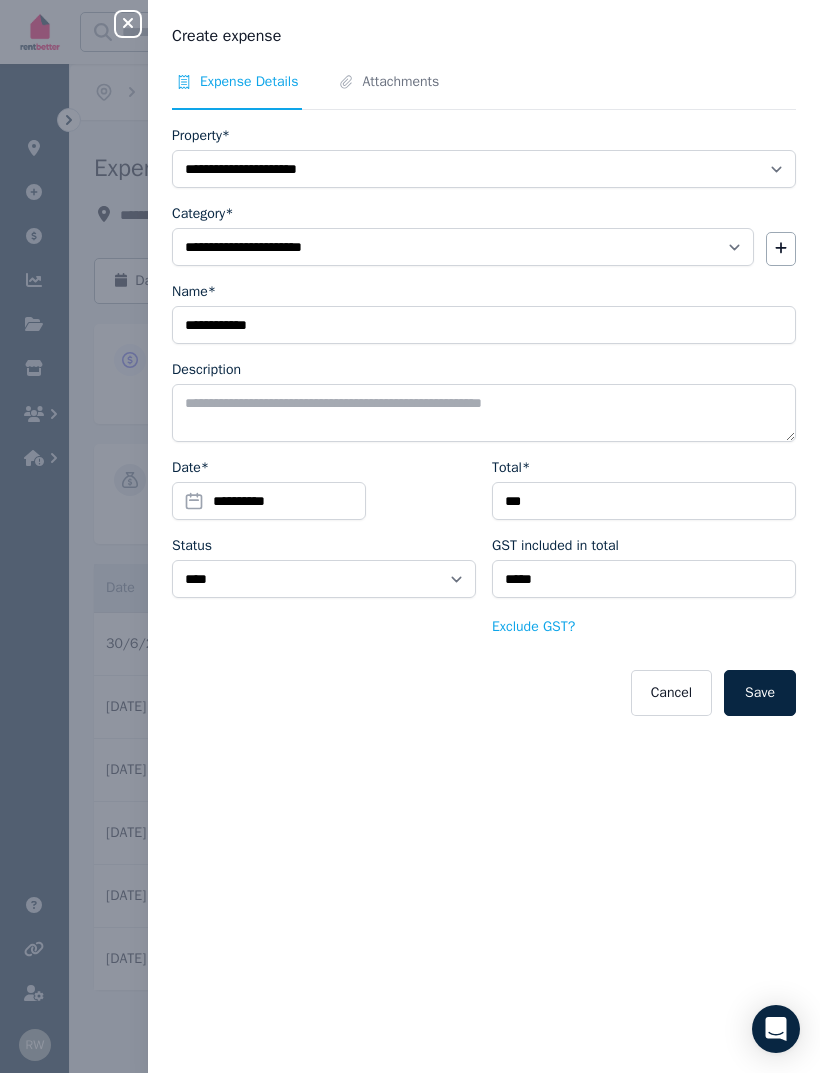 click on "Save" at bounding box center [760, 693] 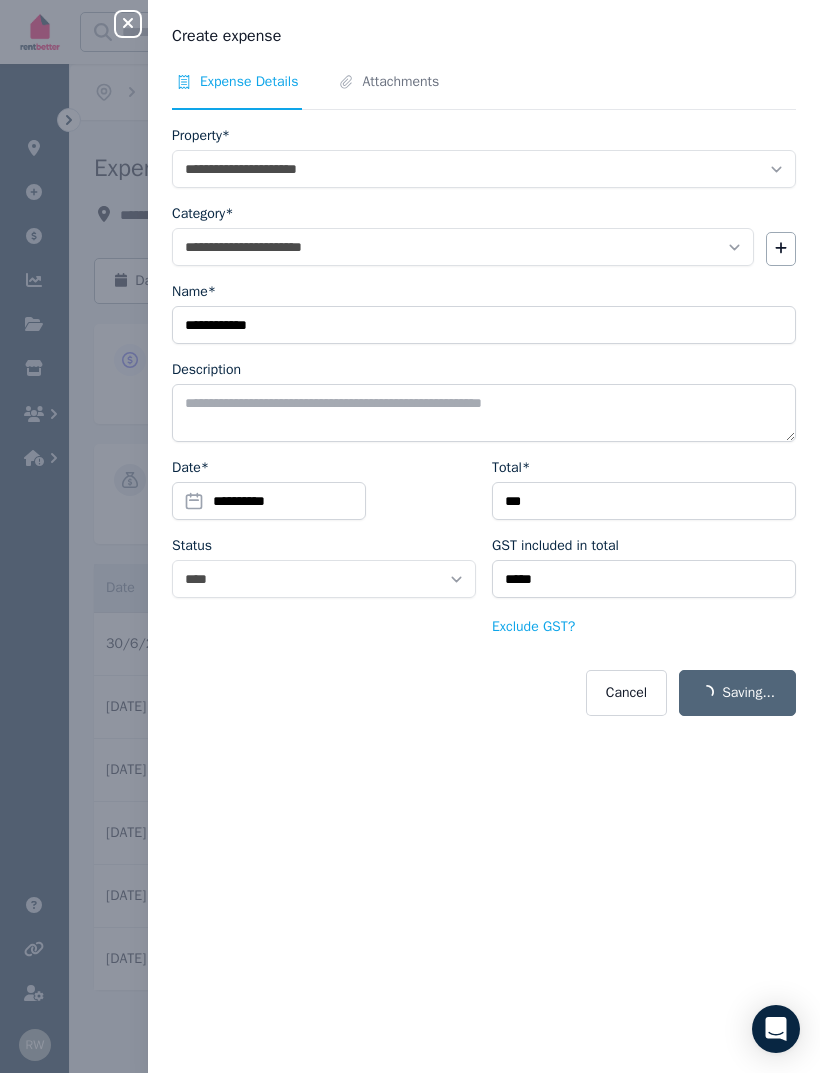 select on "**********" 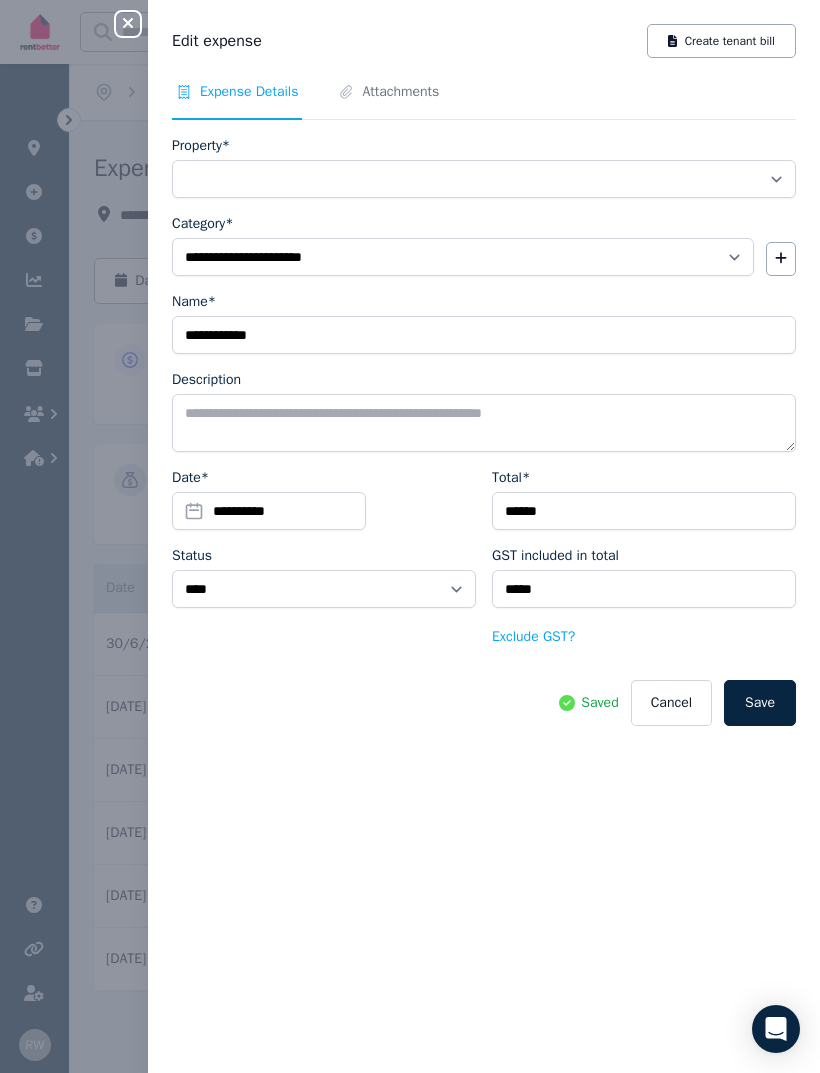 select on "**********" 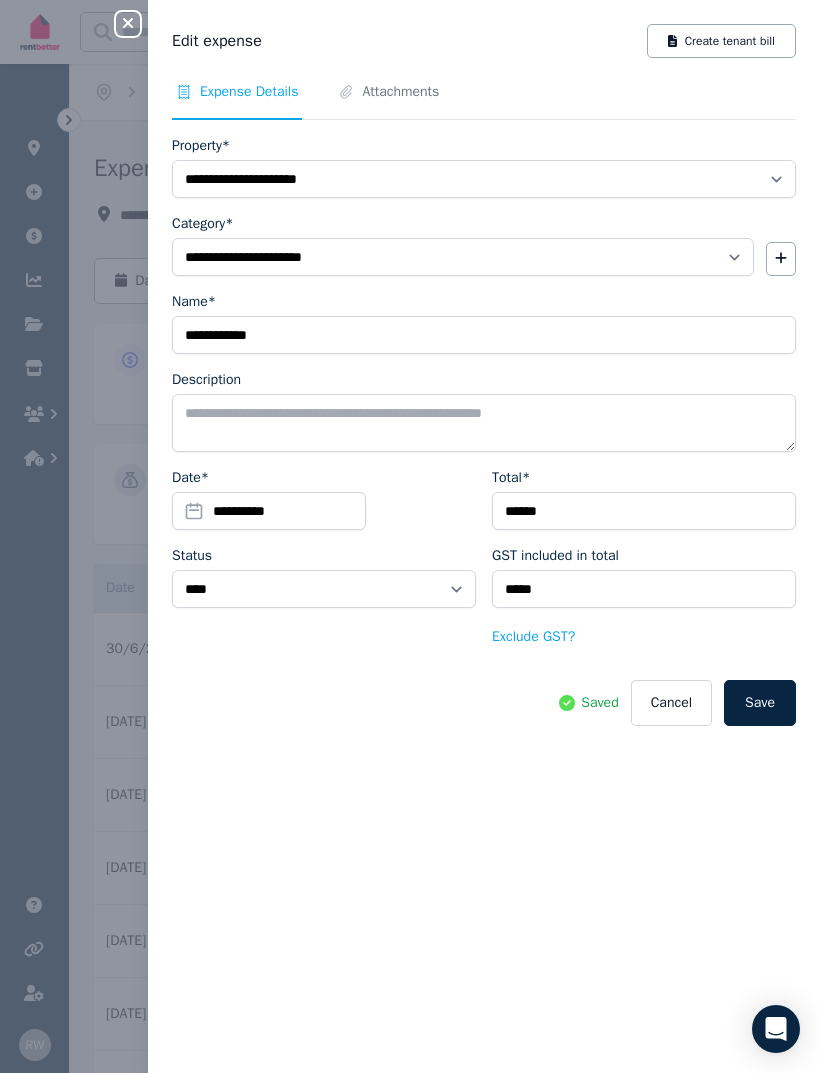 click on "Attachments" at bounding box center [400, 92] 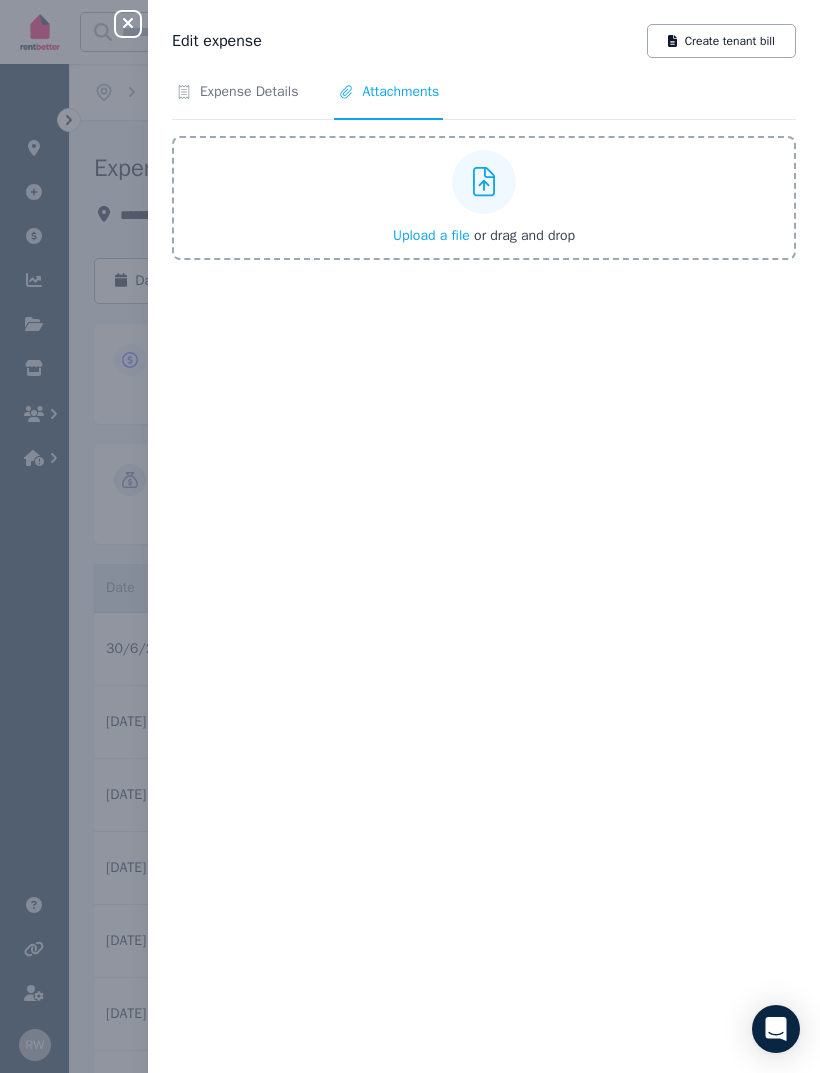 click on "Upload a file" at bounding box center (431, 235) 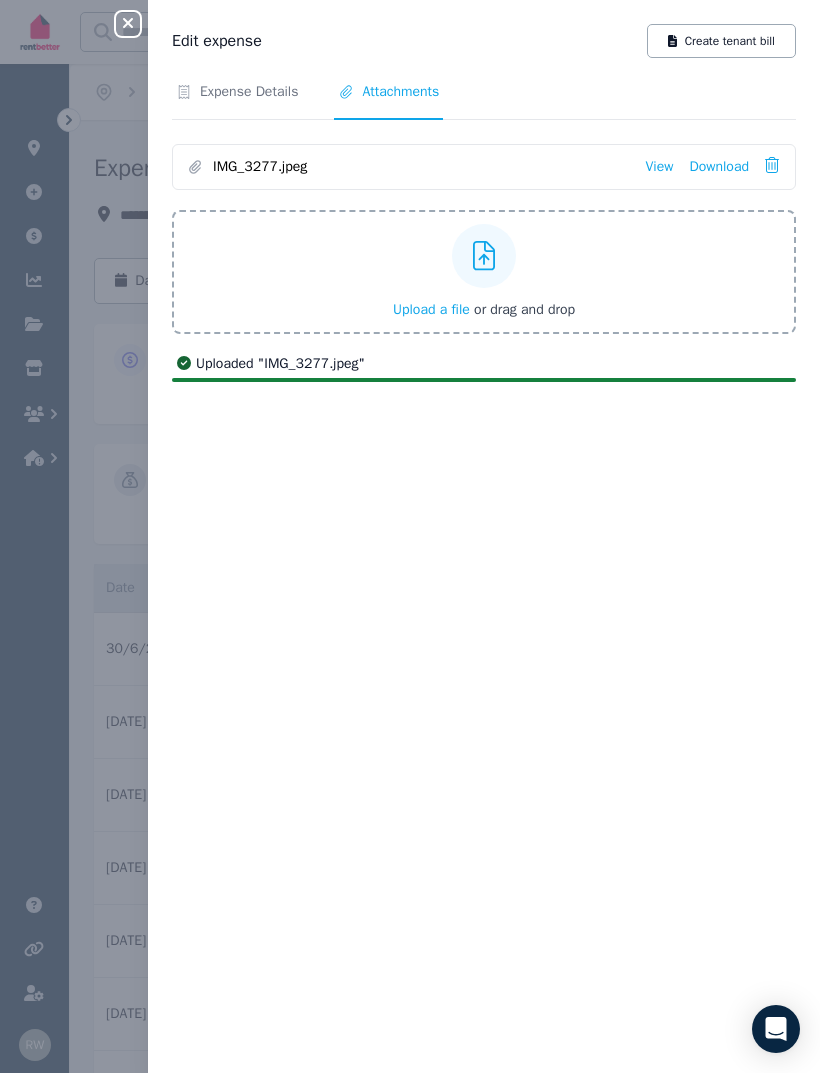 click on "View" at bounding box center [659, 167] 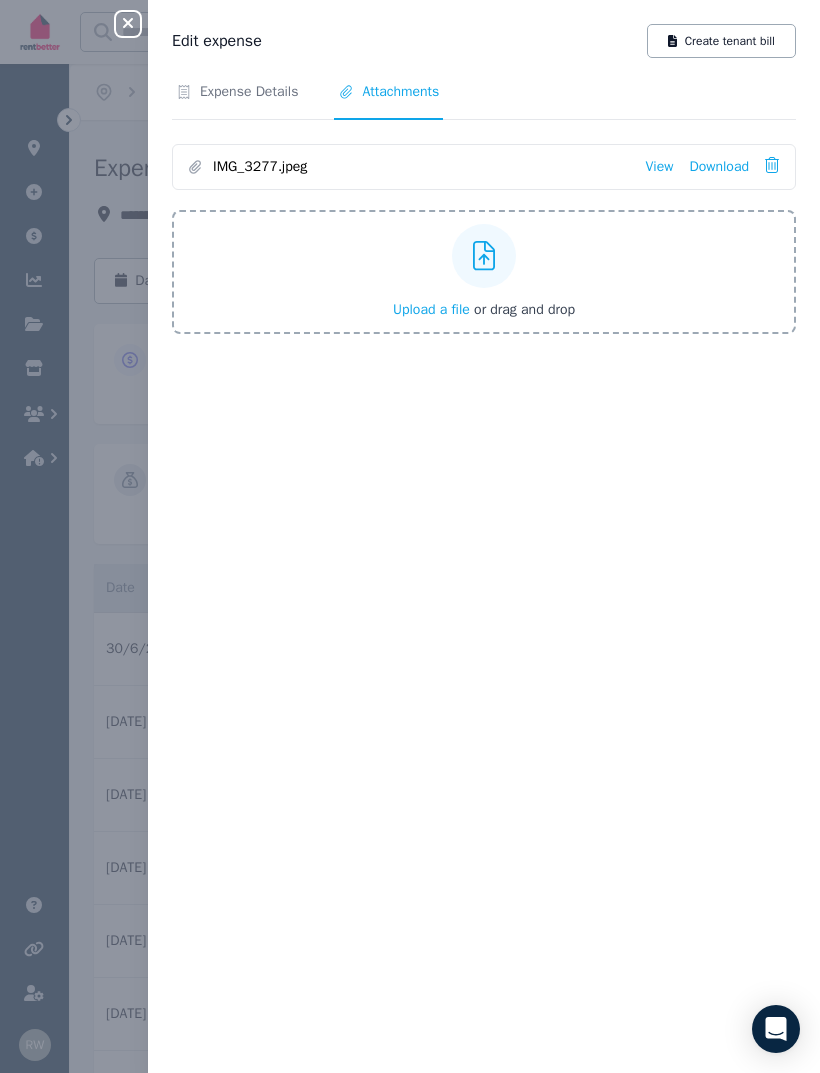 click on "Expense Details" at bounding box center (249, 92) 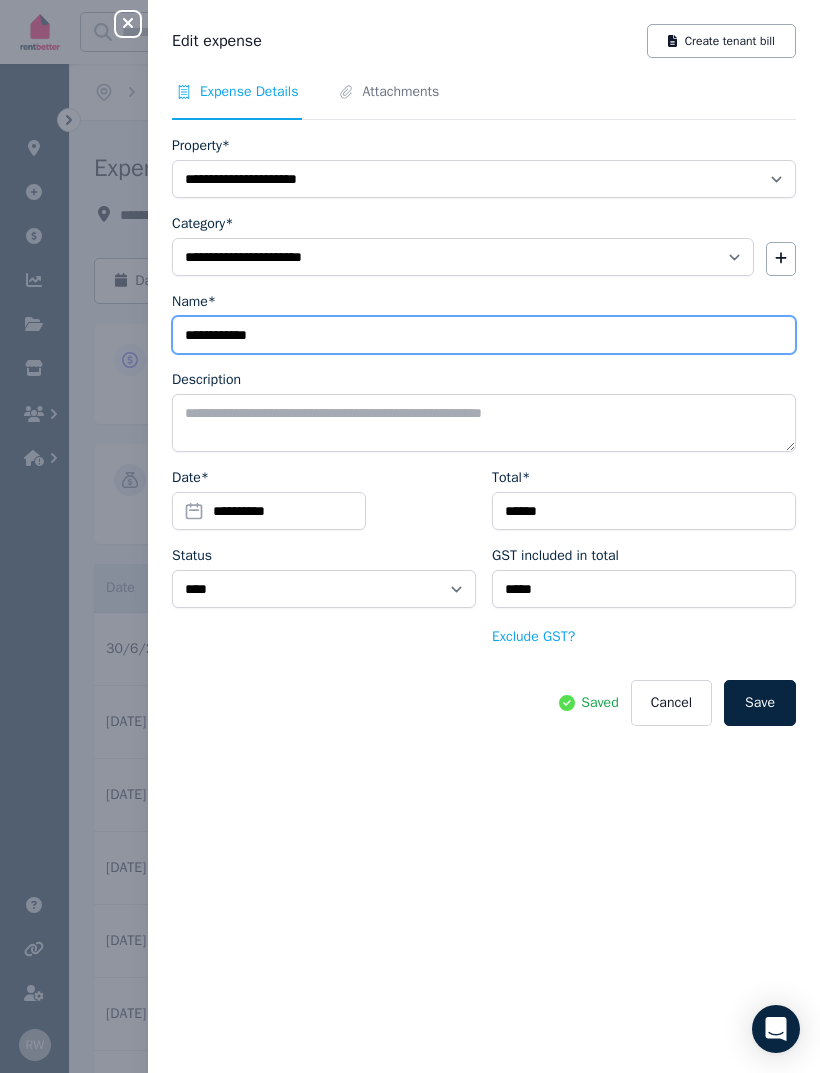 click on "**********" at bounding box center [484, 335] 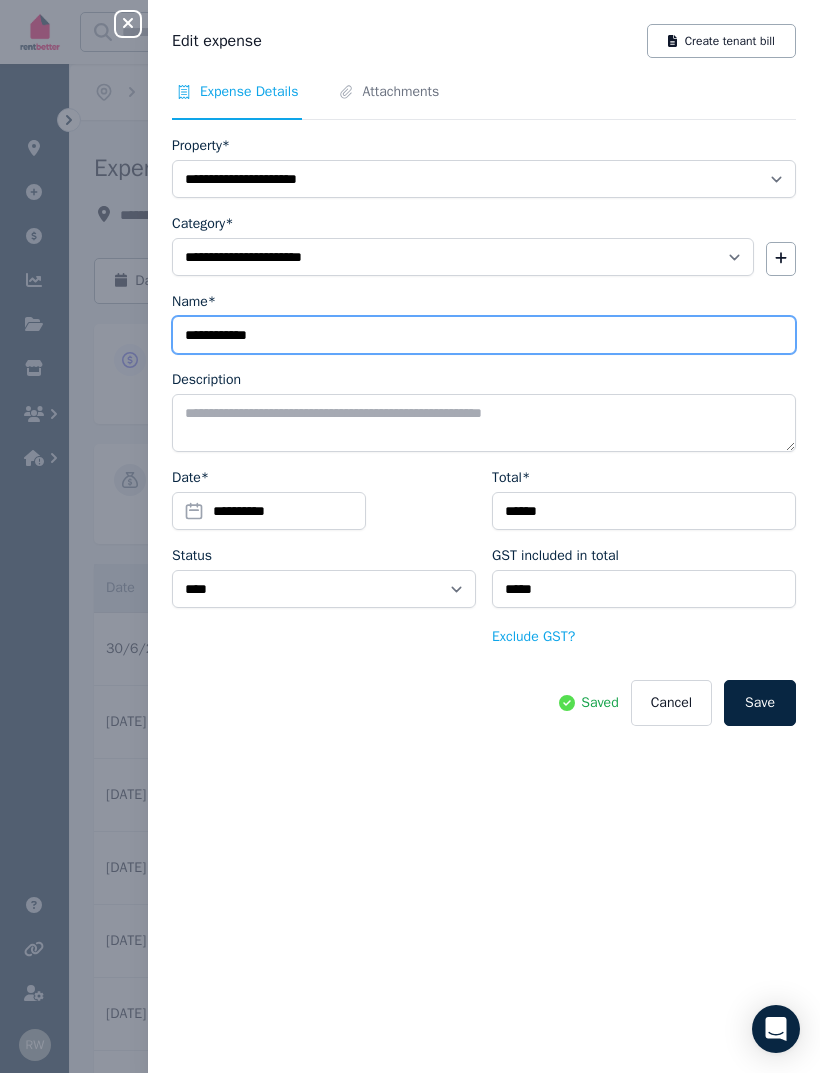 click on "**********" at bounding box center (484, 335) 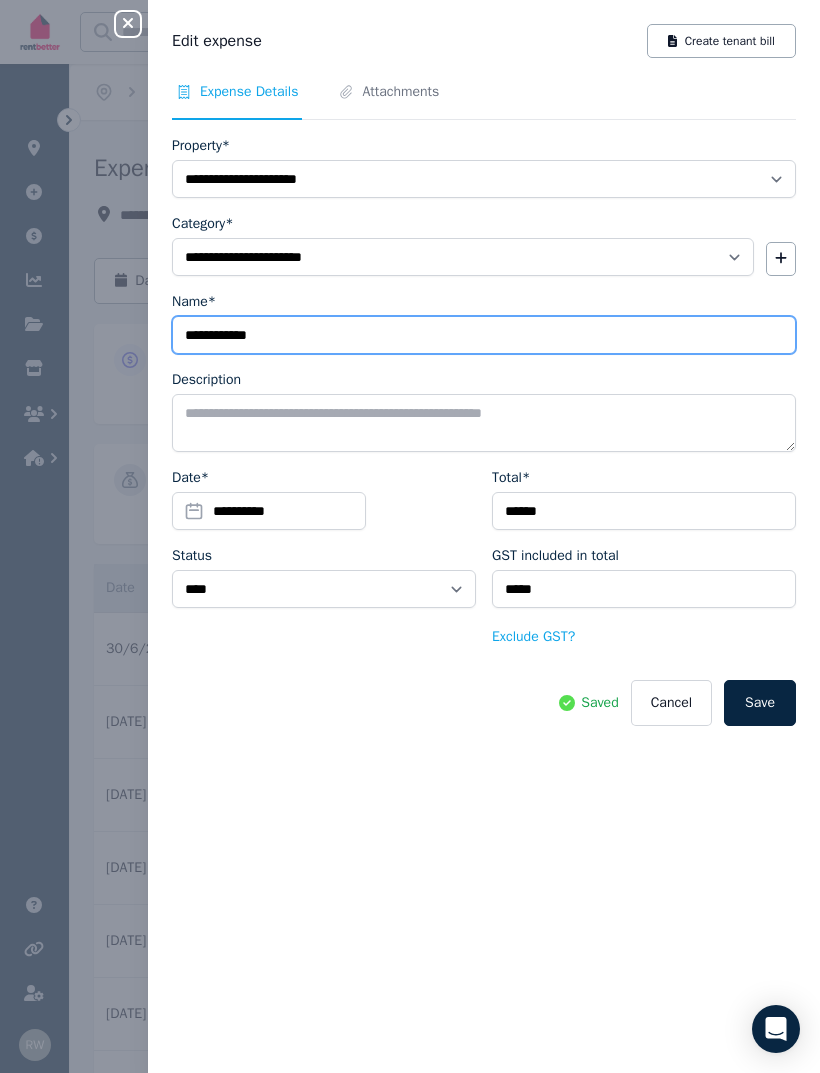 click on "**********" at bounding box center (484, 335) 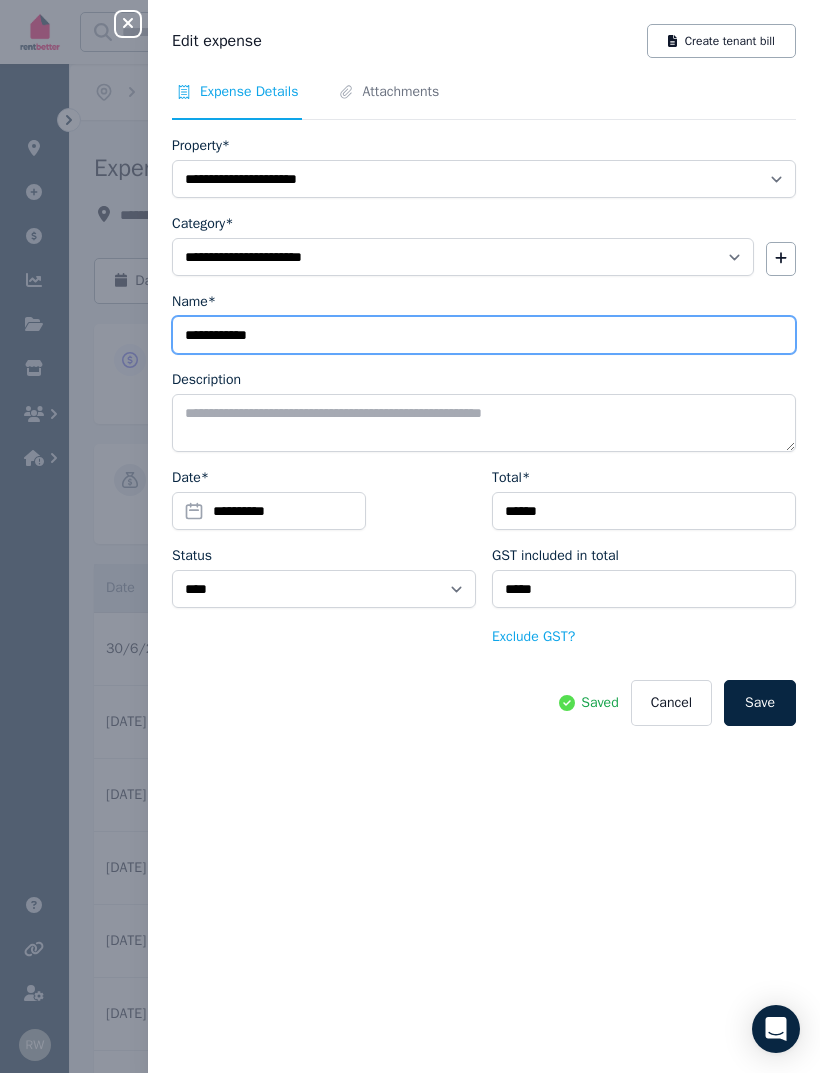 click on "**********" at bounding box center [484, 335] 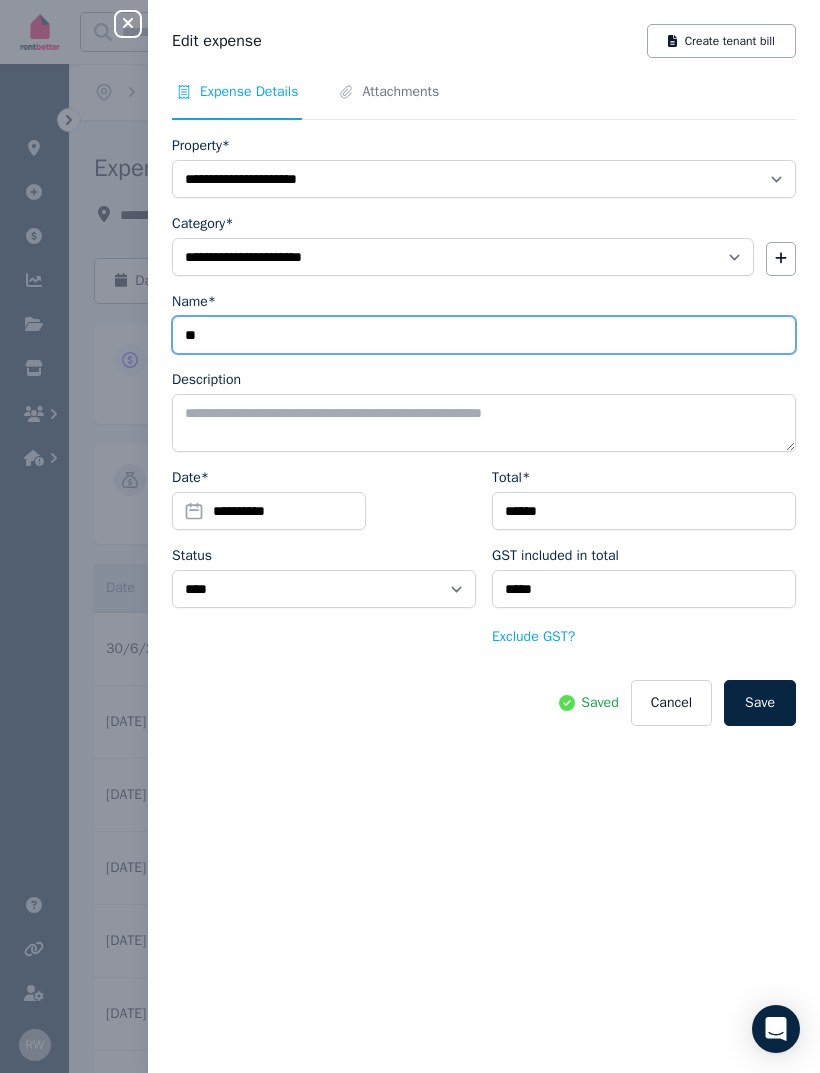 type on "*" 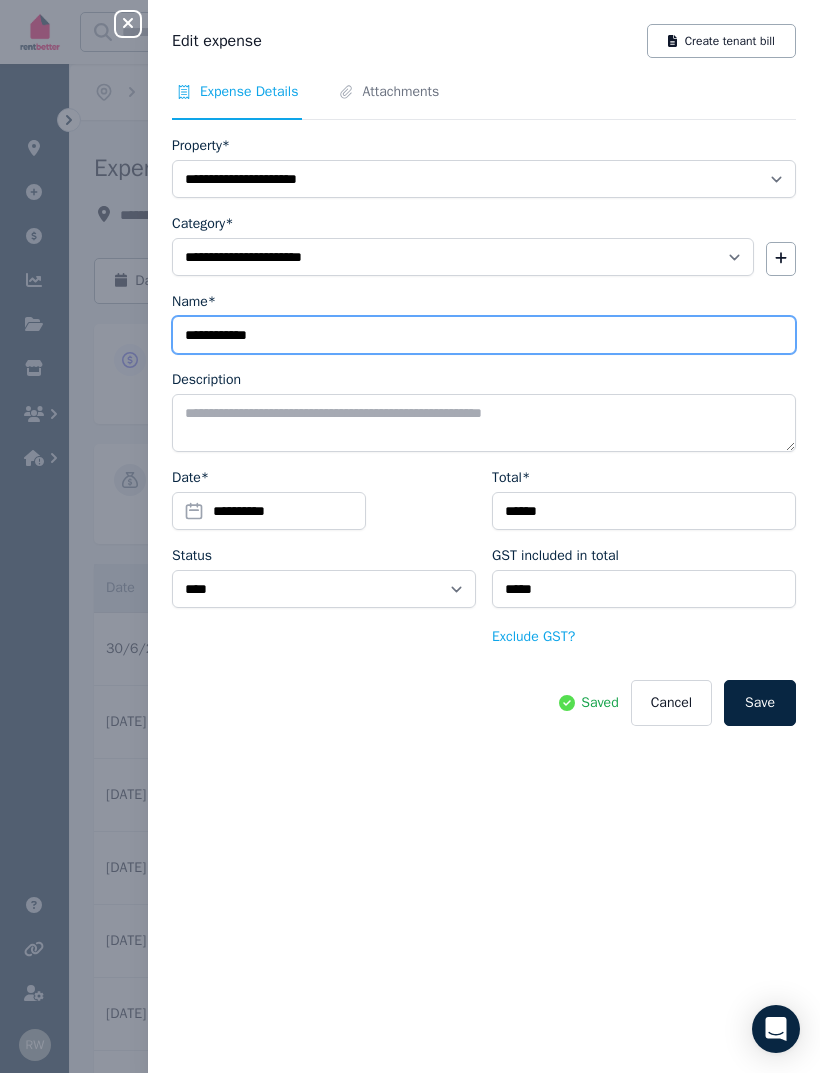 click on "**********" at bounding box center (484, 335) 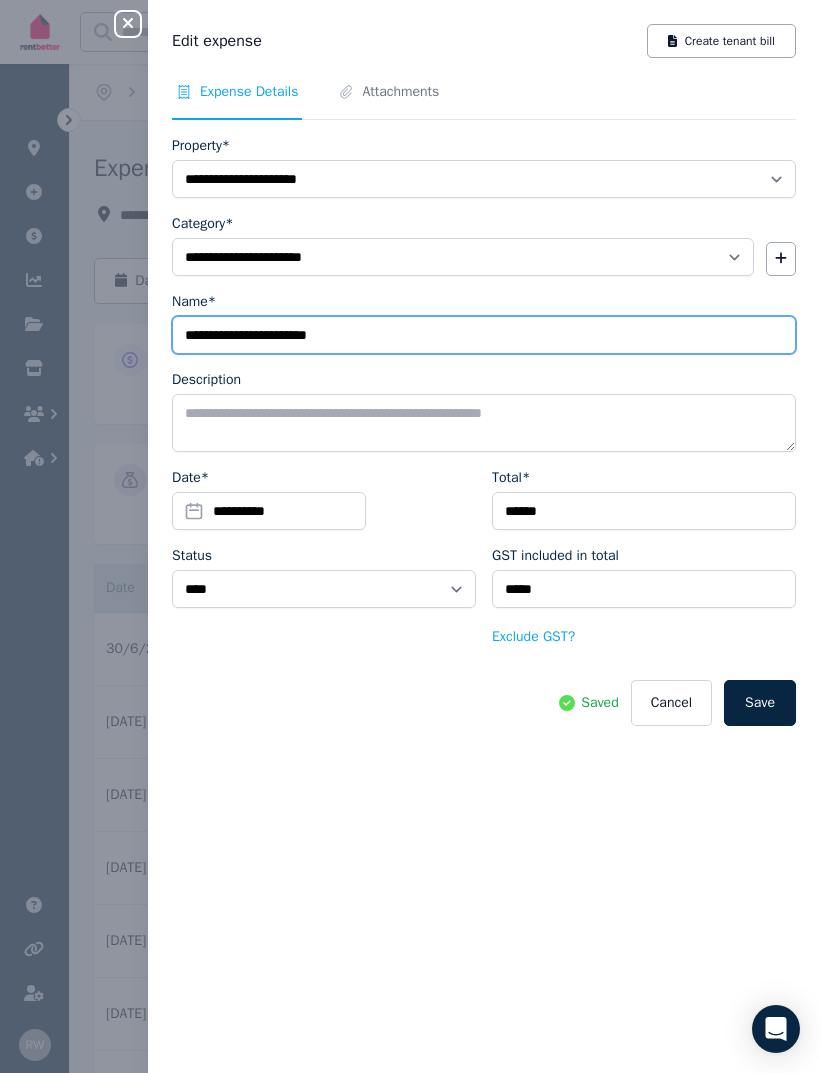click on "**********" at bounding box center (484, 335) 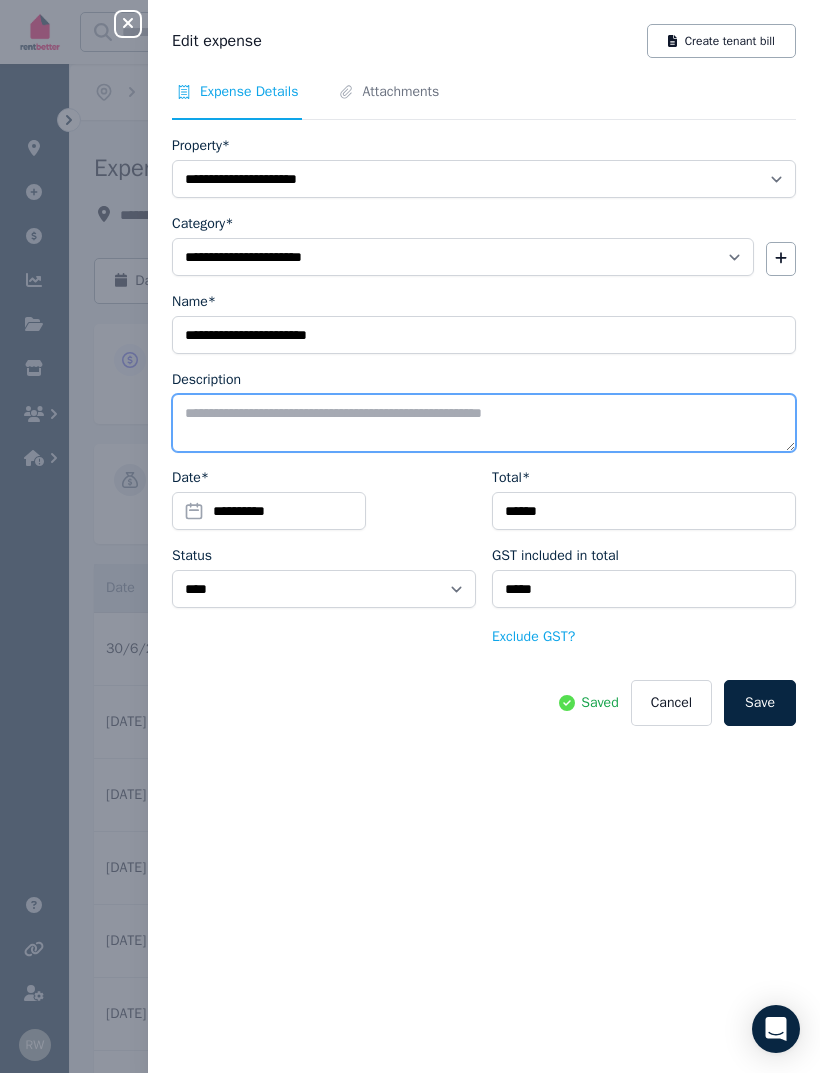 click on "Description" at bounding box center (484, 423) 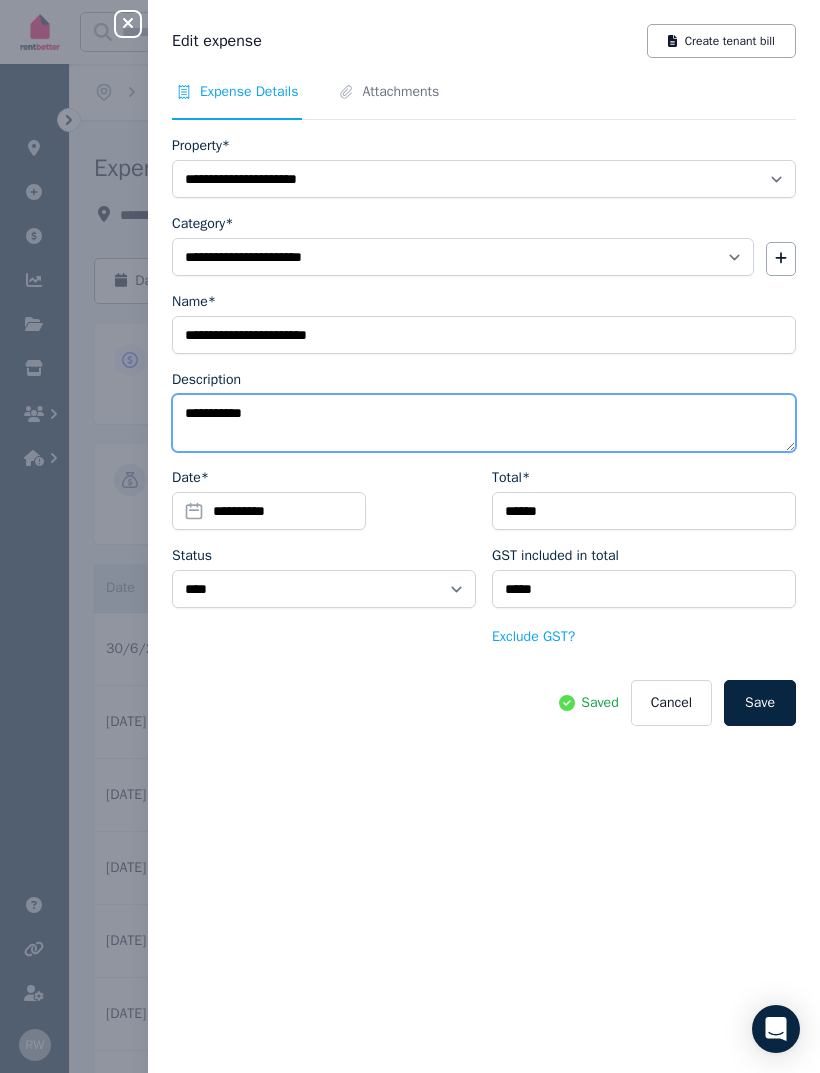 type on "**********" 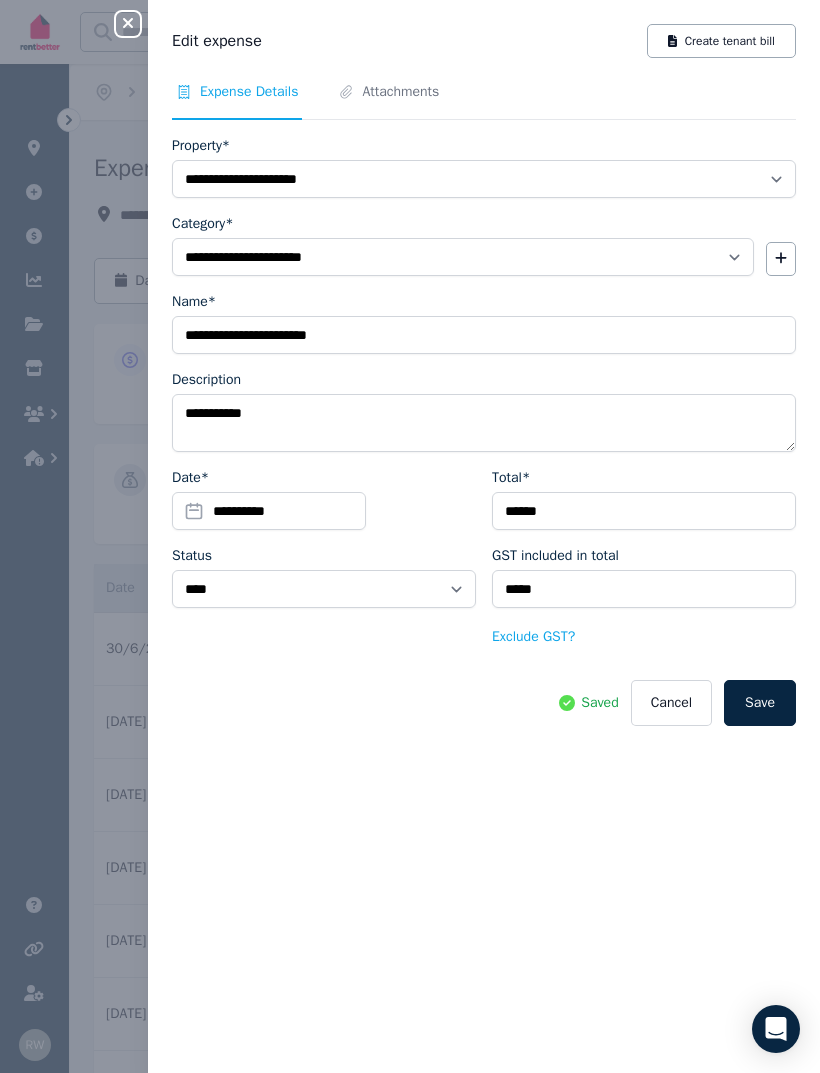 click on "Save" at bounding box center (760, 703) 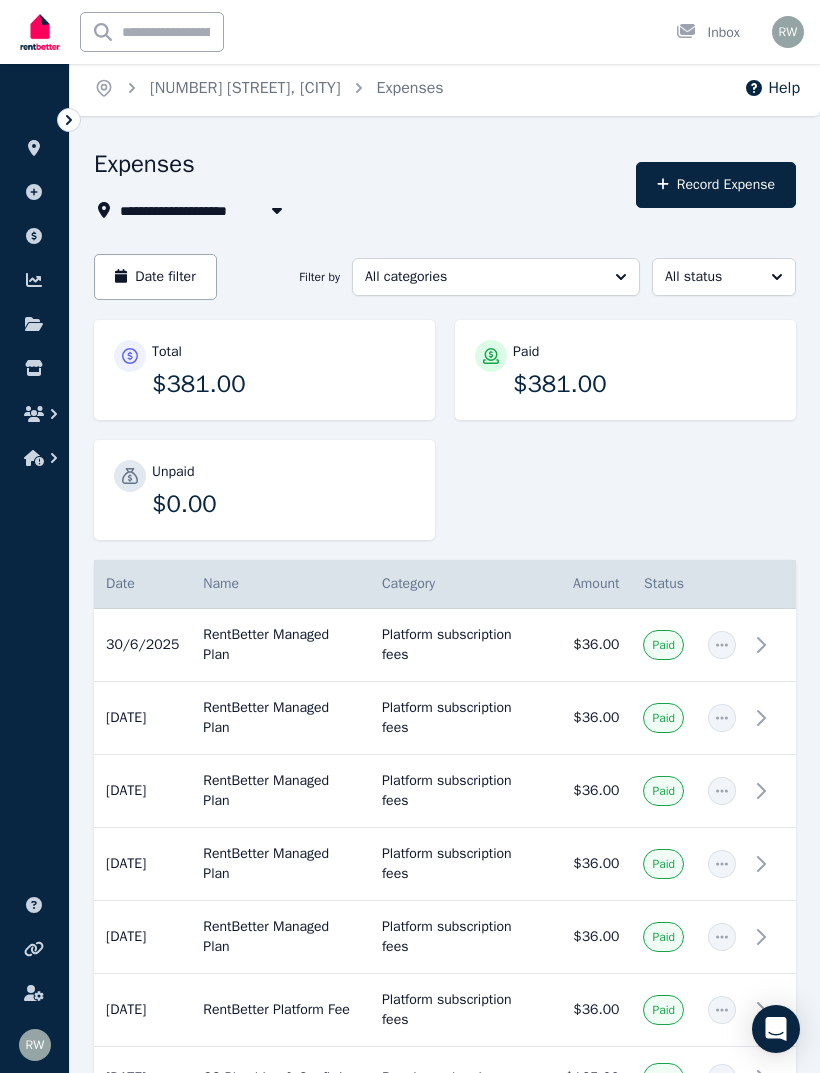 scroll, scrollTop: 0, scrollLeft: 0, axis: both 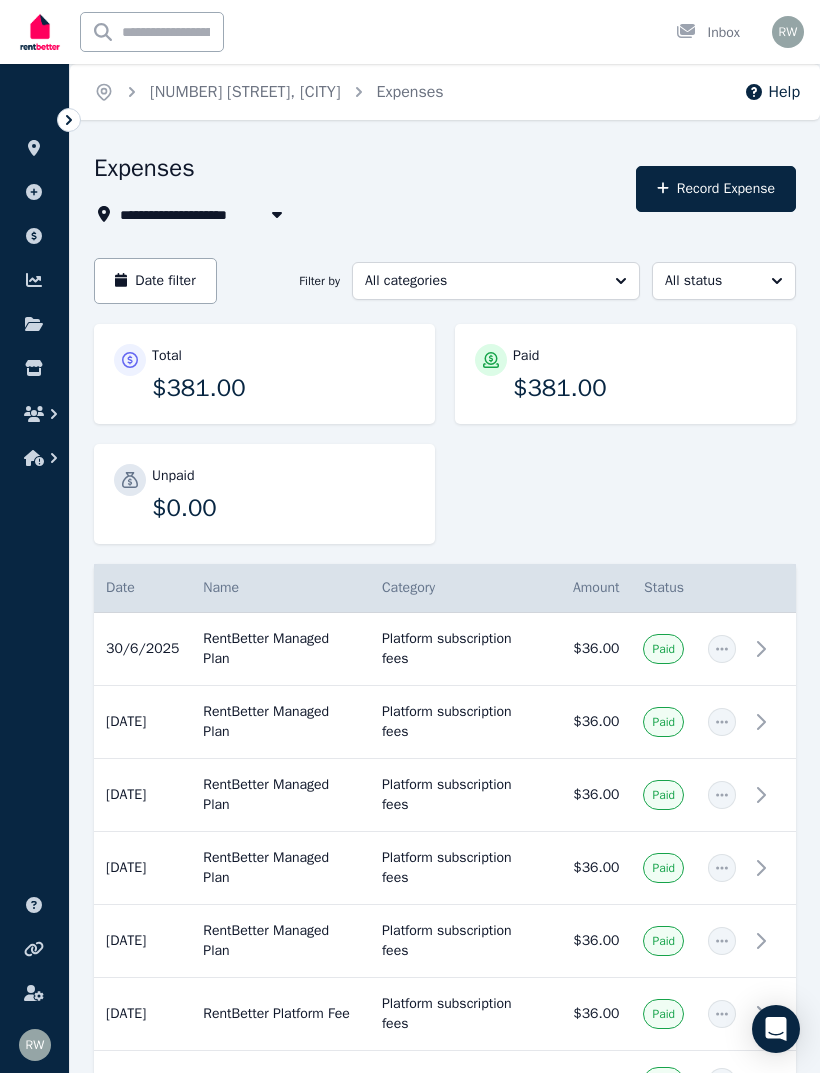 click on "Record Expense" at bounding box center (716, 189) 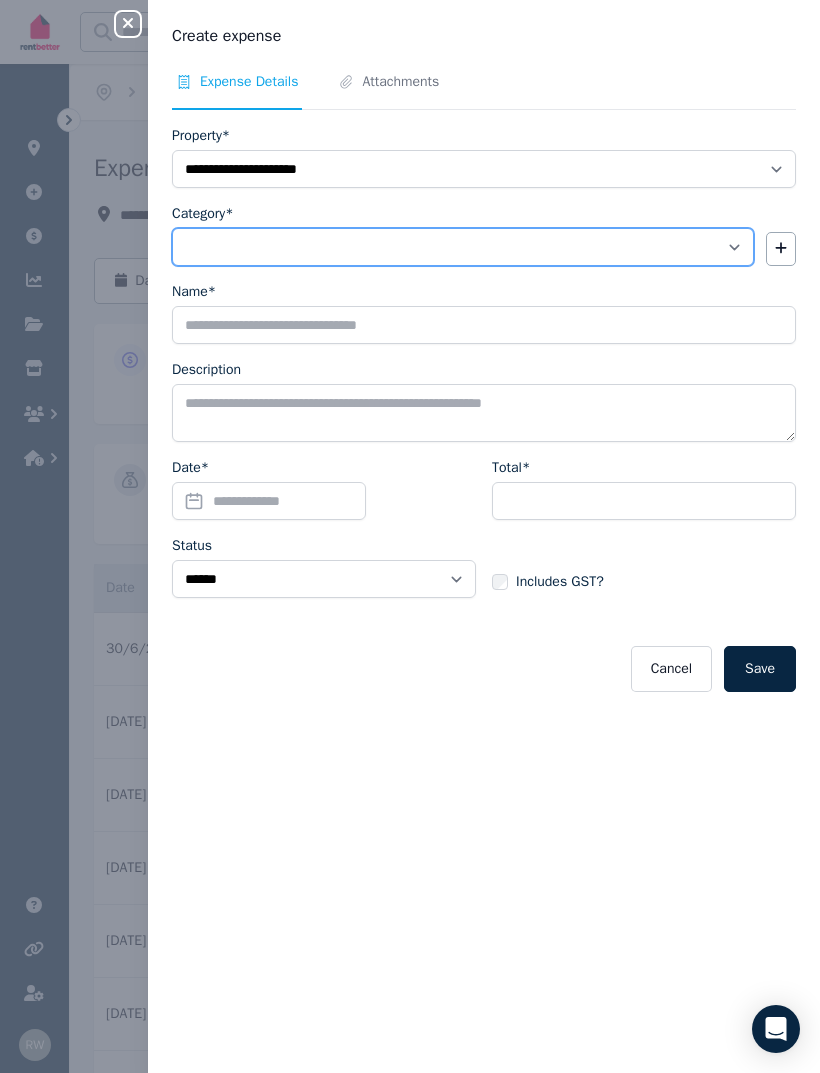 click on "**********" at bounding box center (463, 247) 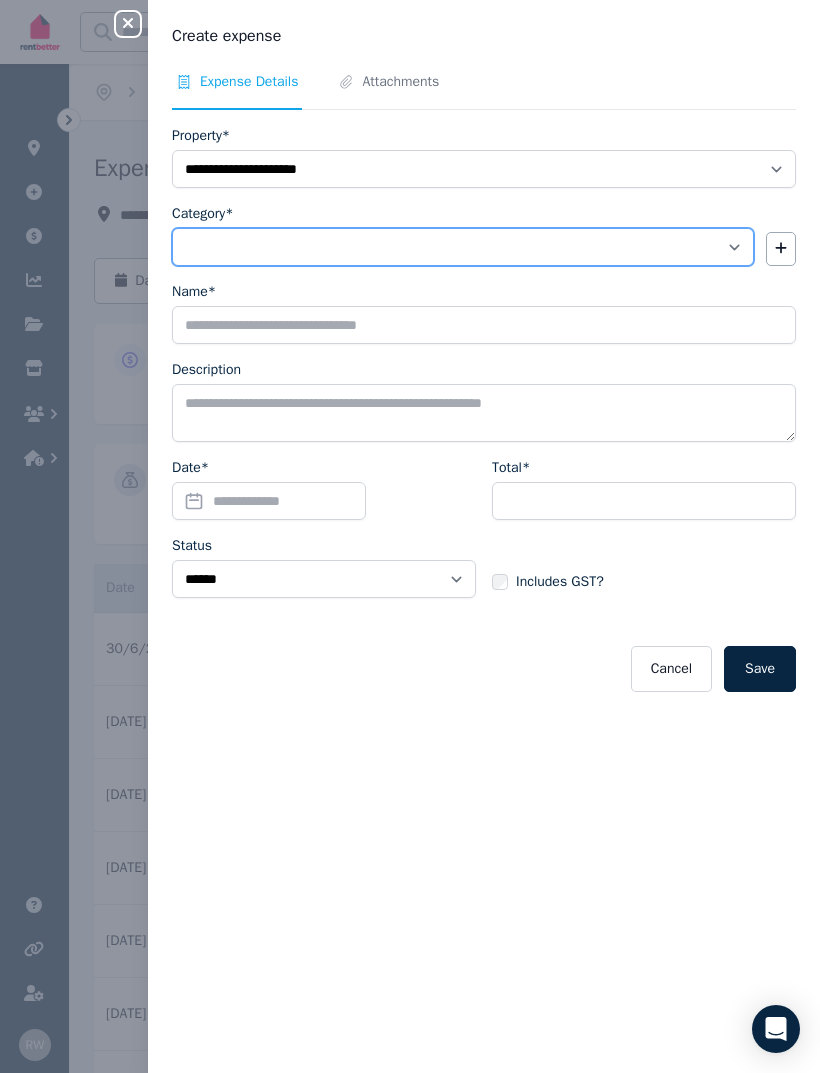 select on "**********" 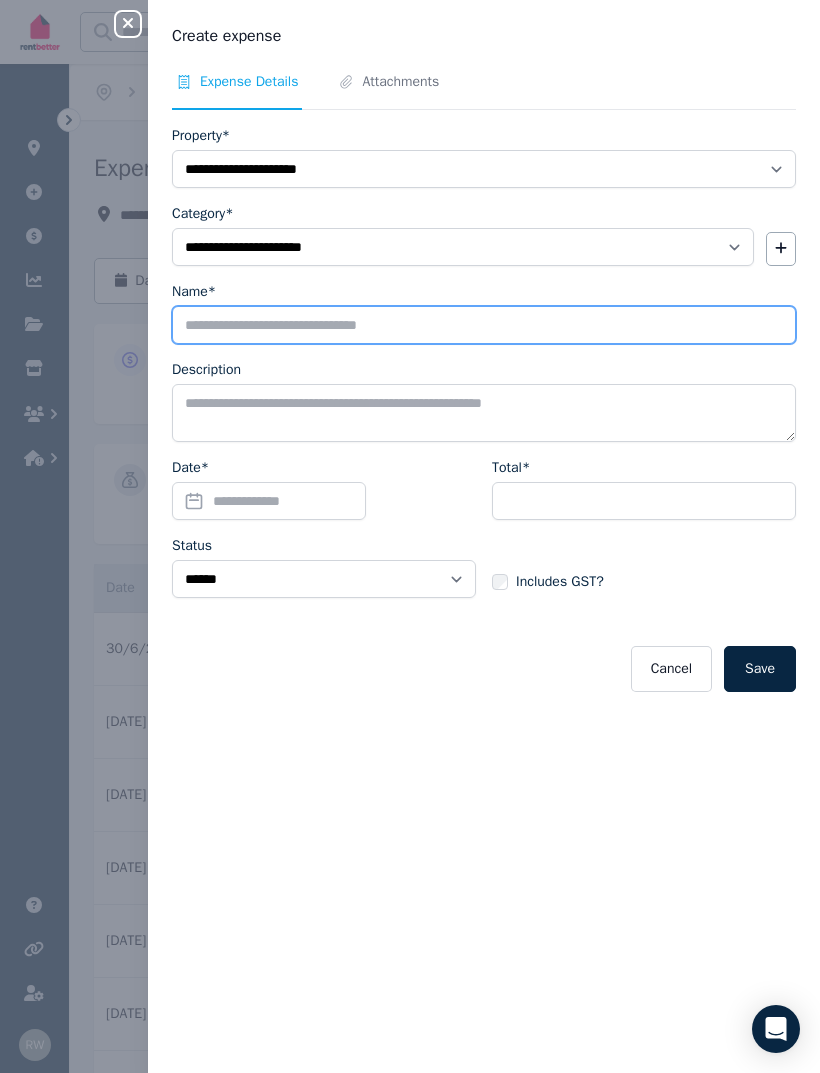 click on "Name*" at bounding box center (484, 325) 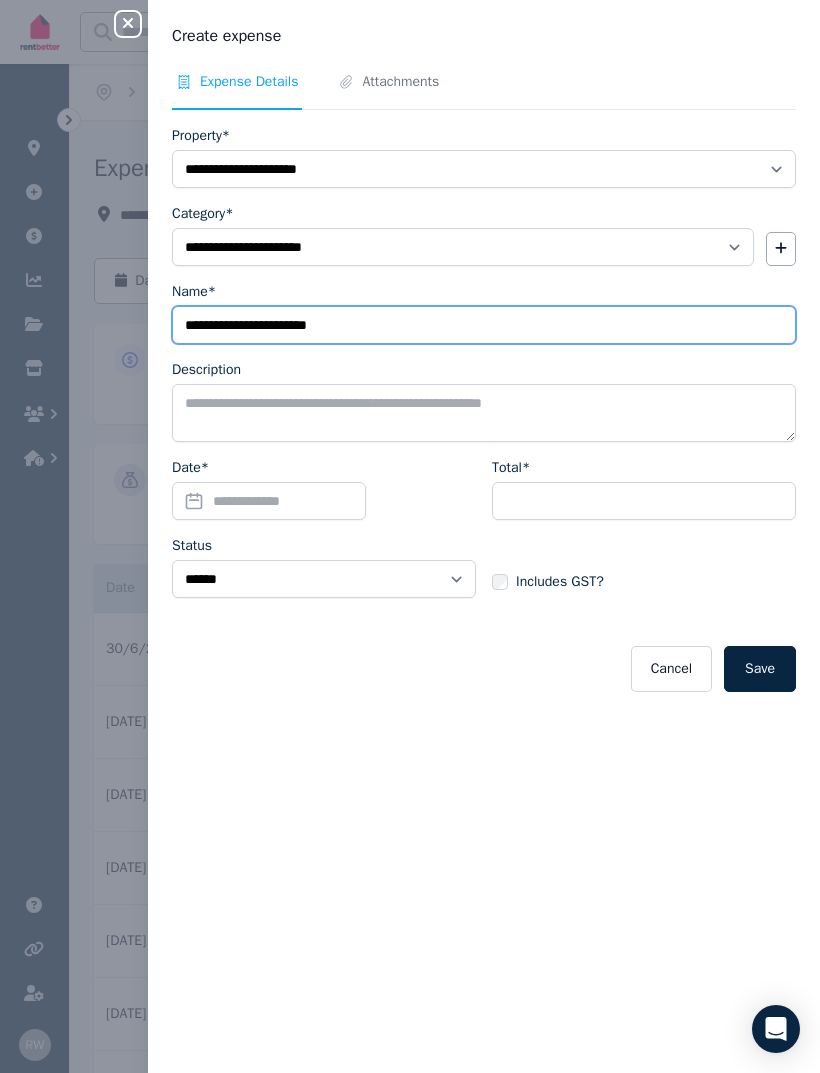 type on "**********" 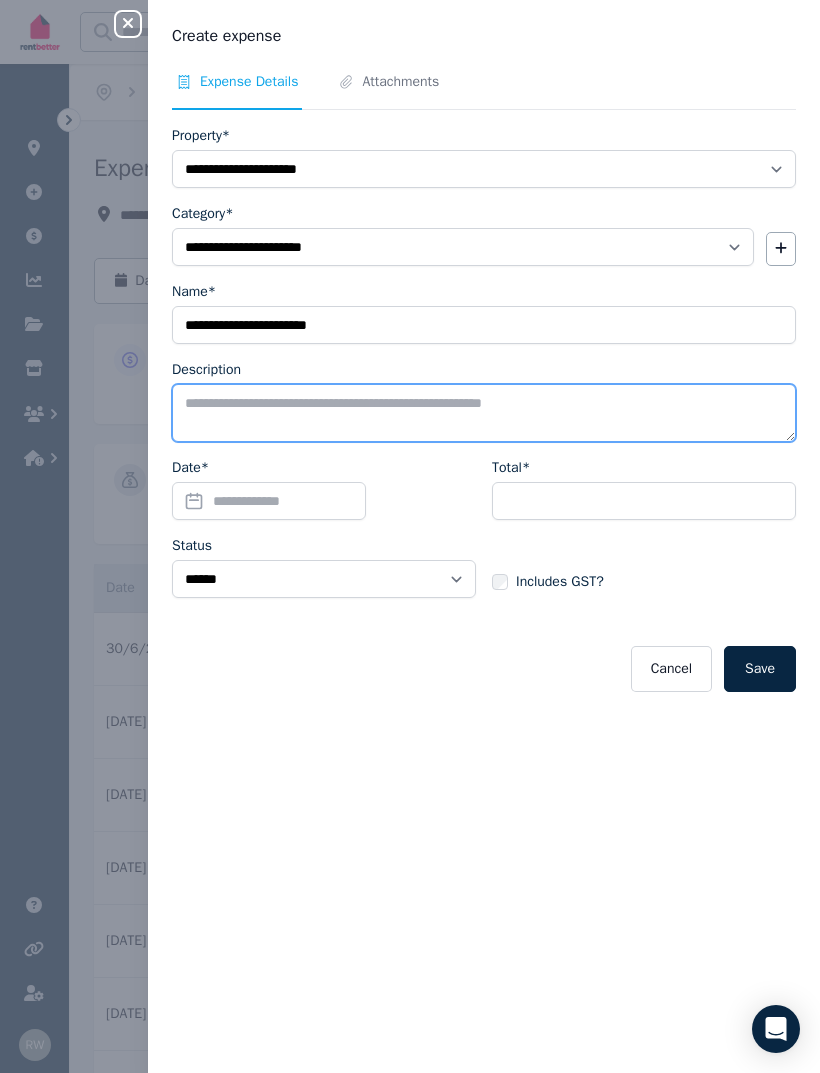 click on "Description" at bounding box center [484, 413] 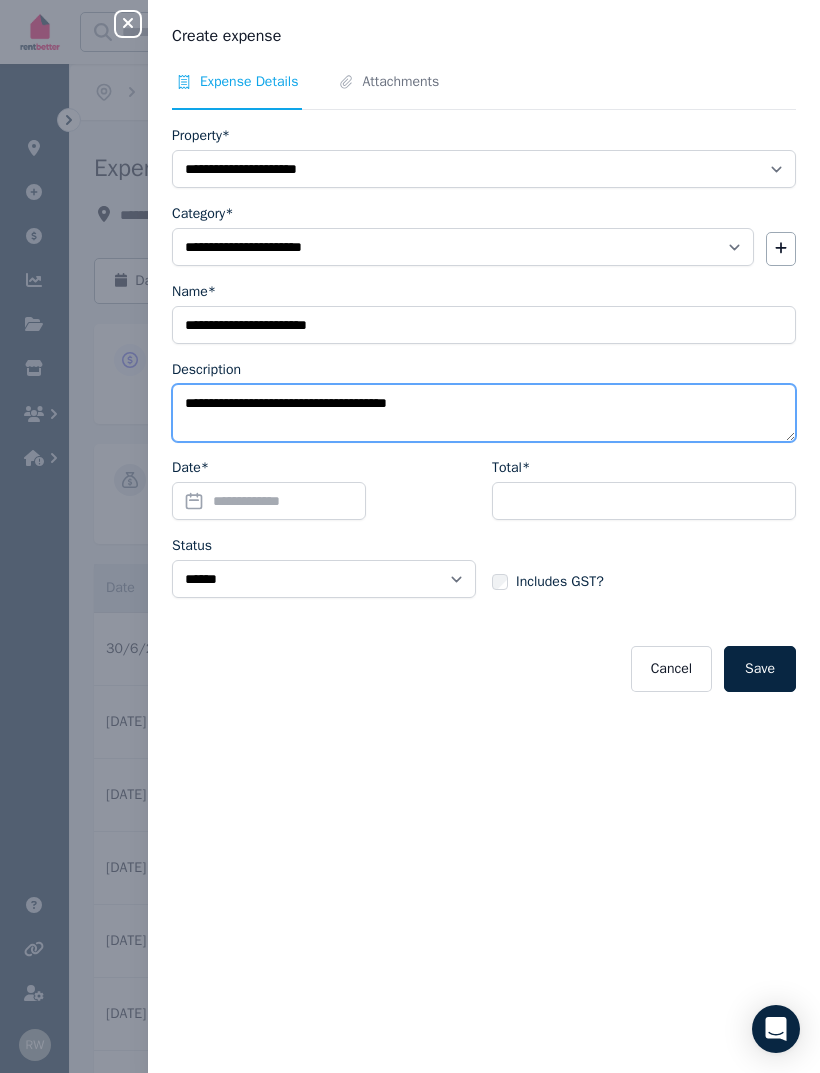 type on "**********" 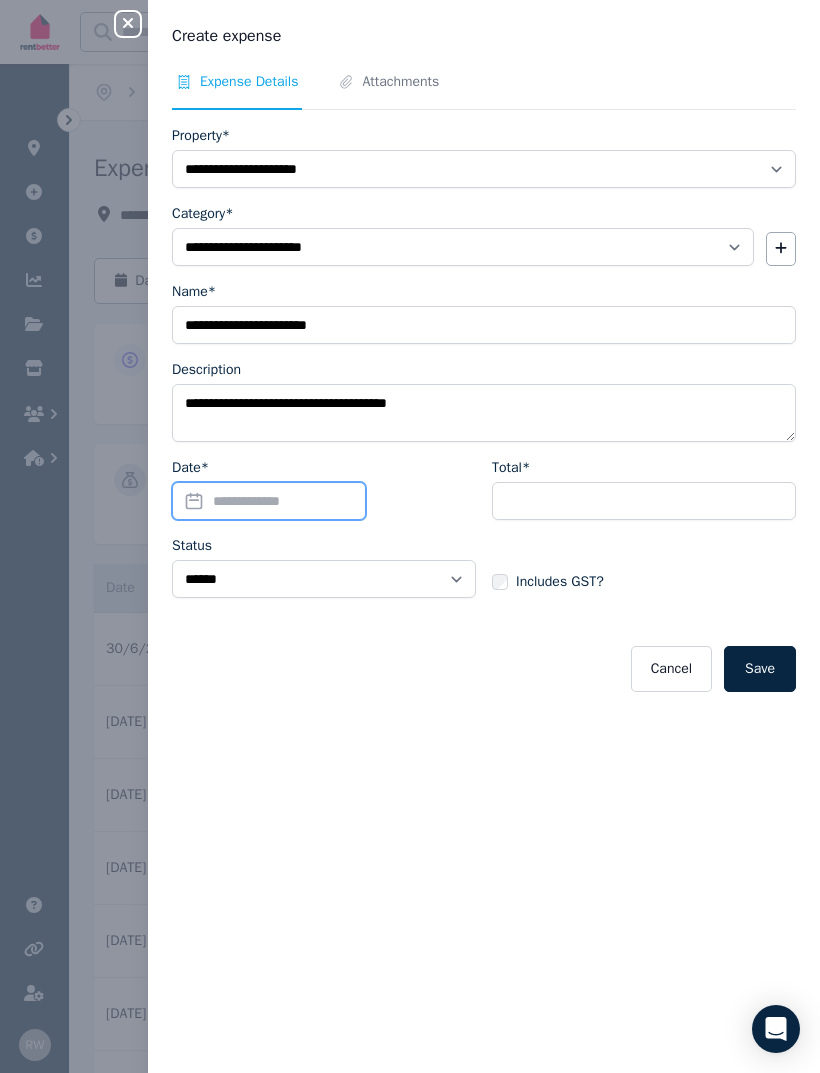 click on "Date*" at bounding box center (269, 501) 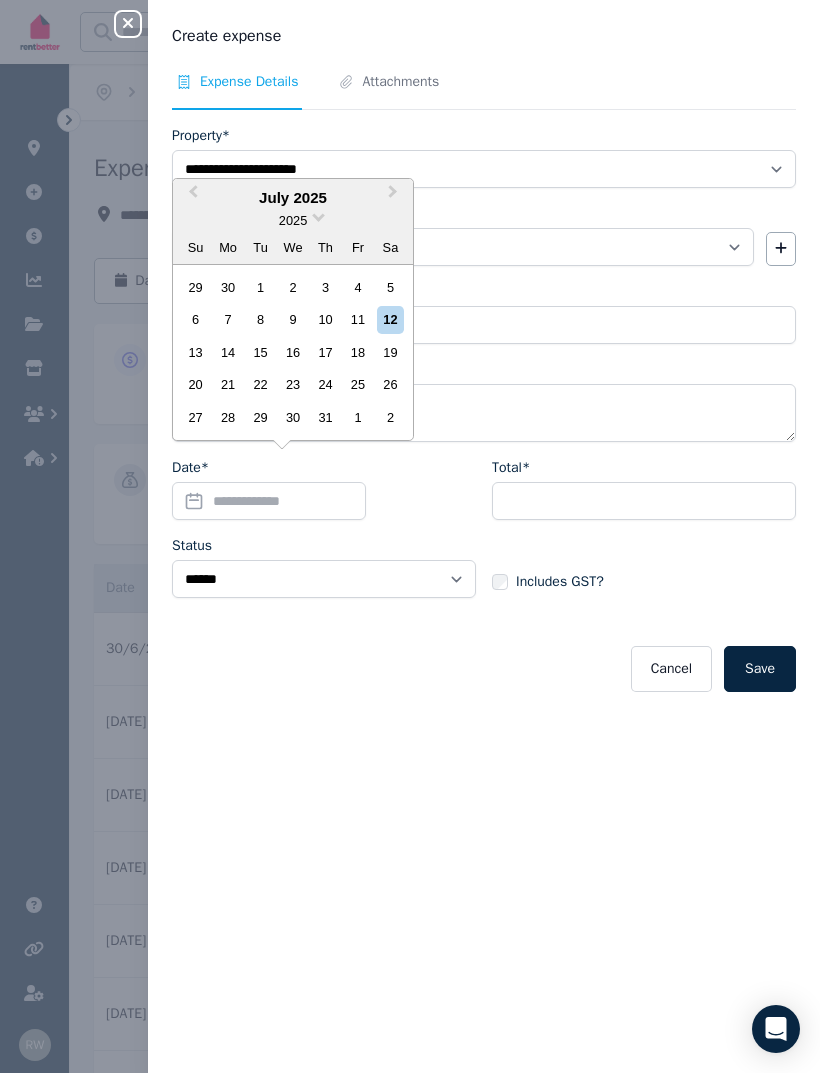 click on "Previous Month" at bounding box center (191, 197) 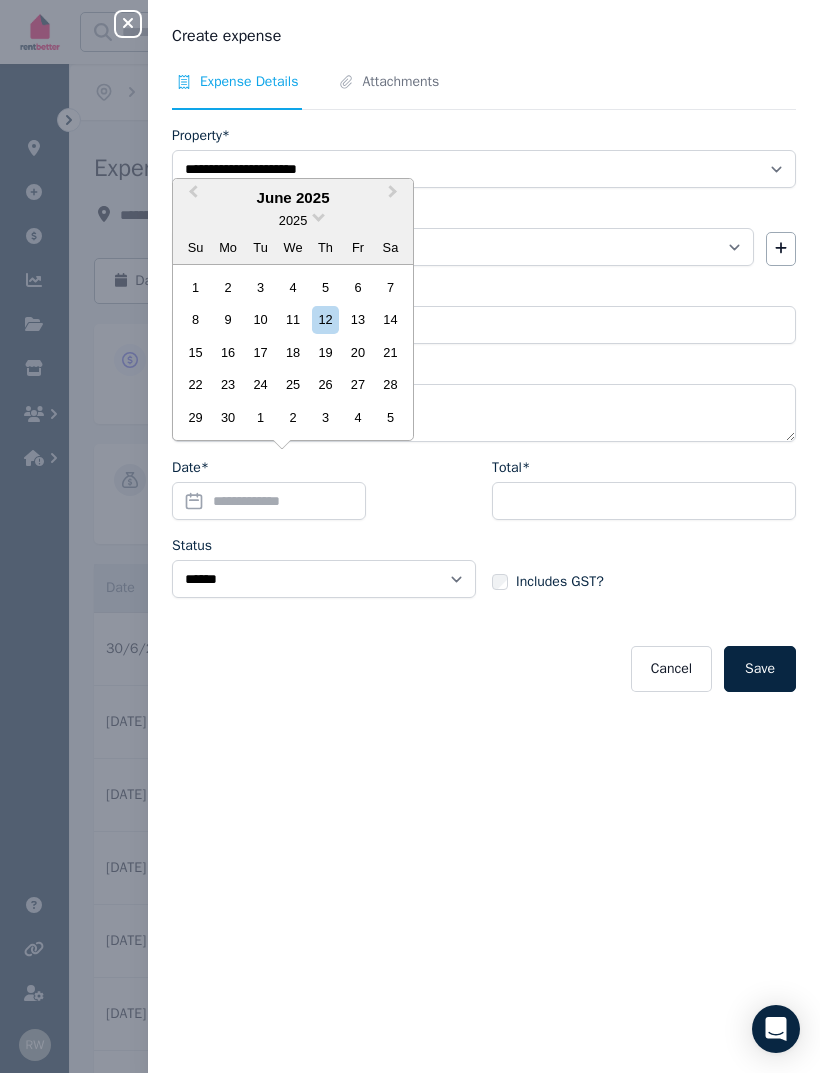 click on "4" at bounding box center [292, 287] 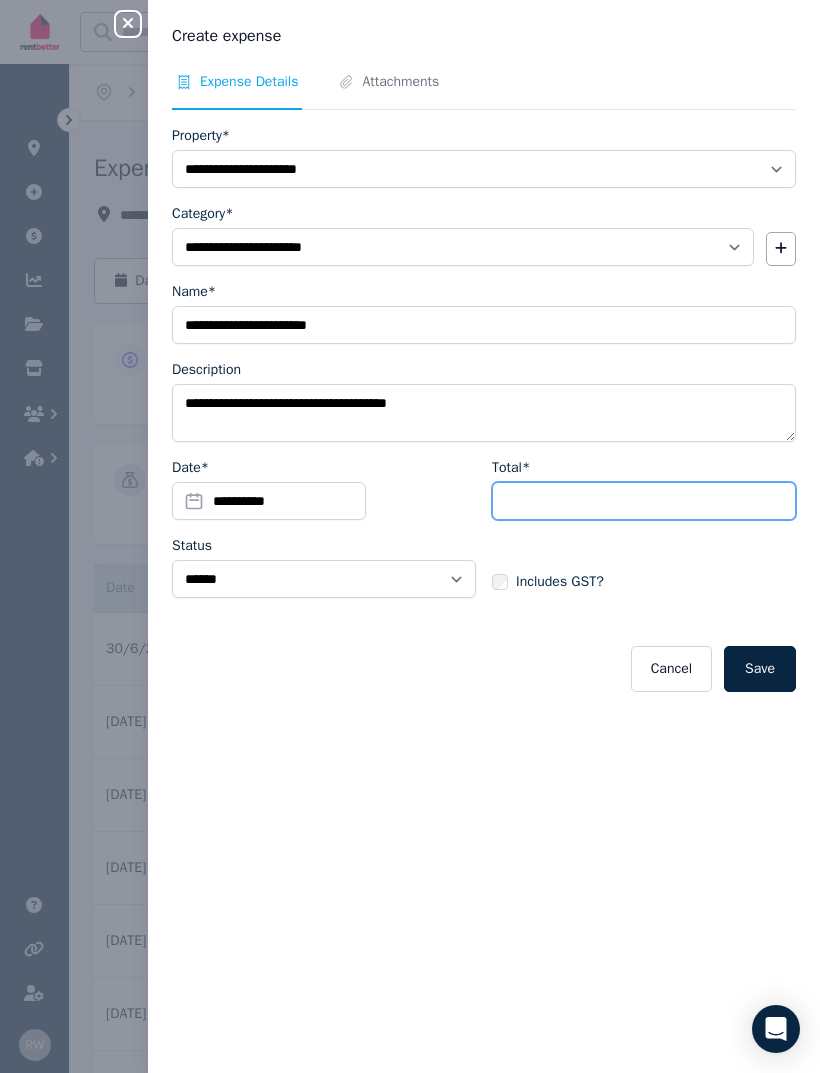 click on "Total*" at bounding box center (644, 501) 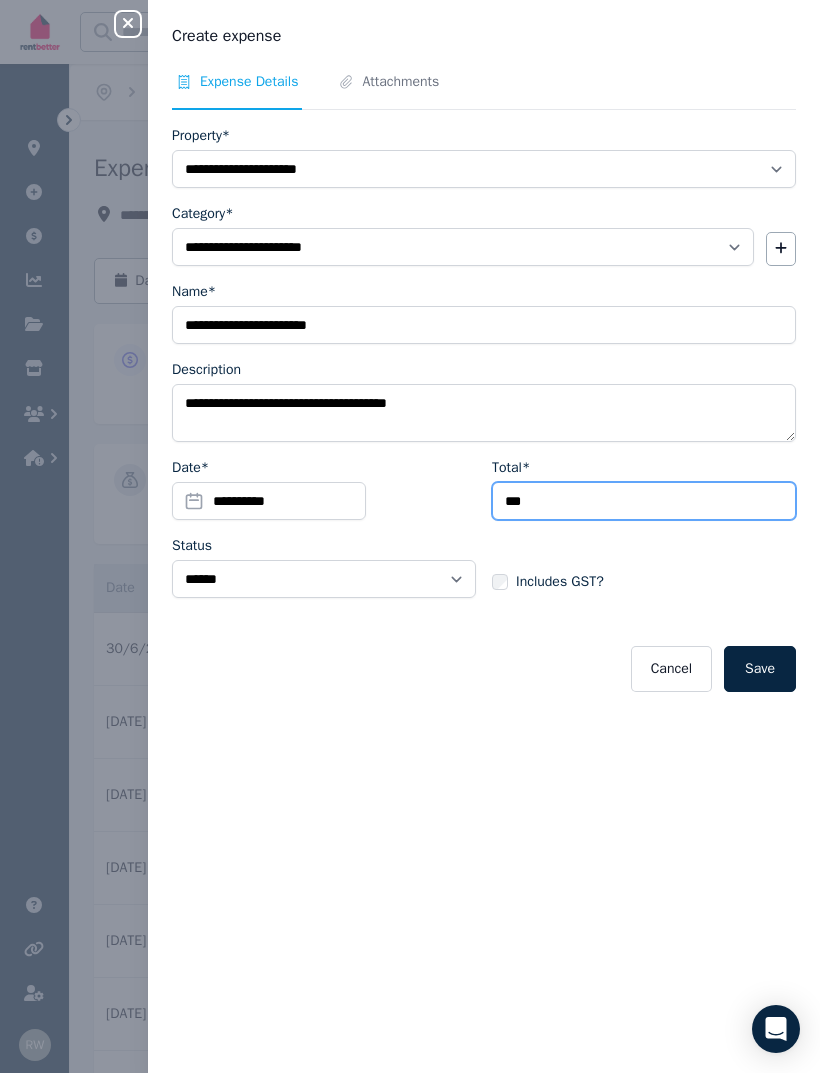 type on "***" 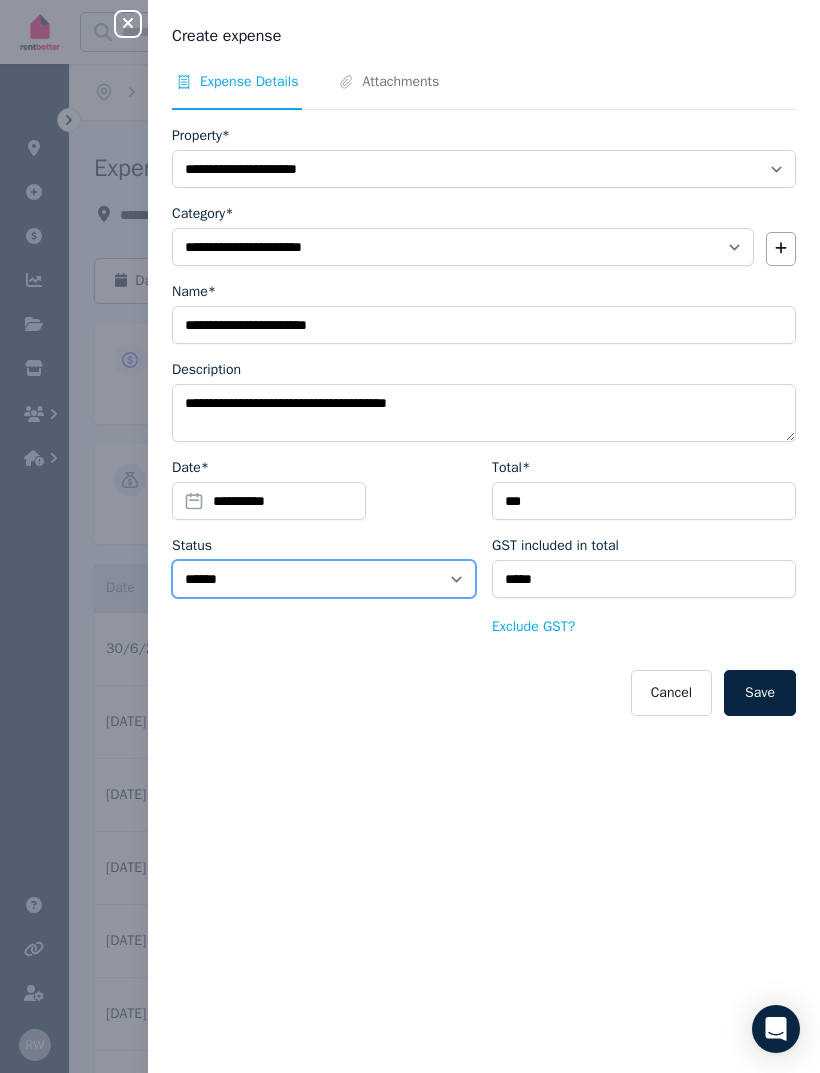 click on "****** ****" at bounding box center [324, 579] 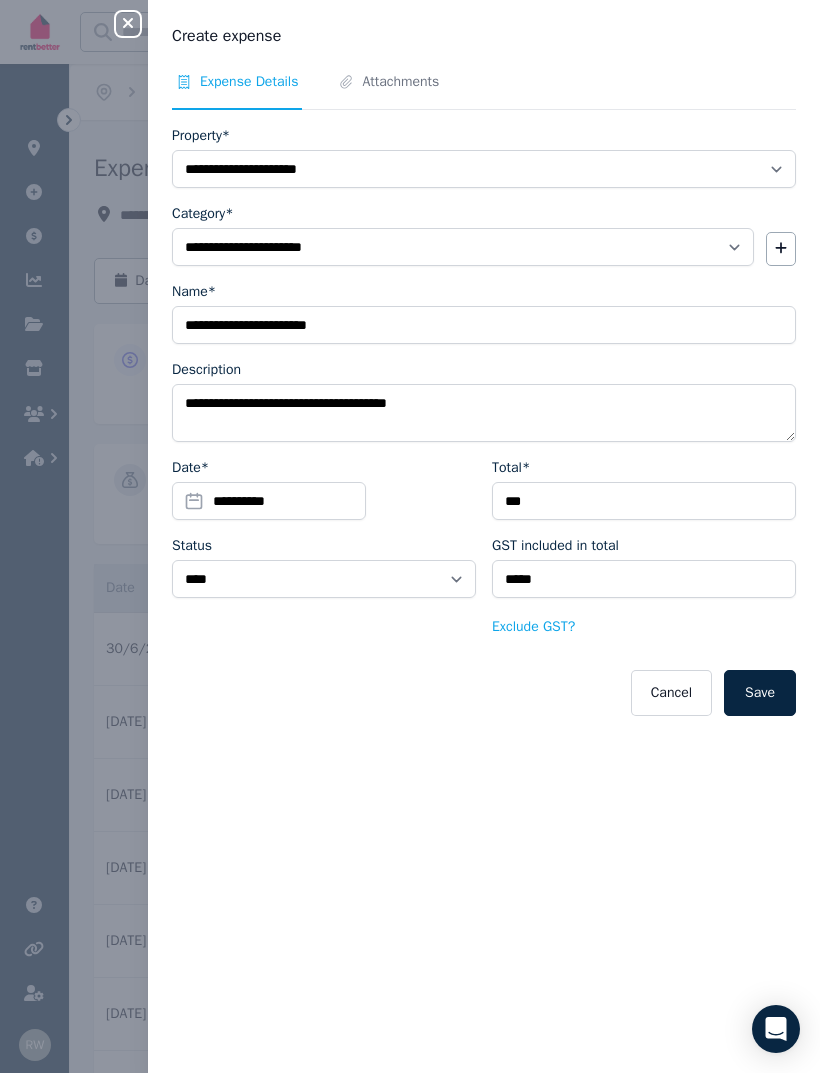 click on "Save" at bounding box center (760, 693) 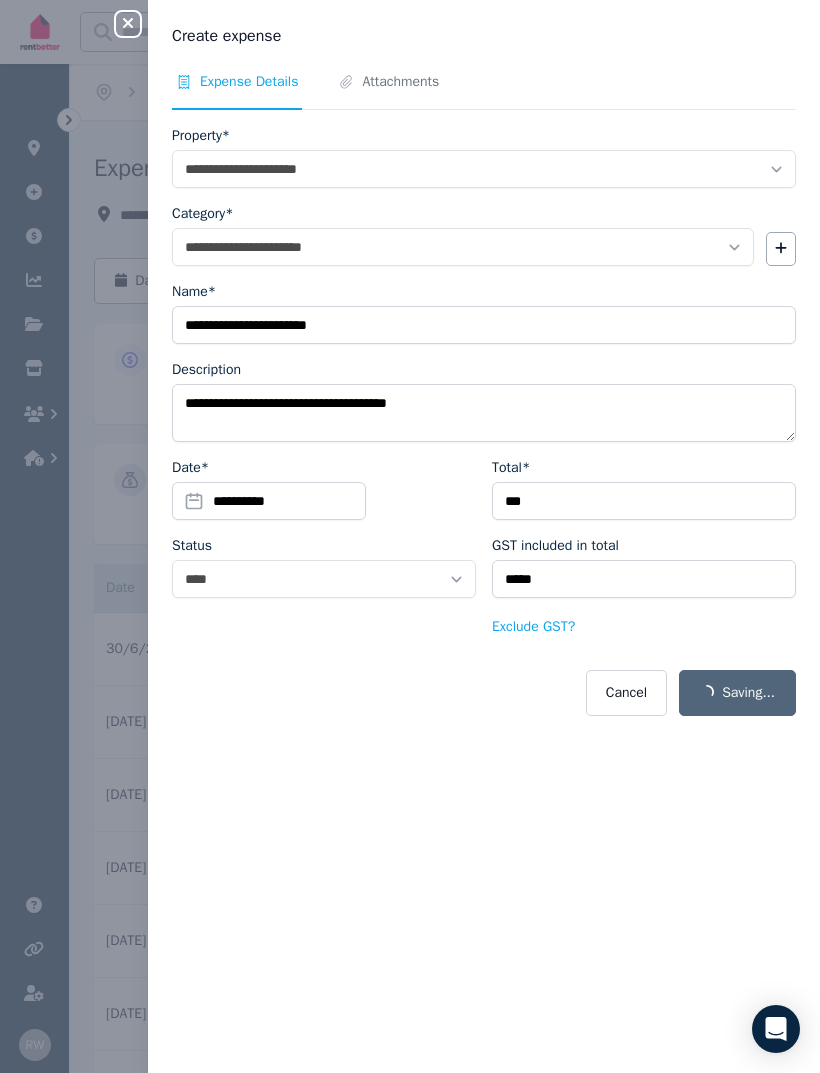 select on "**********" 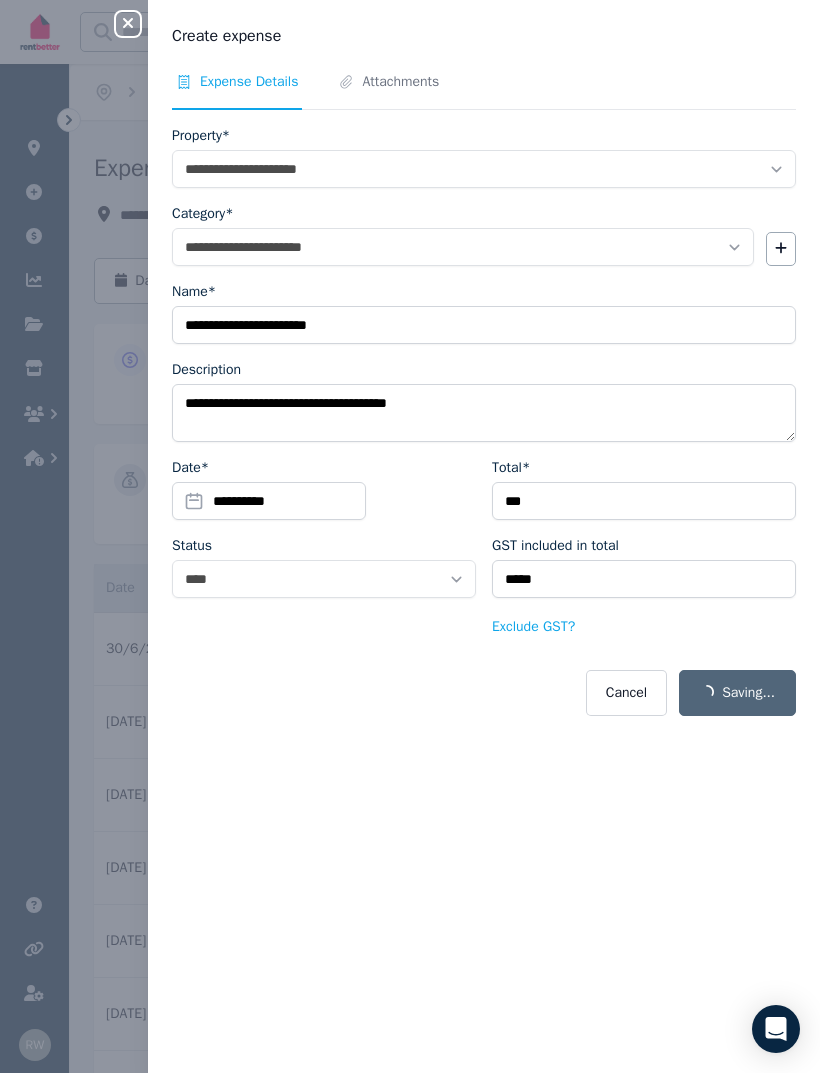 select on "**********" 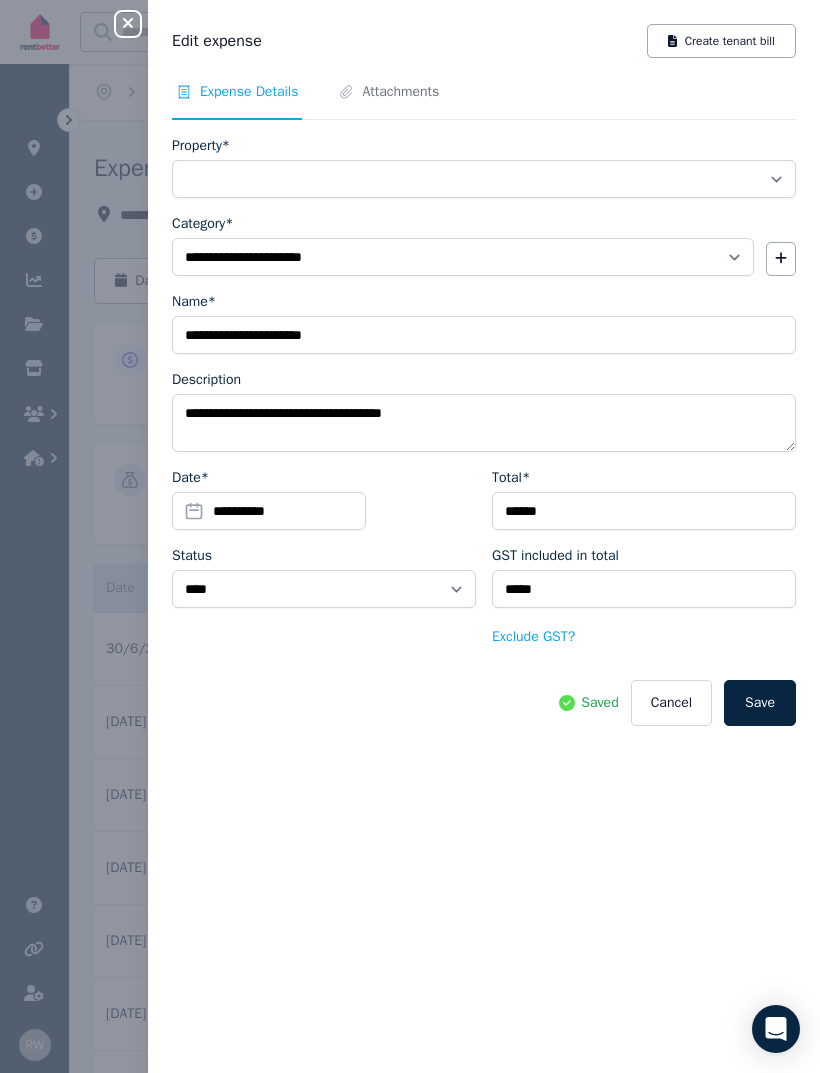 select on "**********" 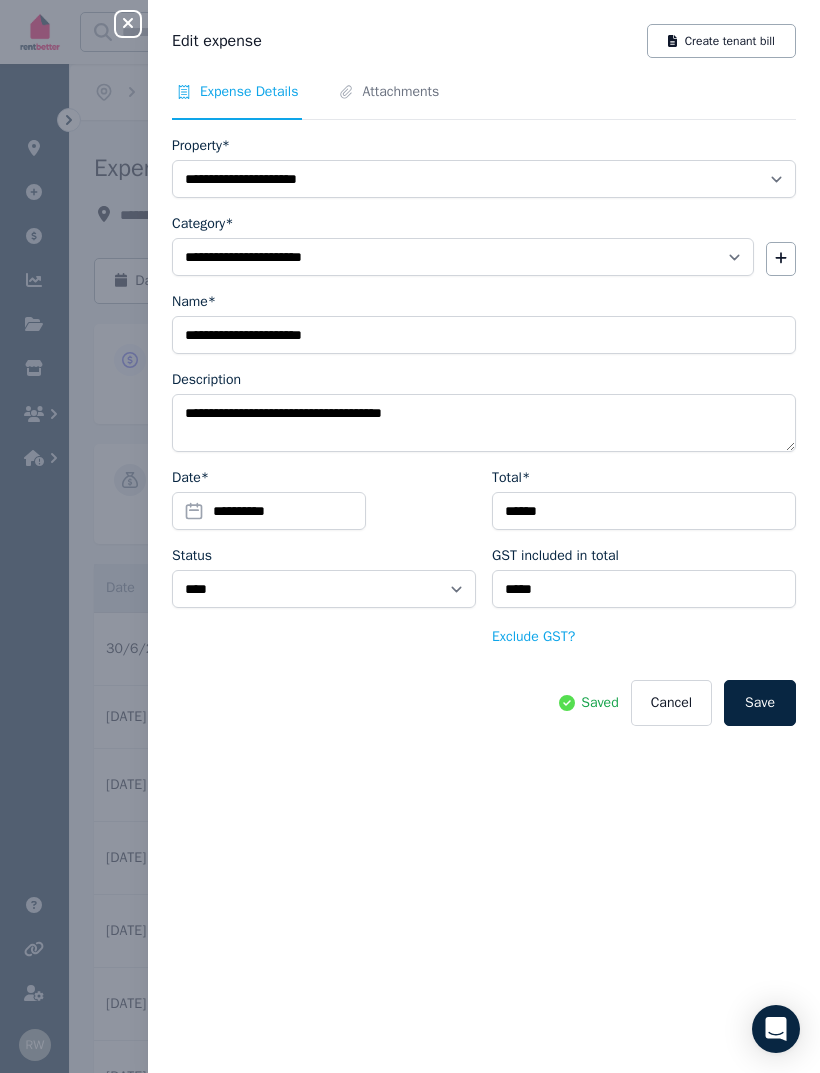 click on "Attachments" at bounding box center (400, 92) 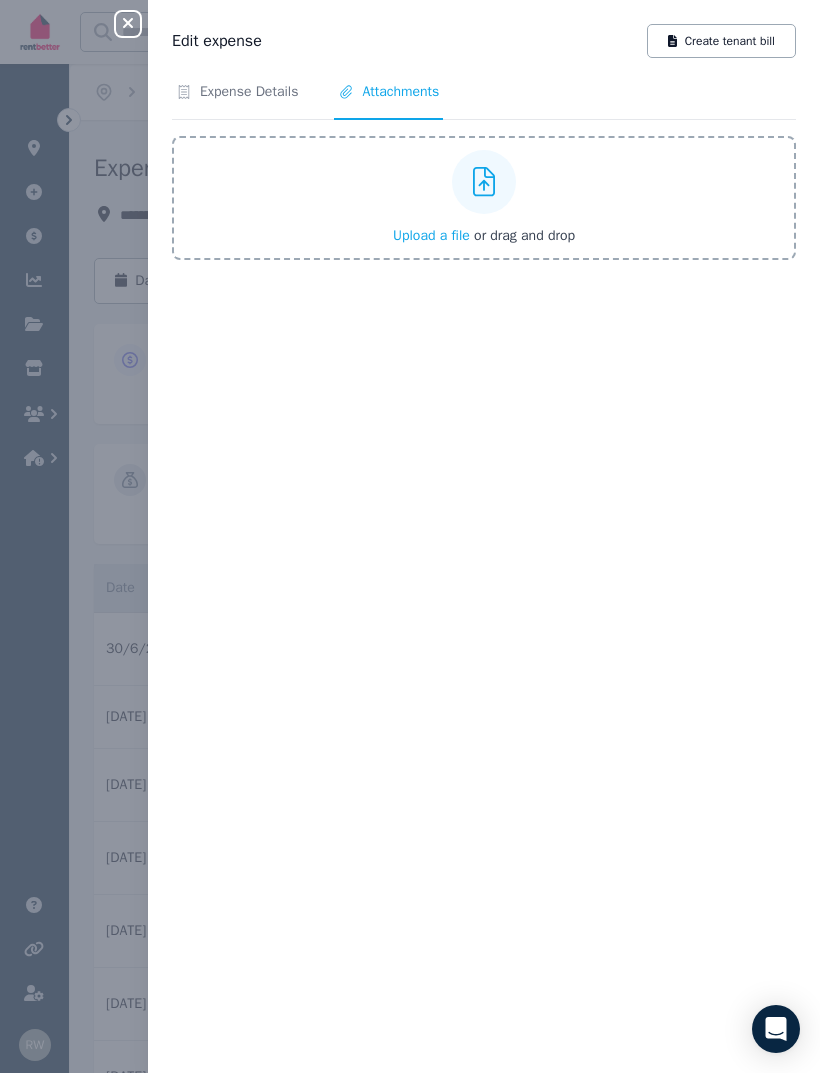 click on "Upload a file" at bounding box center (431, 235) 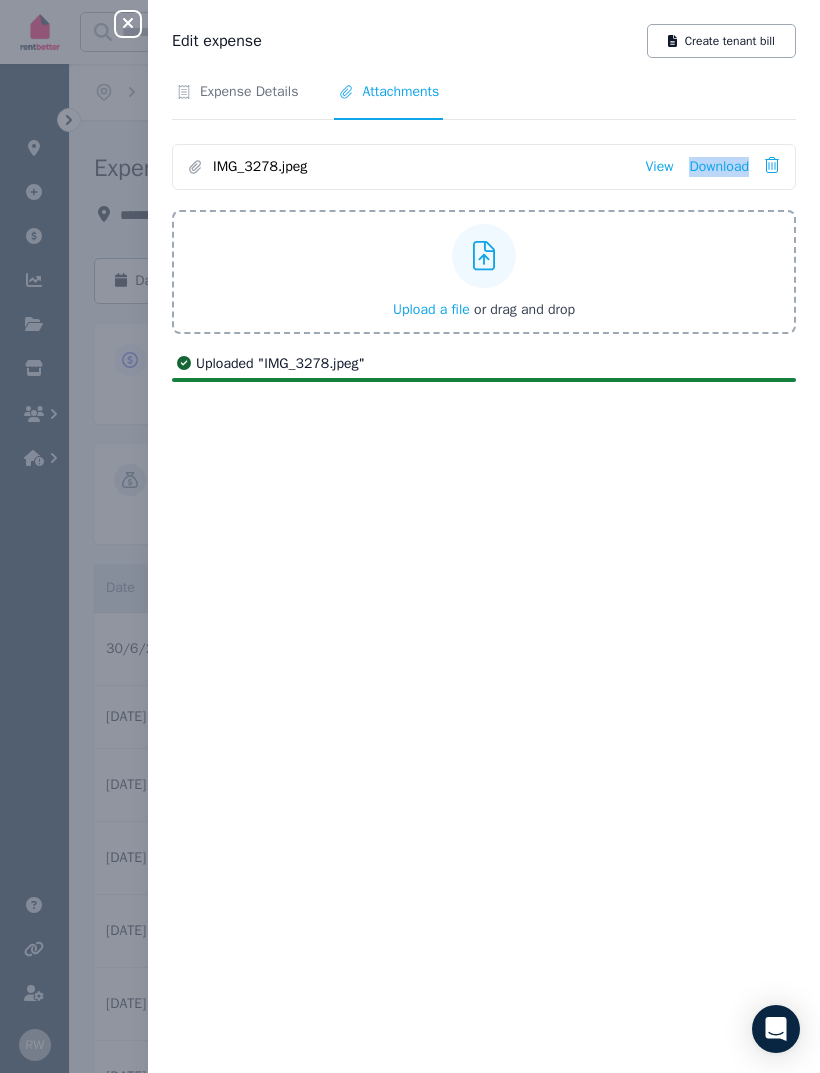click on "Expense Details Attachments IMG_3278.jpeg View Download Upload a file   or drag and drop Uploaded   " IMG_3278.jpeg "" at bounding box center (484, 565) 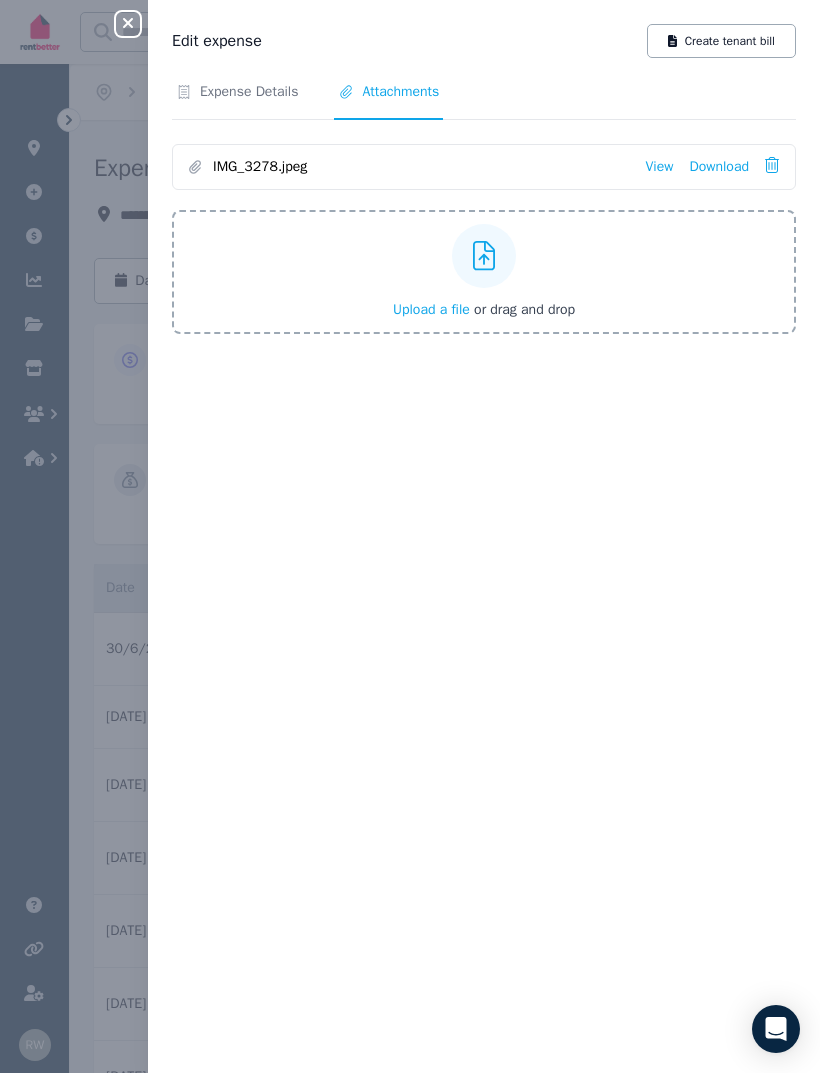 click on "View" at bounding box center [659, 167] 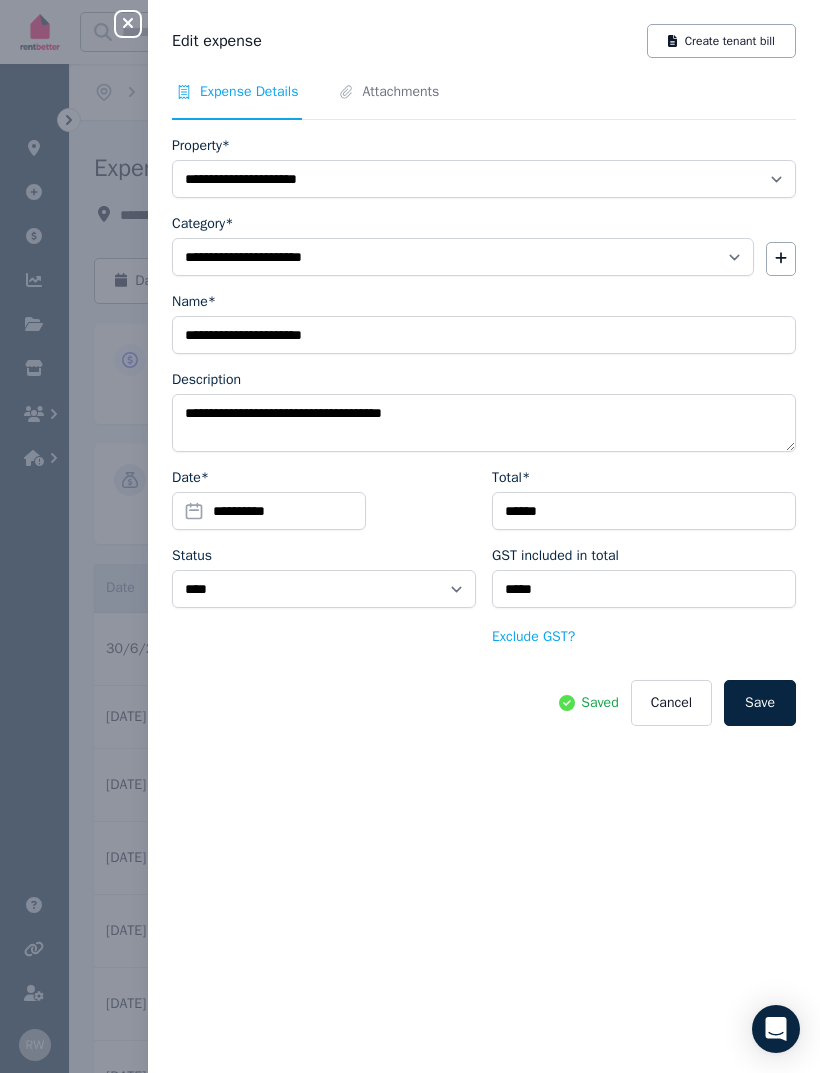 click on "Save" at bounding box center [760, 703] 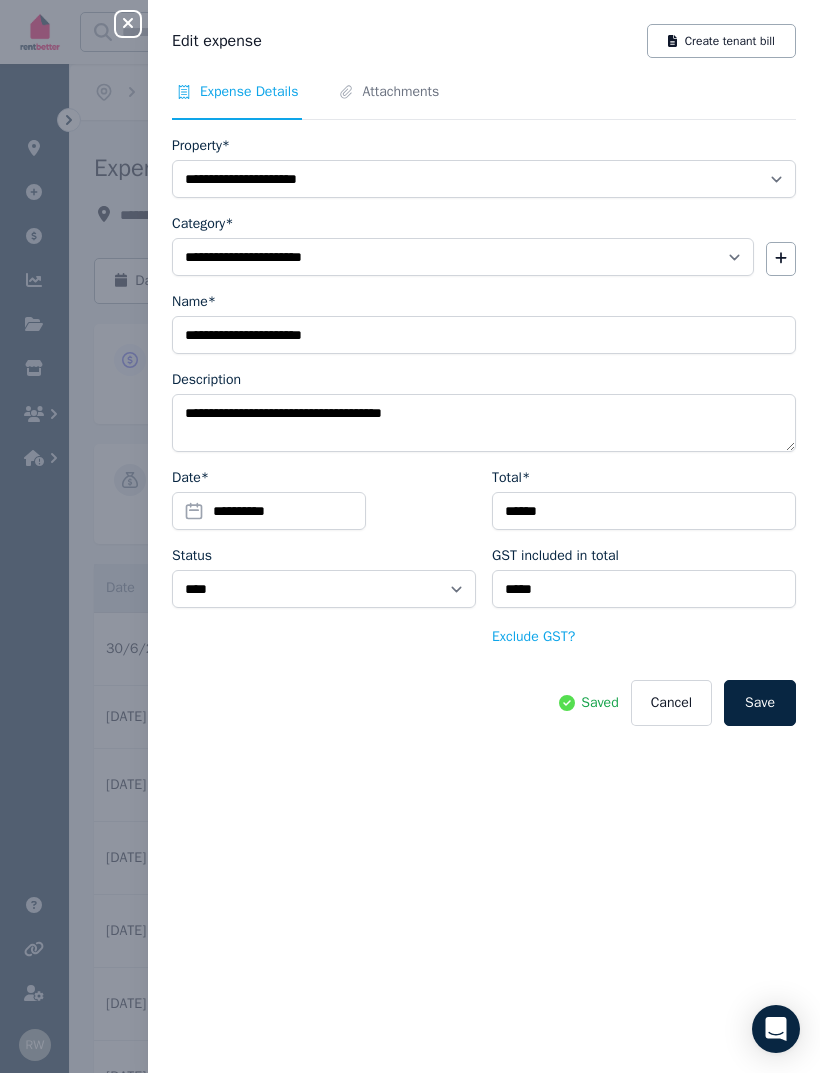 click on "Save" at bounding box center (760, 703) 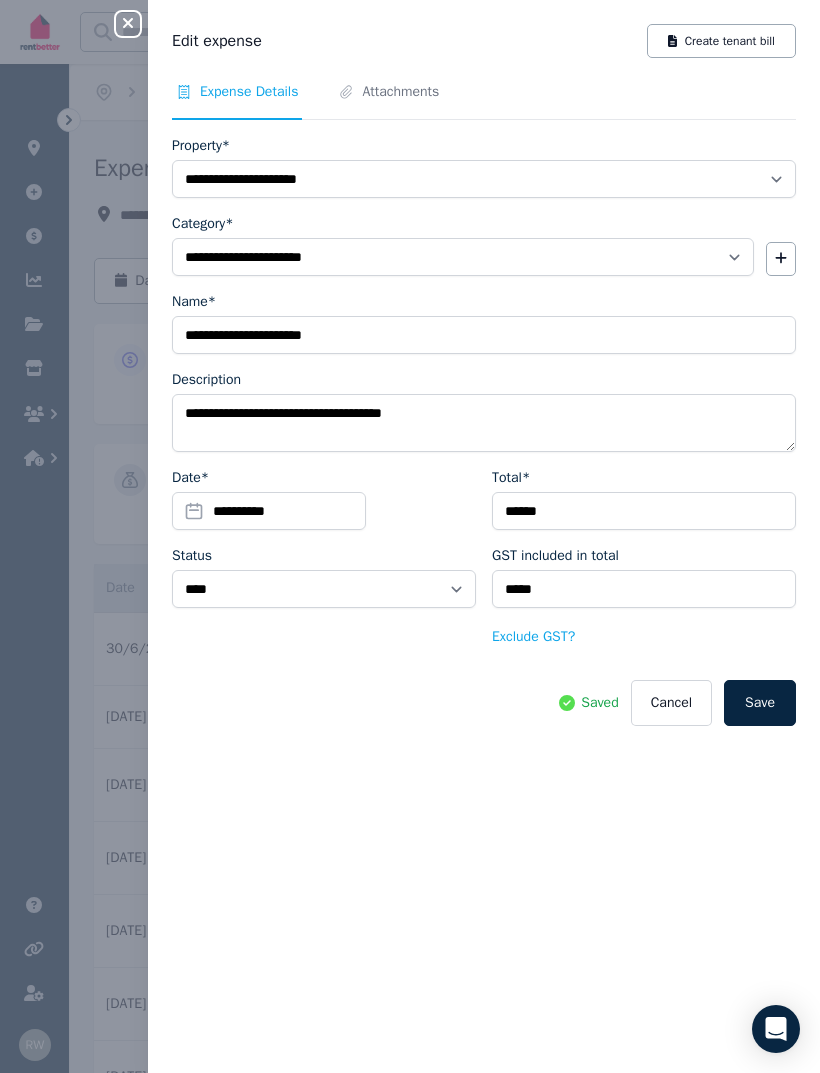 click 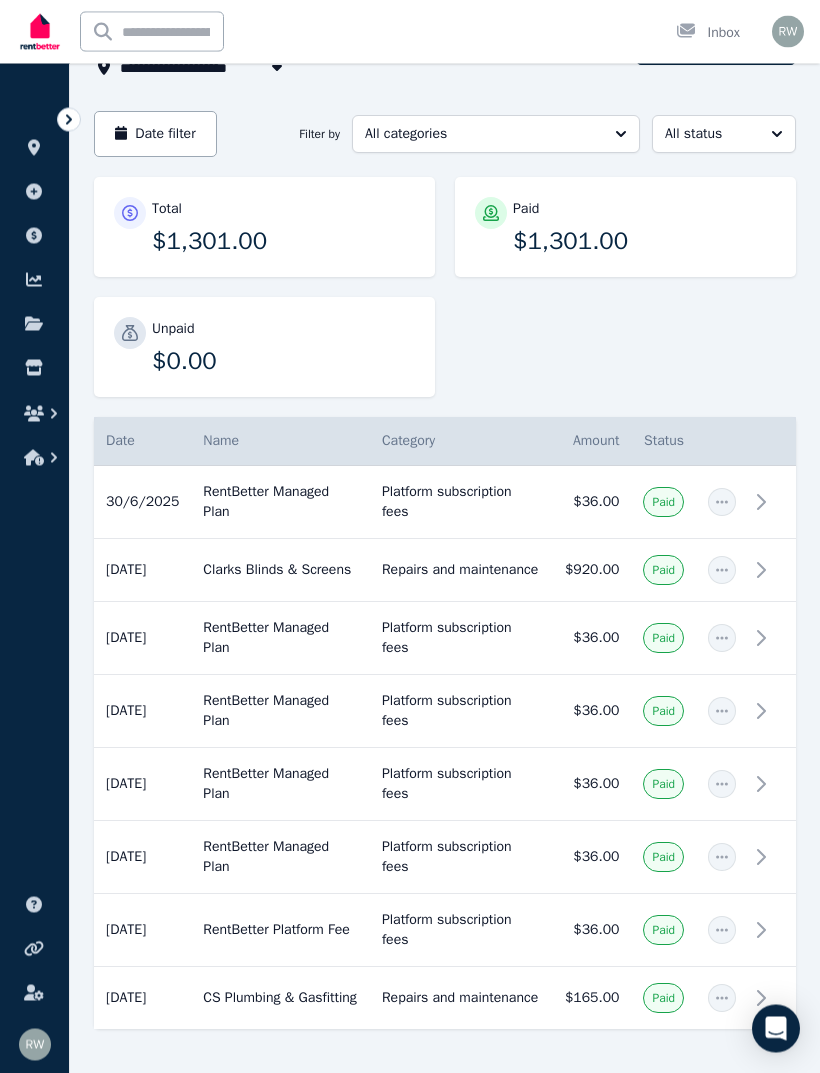 scroll, scrollTop: 167, scrollLeft: 0, axis: vertical 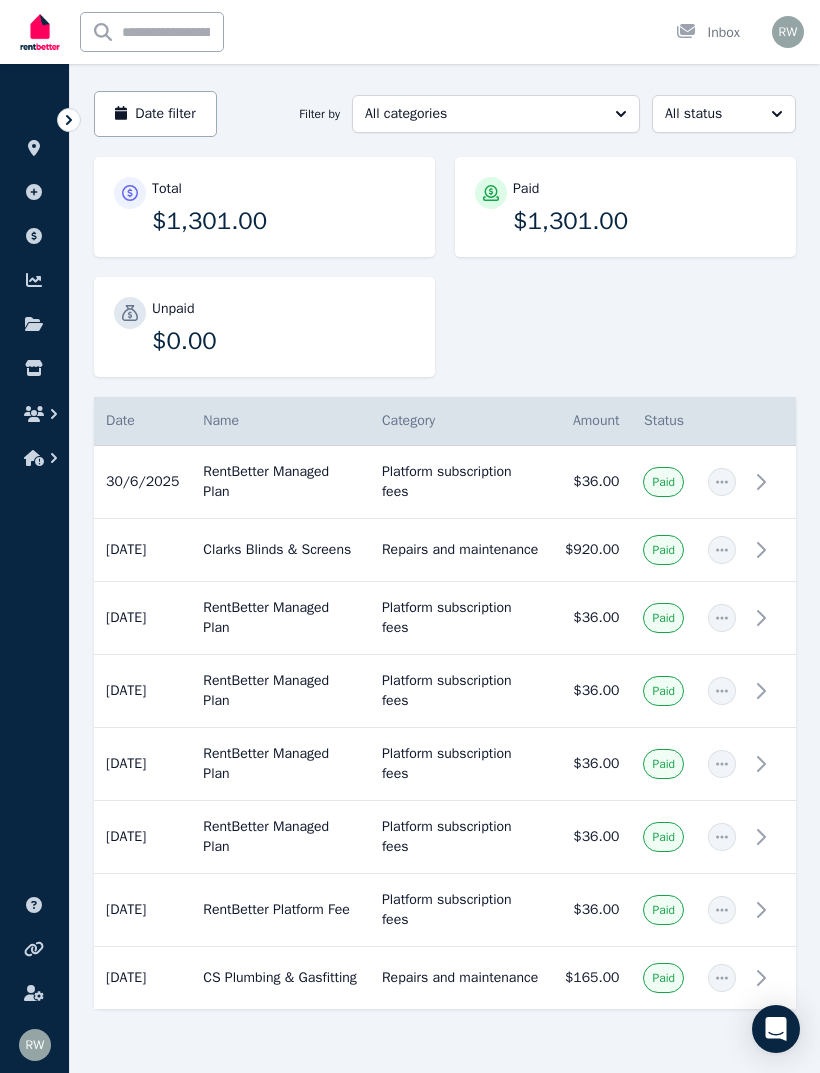 click 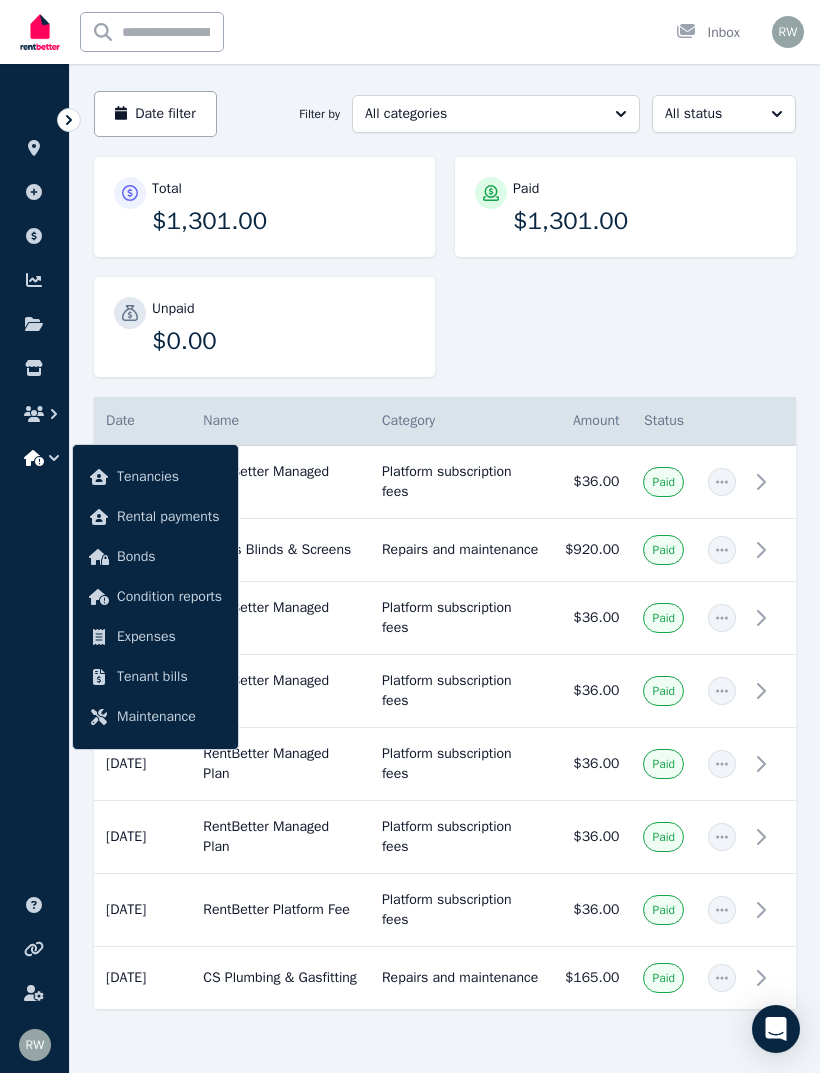 click on "Expenses" at bounding box center [169, 637] 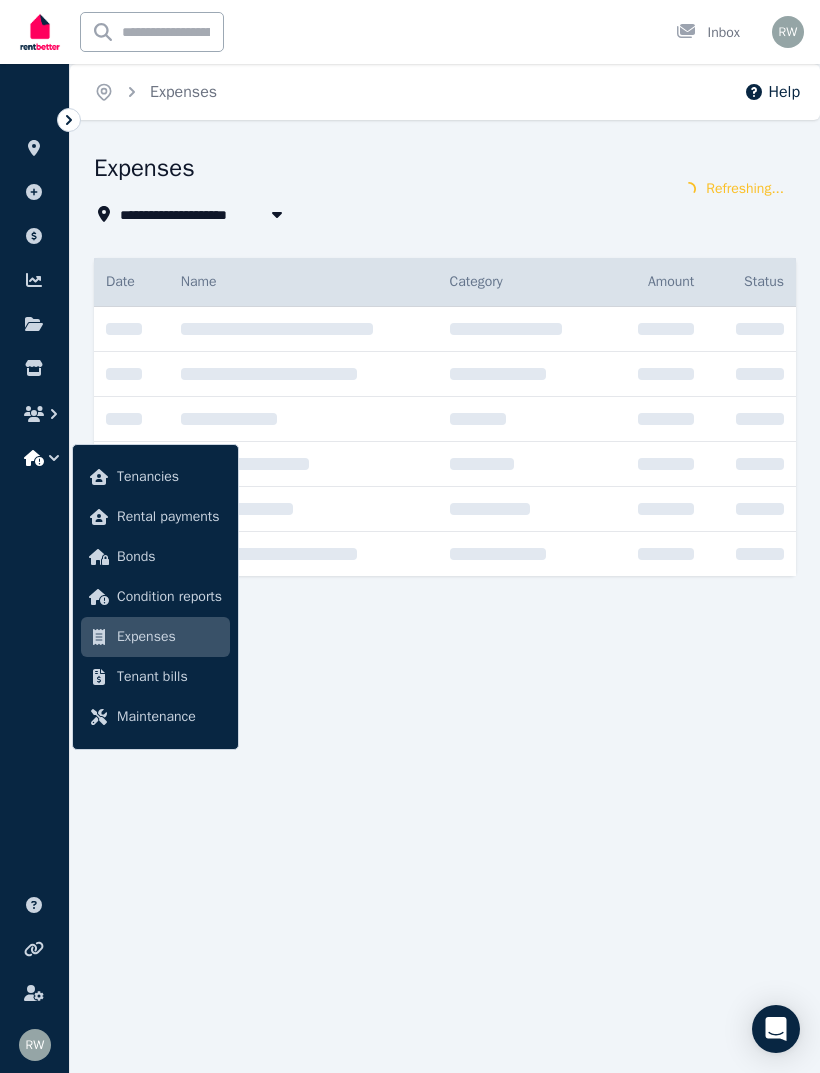 scroll, scrollTop: 0, scrollLeft: 0, axis: both 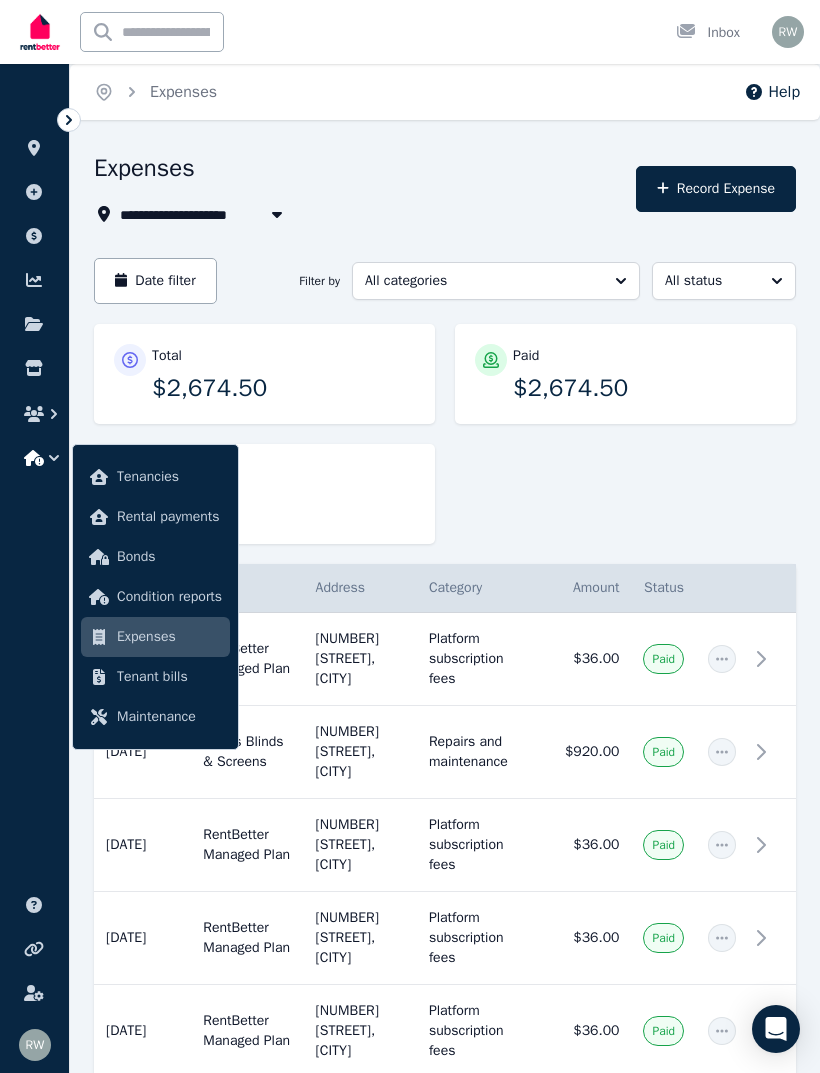 click on "**********" at bounding box center [359, 214] 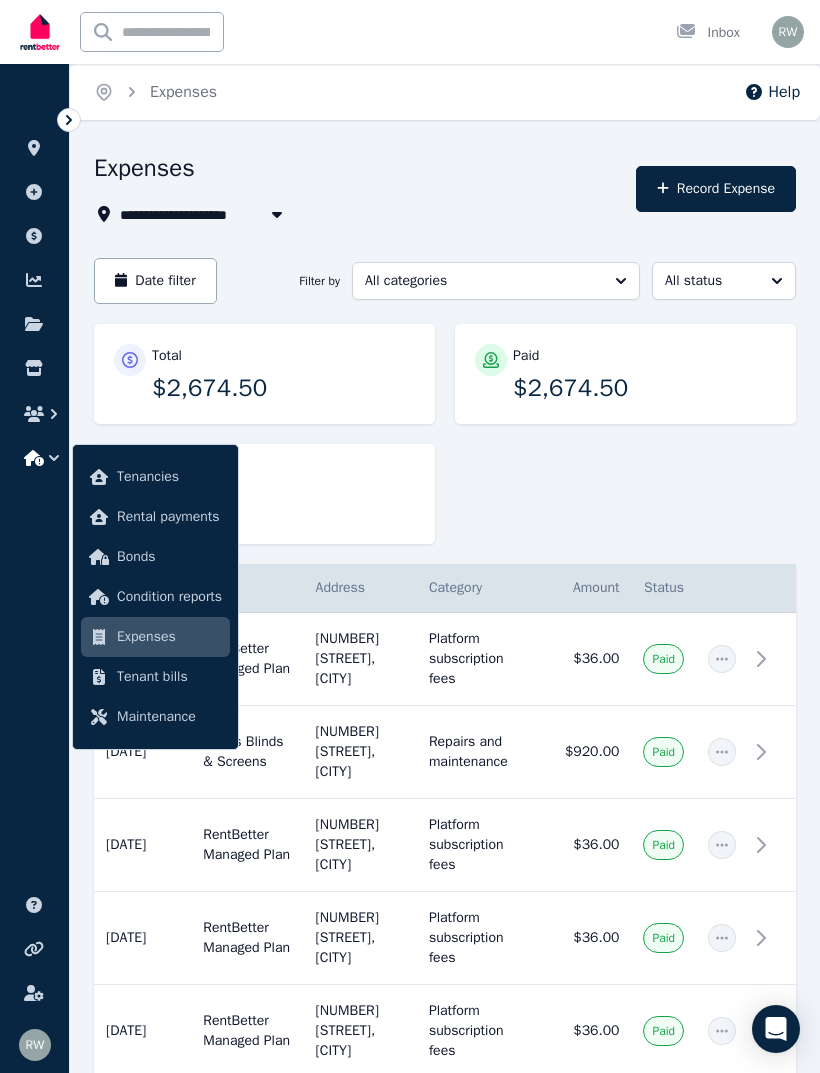 click on "Total $2,674.50 Paid $2,674.50 Unpaid $0.00" at bounding box center [445, 444] 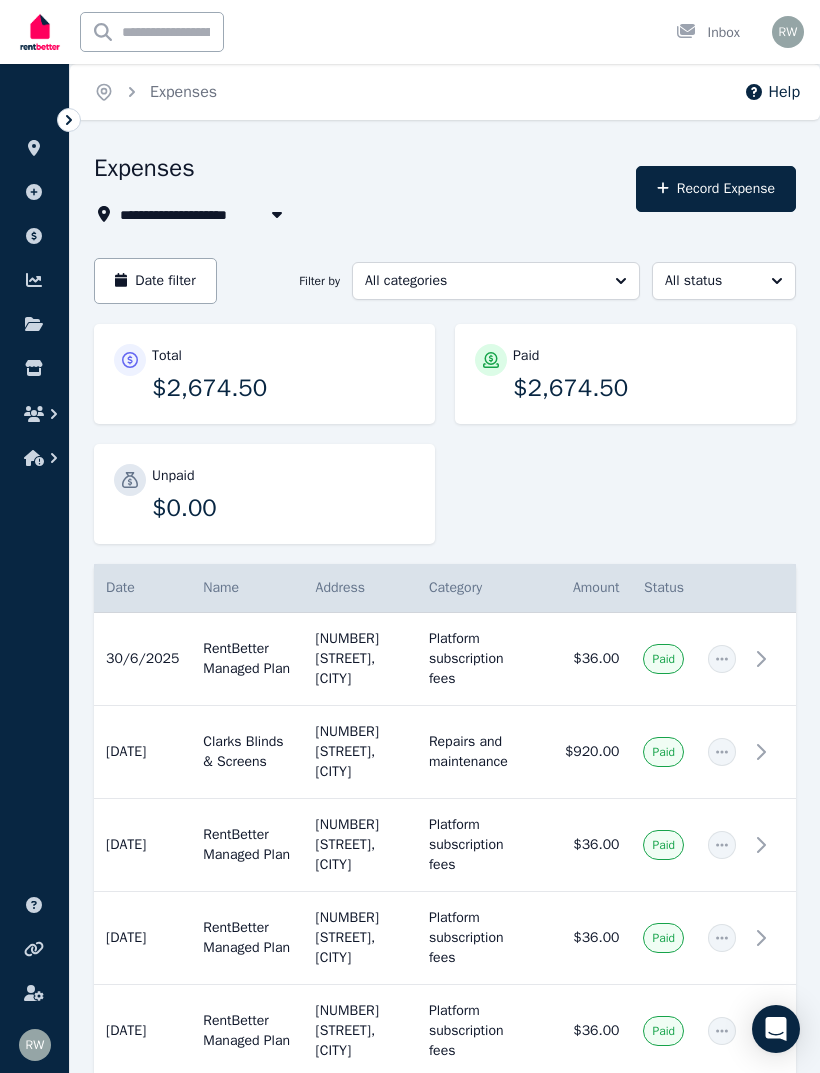 click on "Record Expense" at bounding box center [716, 189] 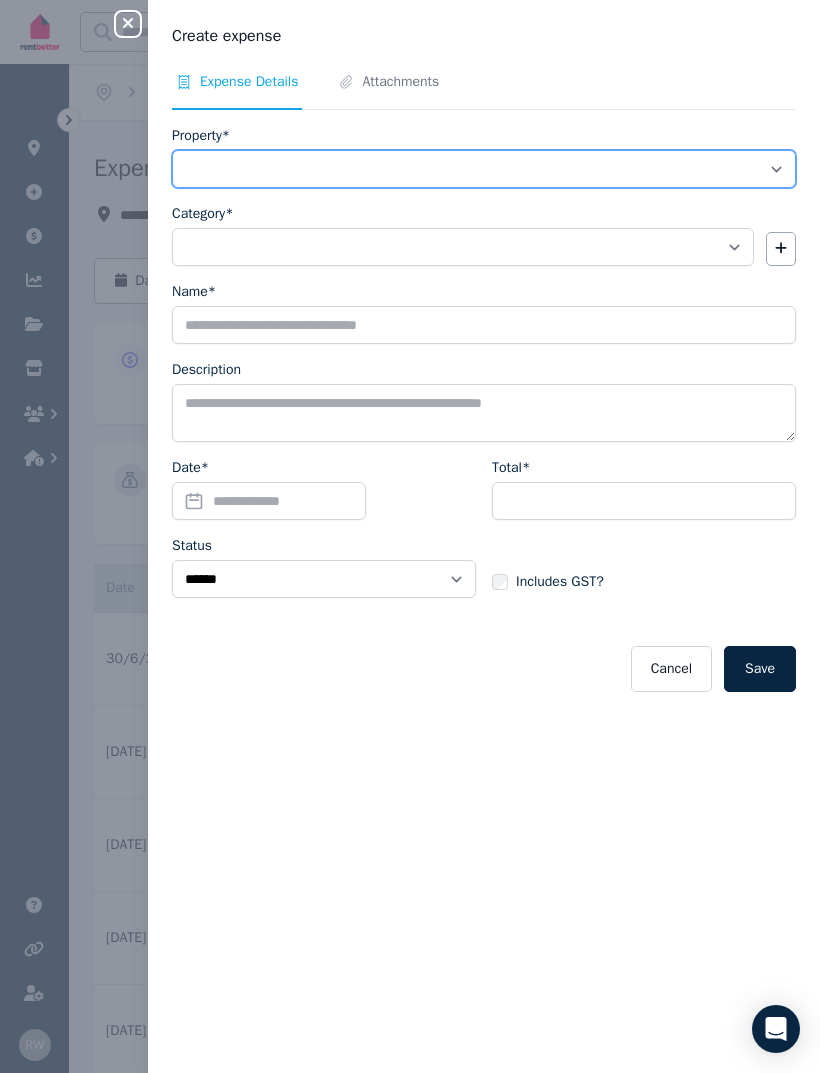 click on "**********" at bounding box center [484, 169] 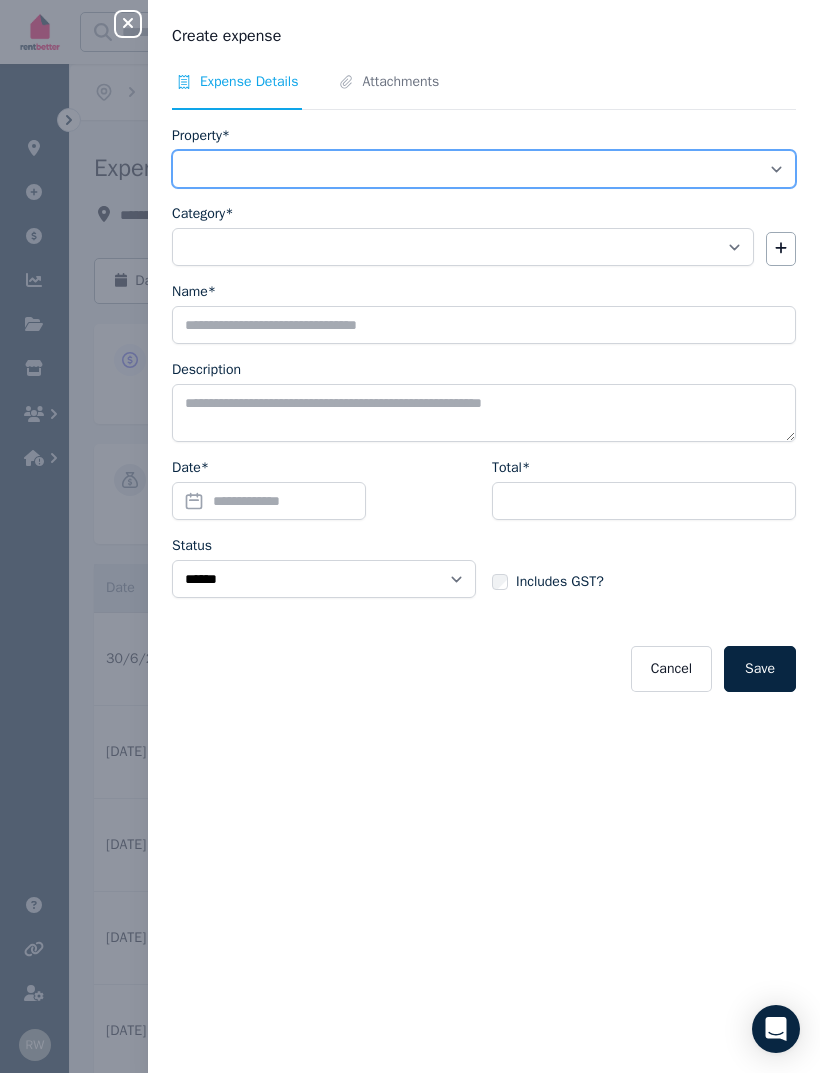 select on "**********" 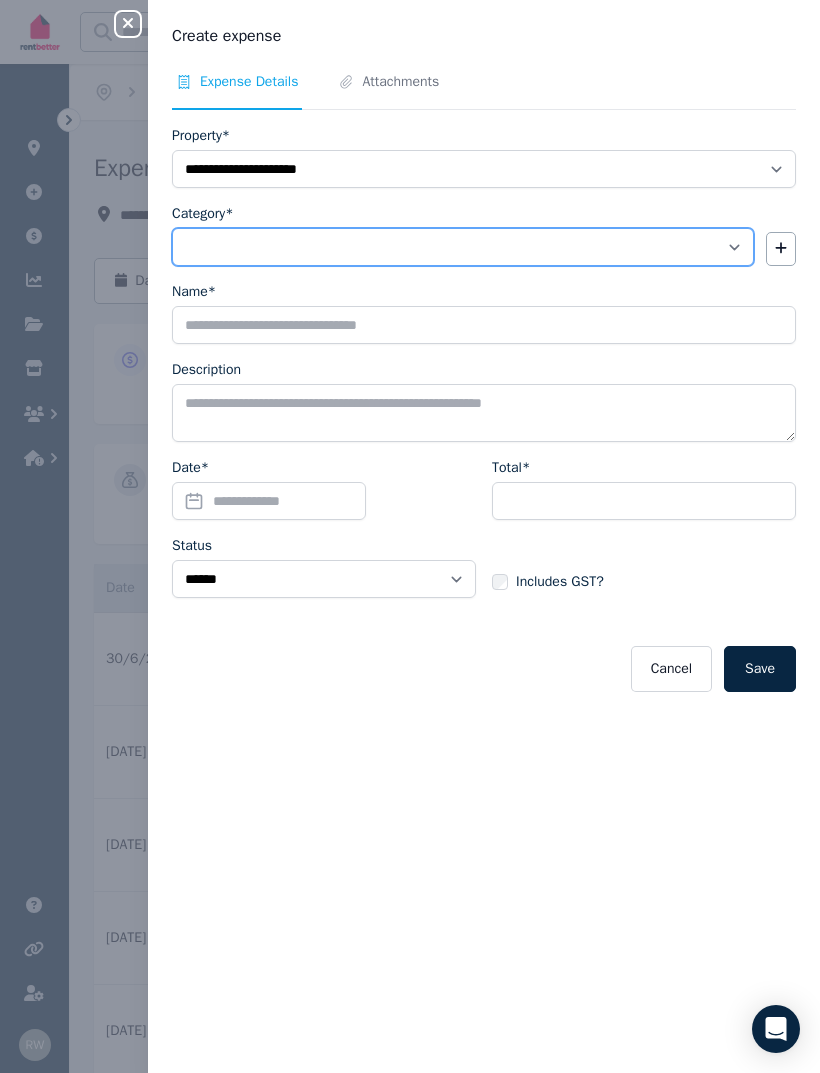 click on "**********" at bounding box center (463, 247) 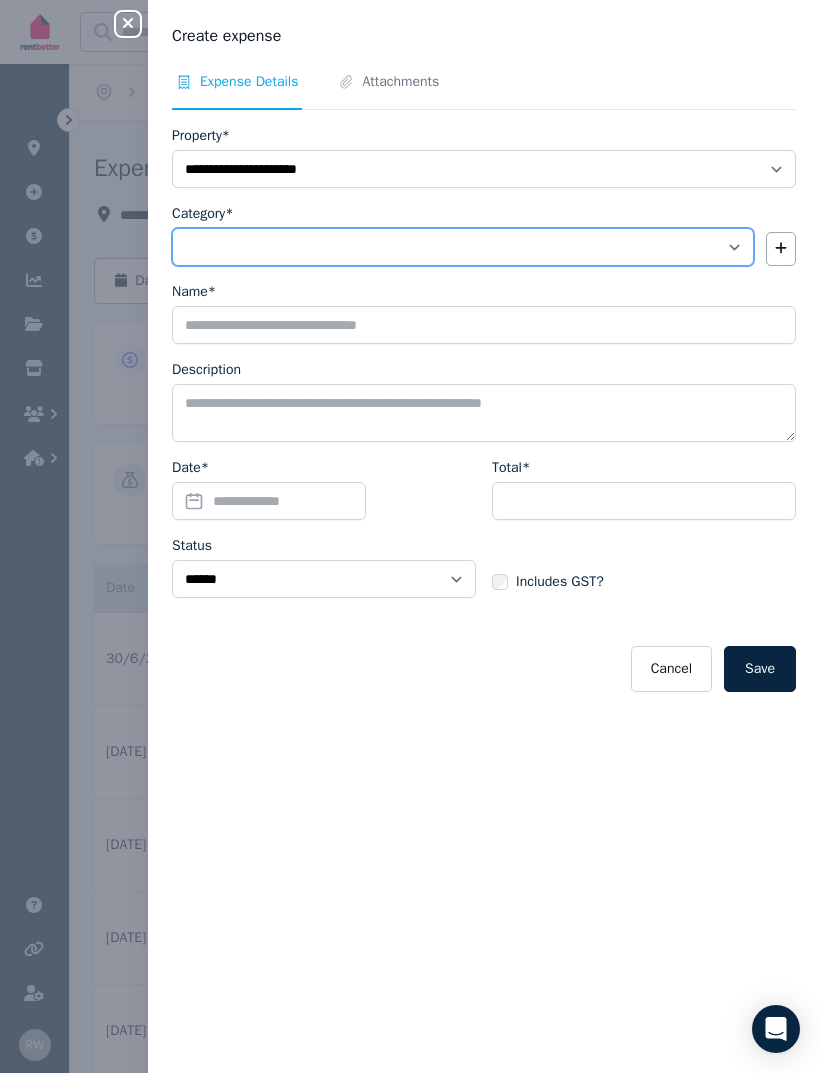 select on "**********" 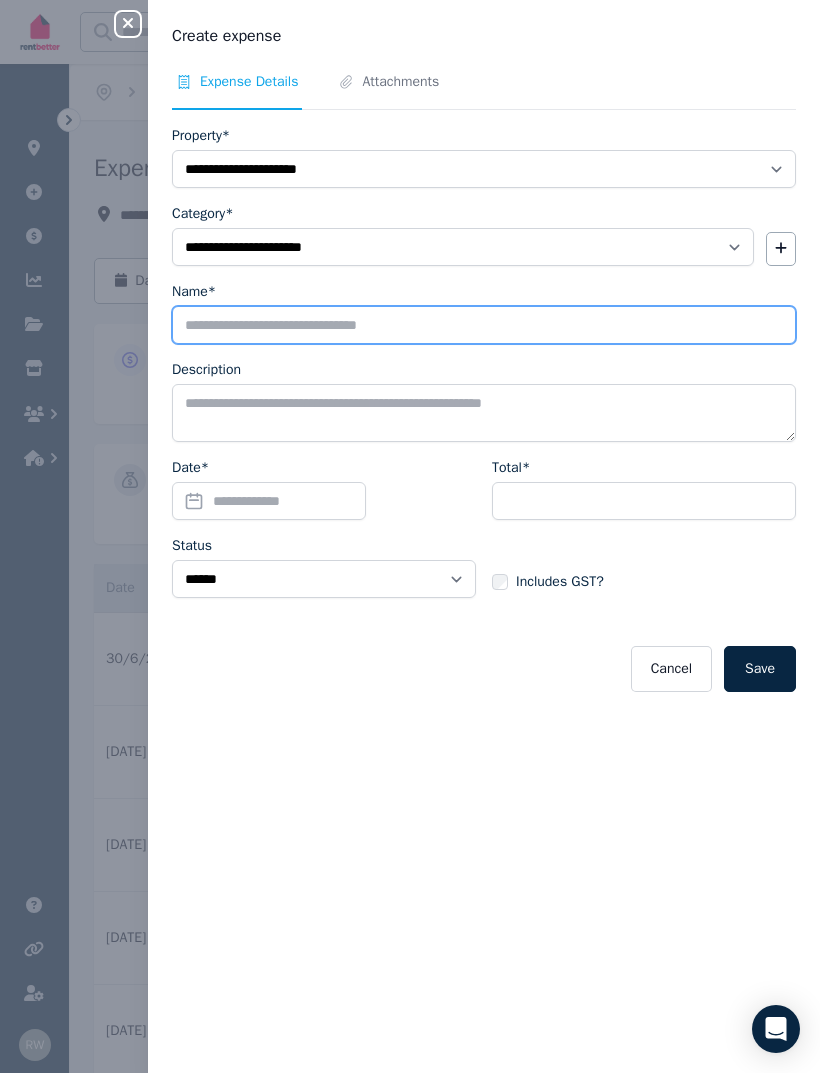 click on "Name*" at bounding box center [484, 325] 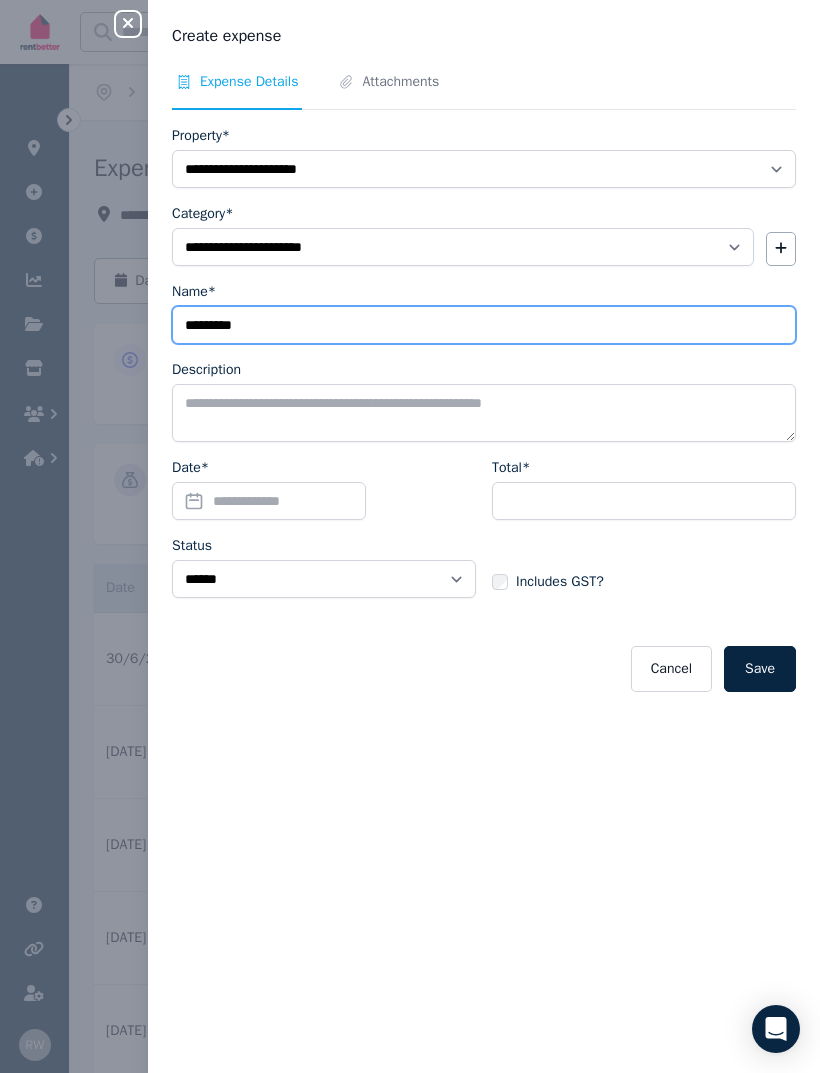 type on "*********" 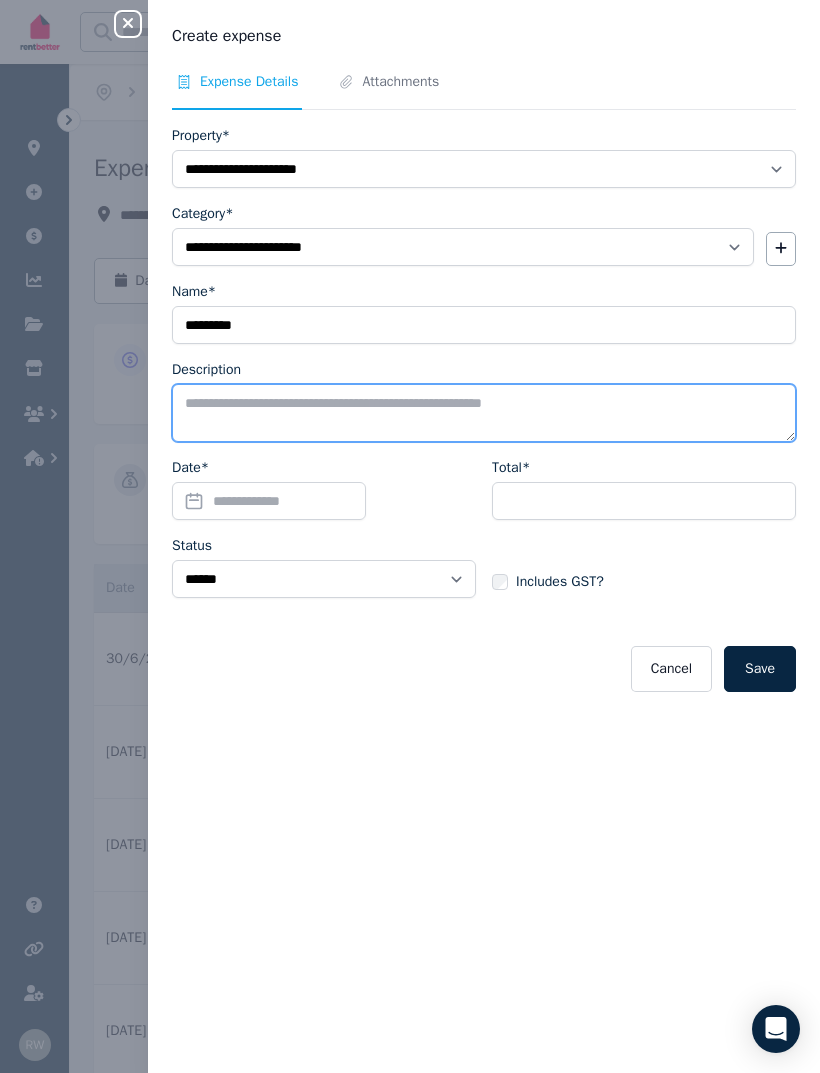 click on "Description" at bounding box center [484, 413] 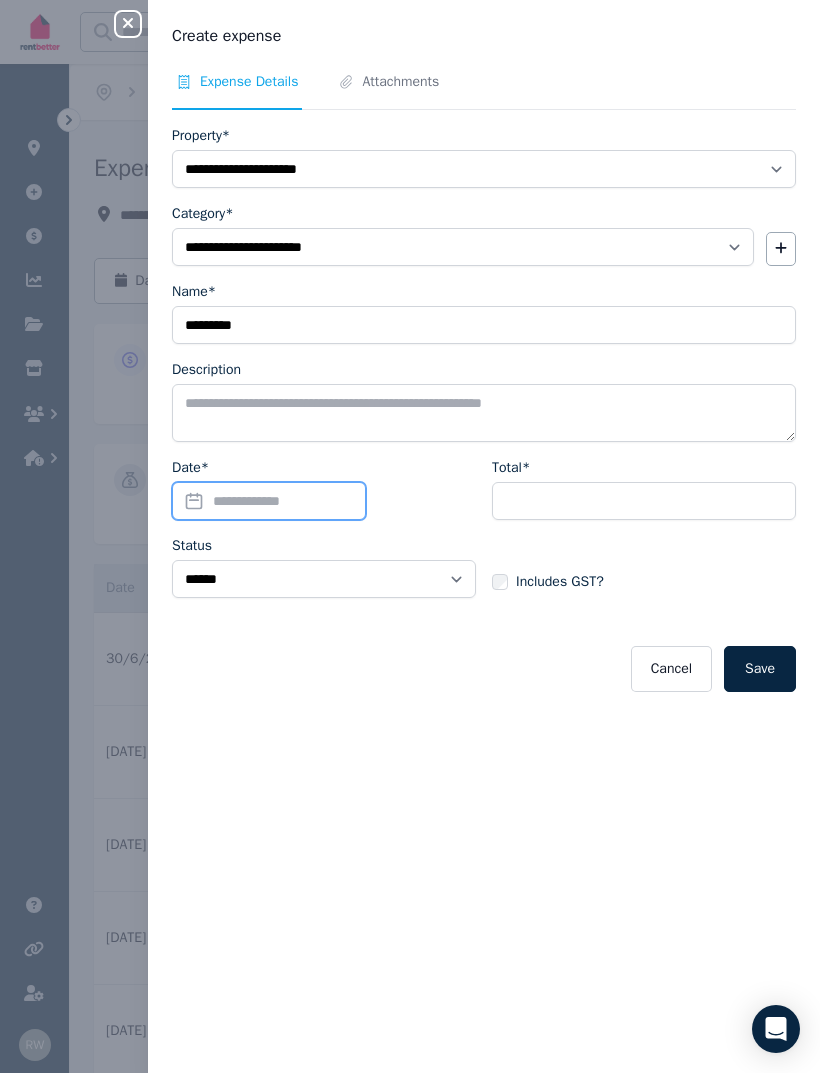 click on "Date*" at bounding box center [269, 501] 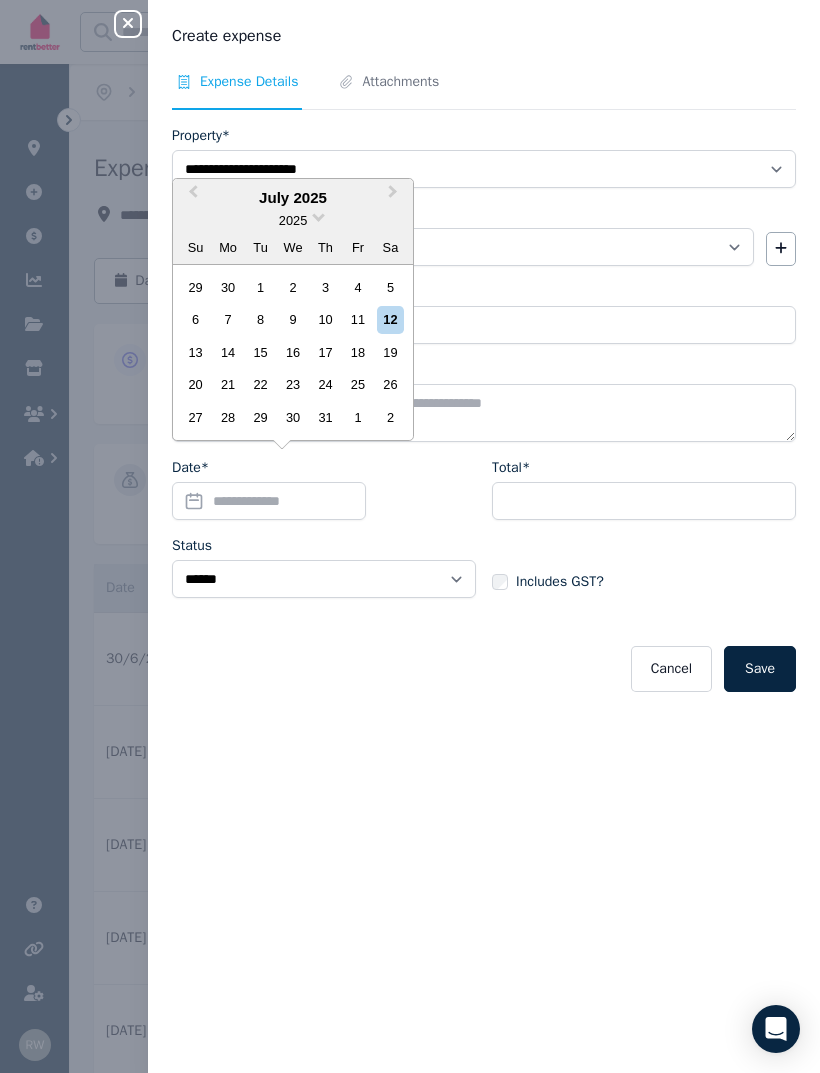 click on "2025" at bounding box center [293, 220] 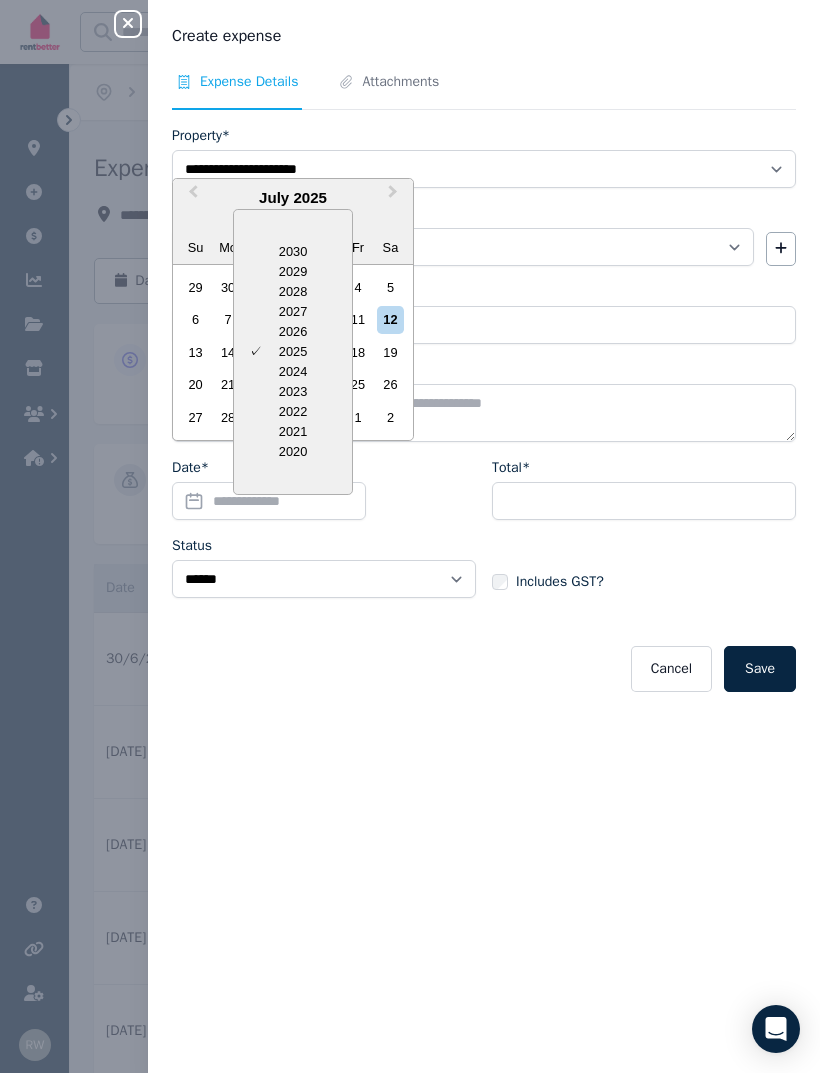 click on "2024" at bounding box center [293, 372] 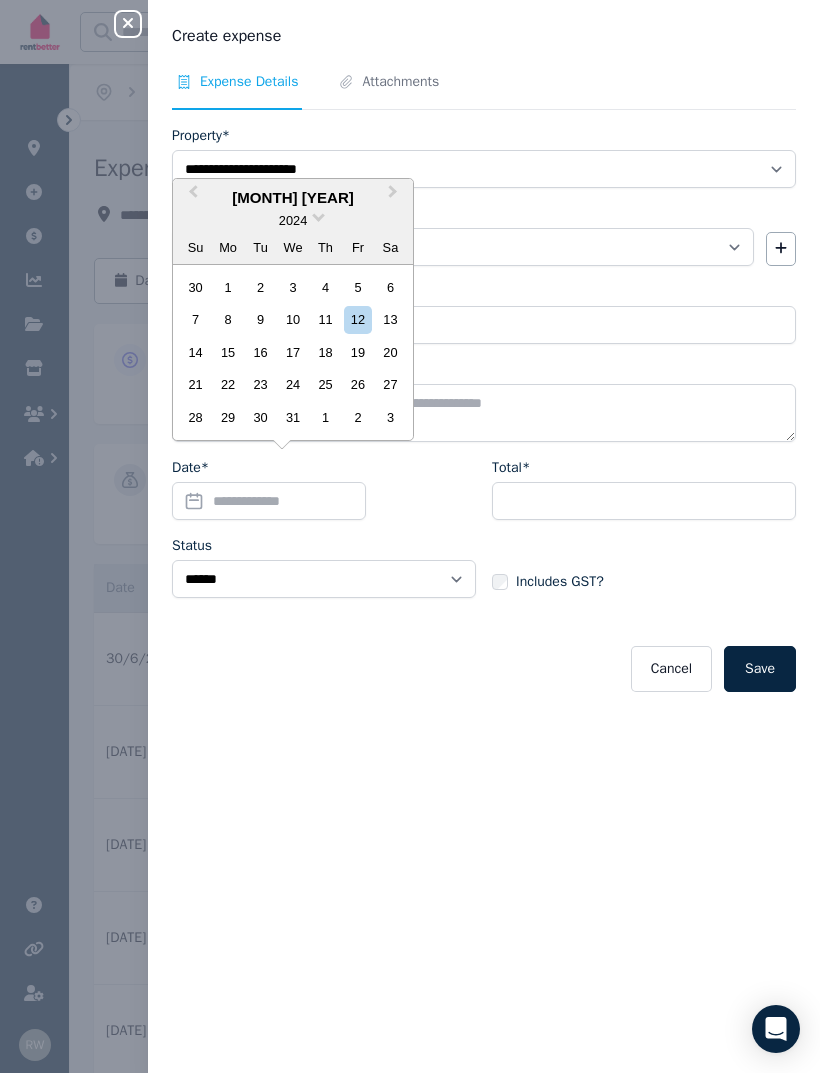 click on "Next Month" at bounding box center (393, 196) 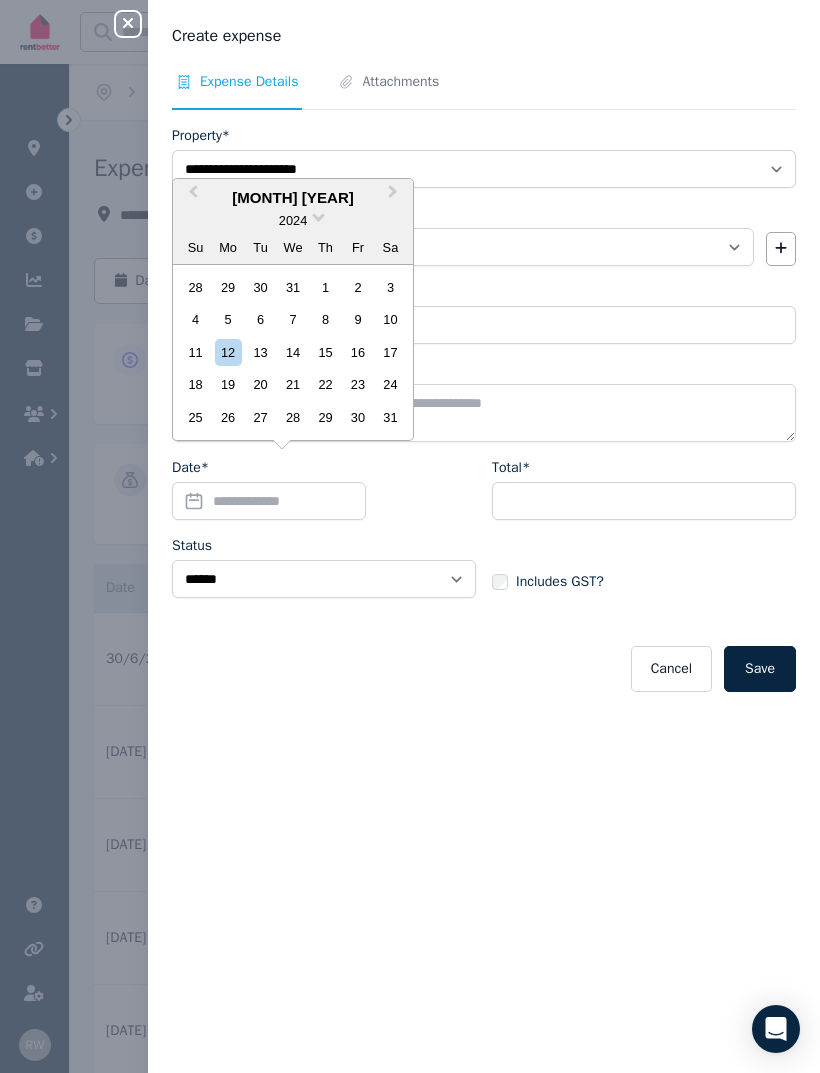 click on "30" at bounding box center (357, 417) 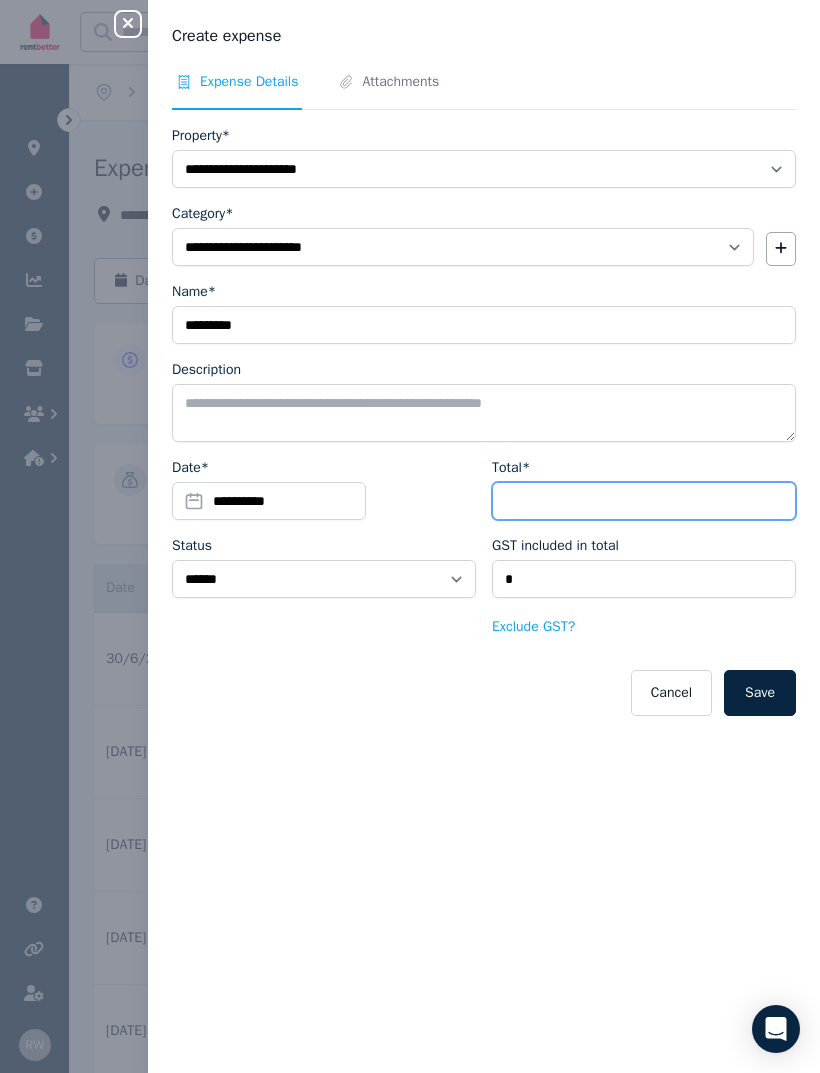 click on "Total*" at bounding box center (644, 501) 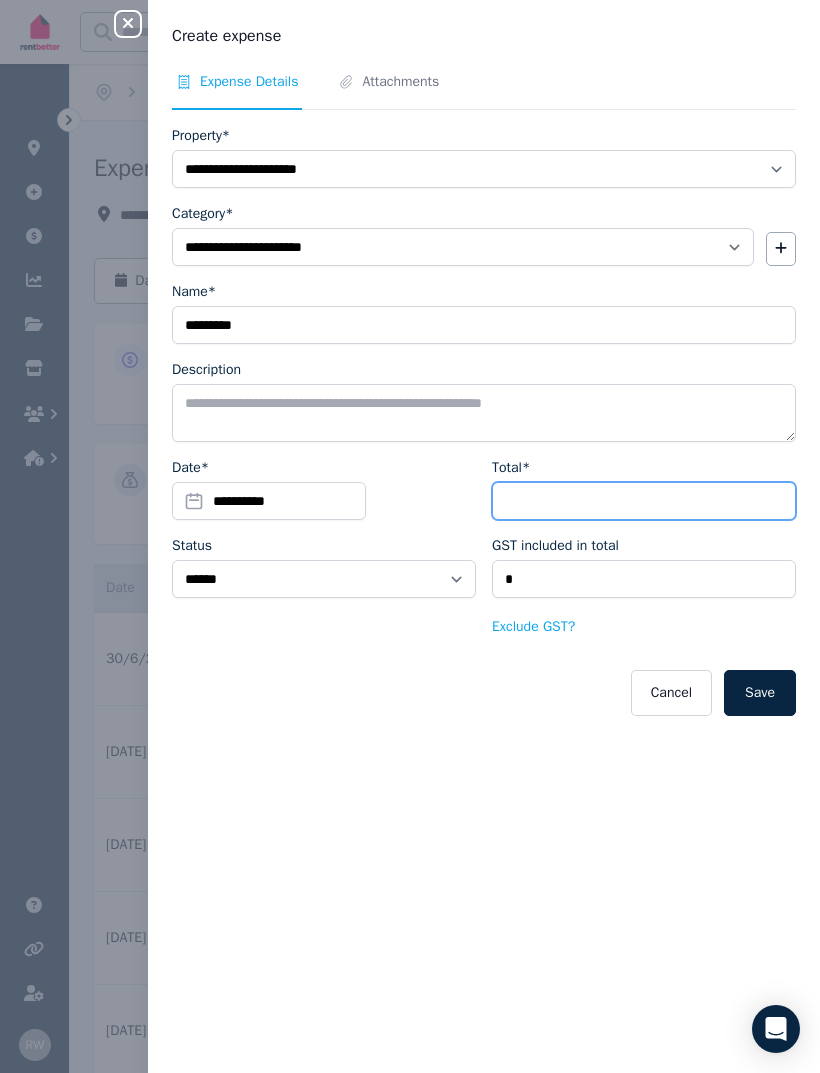 type on "*" 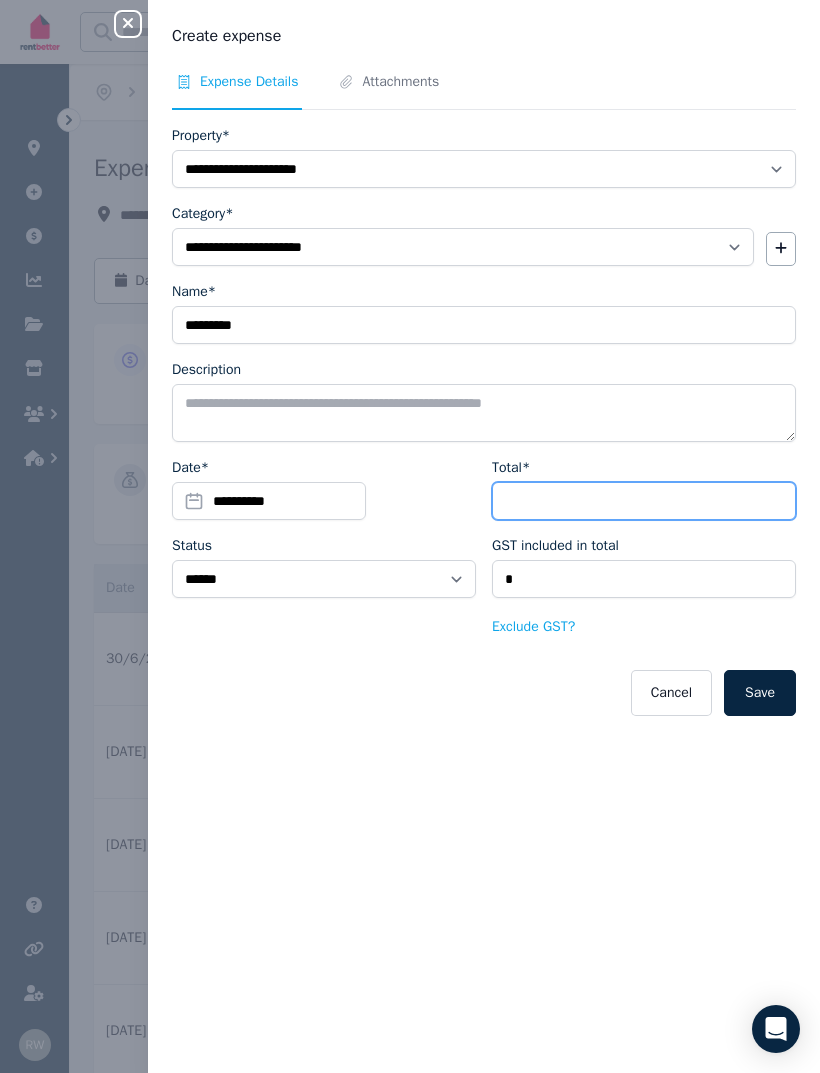 type on "****" 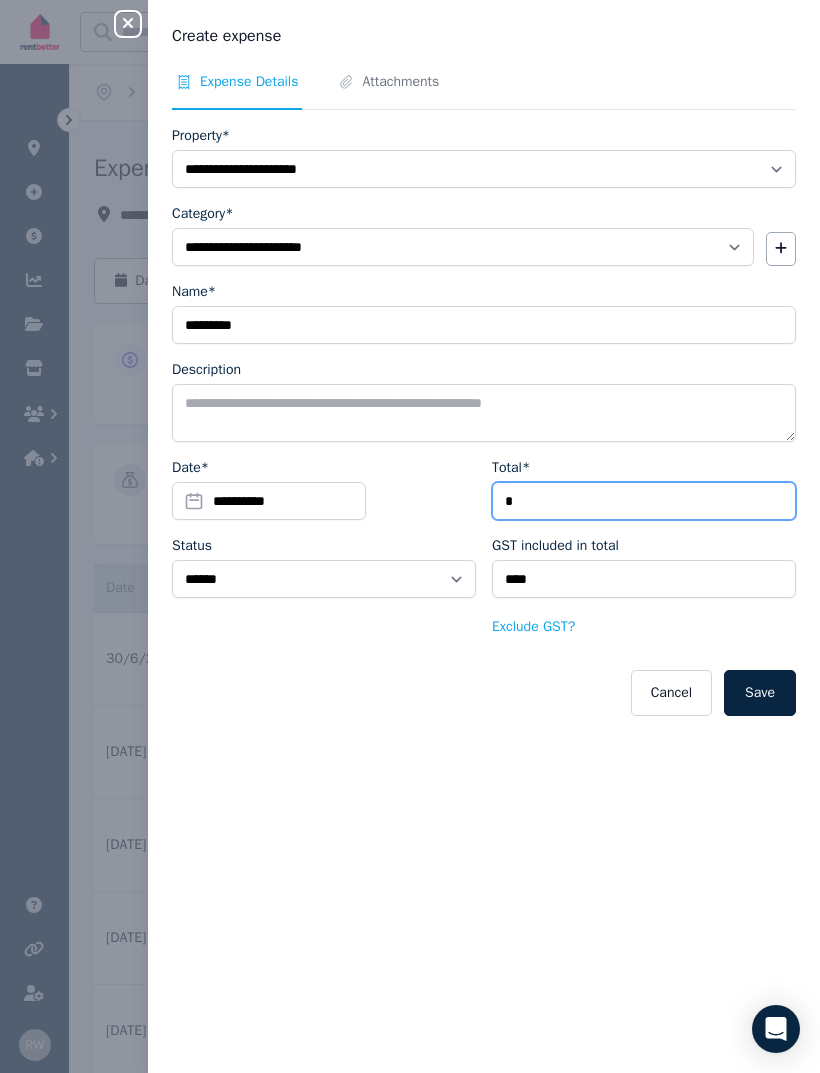 type on "**" 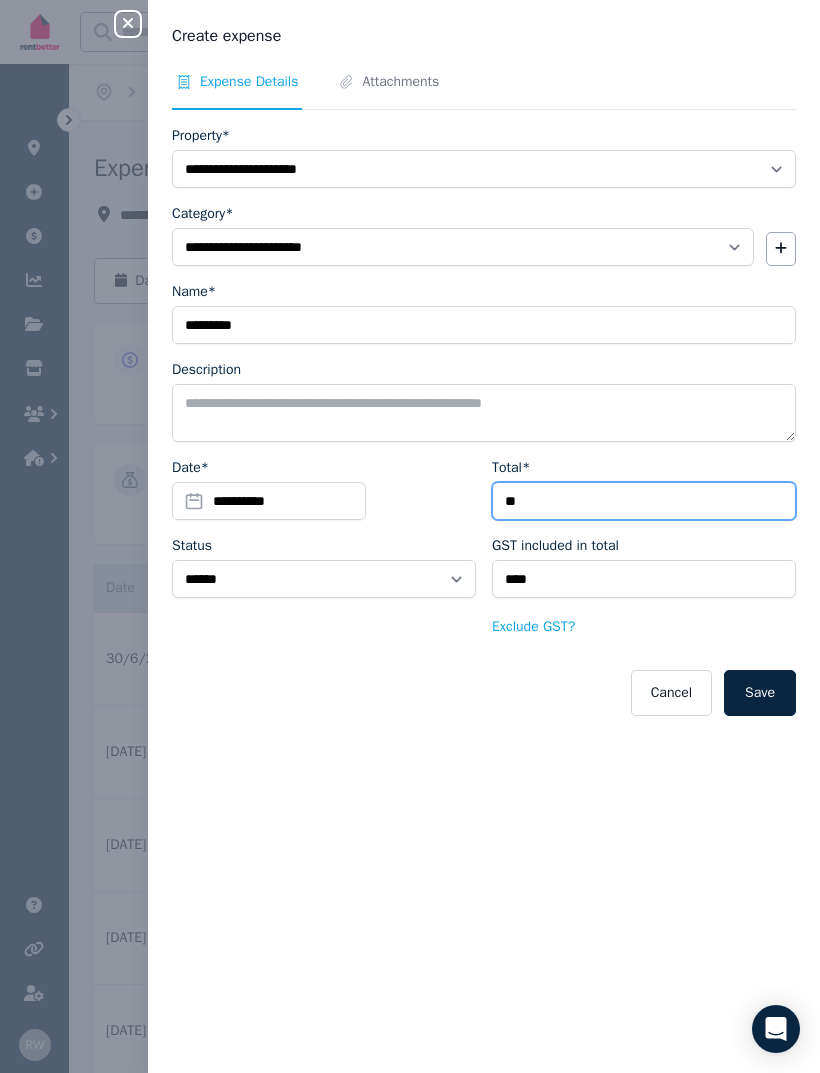 type on "****" 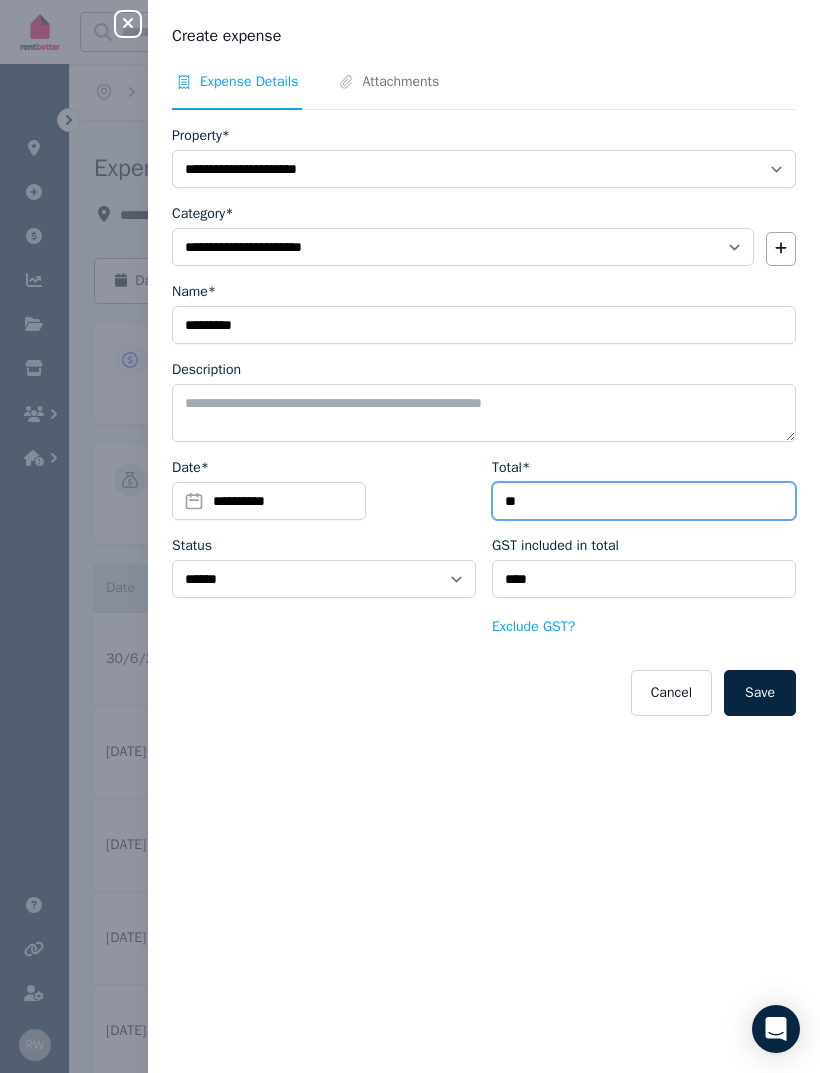 type on "***" 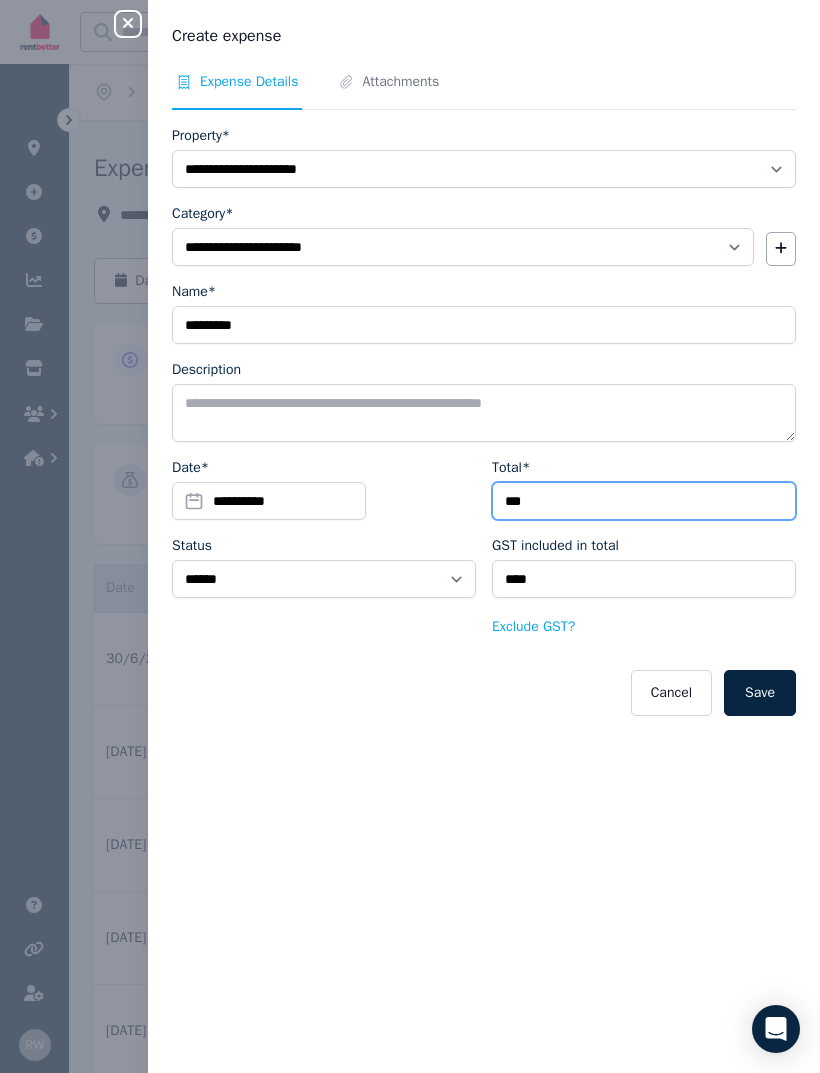 type on "*****" 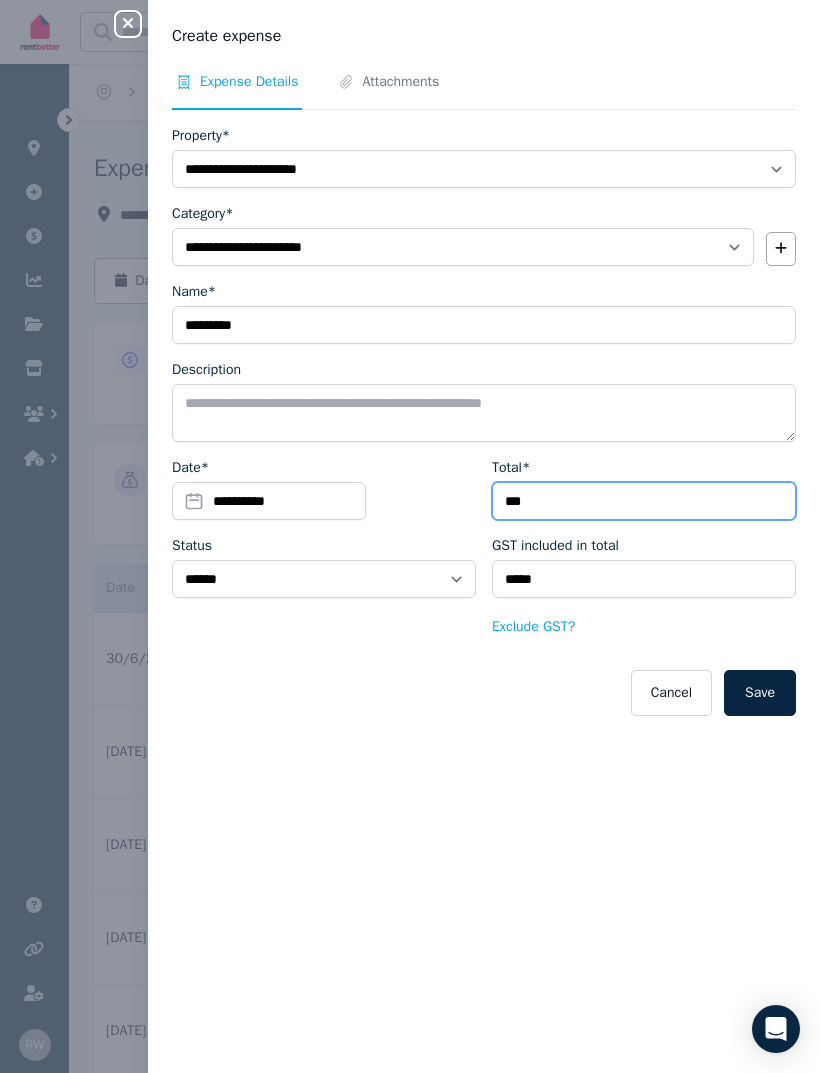 type on "****" 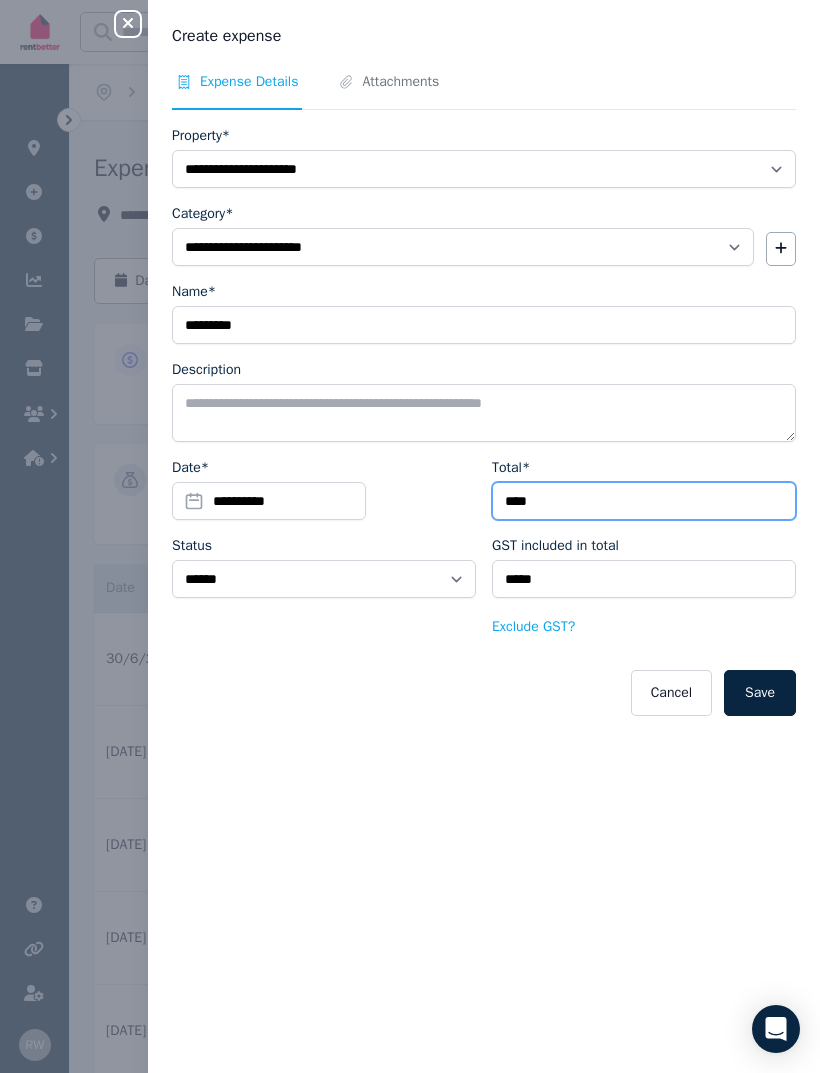 type on "******" 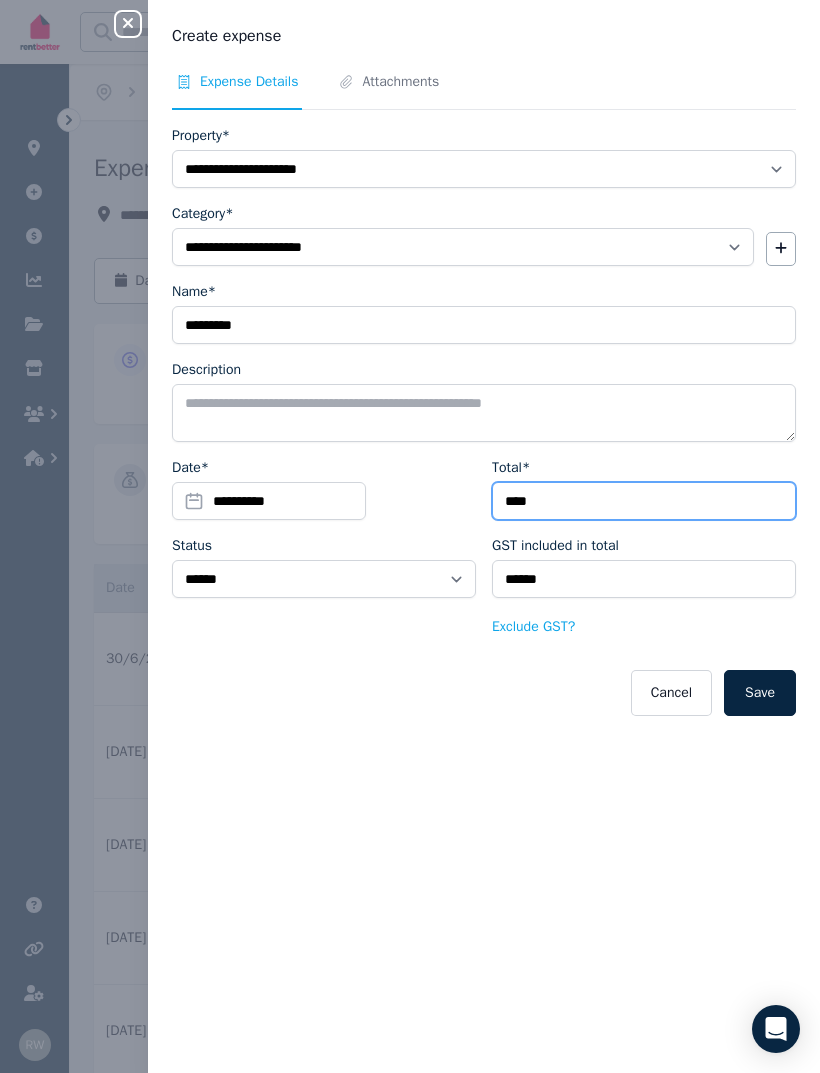 type on "****" 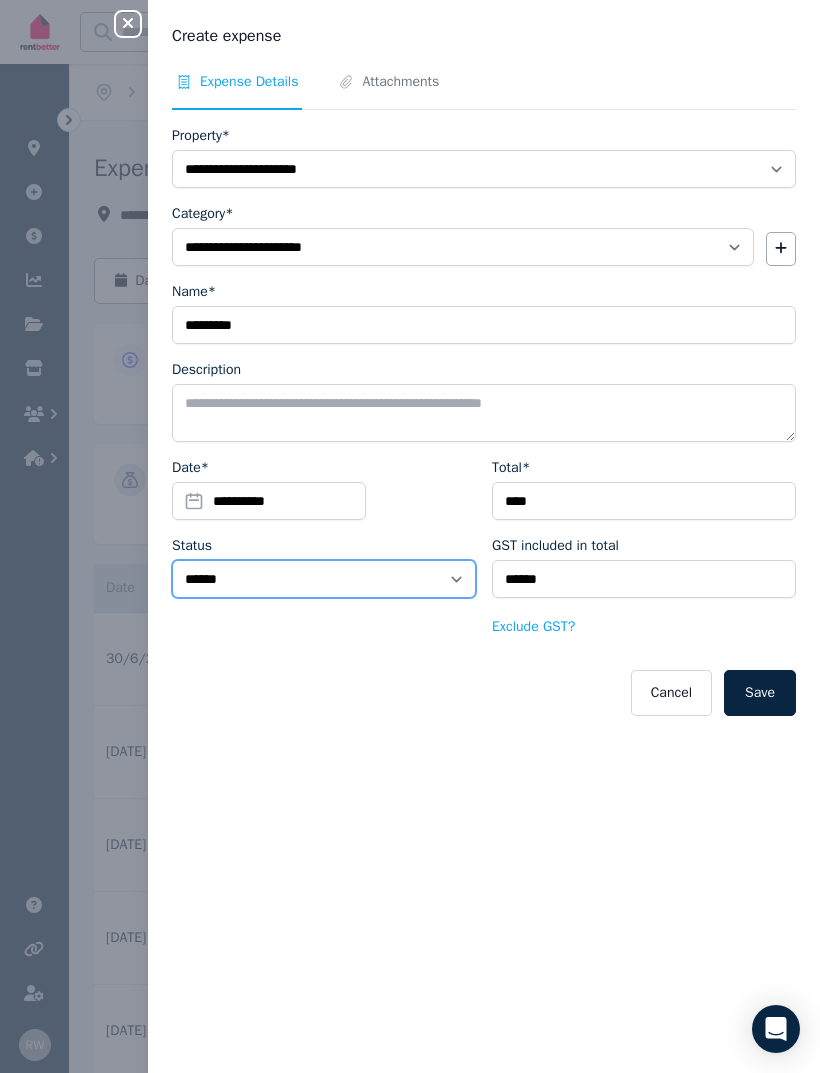 click on "****** ****" at bounding box center (324, 579) 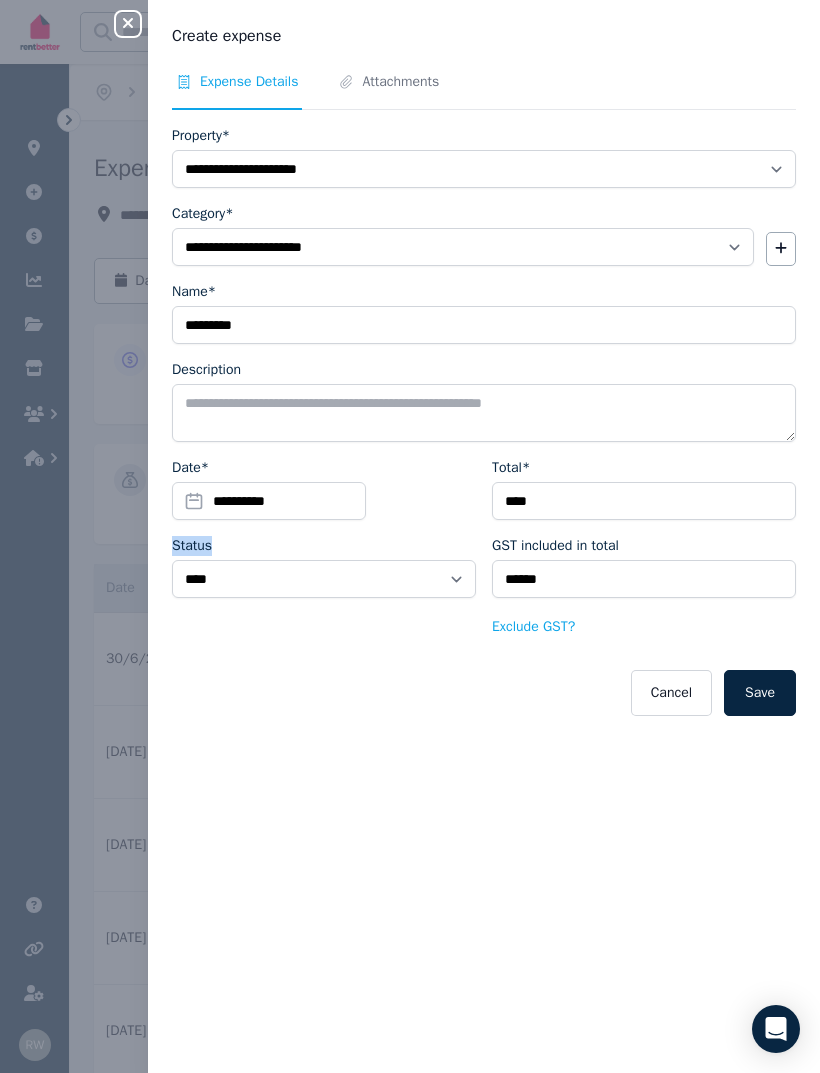 click on "Save" at bounding box center [760, 693] 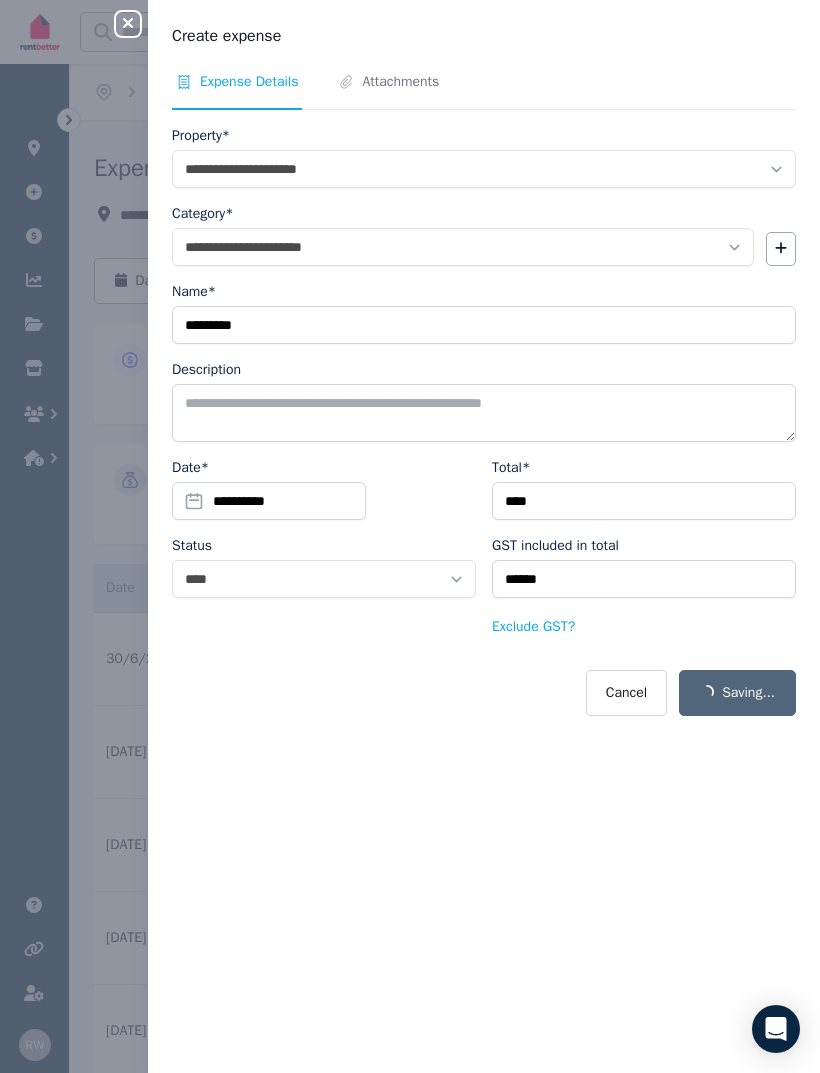 select on "**********" 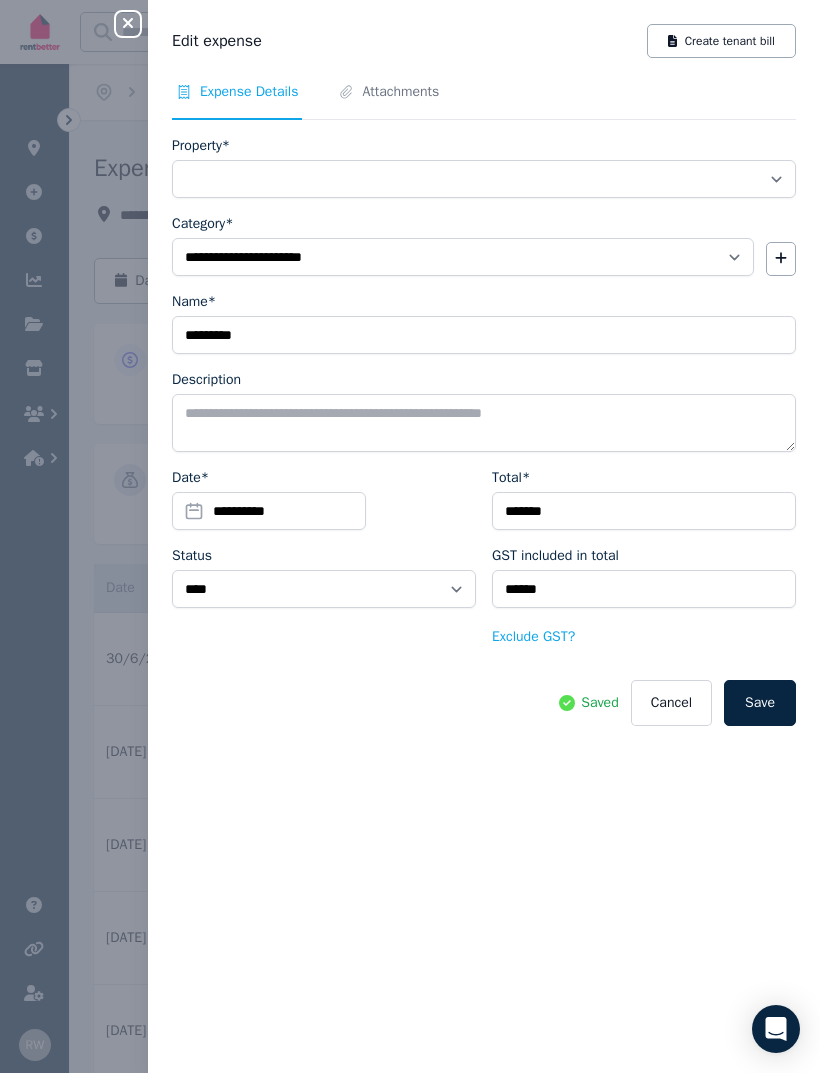 select on "**********" 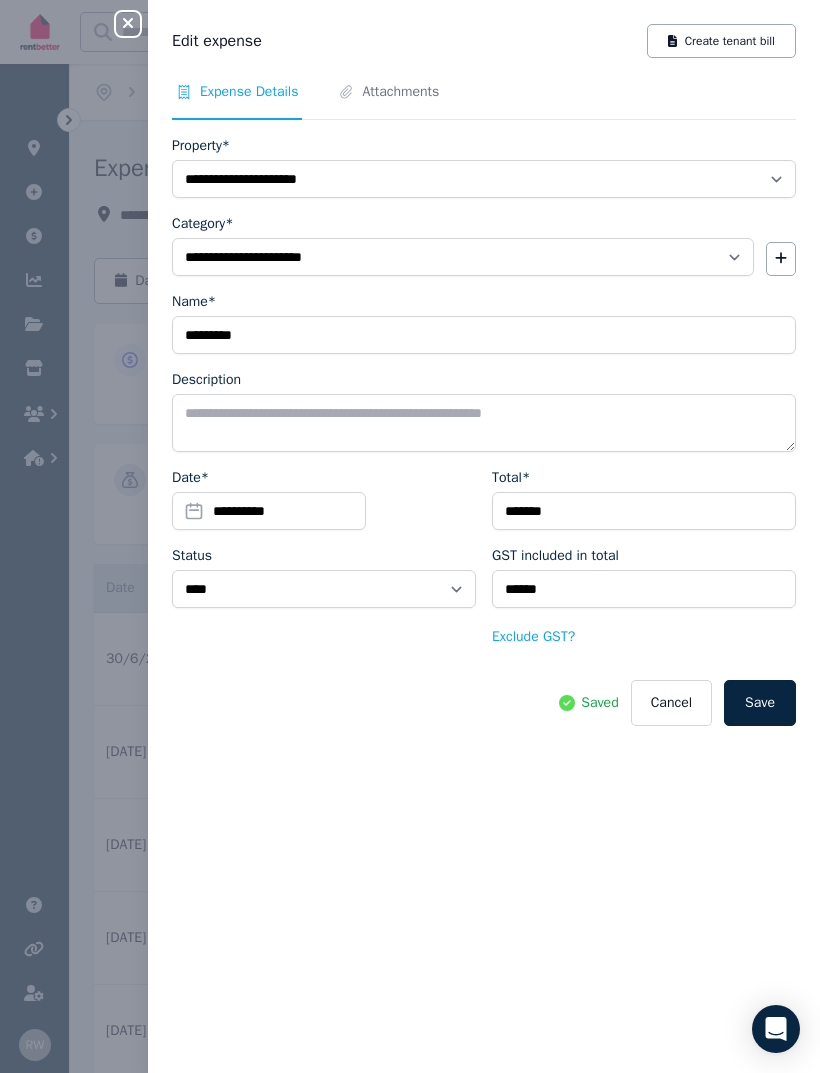 click on "Attachments" at bounding box center [400, 92] 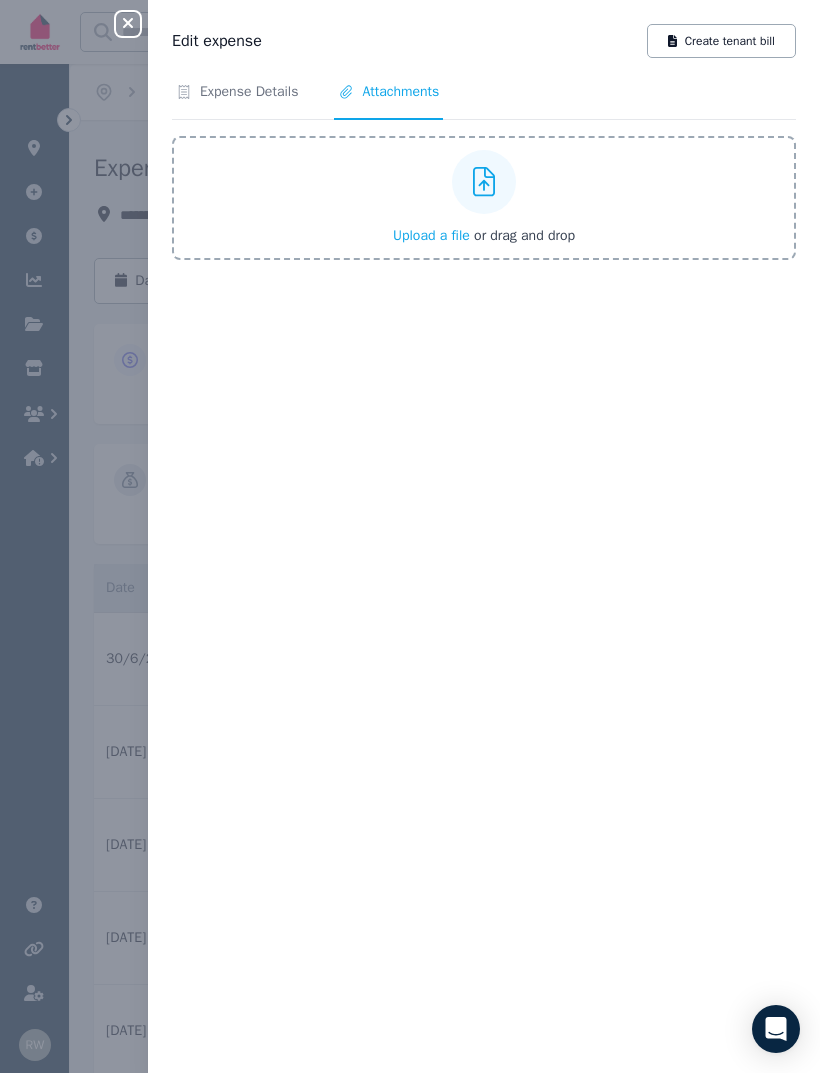 click on "Upload a file" at bounding box center (431, 235) 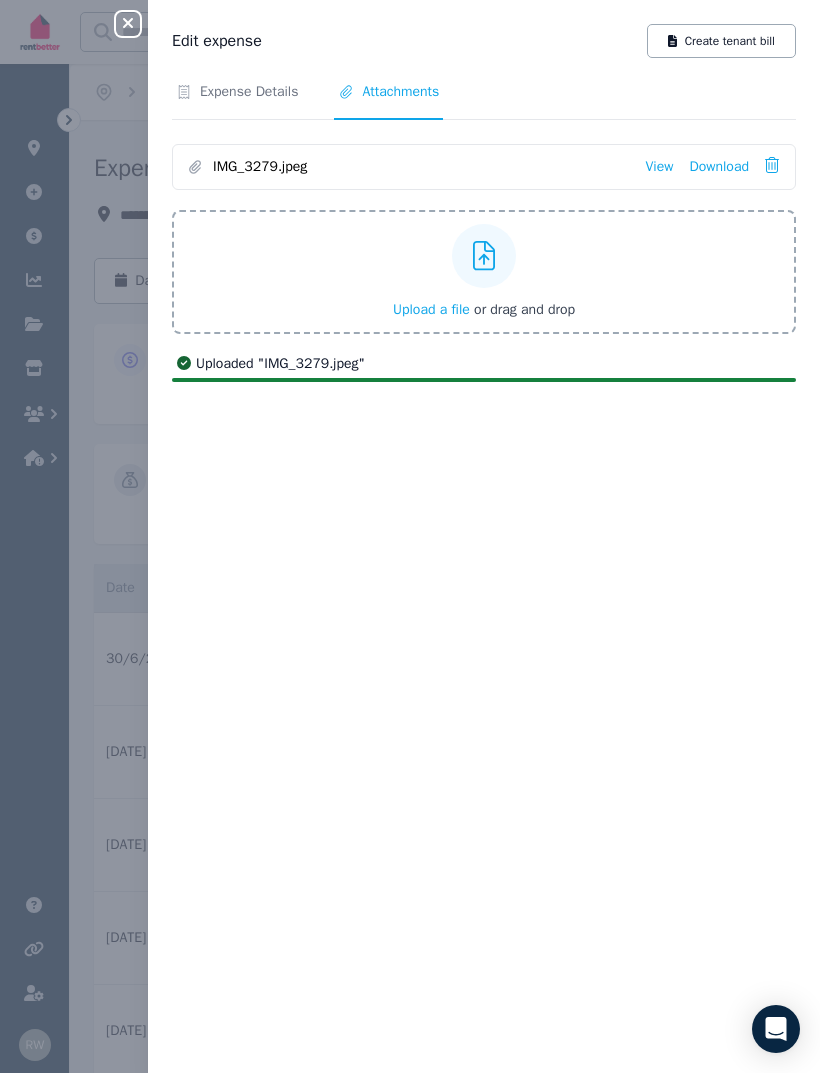 click on "View" at bounding box center [659, 167] 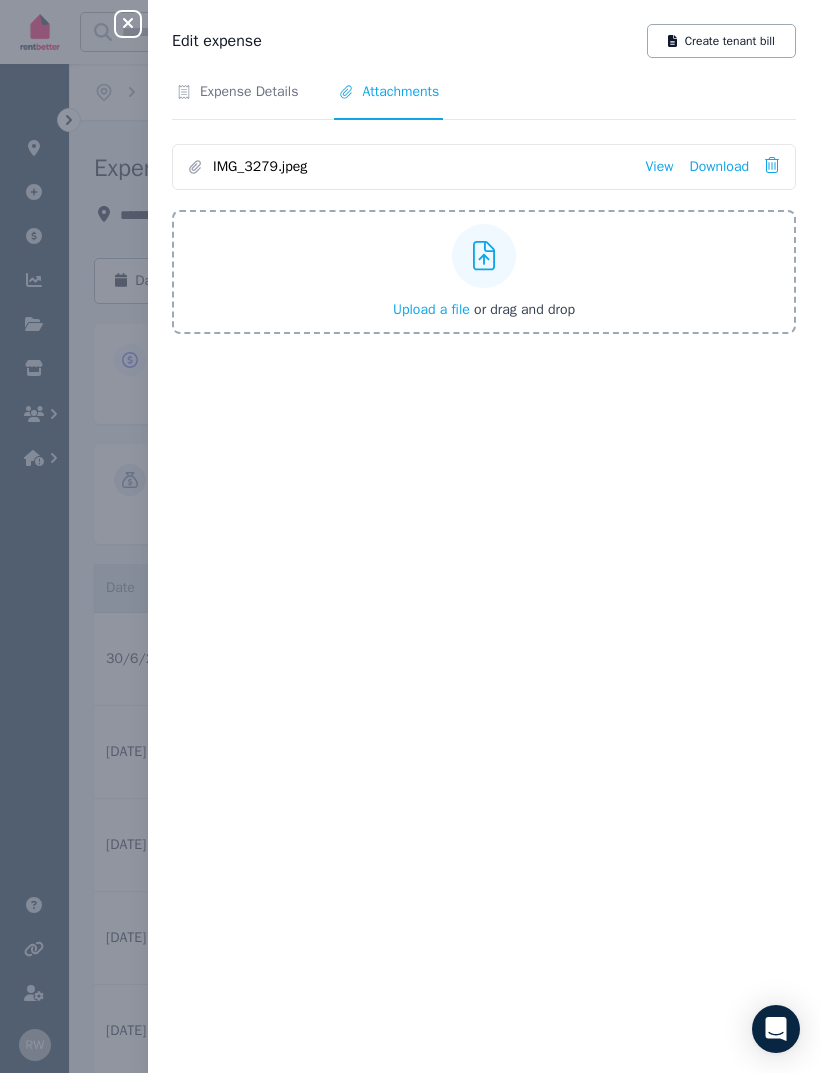 click on "Expense Details" at bounding box center (237, 101) 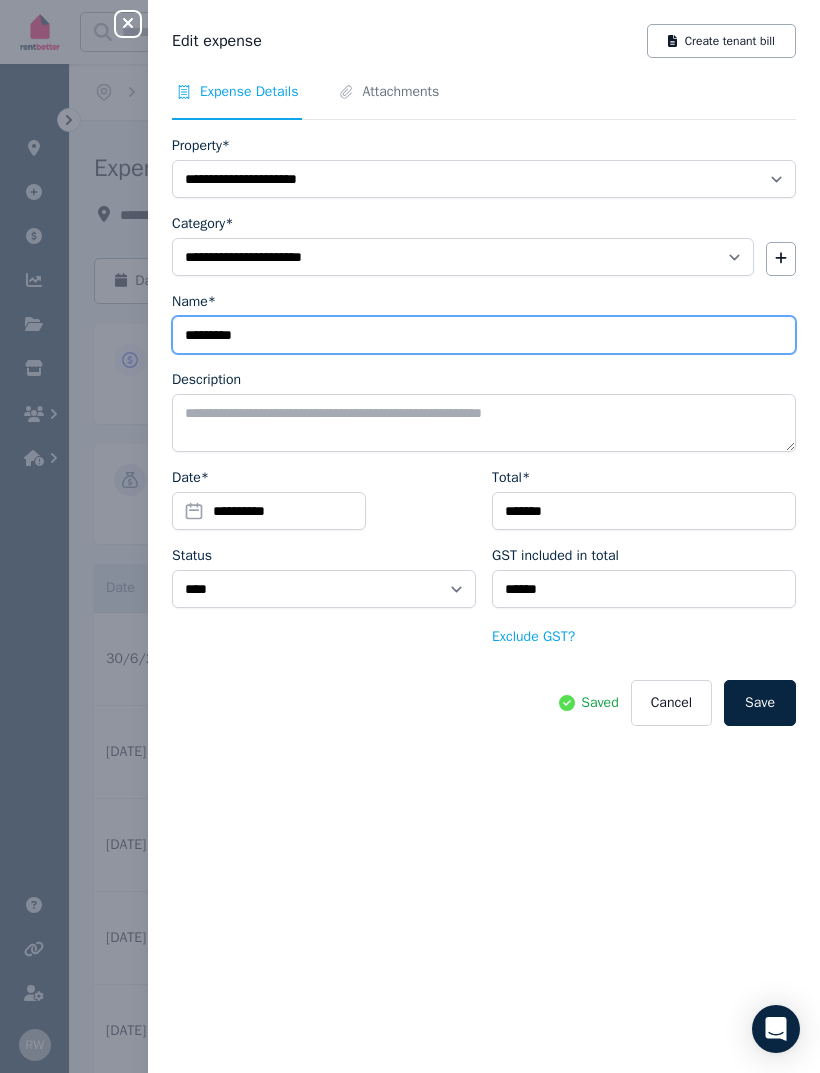click on "*********" at bounding box center (484, 335) 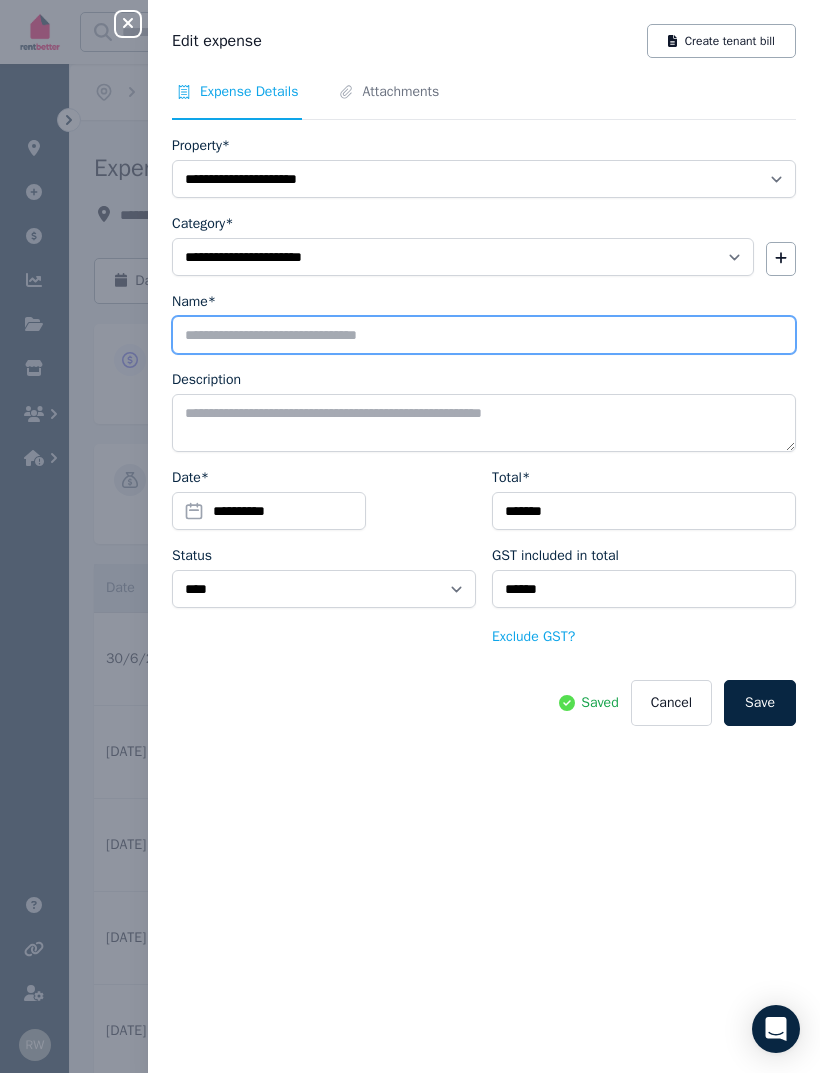 type 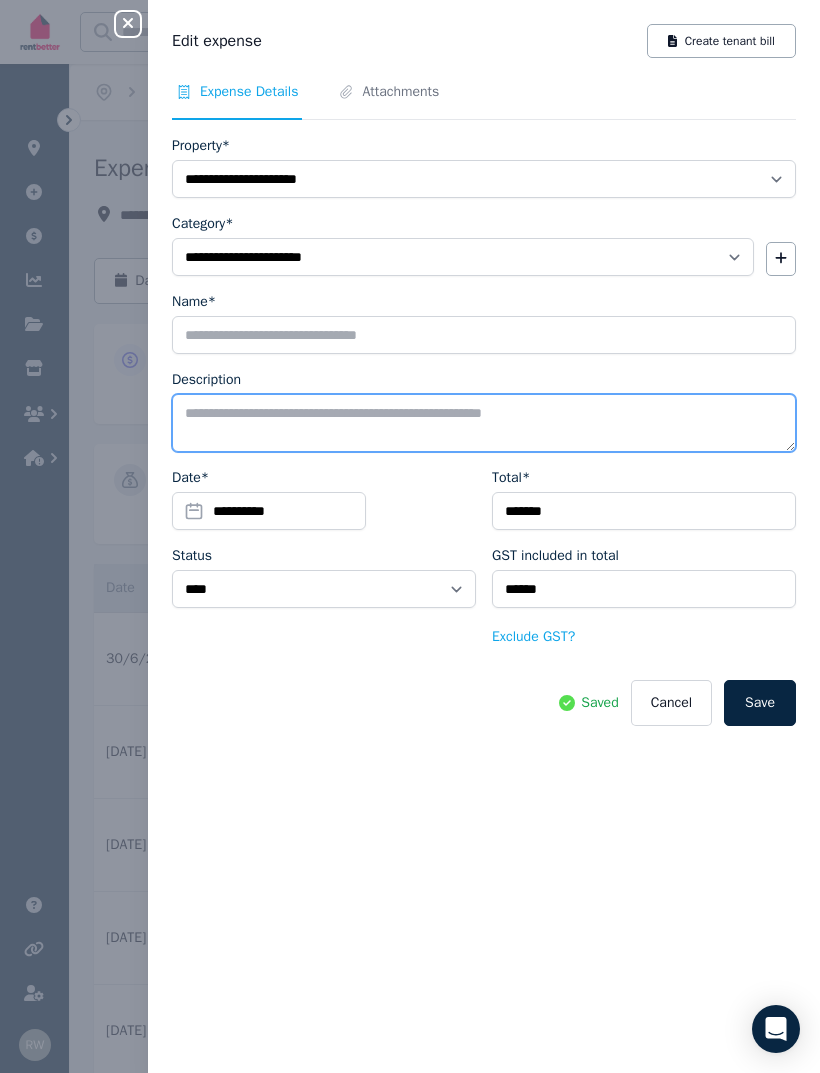 click on "Description" at bounding box center [484, 423] 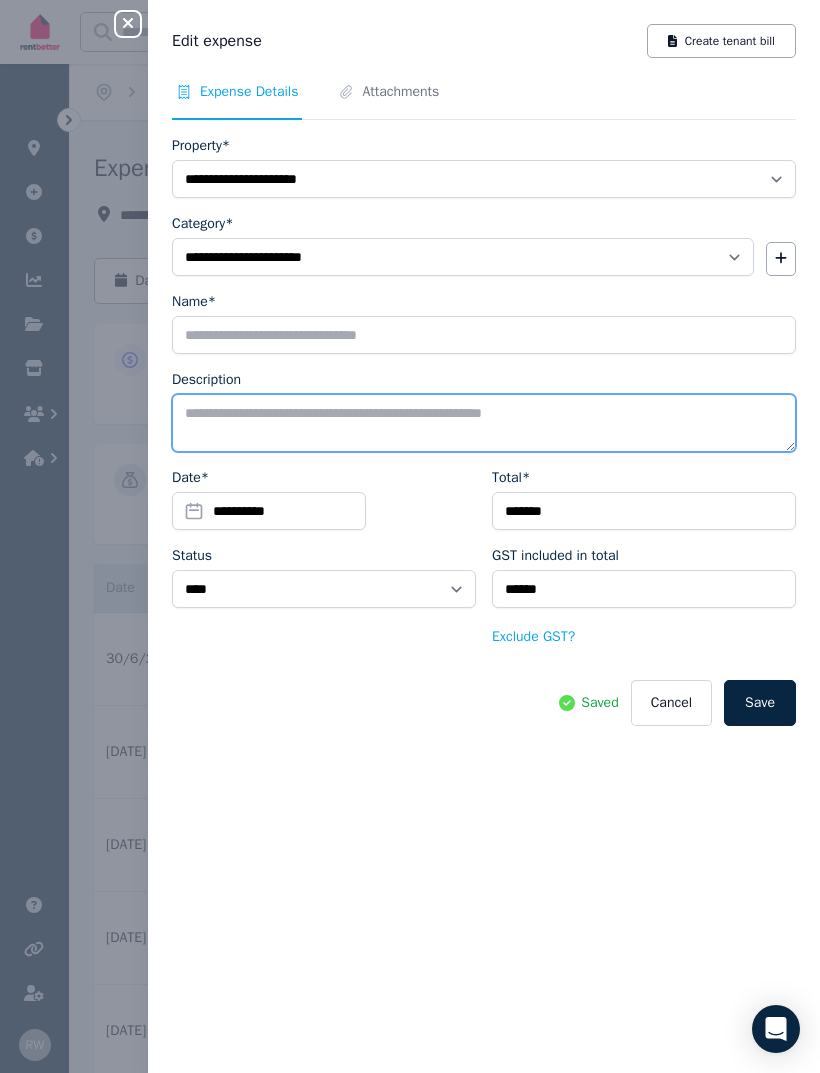 paste on "*********" 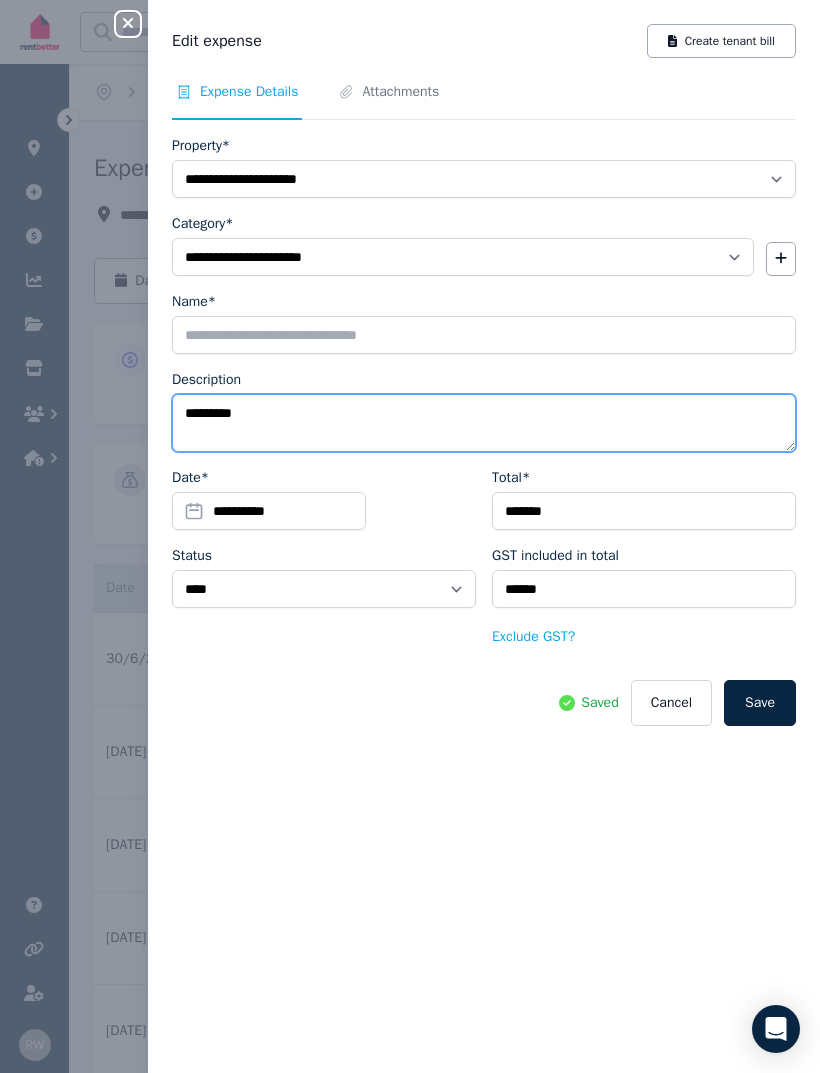 type on "*********" 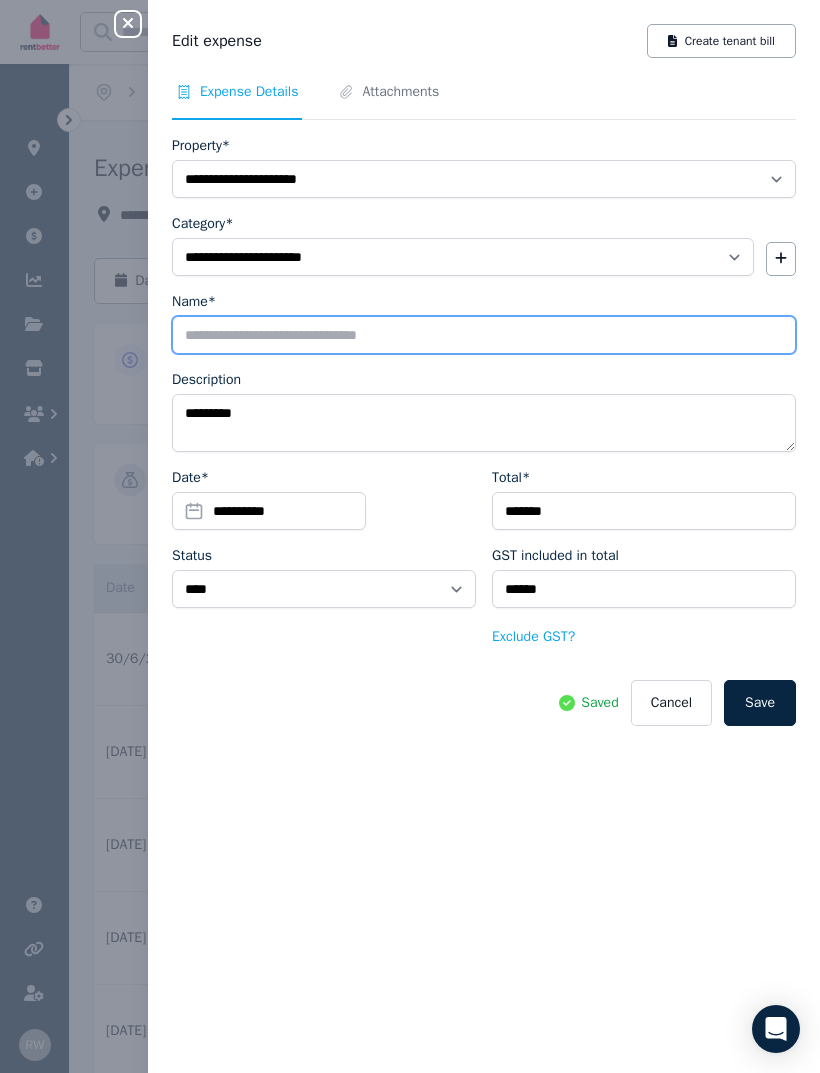click on "Name*" at bounding box center [484, 335] 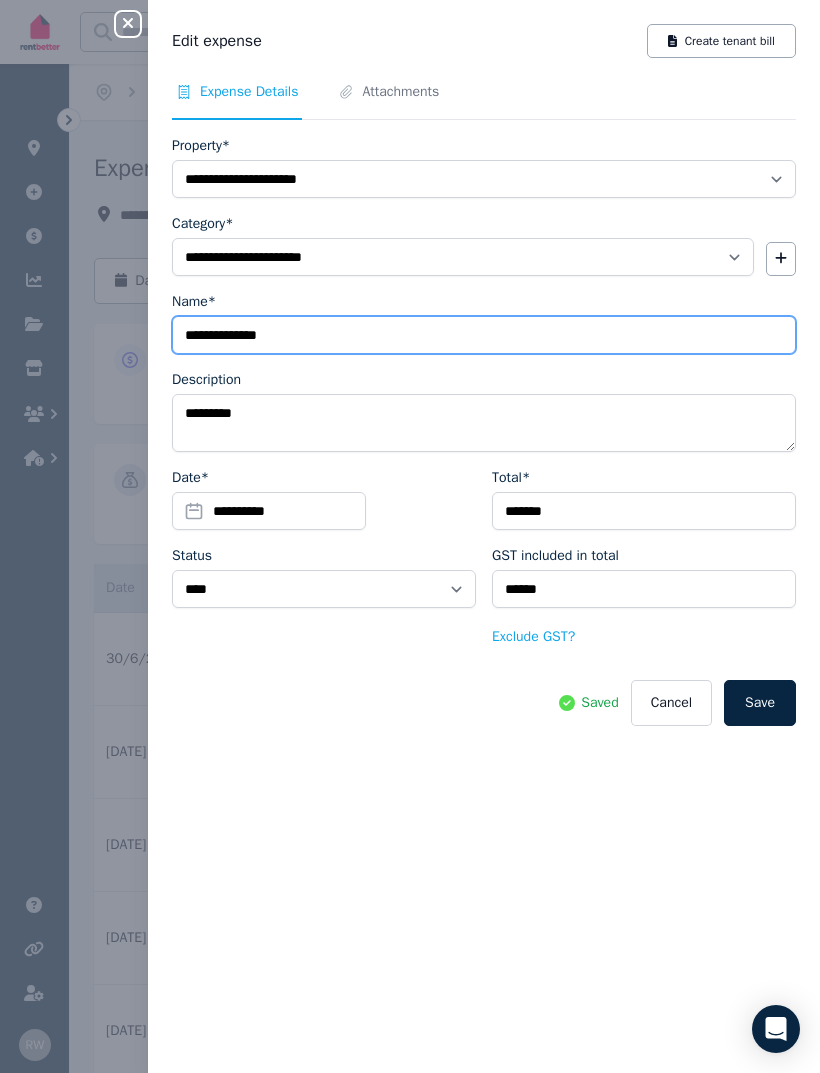 type on "**********" 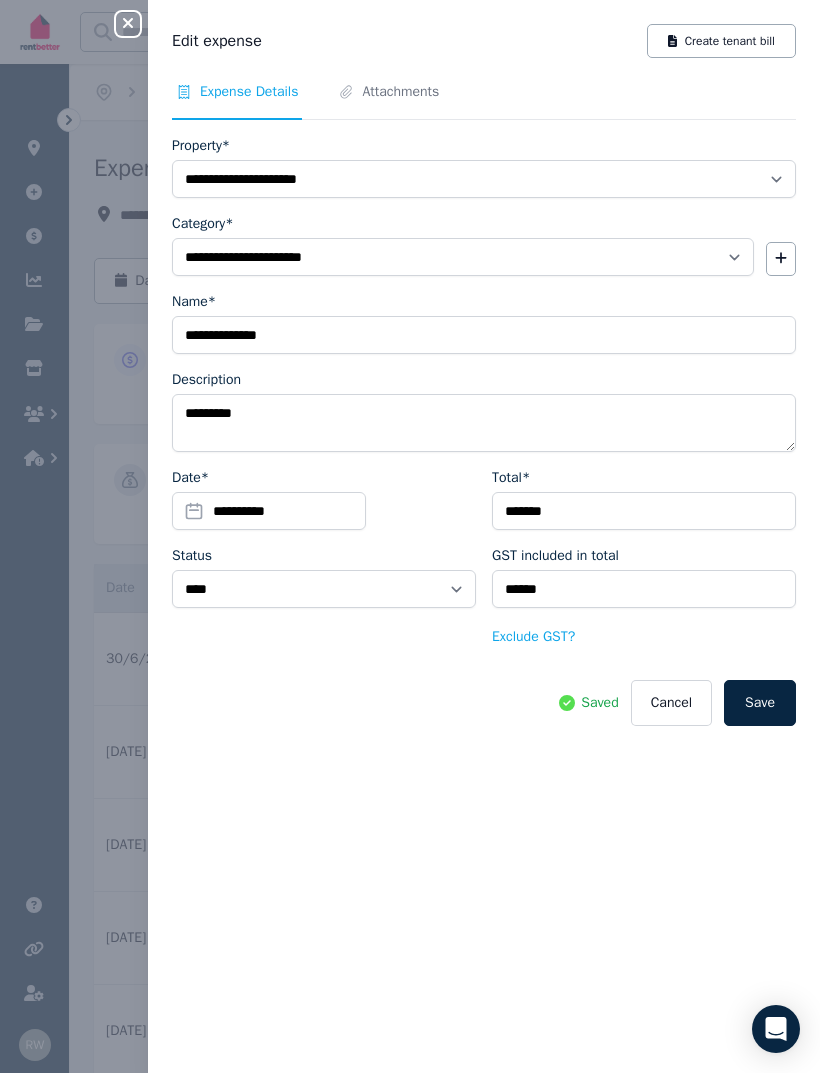 click on "Save" at bounding box center [760, 703] 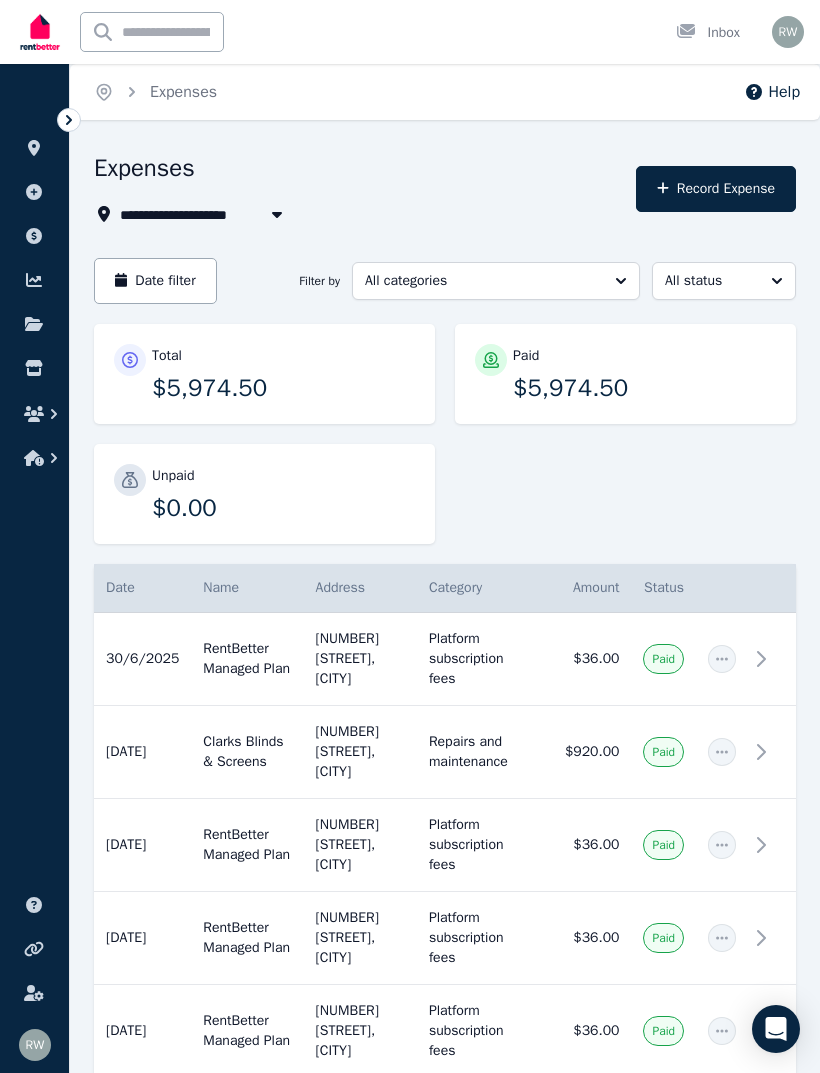 click on "Record Expense" at bounding box center [716, 189] 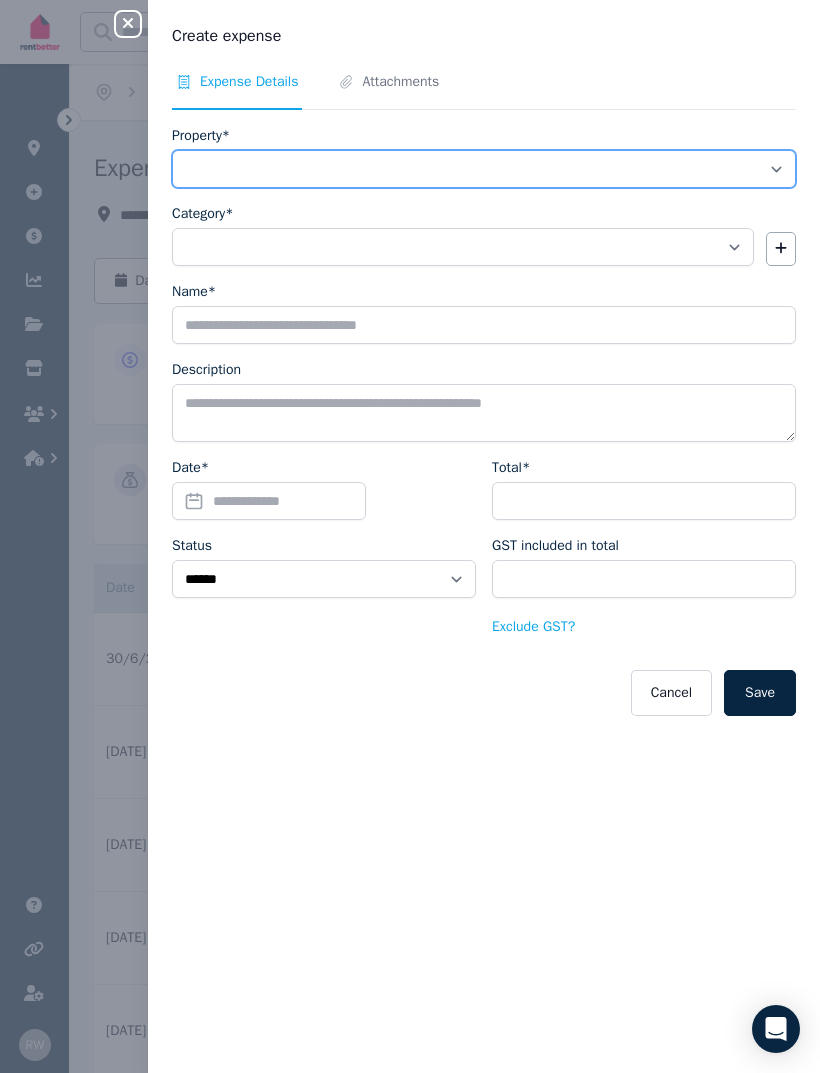 click on "**********" at bounding box center (484, 169) 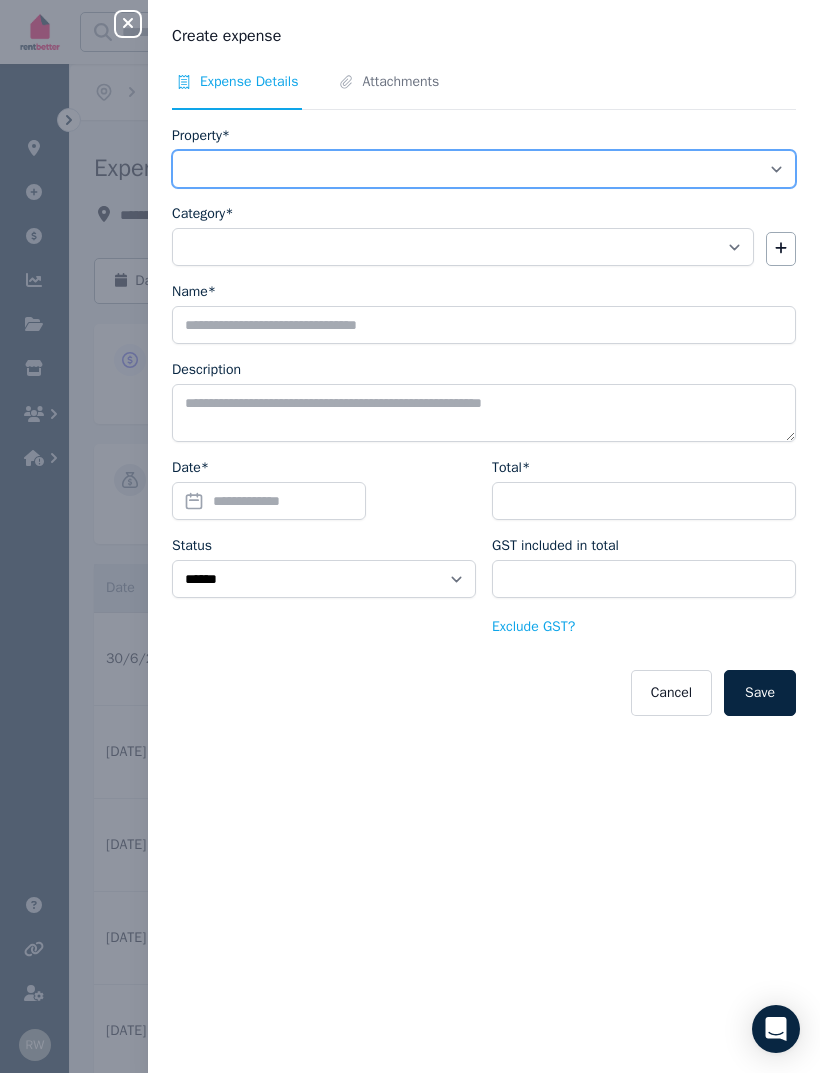 select on "**********" 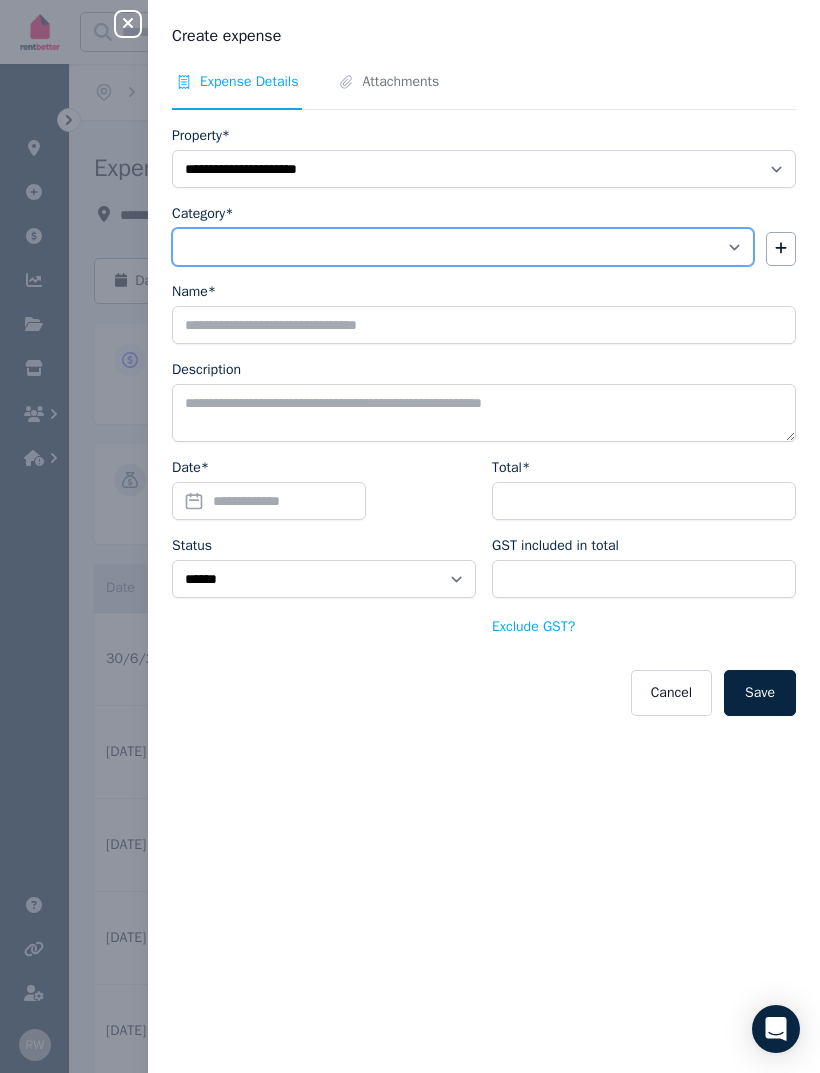 click on "**********" at bounding box center (463, 247) 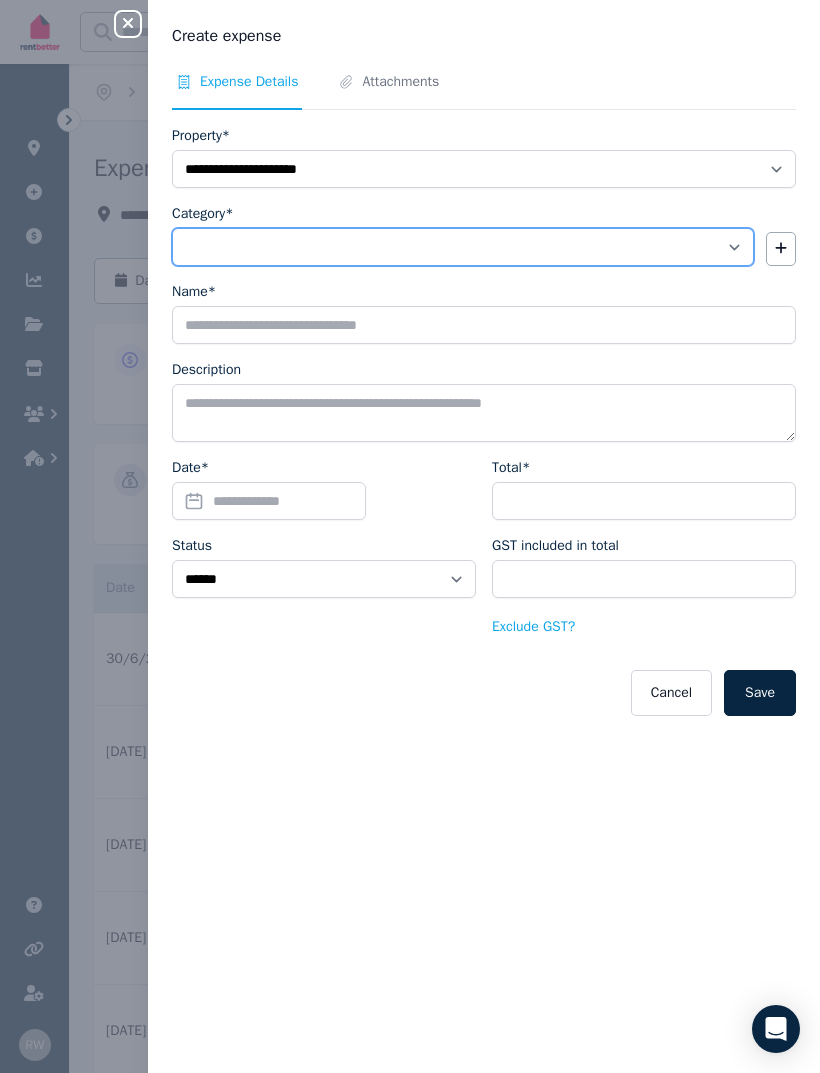 select on "**********" 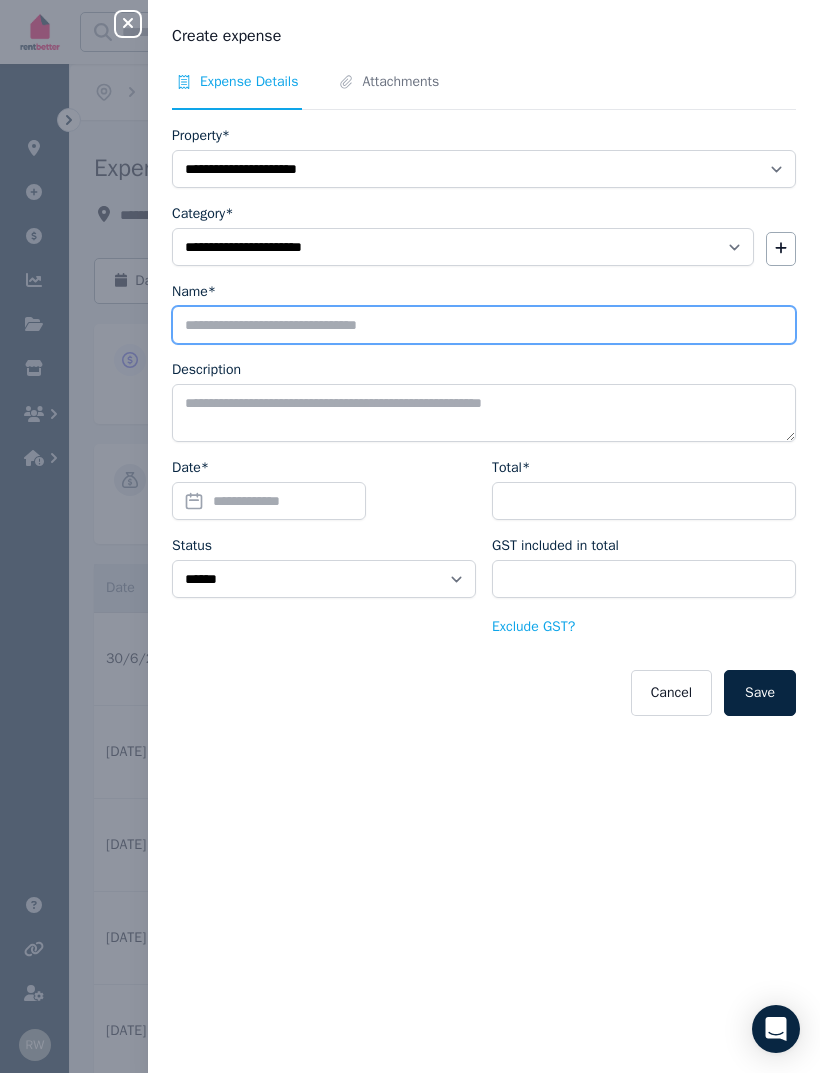 click on "Name*" at bounding box center [484, 325] 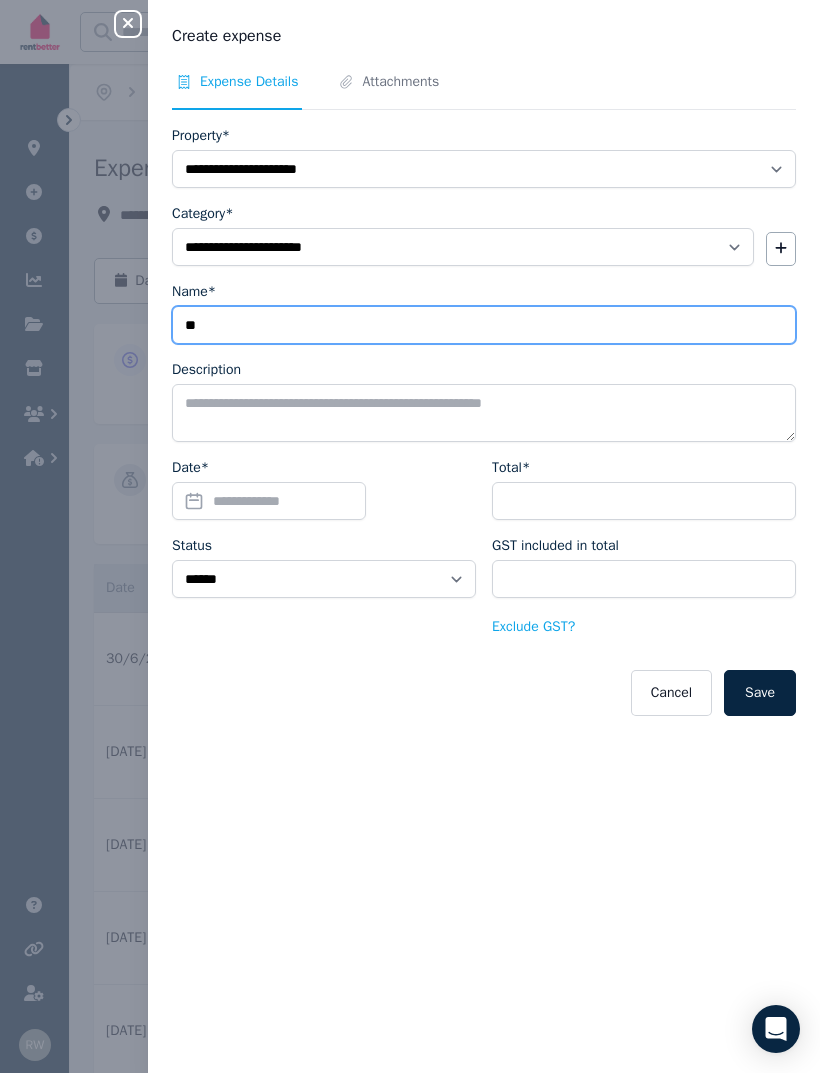 type on "*" 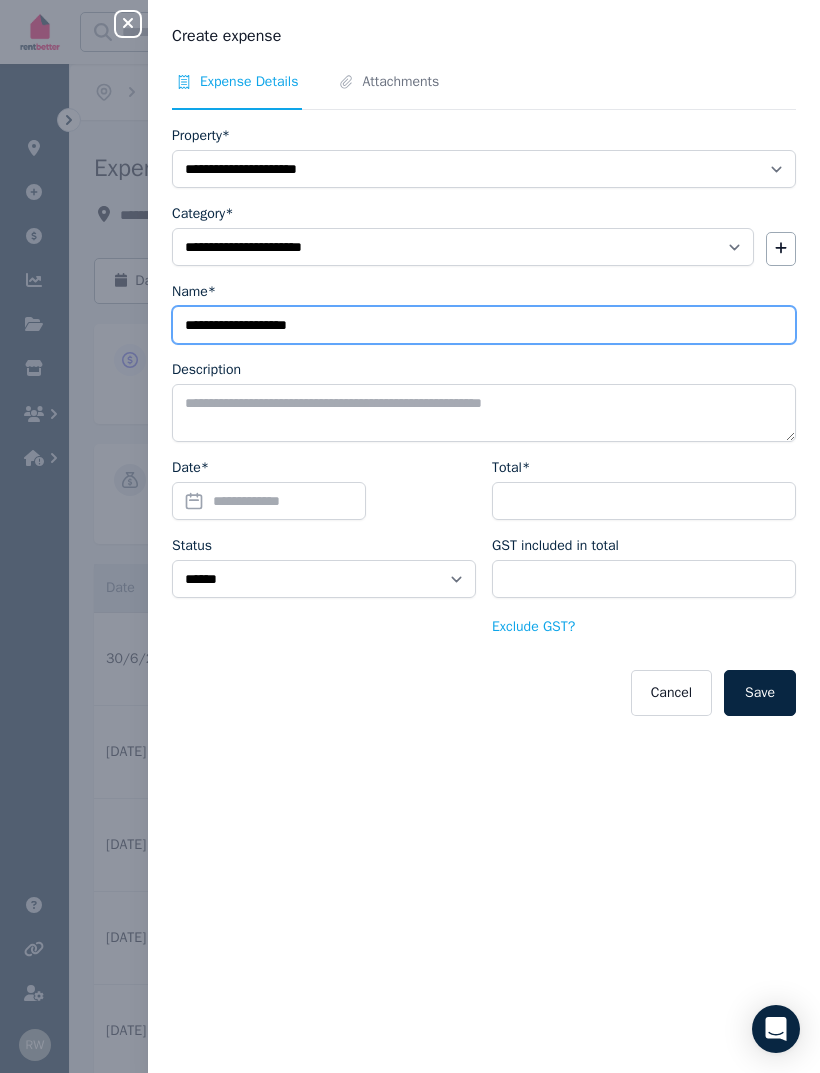 type on "**********" 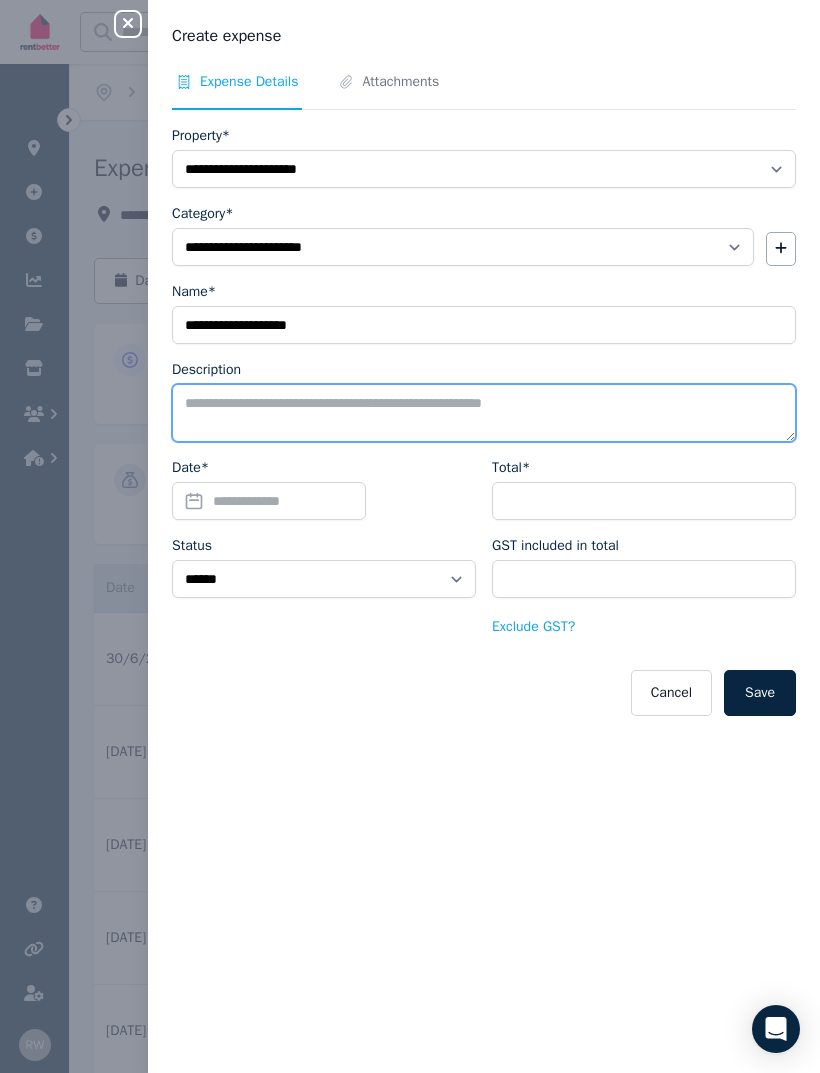 click on "Description" at bounding box center [484, 413] 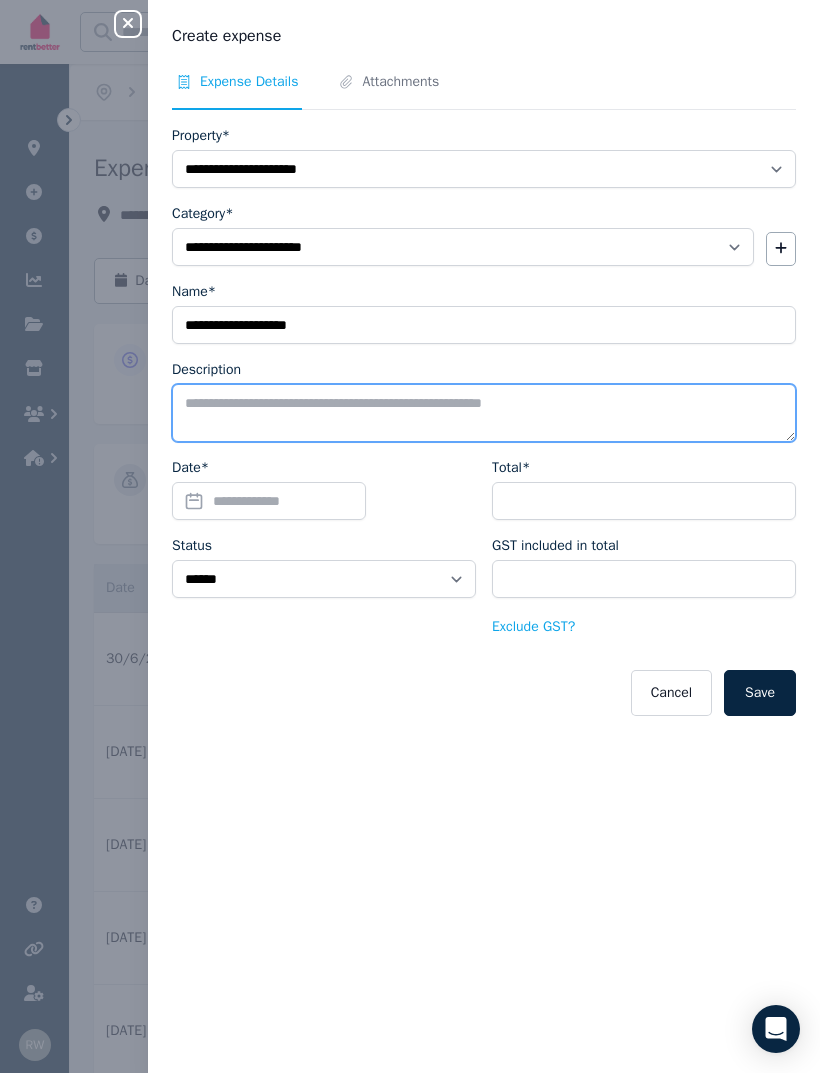 type on "*" 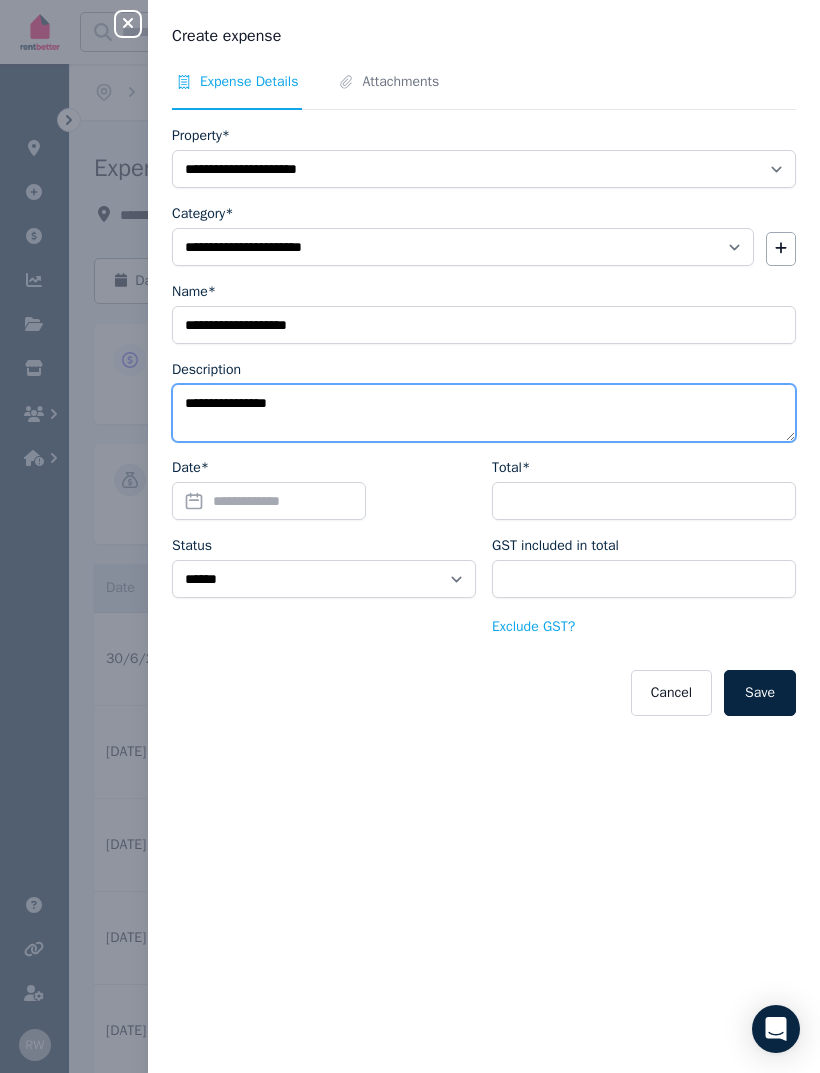 type on "**********" 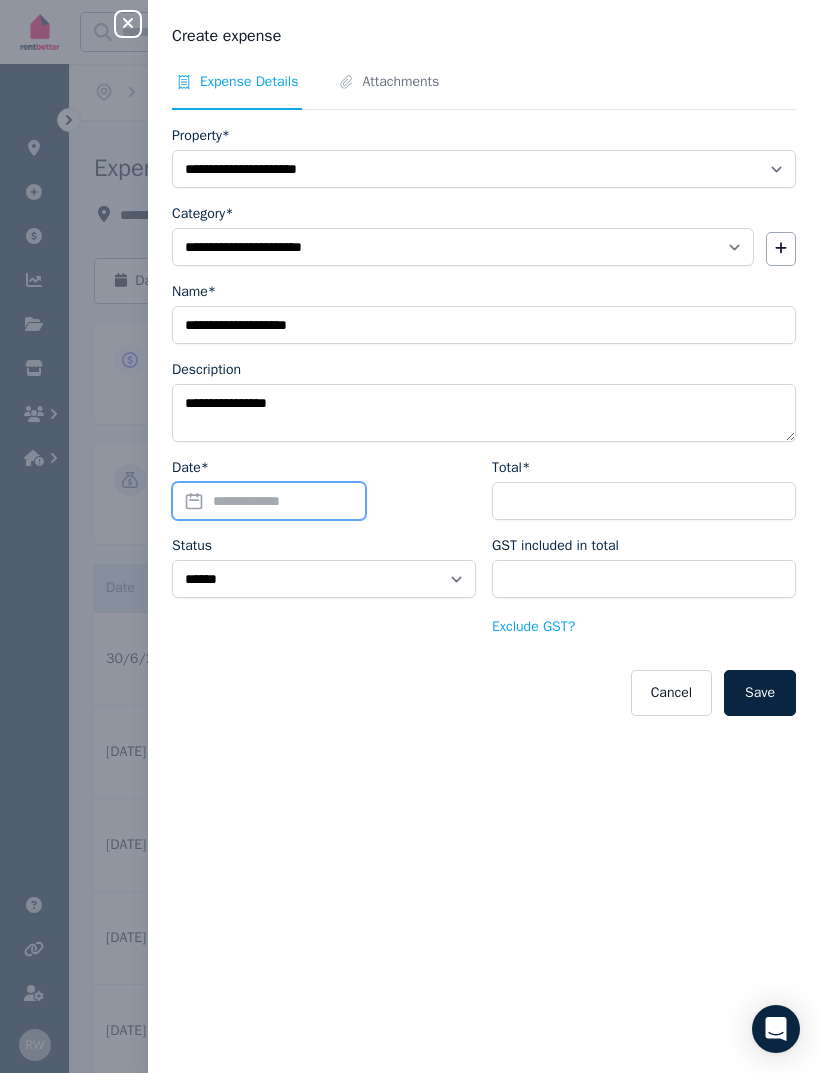 click on "Date*" at bounding box center [269, 501] 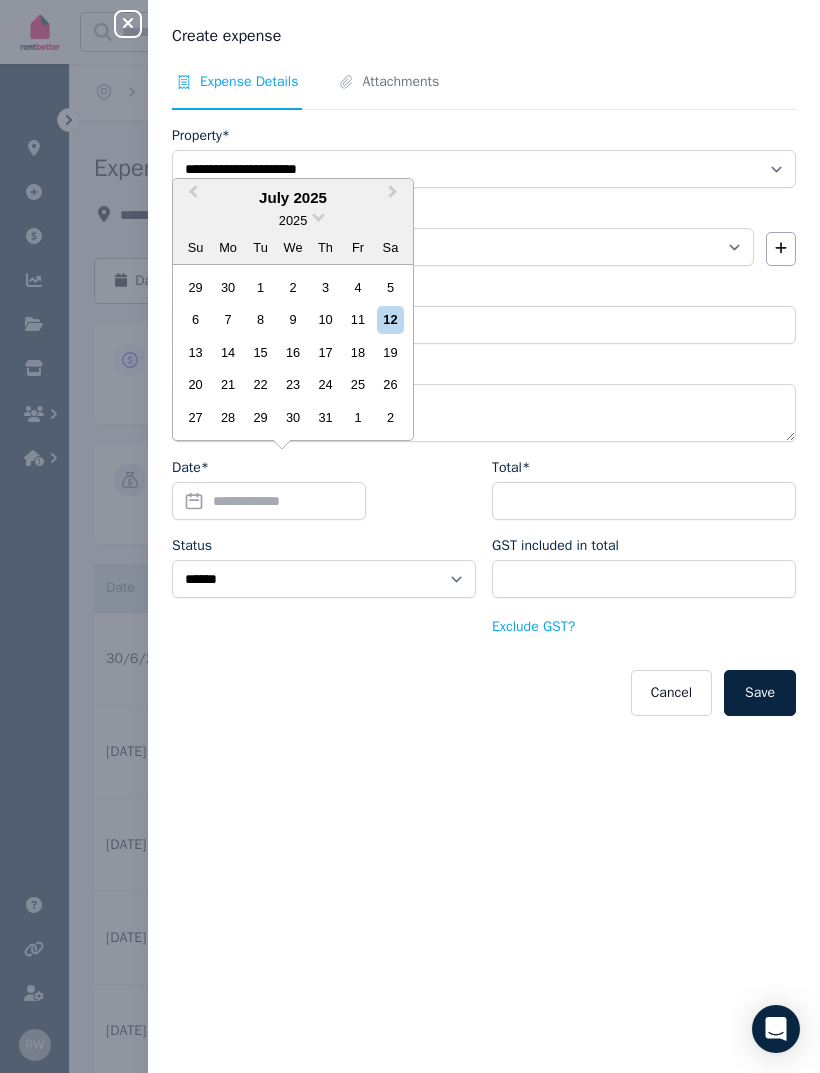 click on "2025" at bounding box center [293, 220] 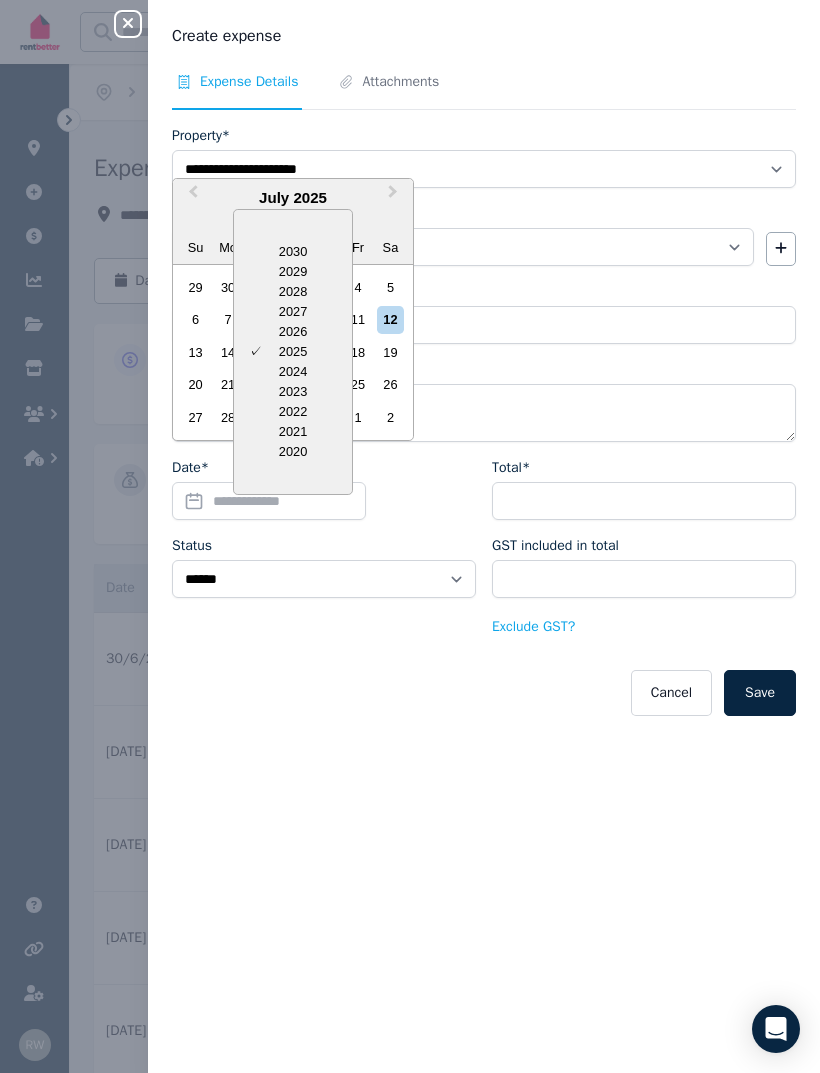 click on "2024" at bounding box center (293, 372) 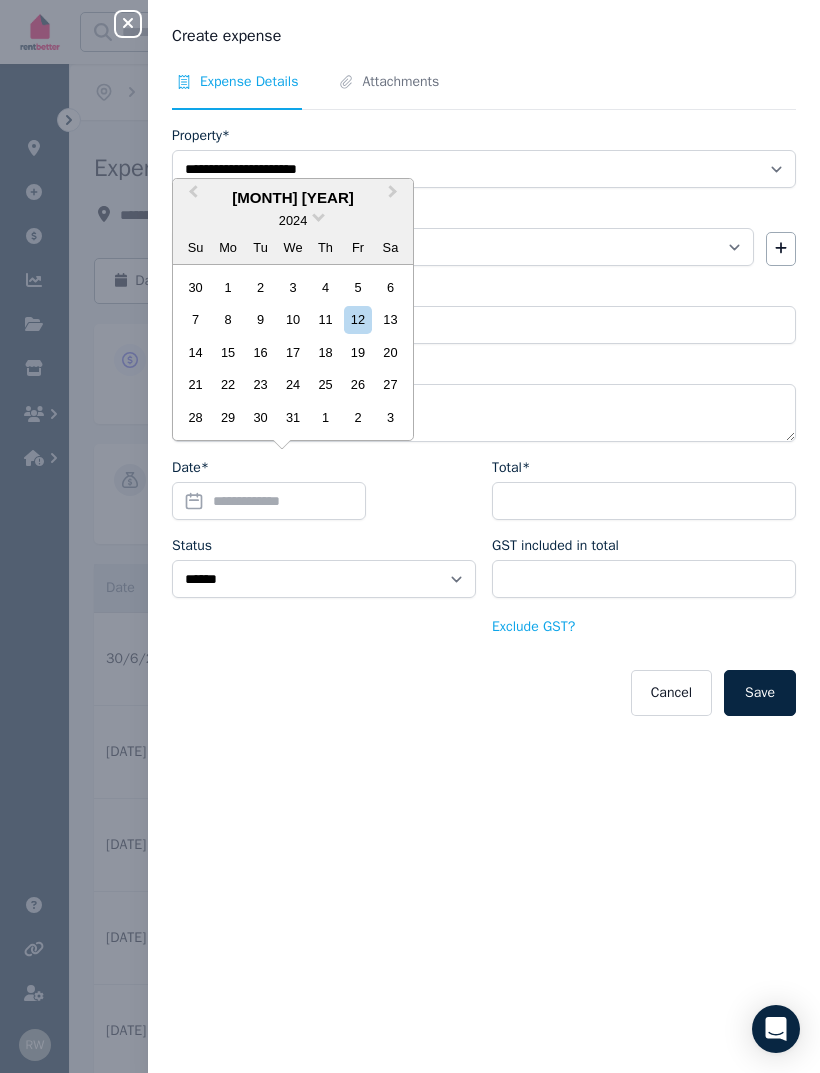 click on "Next Month" at bounding box center [395, 197] 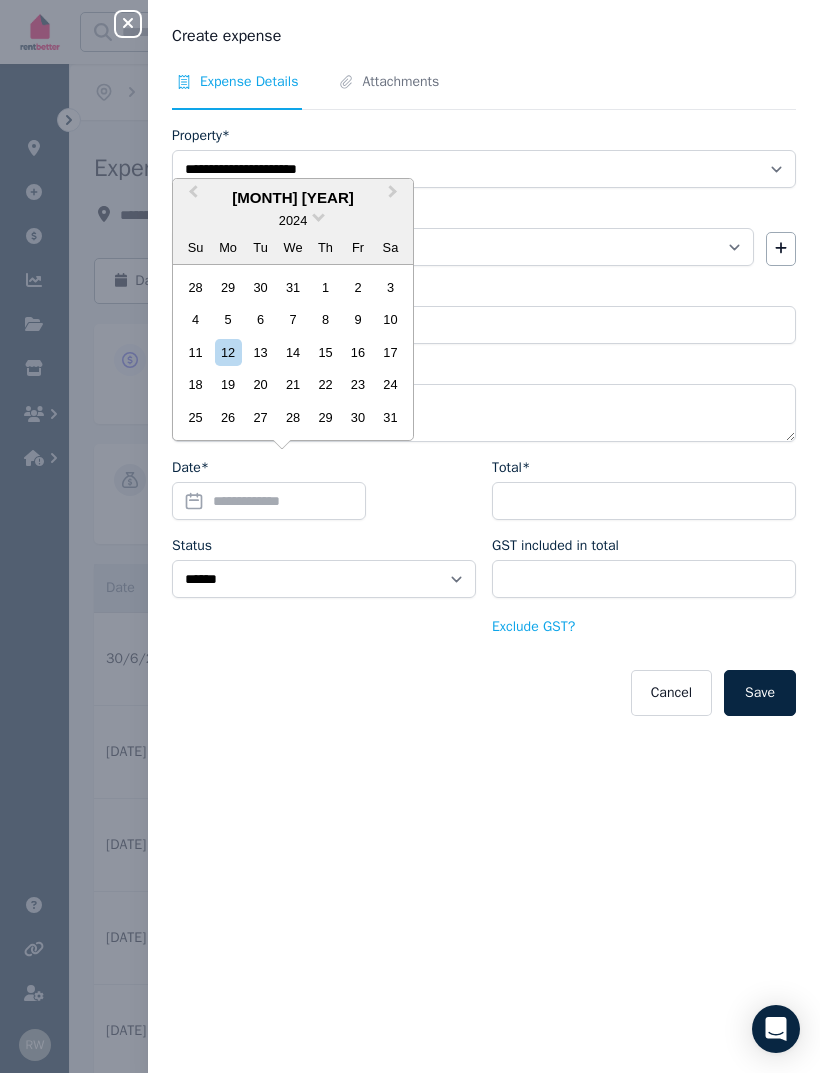 click on "Next Month" at bounding box center (395, 197) 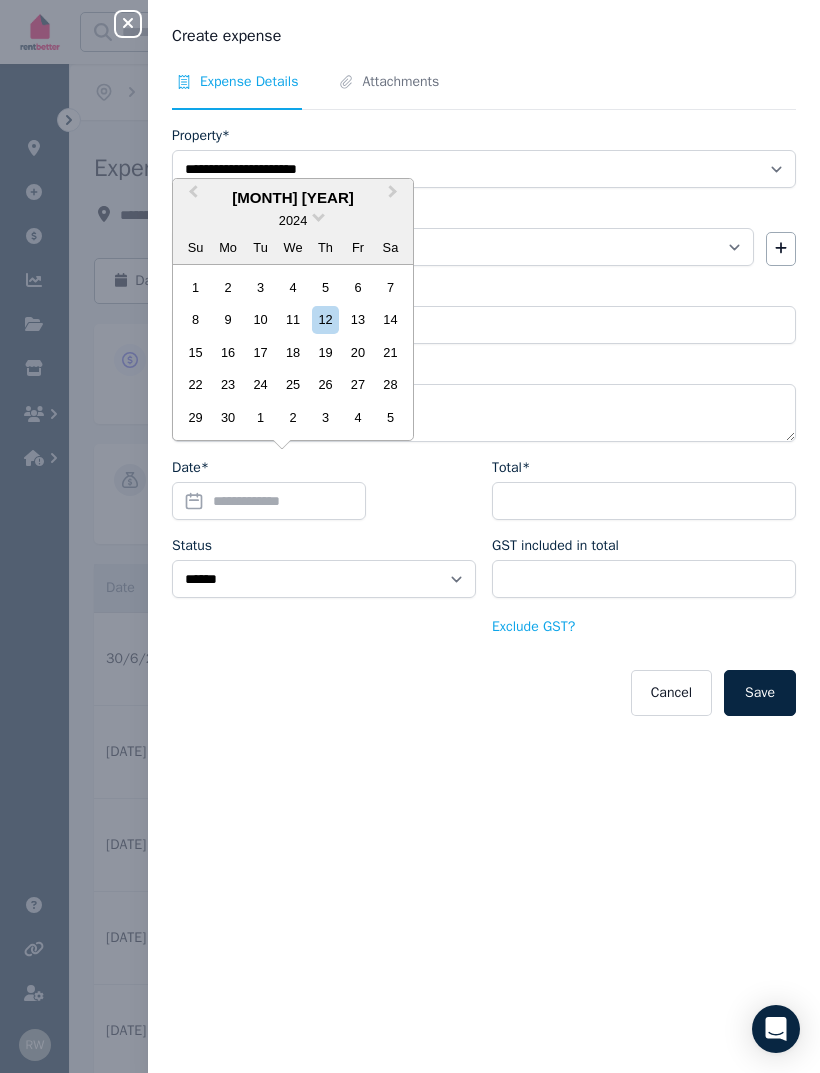 click on "Next Month" at bounding box center [395, 197] 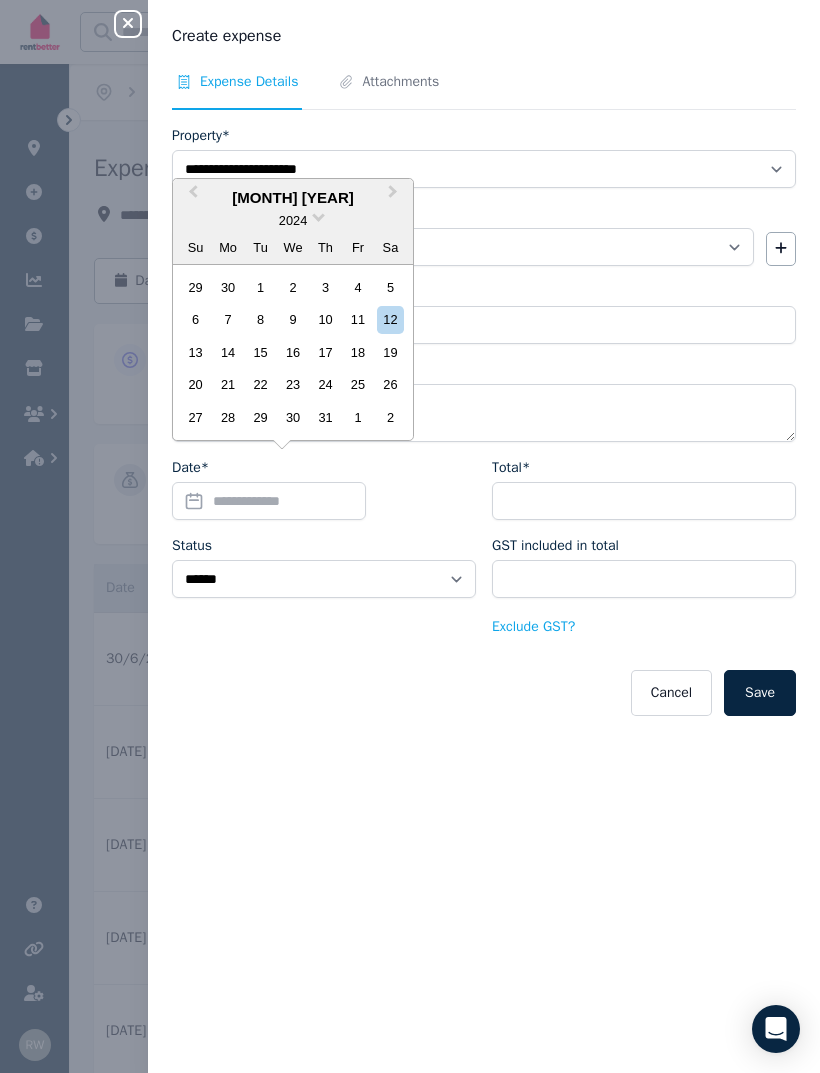 click on "Next Month" at bounding box center [393, 196] 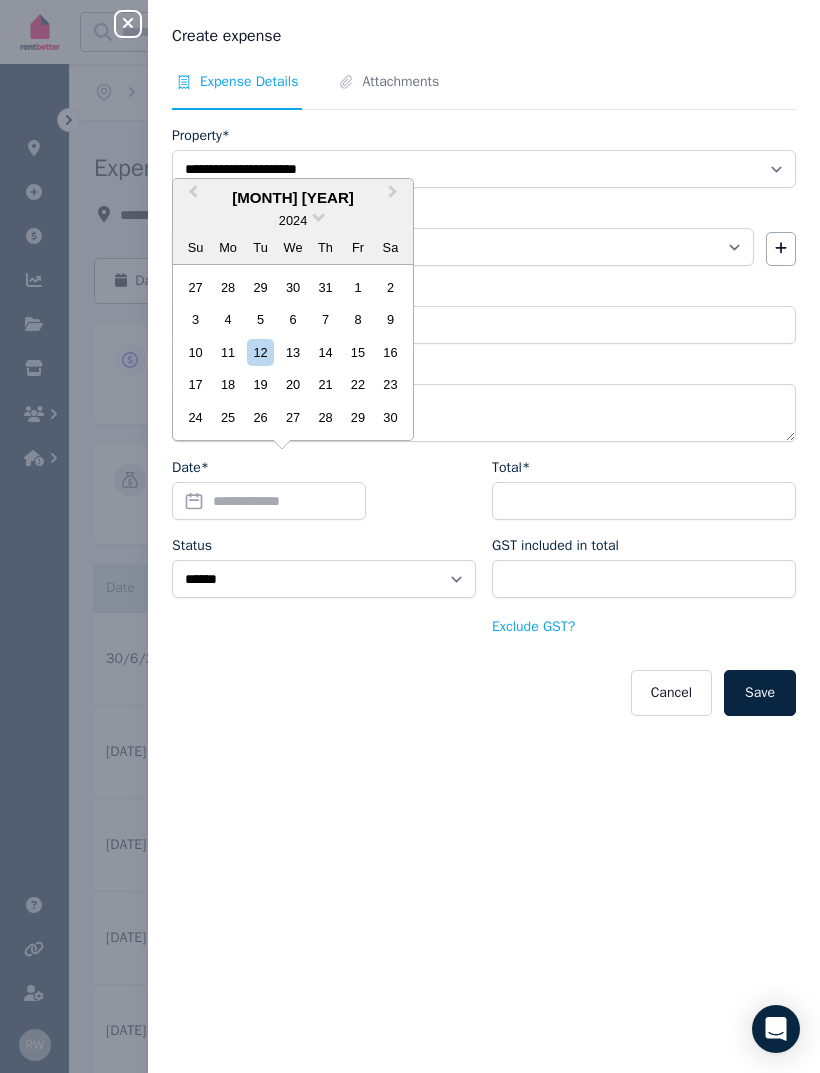 click on "20" at bounding box center (292, 384) 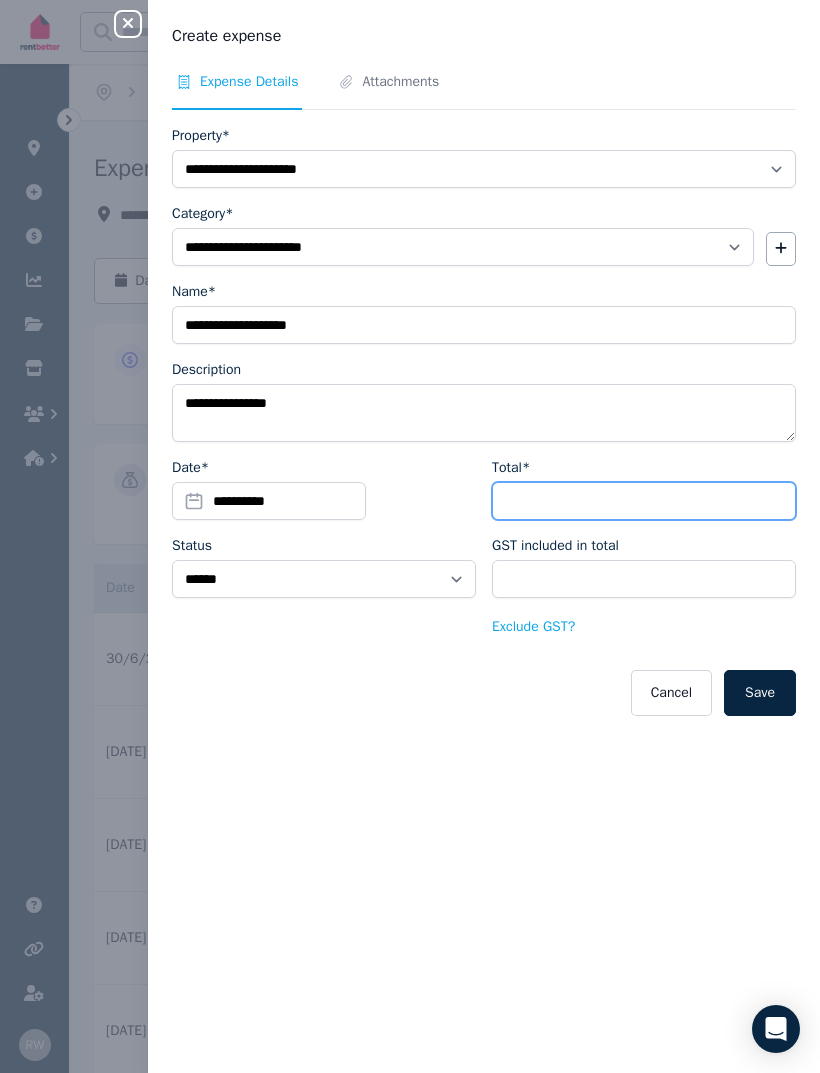 click on "Total*" at bounding box center (644, 501) 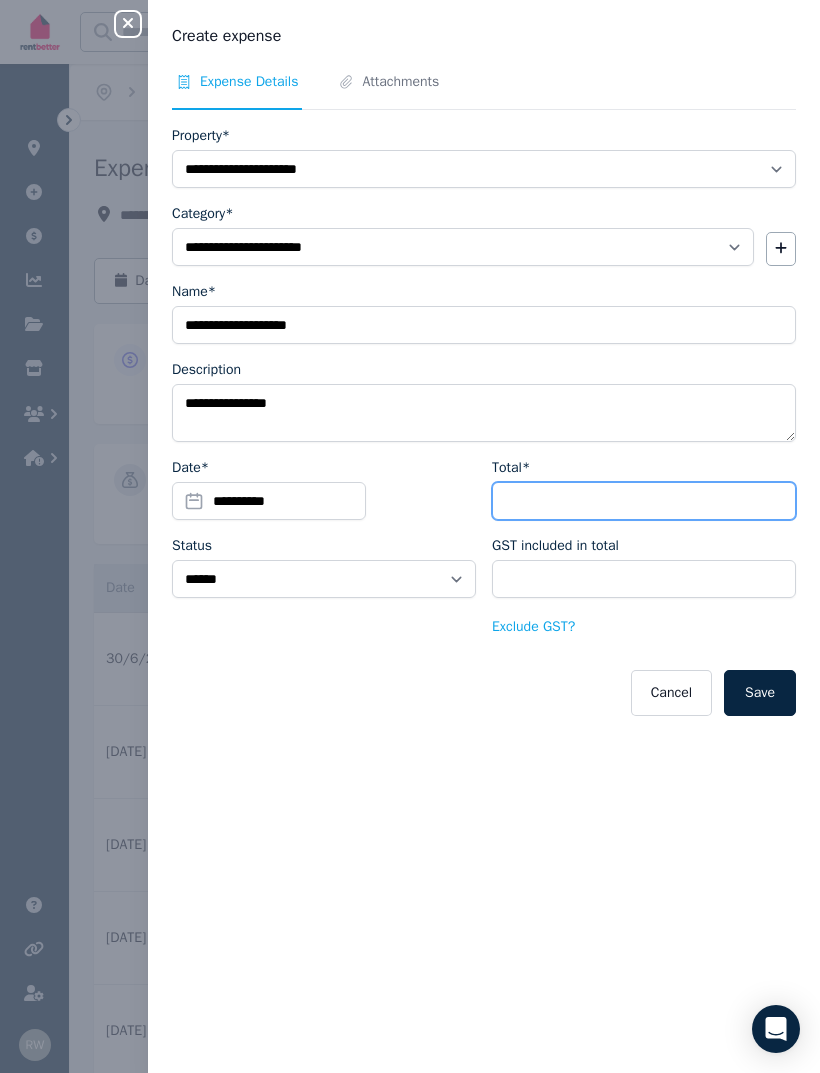 type on "*" 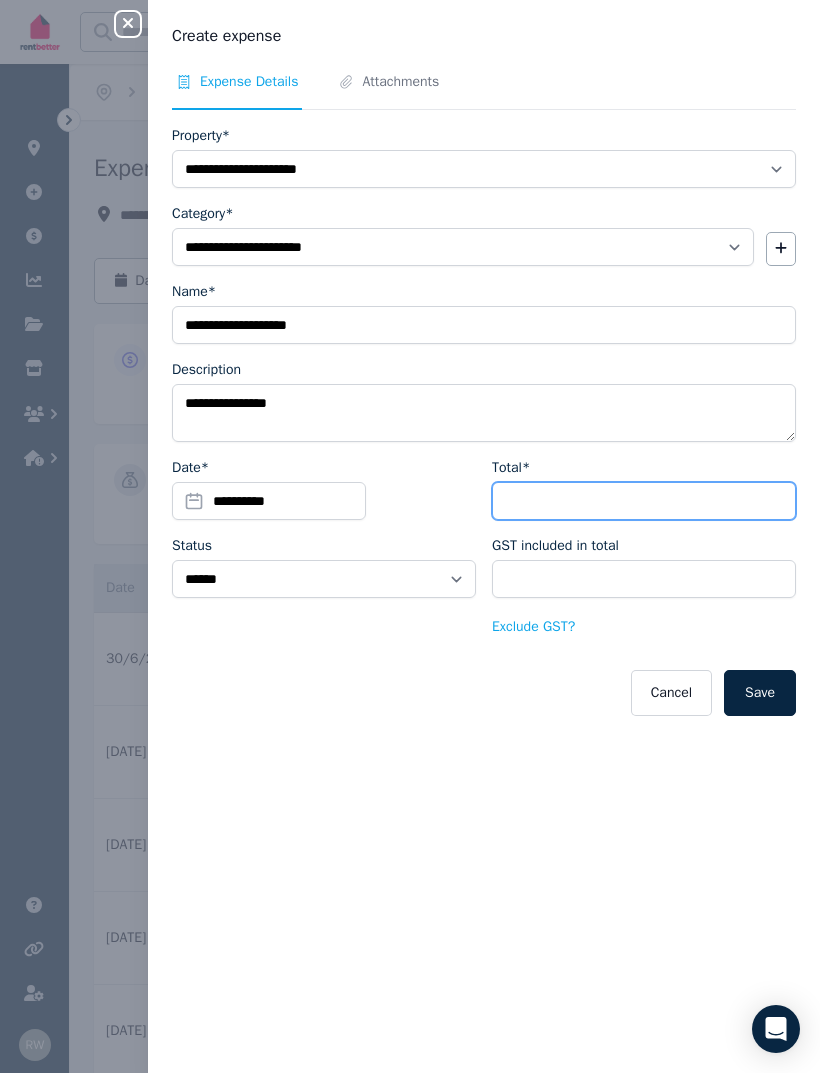 type on "****" 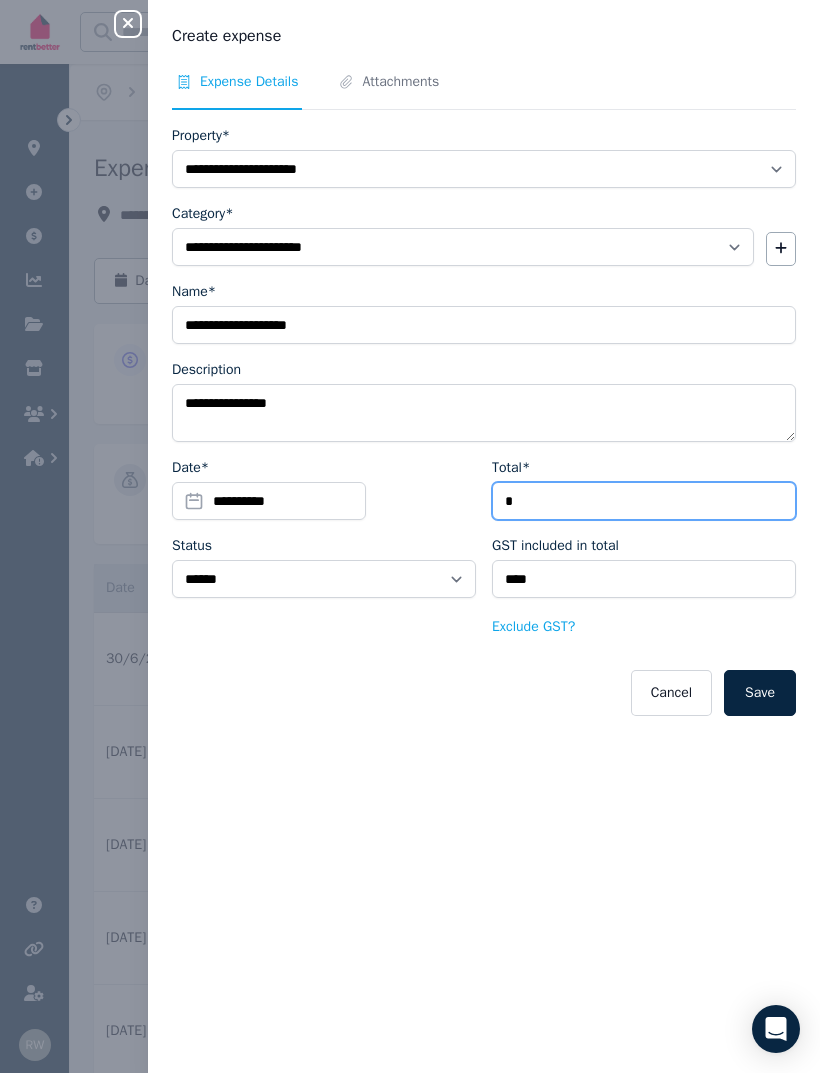 type on "**" 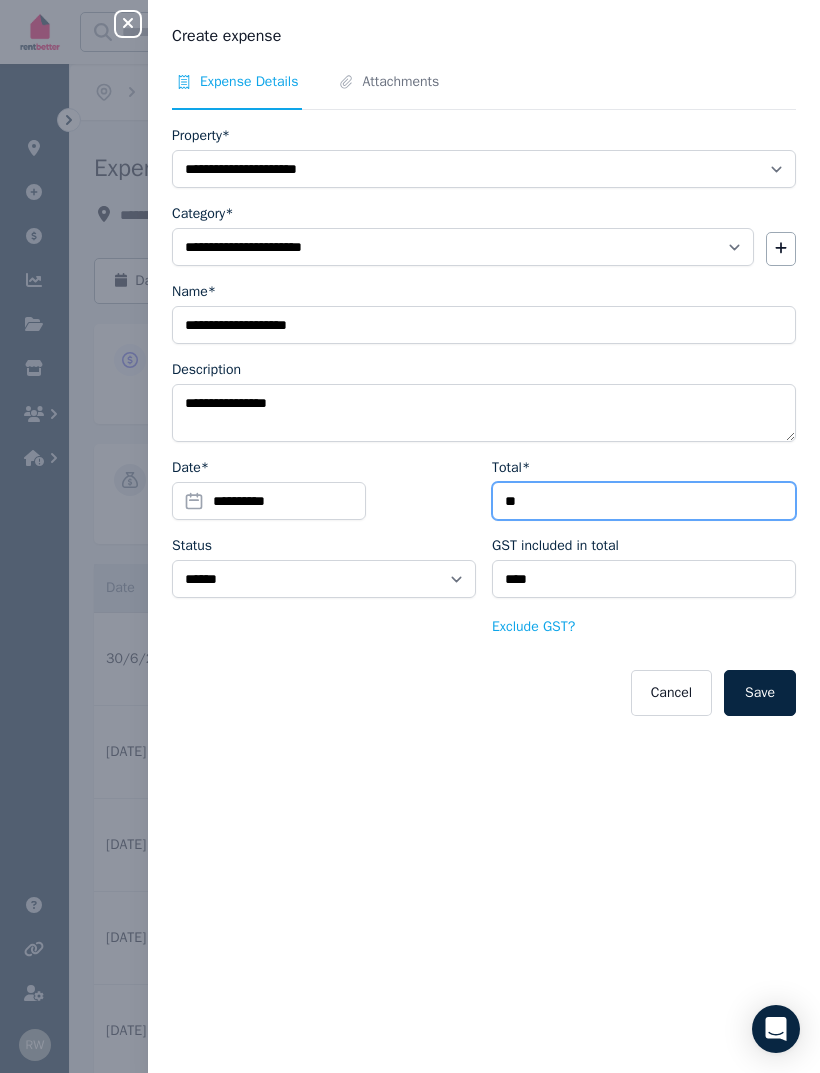 type on "****" 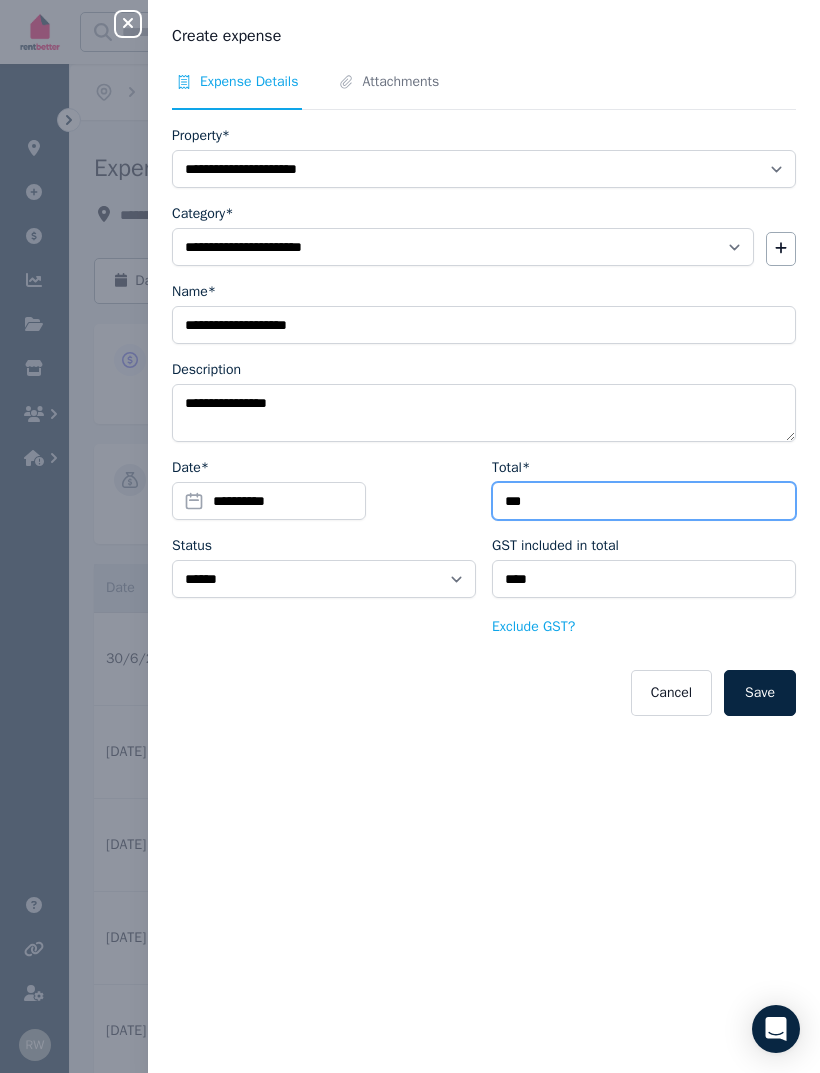 type on "*****" 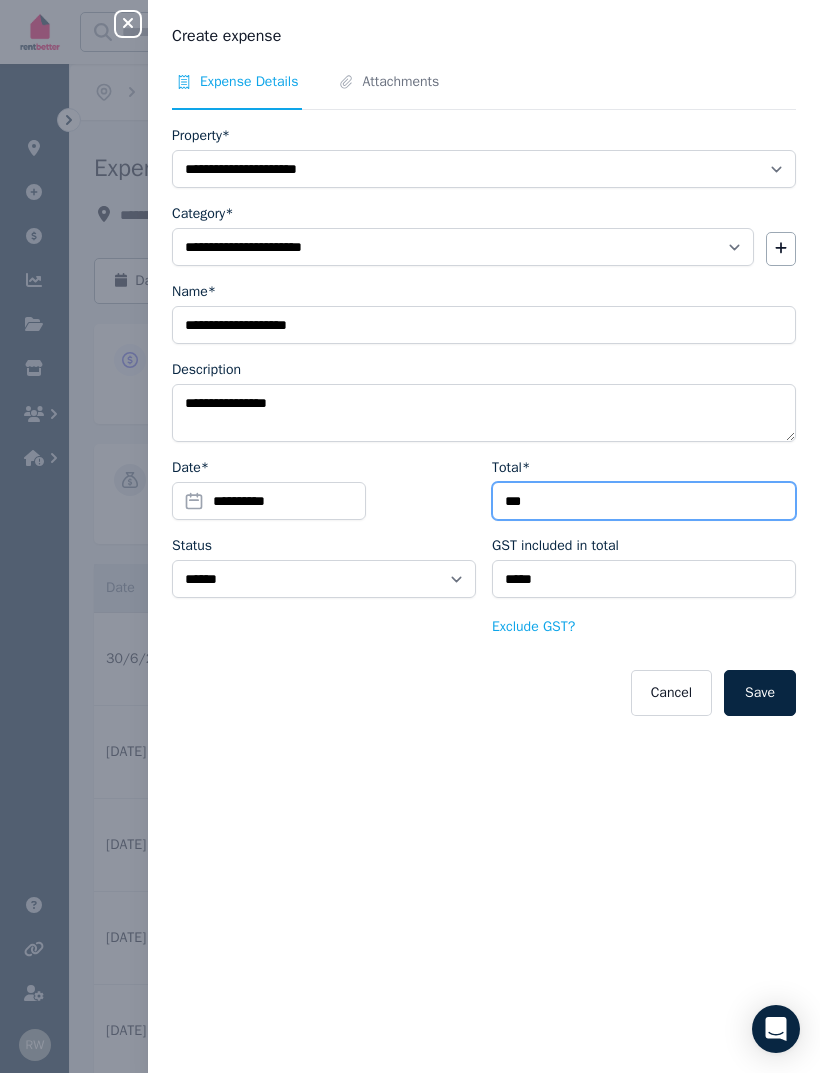 type on "****" 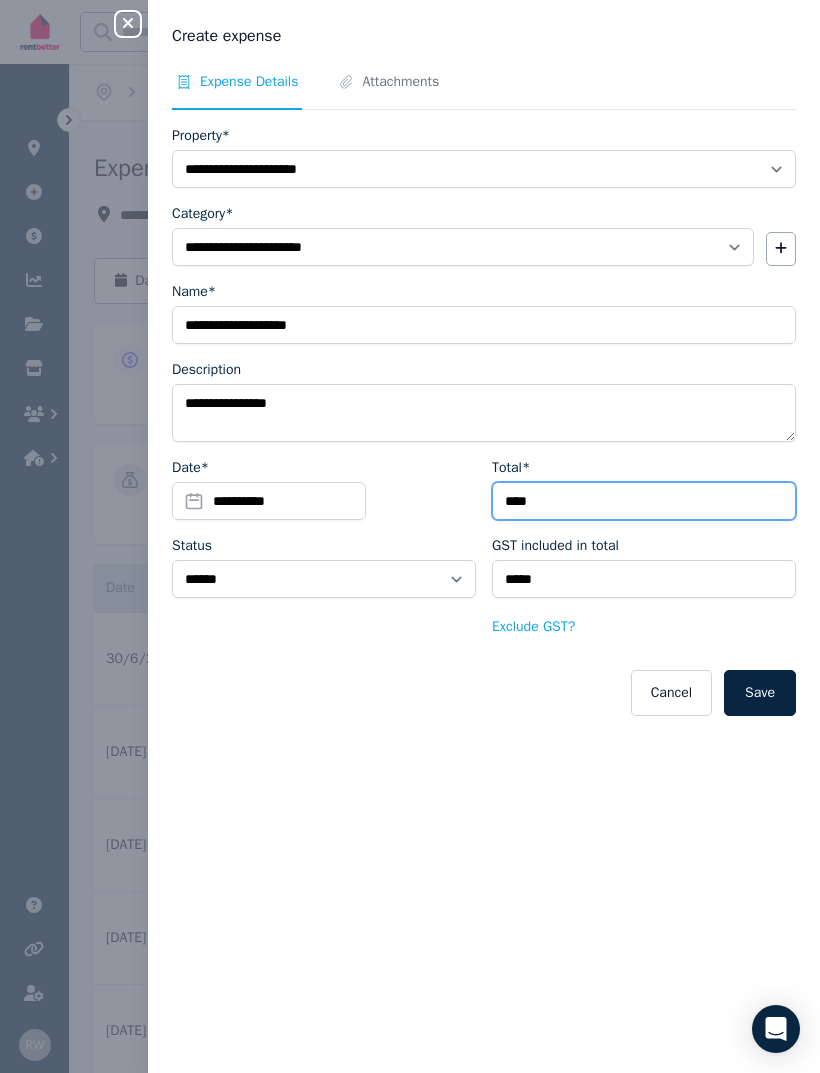 type on "******" 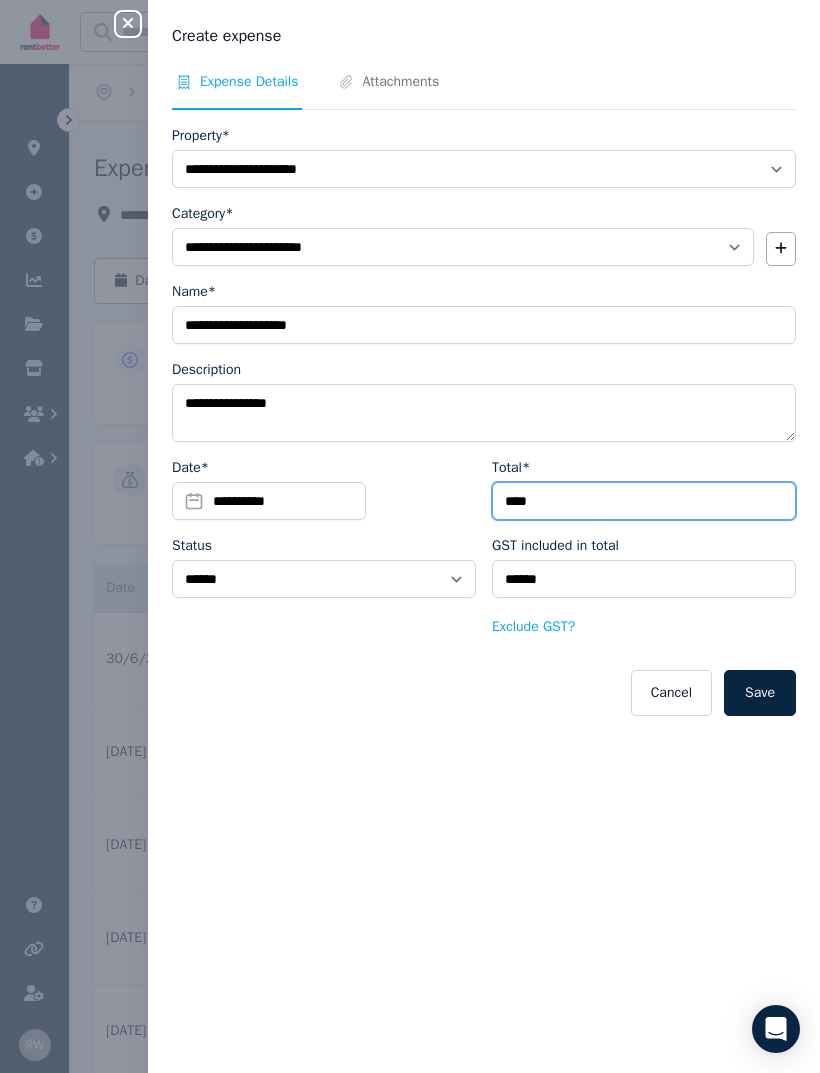 type on "****" 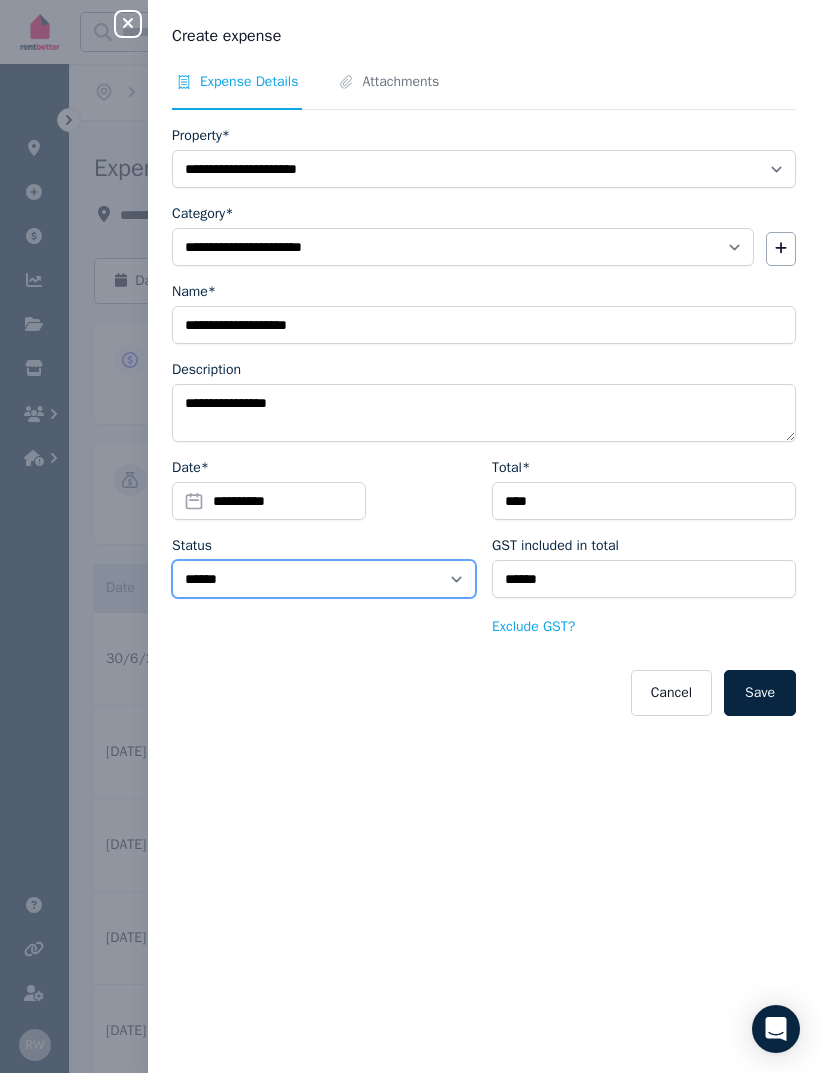 click on "****** ****" at bounding box center (324, 579) 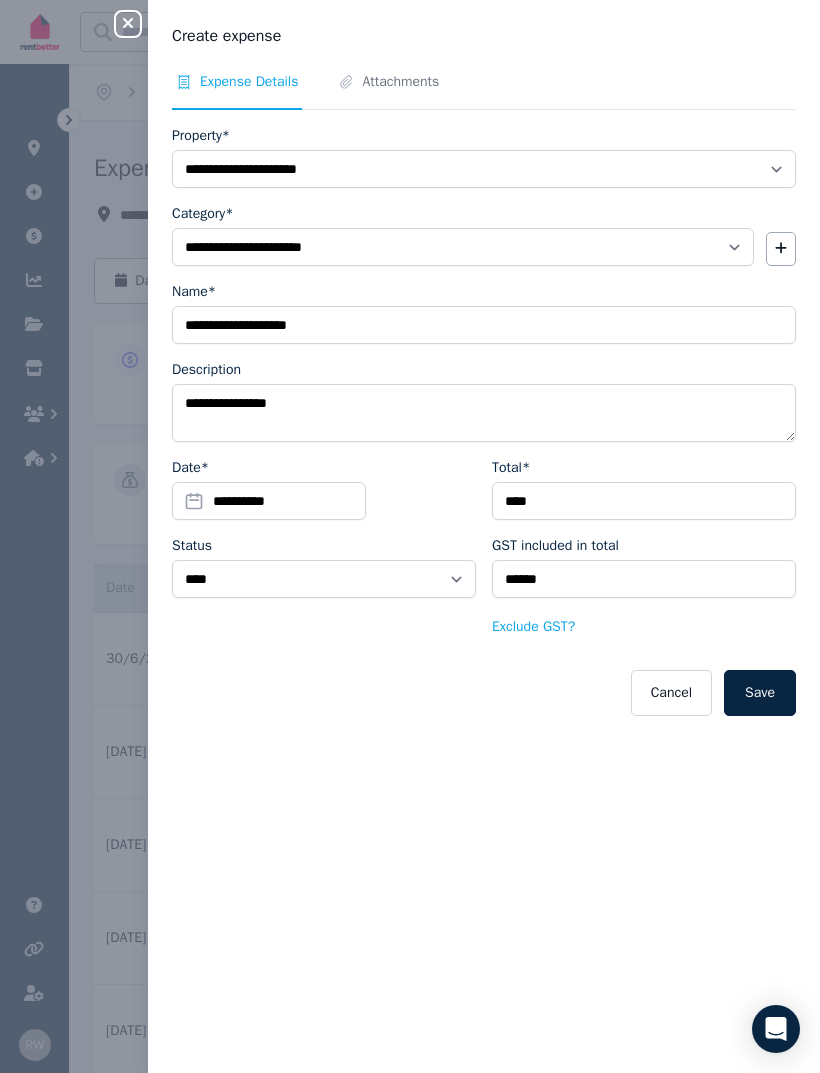 click on "Save" at bounding box center [760, 693] 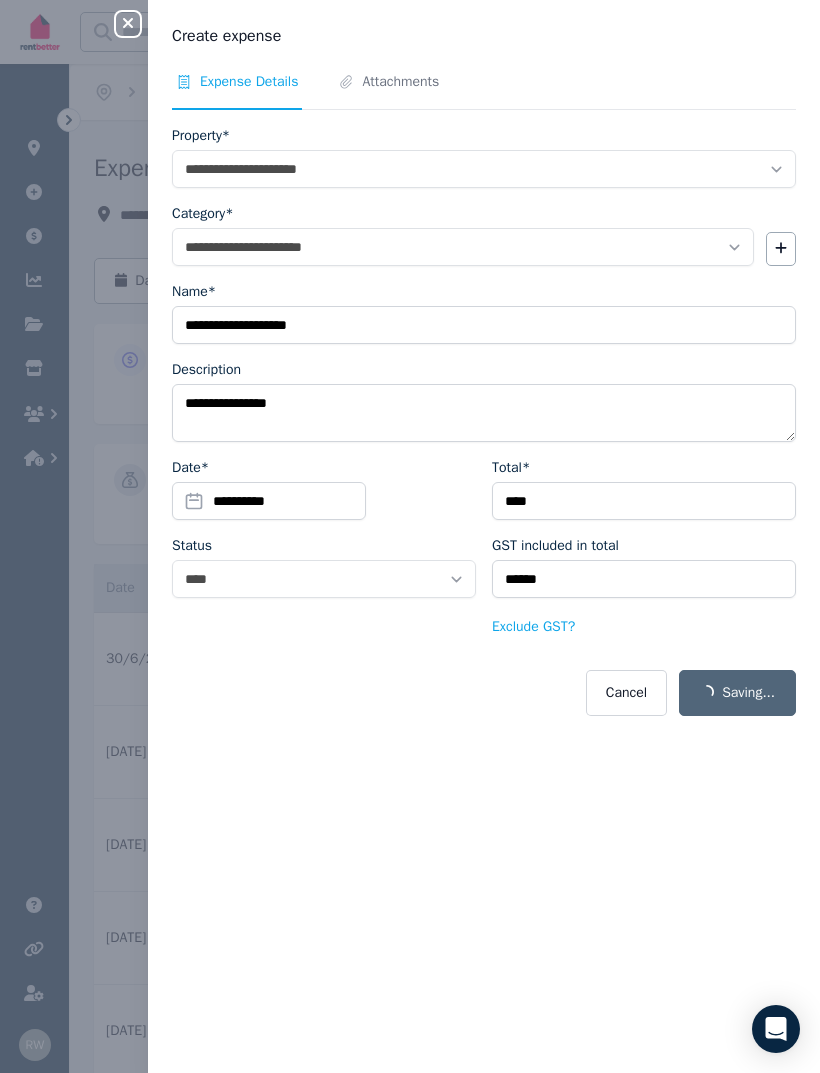 select on "**********" 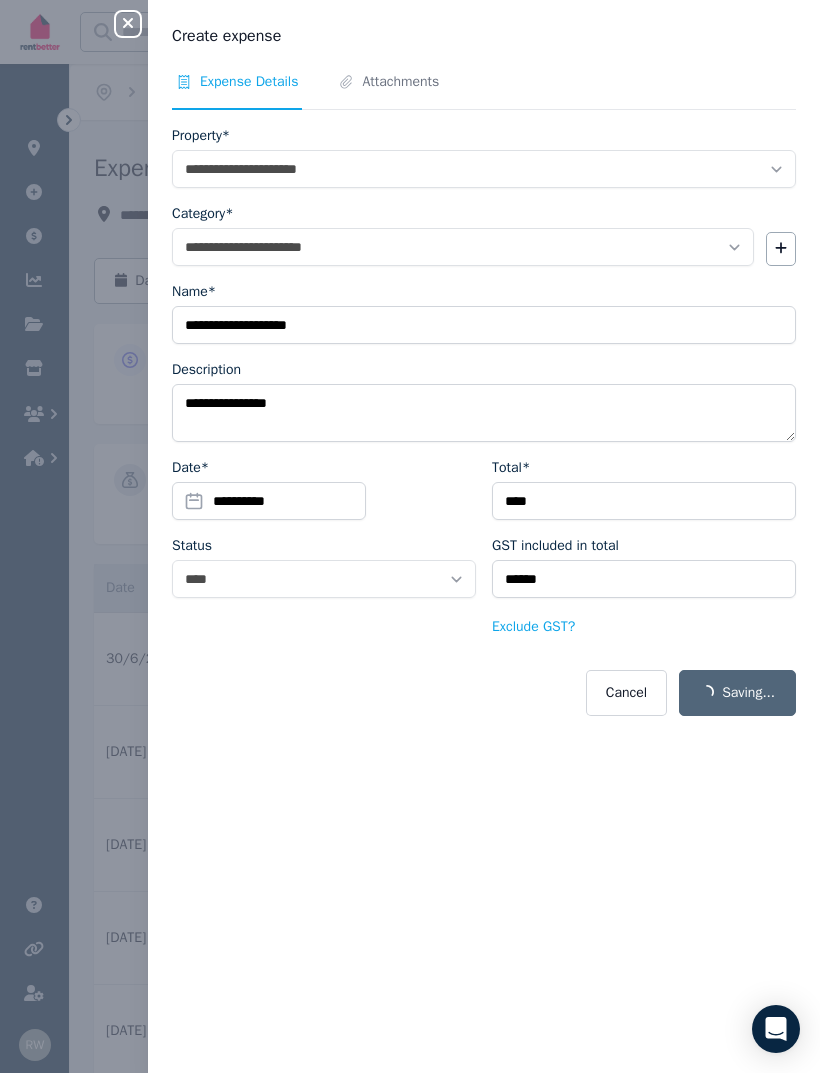 select on "**********" 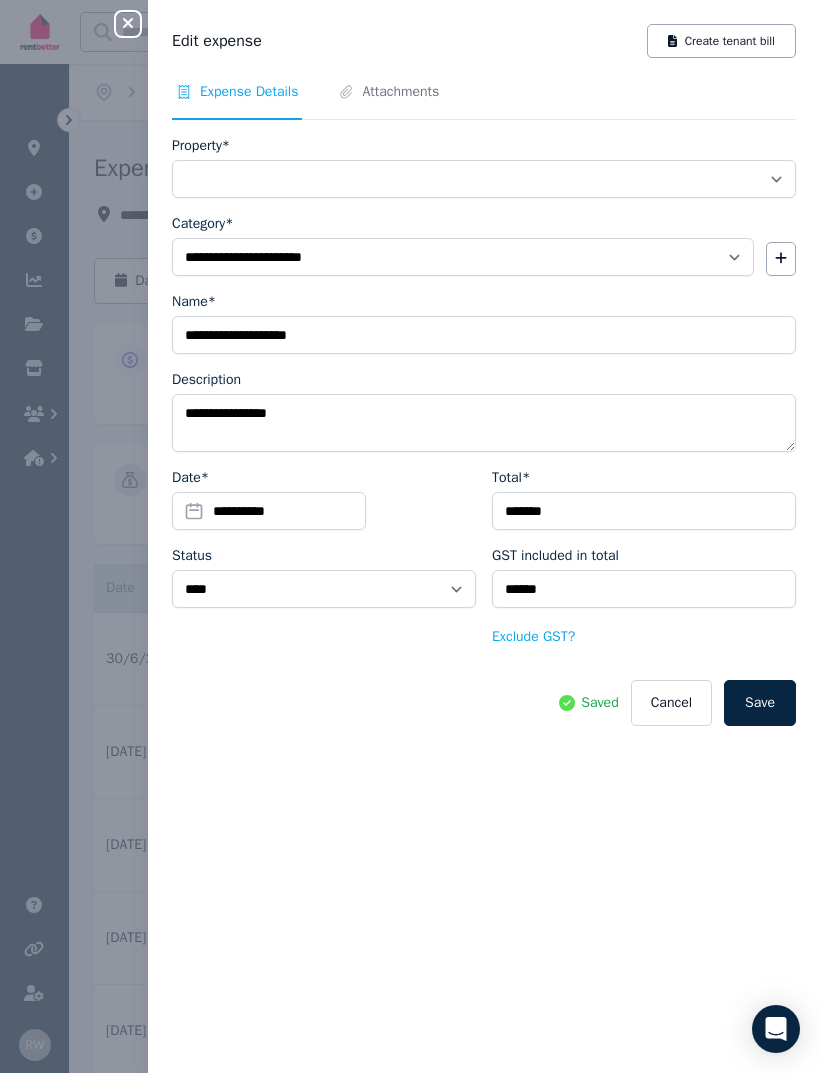 select on "**********" 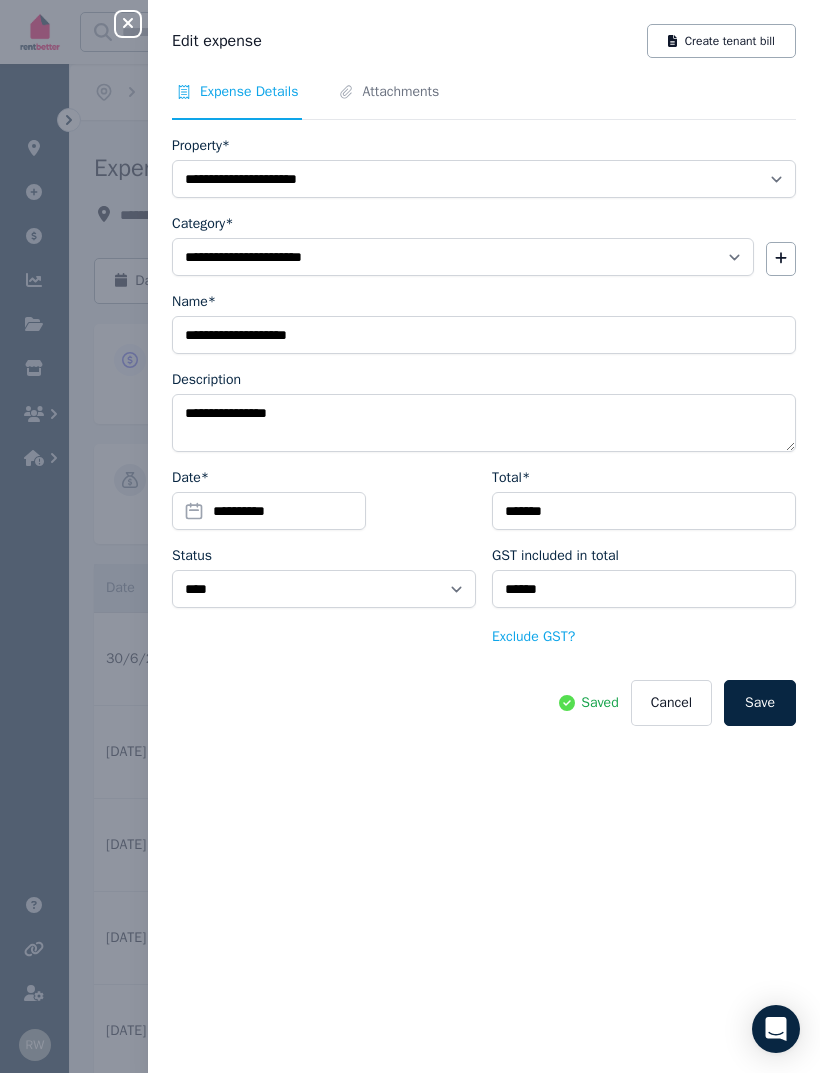 click on "Attachments" at bounding box center (400, 92) 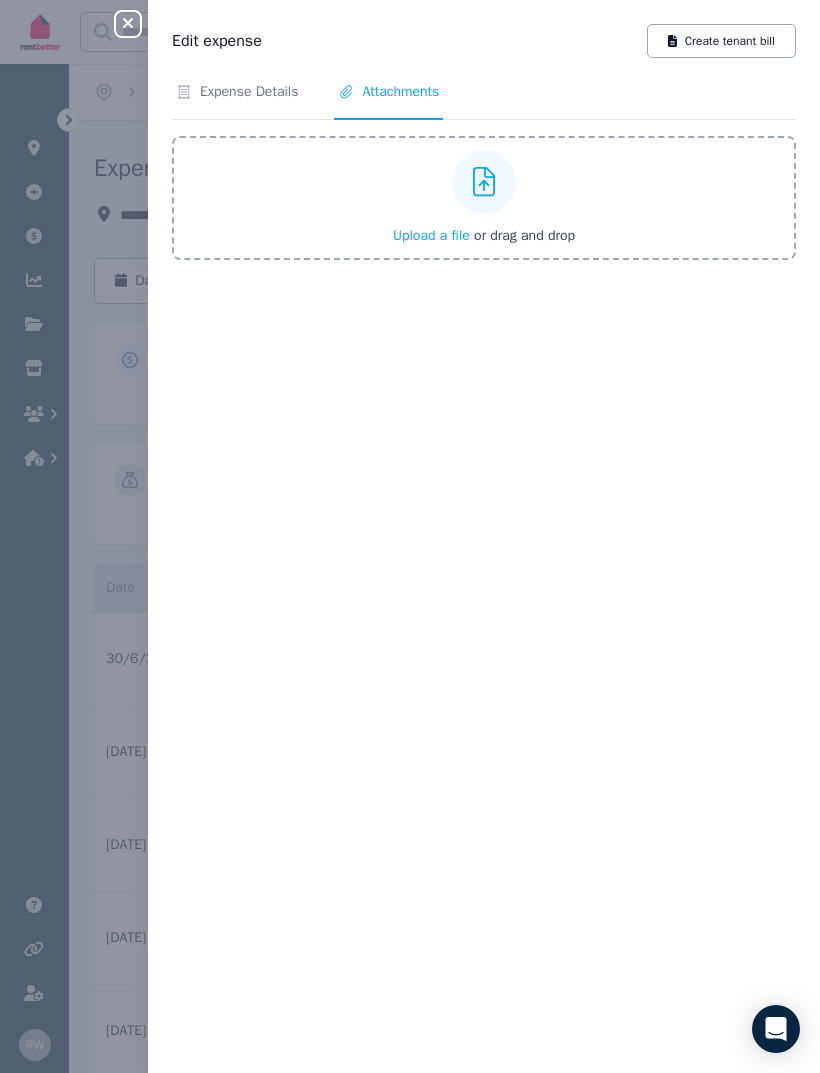 click on "Upload a file" at bounding box center (431, 235) 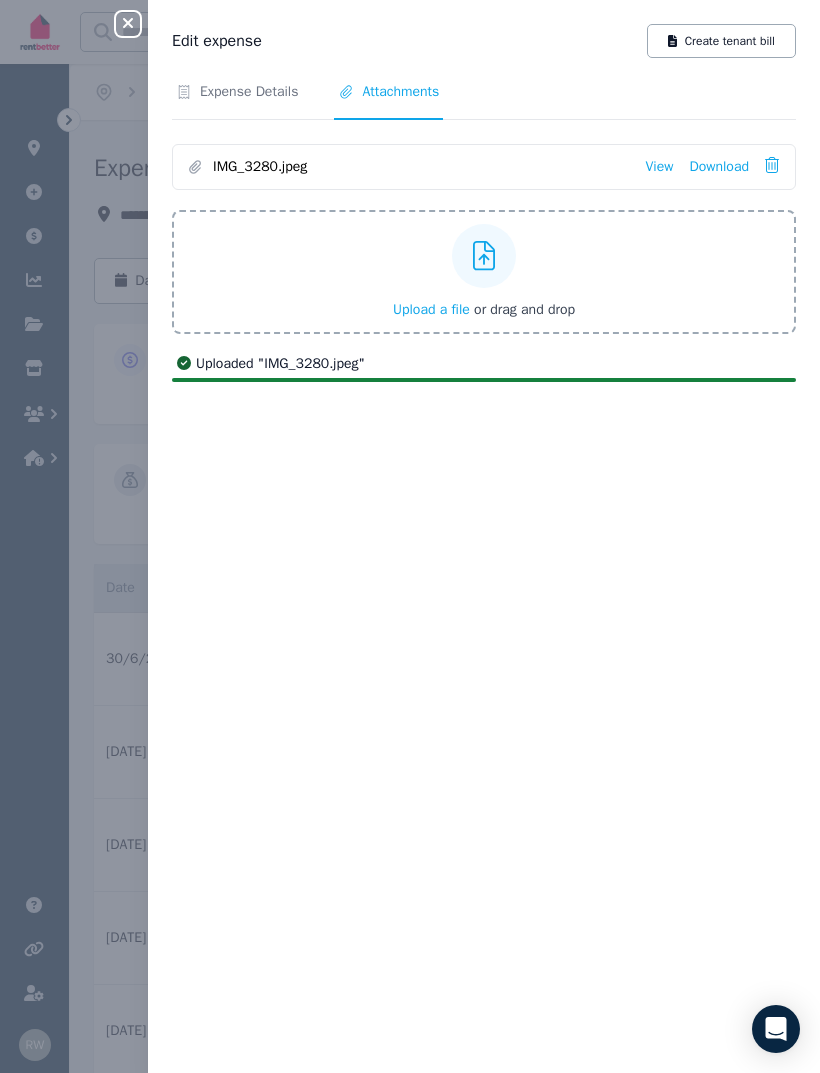 click on "View" at bounding box center (659, 167) 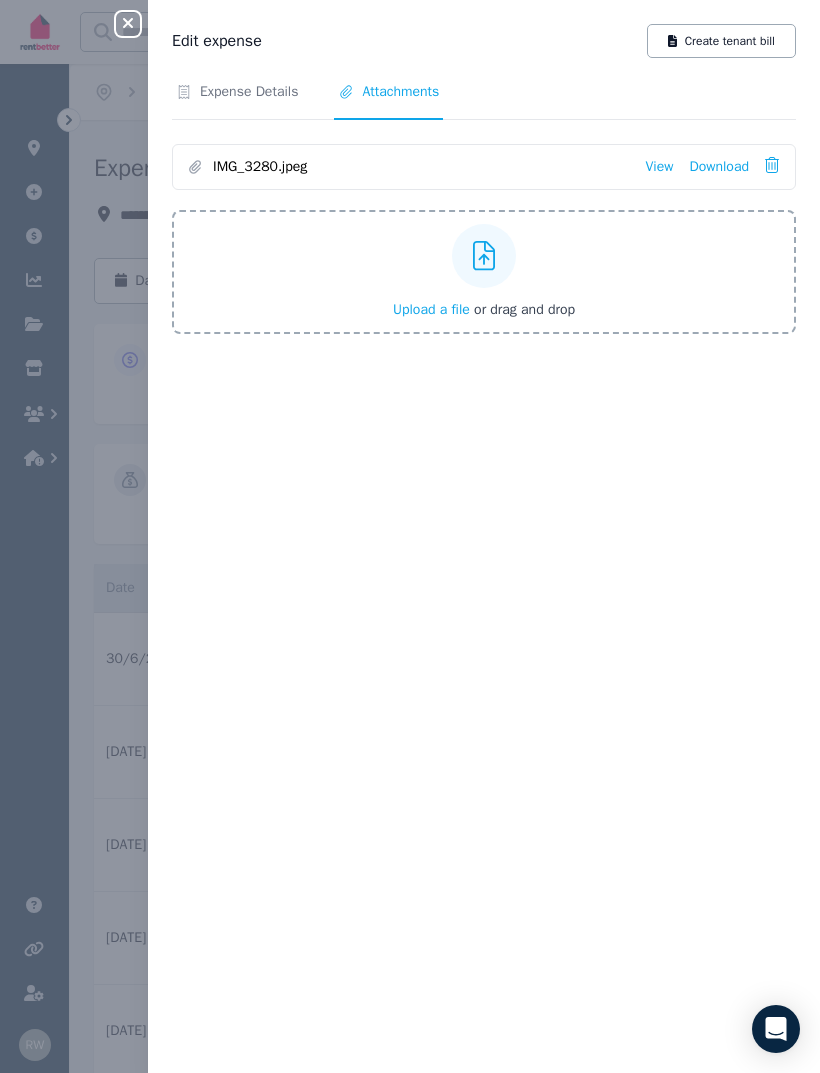 click on "Expense Details" at bounding box center (249, 92) 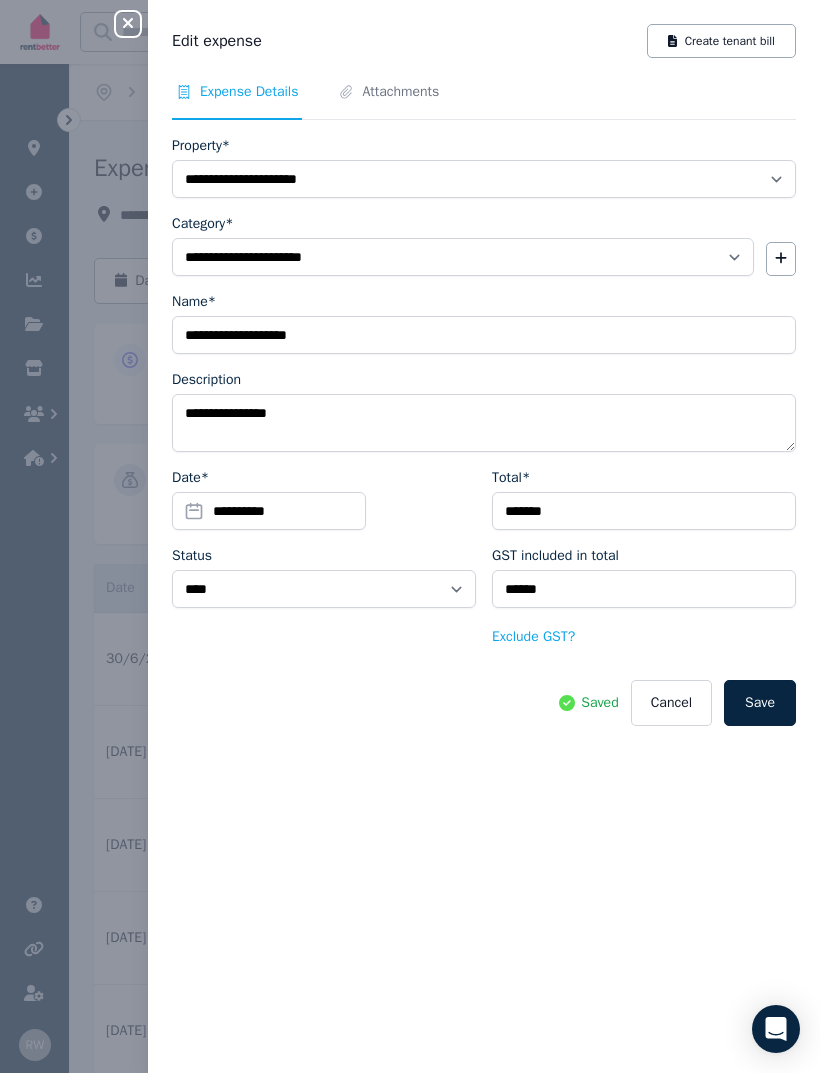 click on "Save" at bounding box center (760, 703) 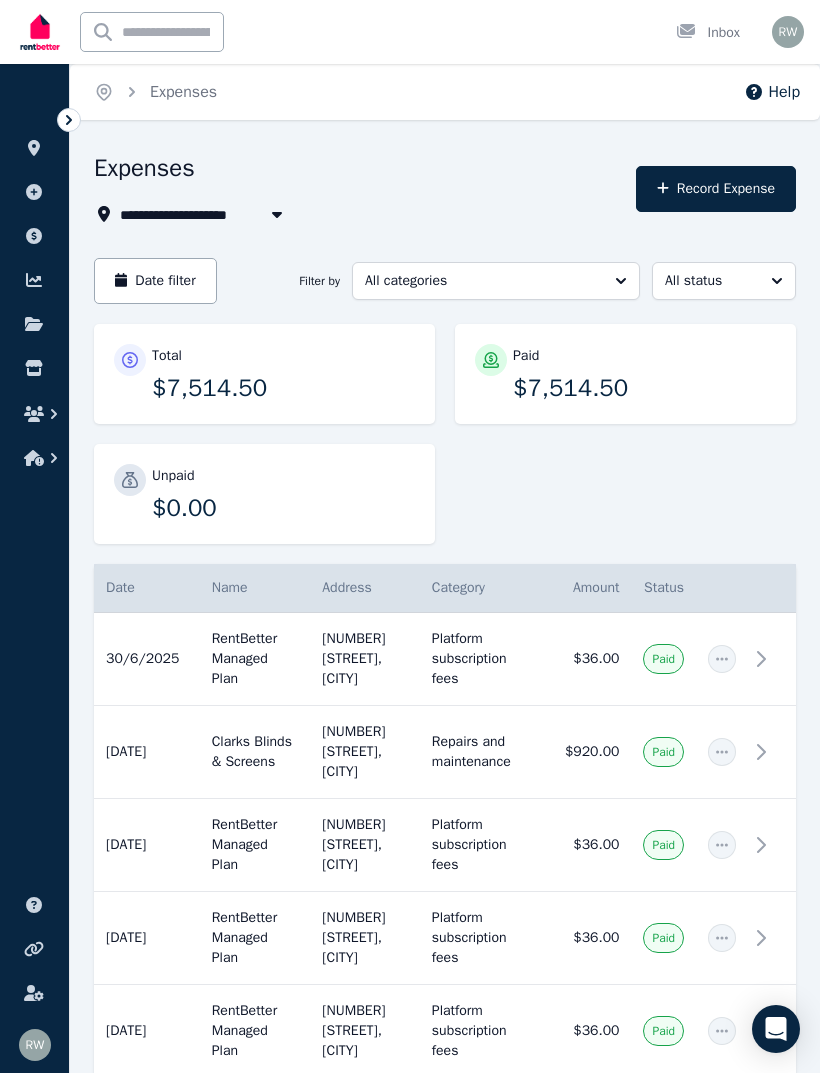click on "Record Expense" at bounding box center [716, 189] 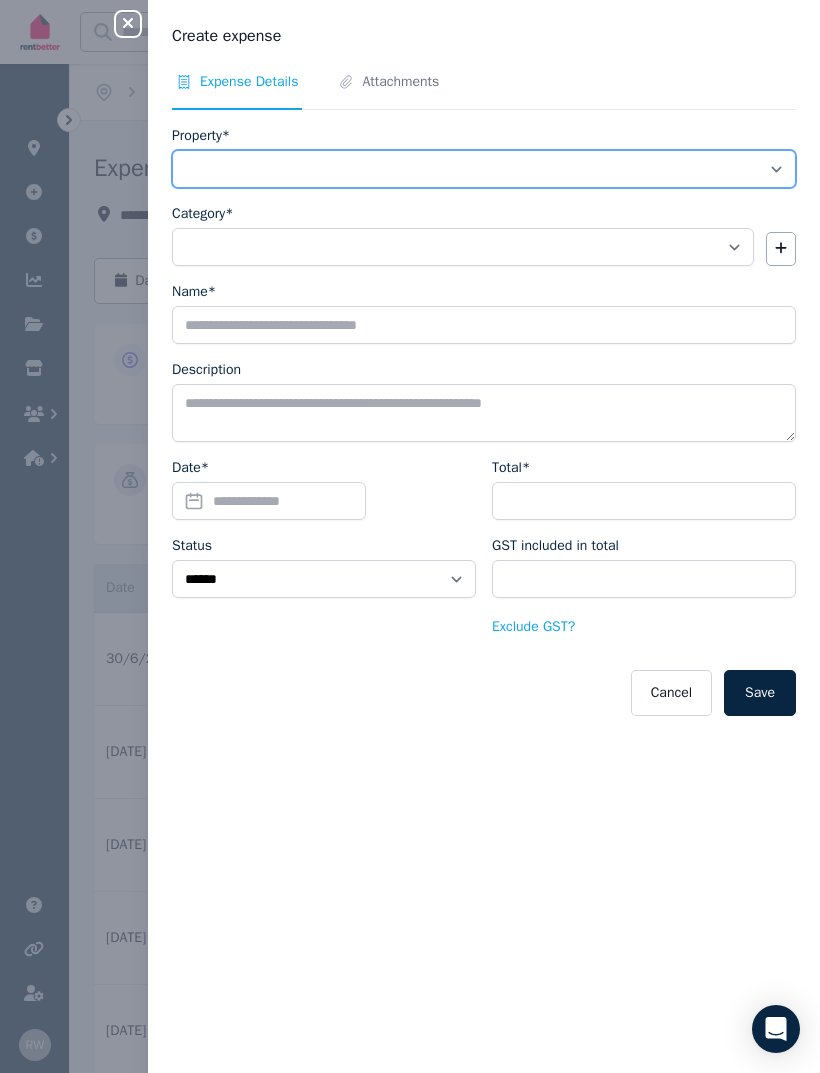 click on "**********" at bounding box center (484, 169) 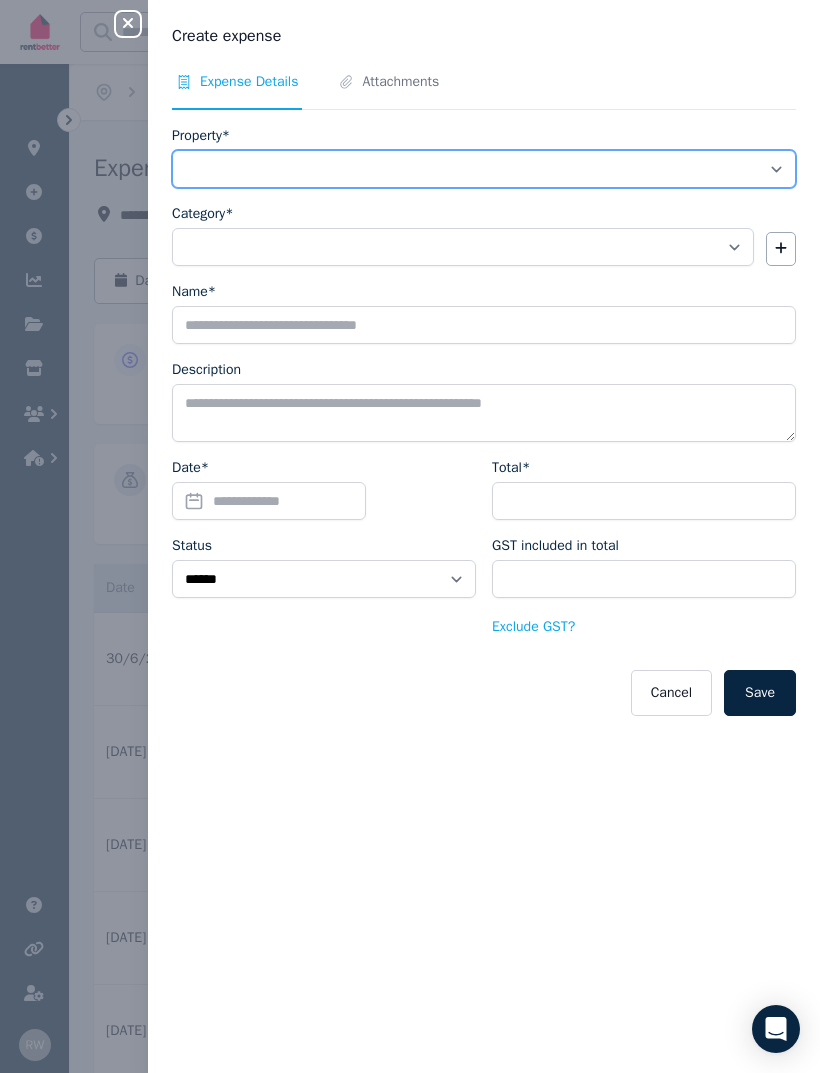 select on "**********" 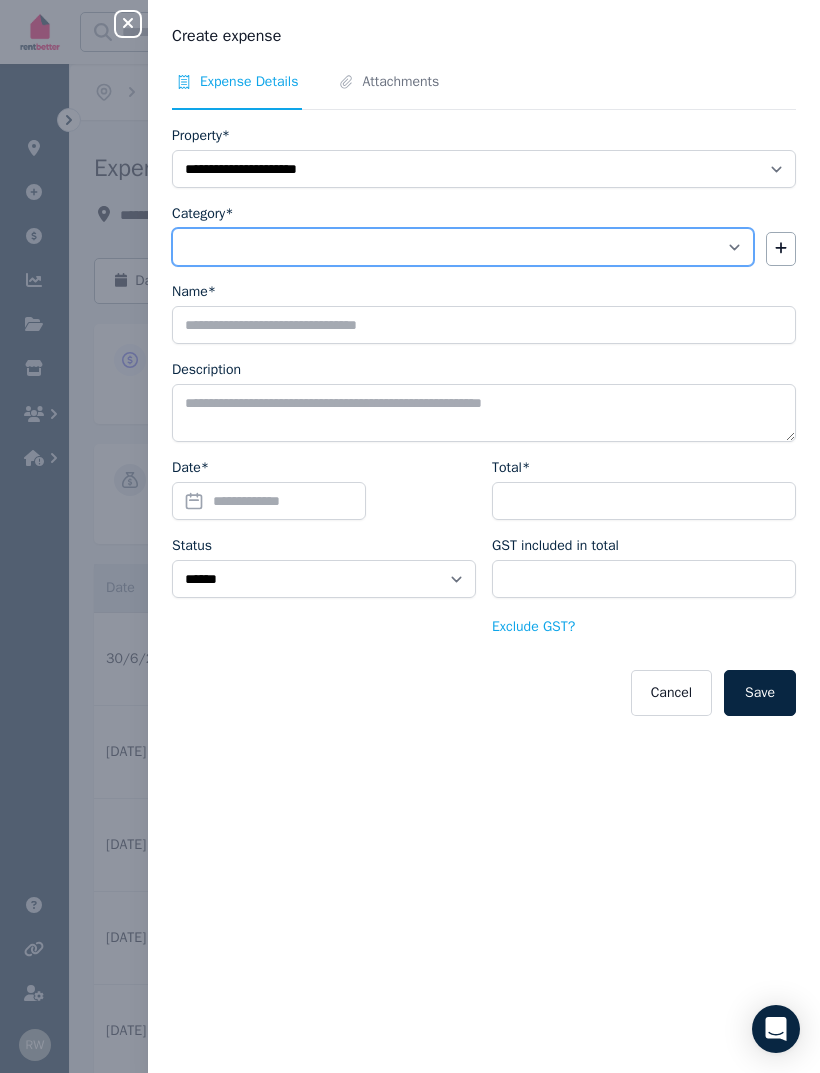 click on "**********" at bounding box center [463, 247] 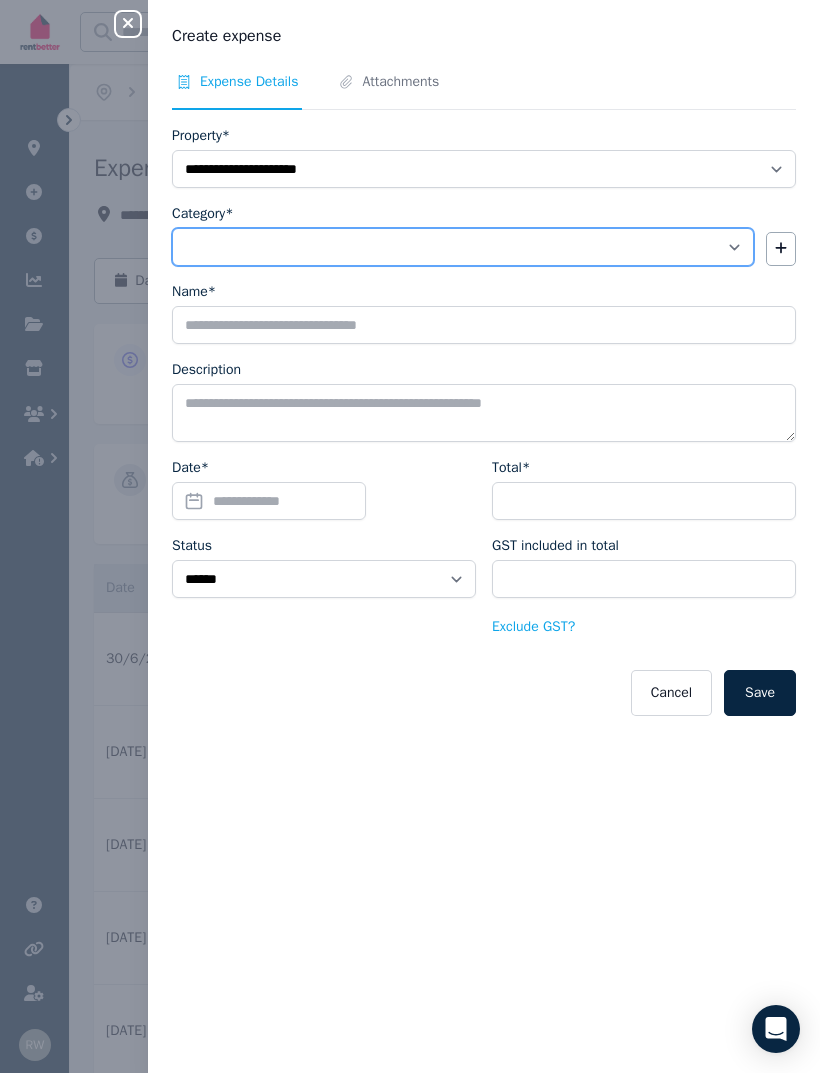 select on "**********" 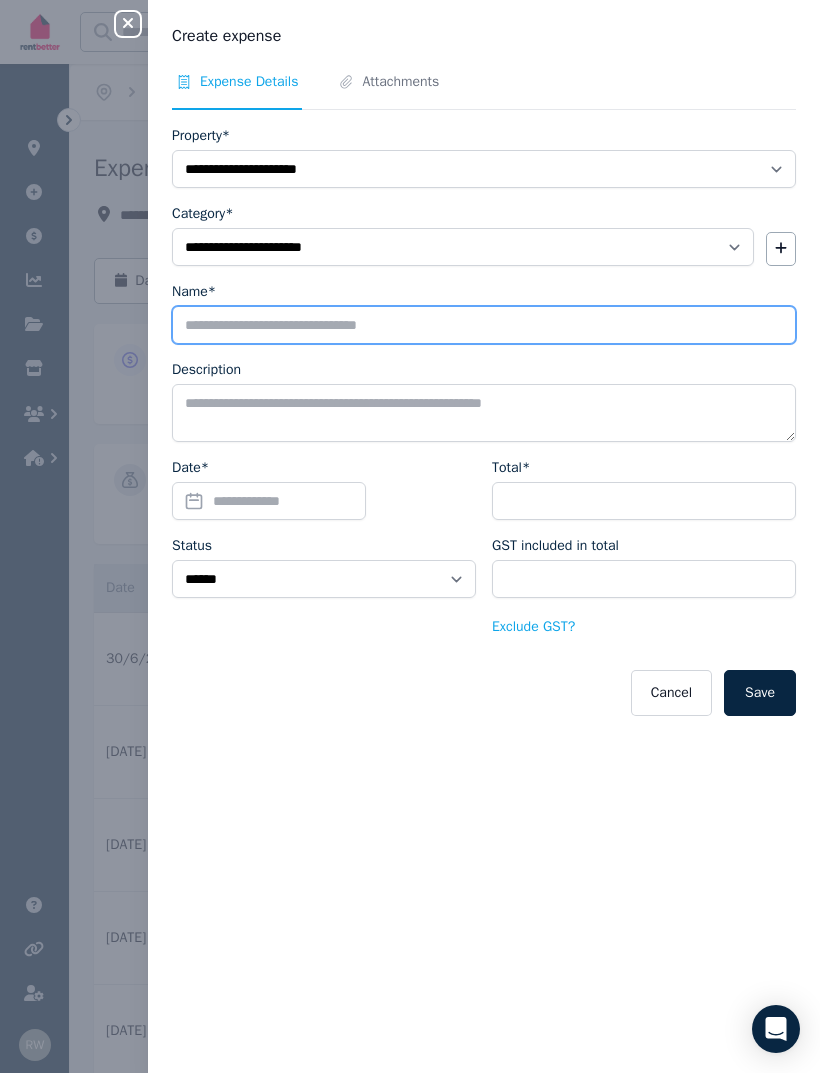 click on "Name*" at bounding box center (484, 325) 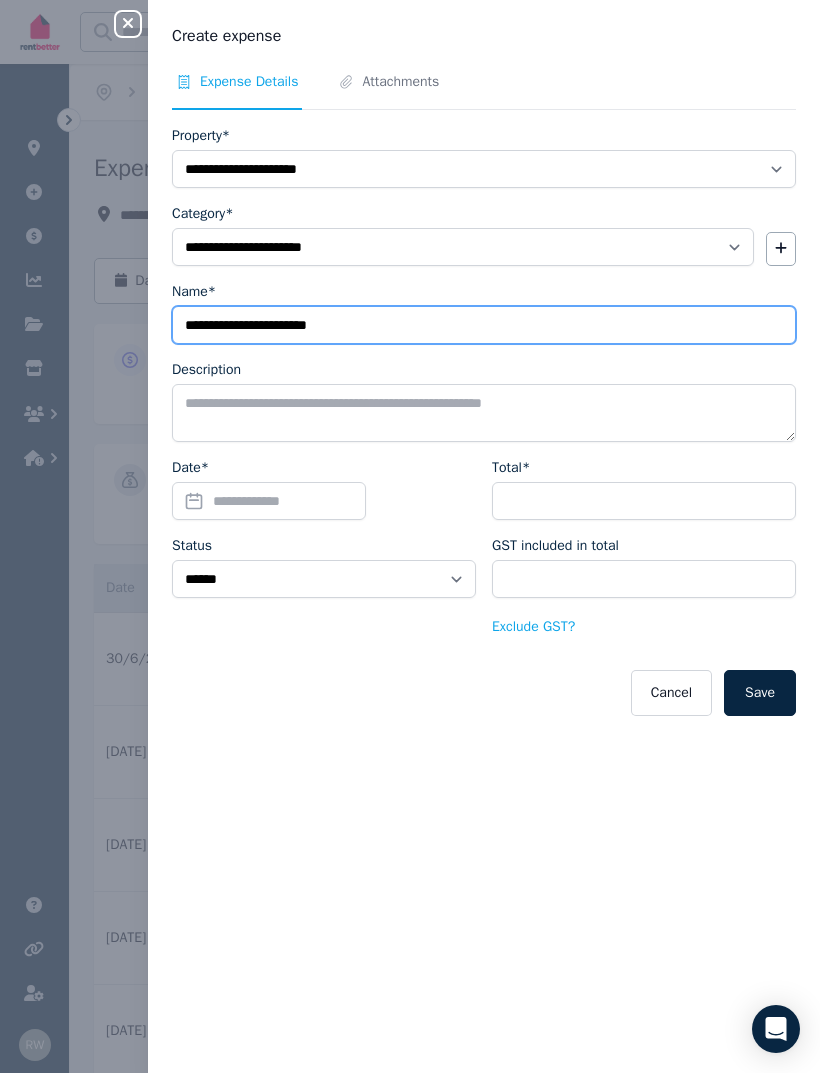 type on "**********" 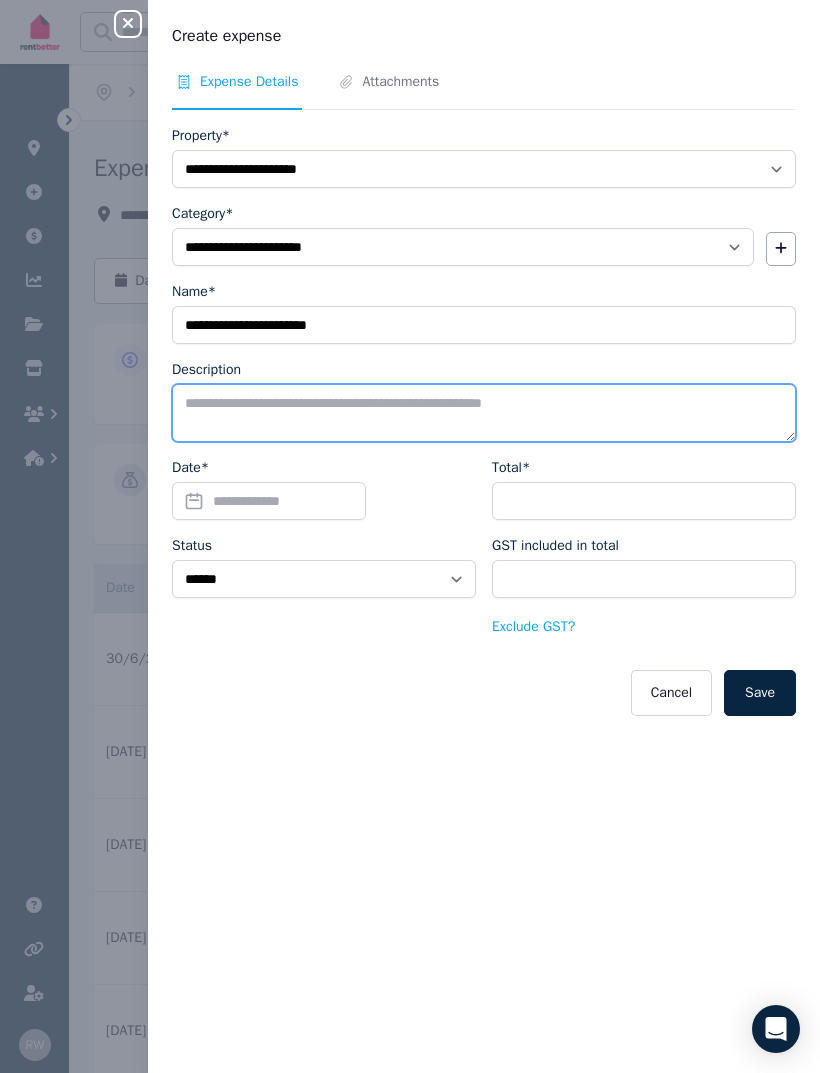 click on "Description" at bounding box center (484, 413) 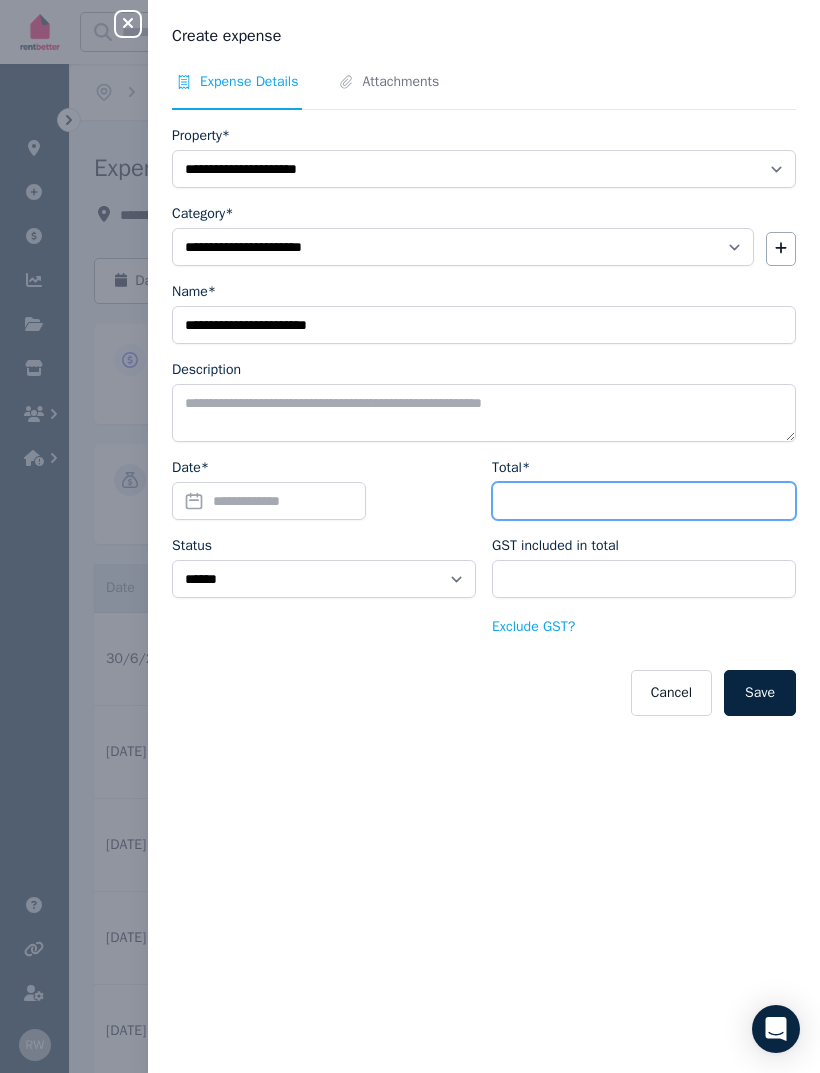 click on "Total*" at bounding box center [644, 501] 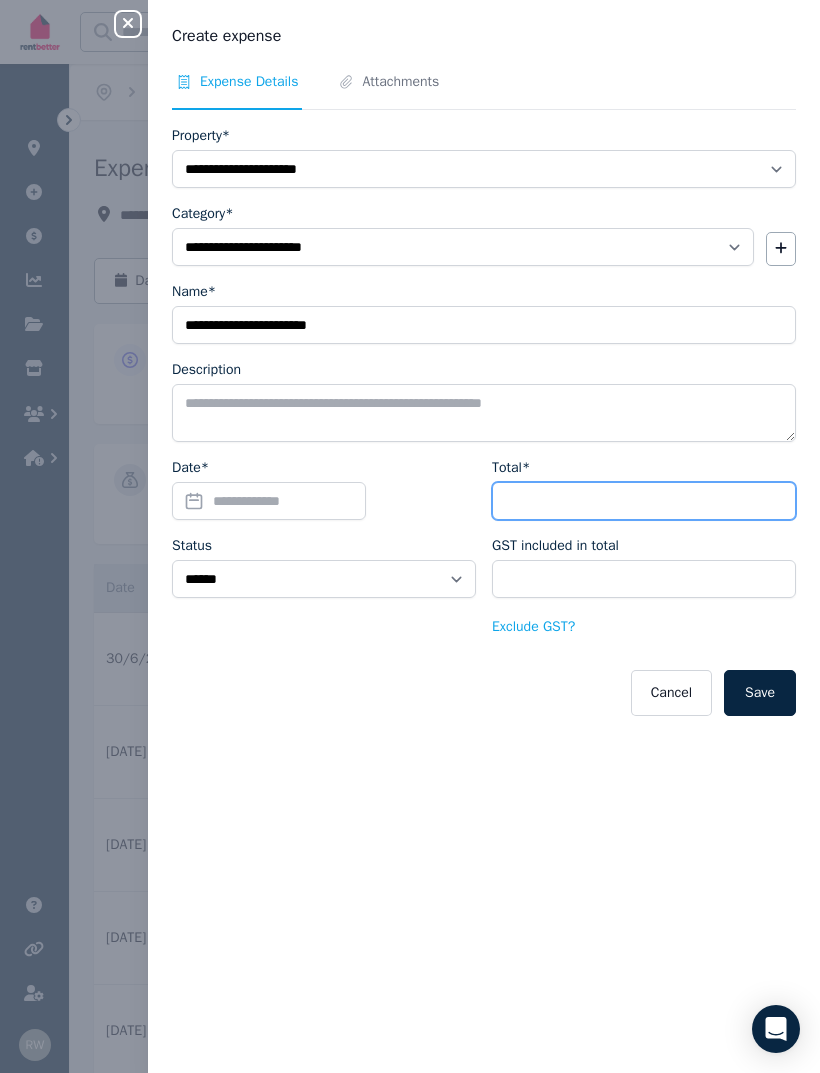 type on "*" 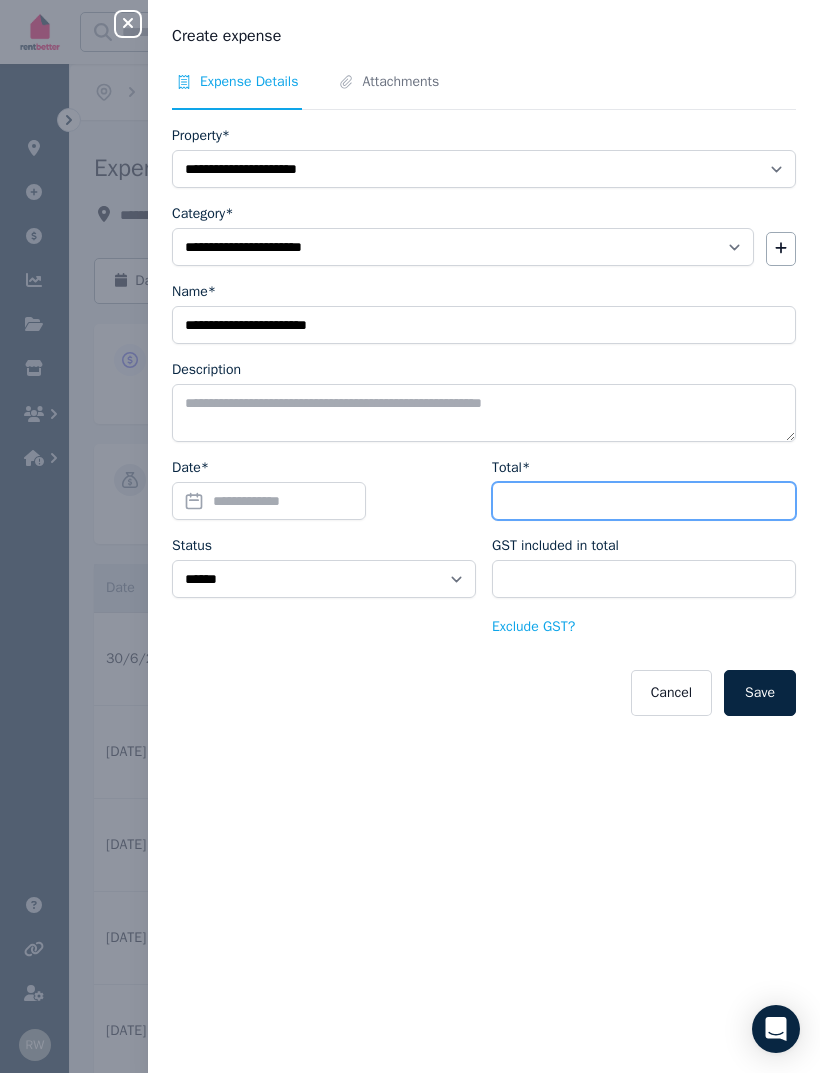 type on "****" 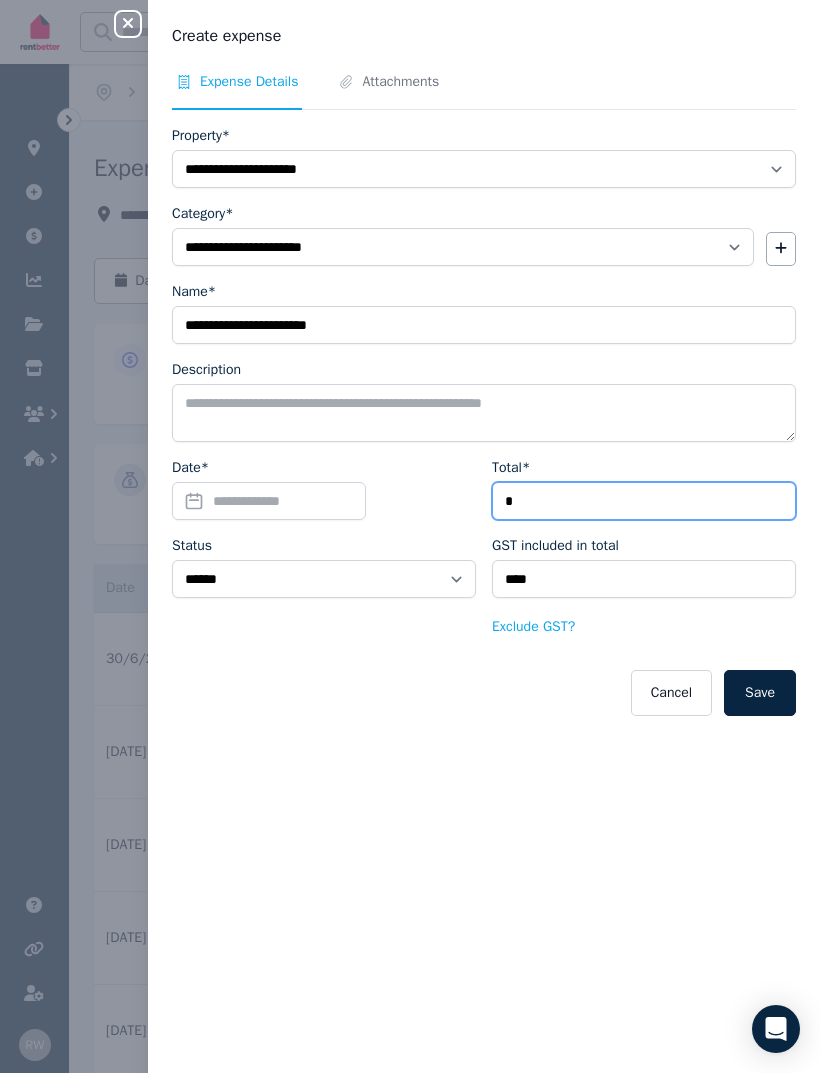 type on "**" 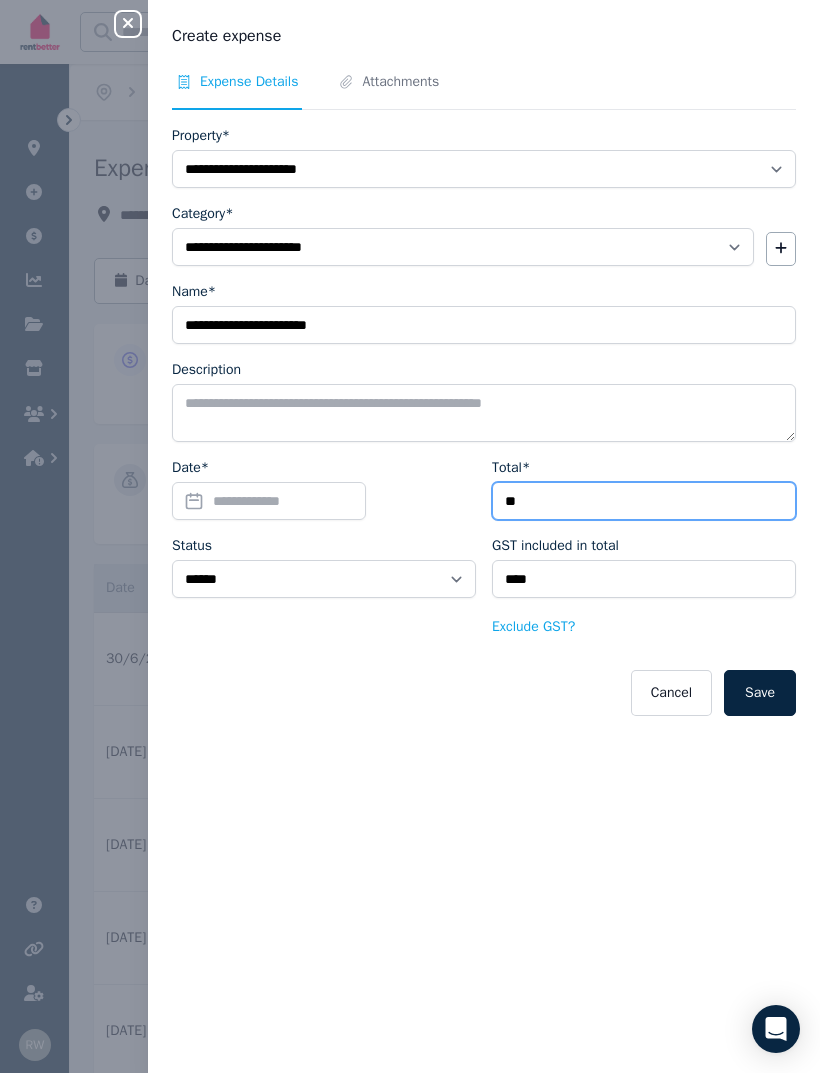 type on "****" 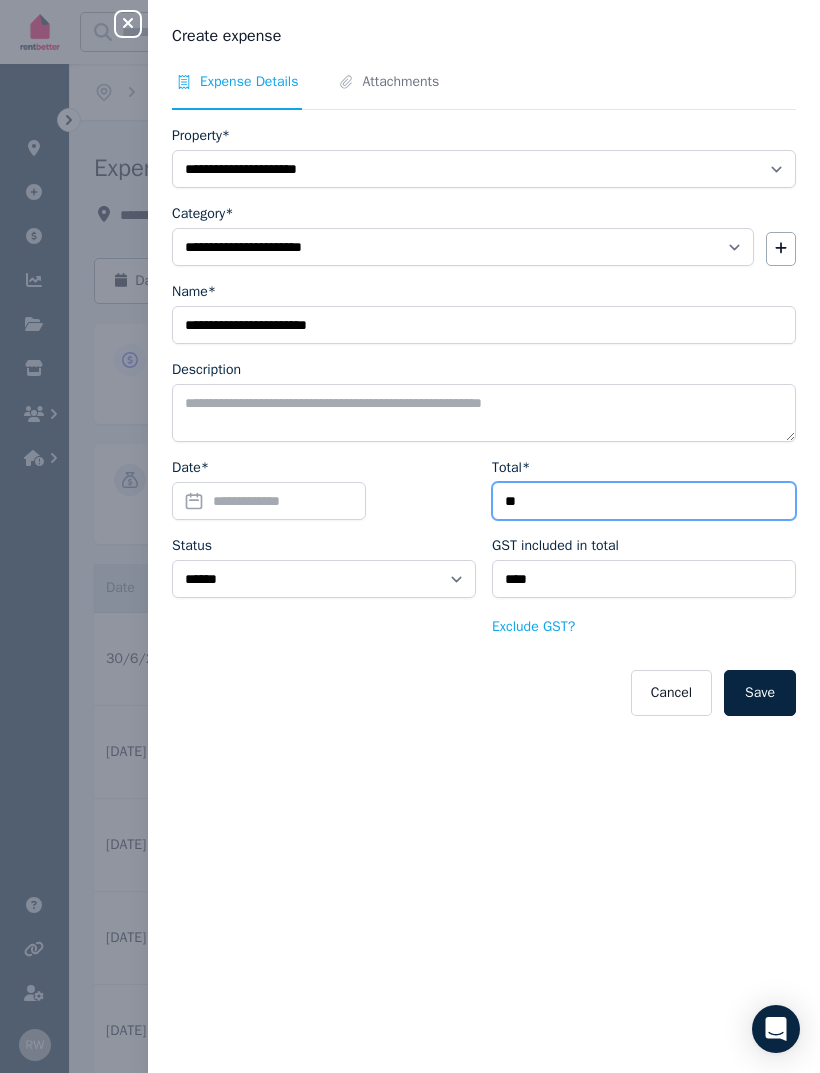 type on "*" 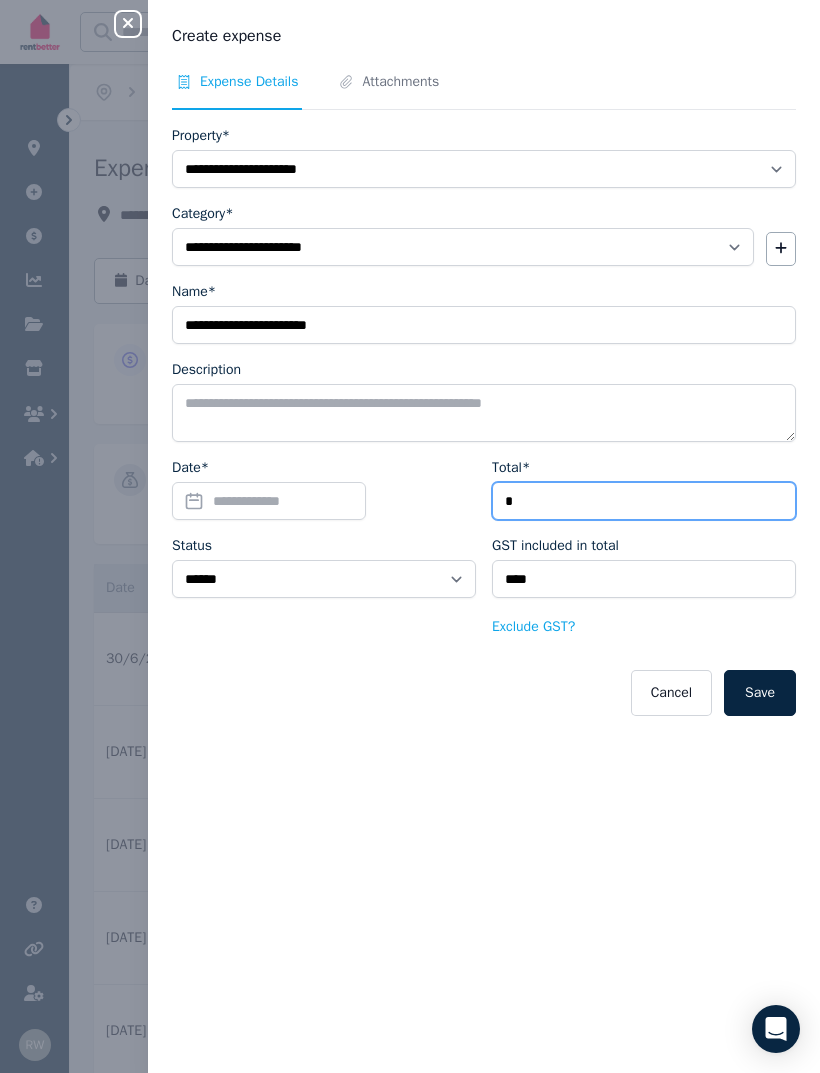 type on "****" 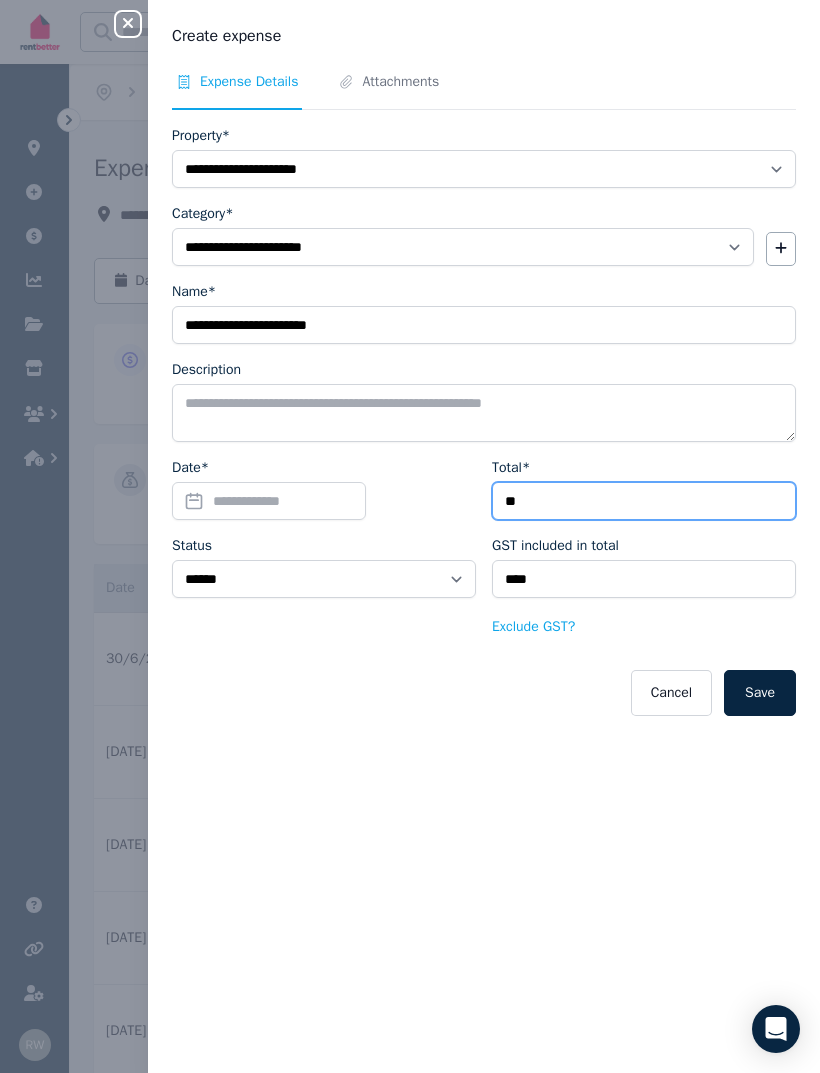 type on "****" 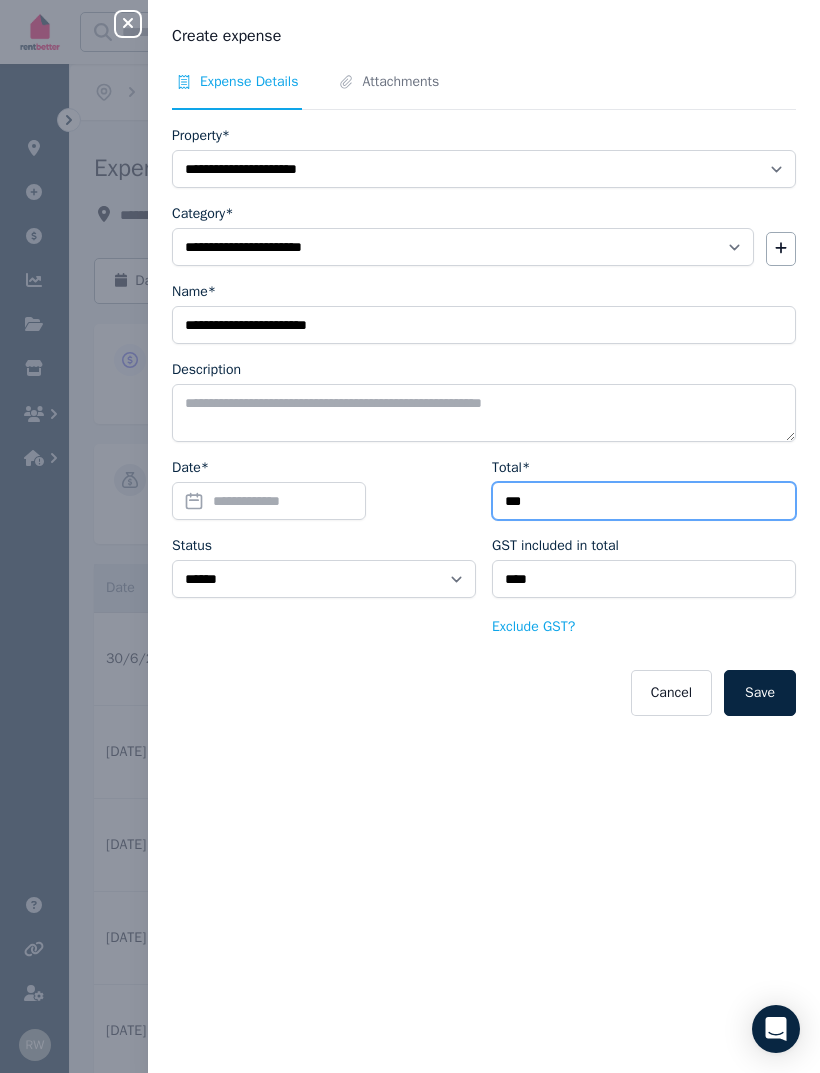 type on "*****" 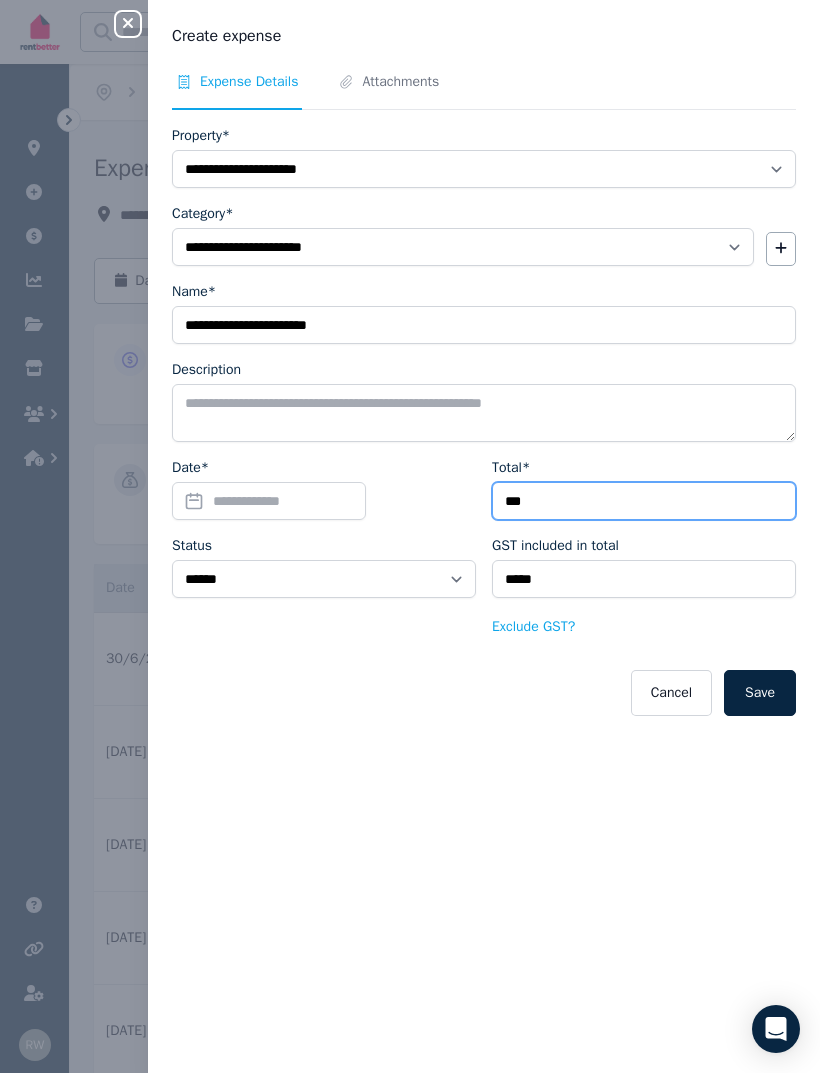 type on "****" 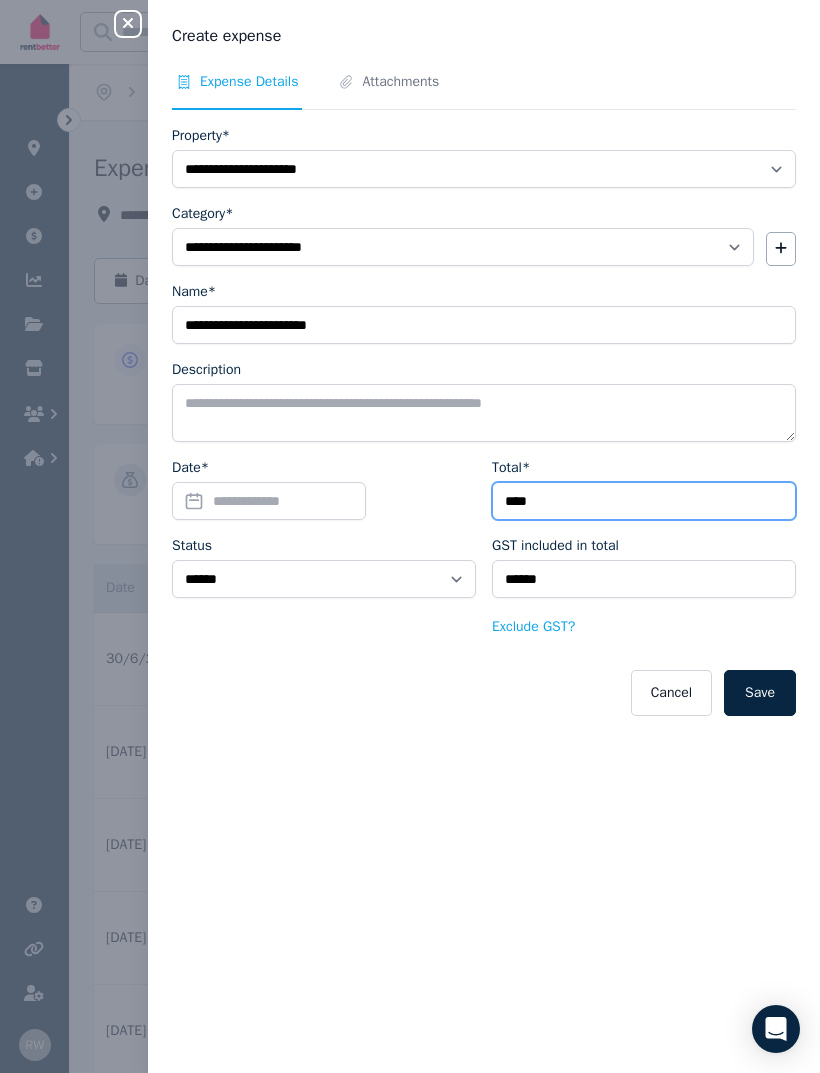 type on "***" 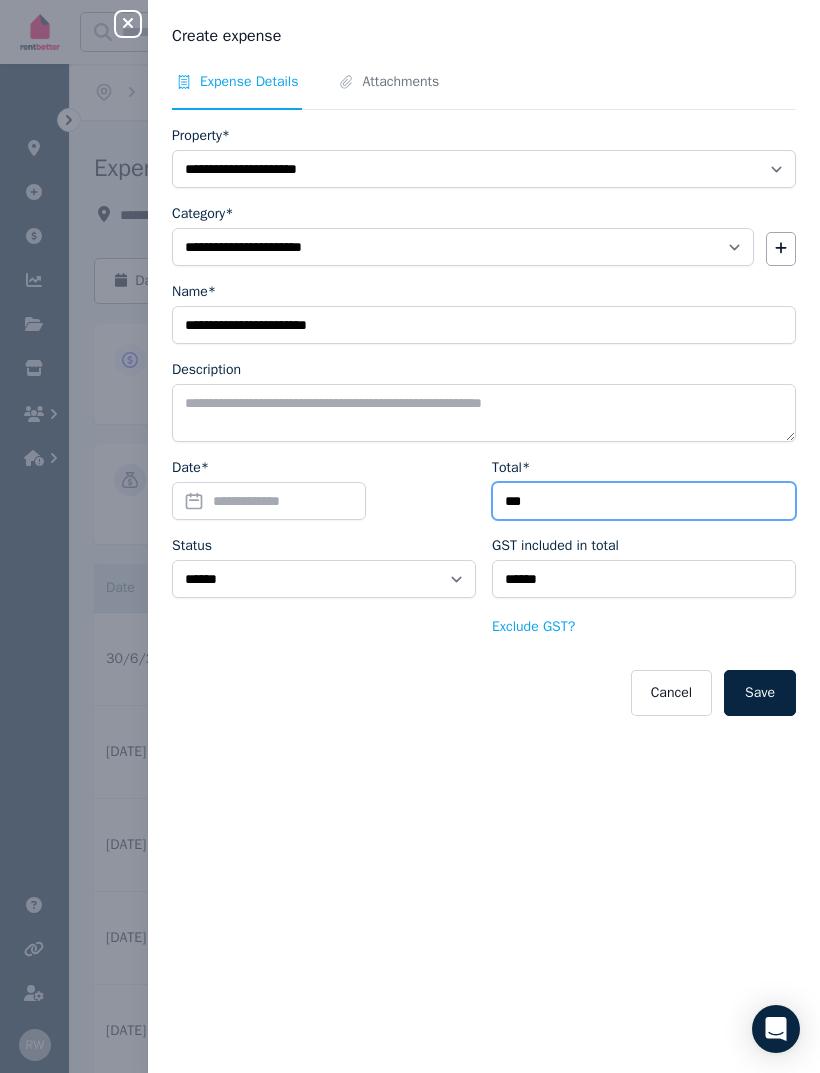 type on "*****" 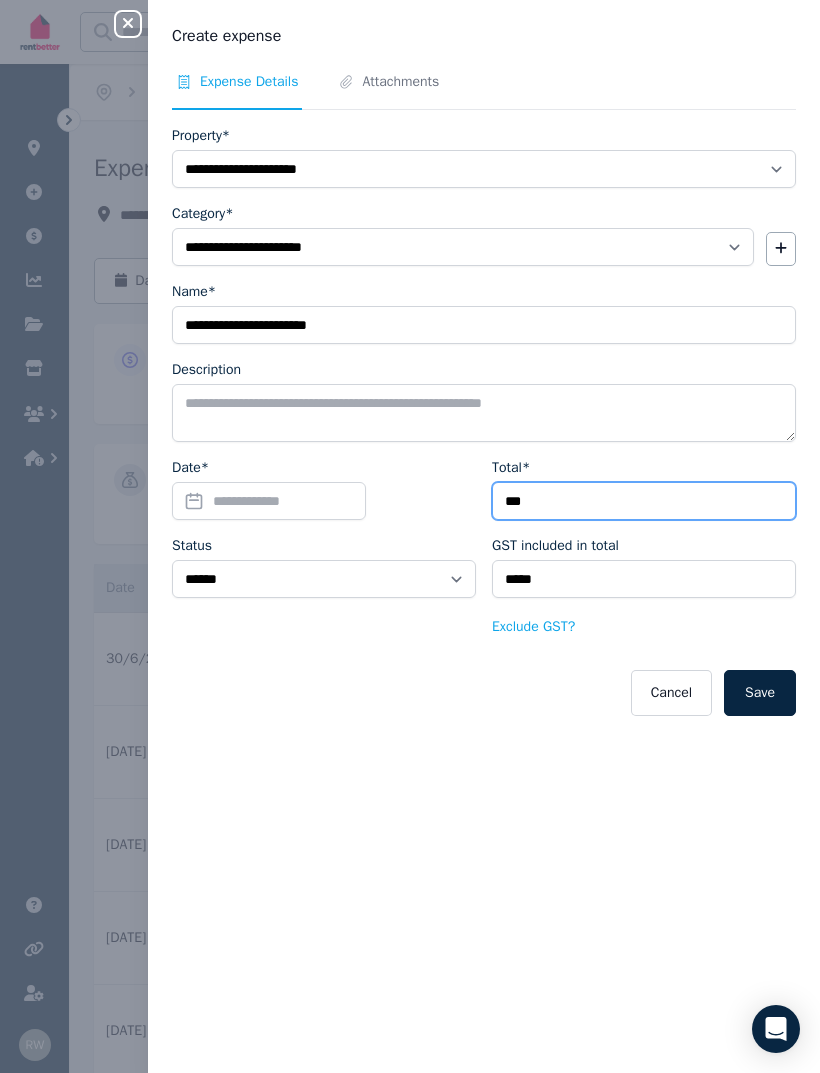 type on "**" 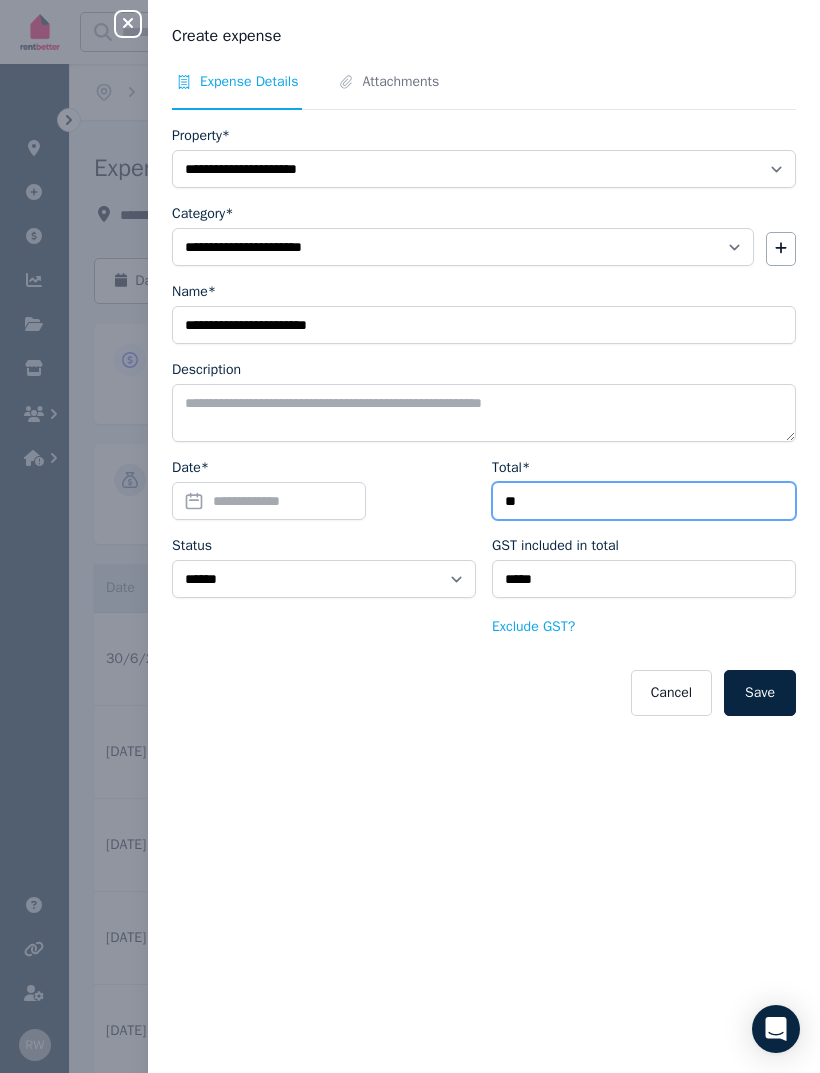 type on "****" 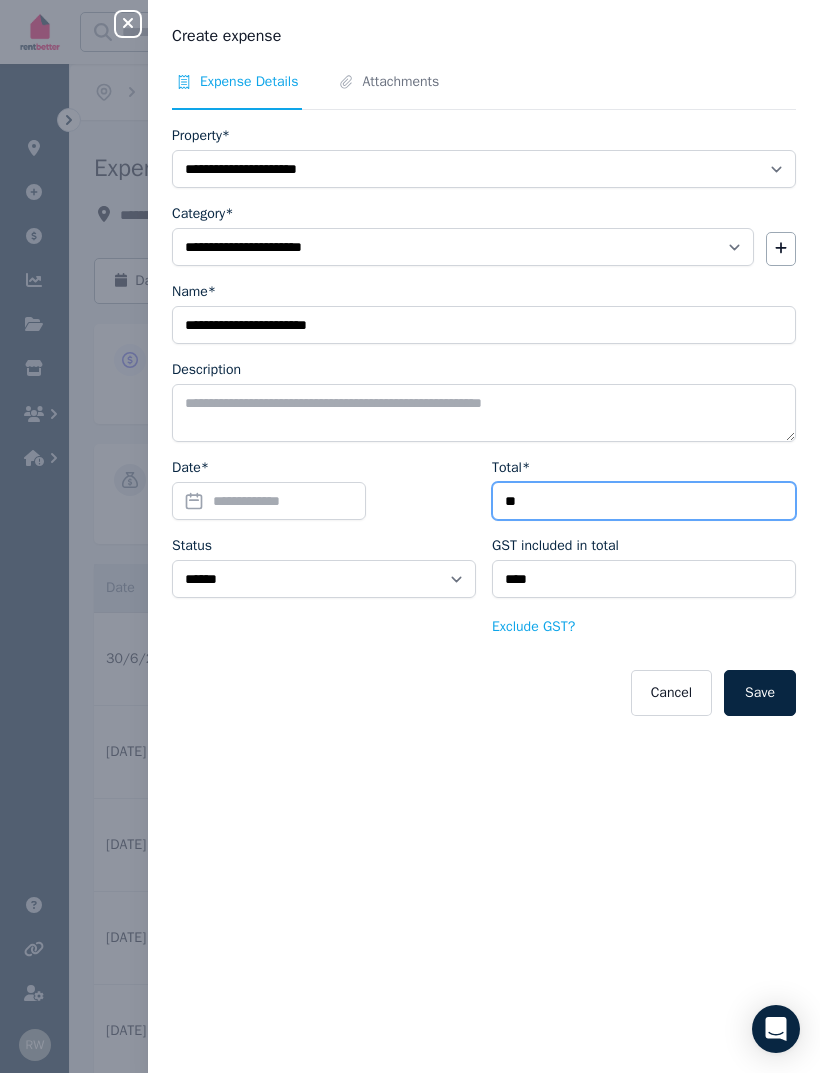 type on "*" 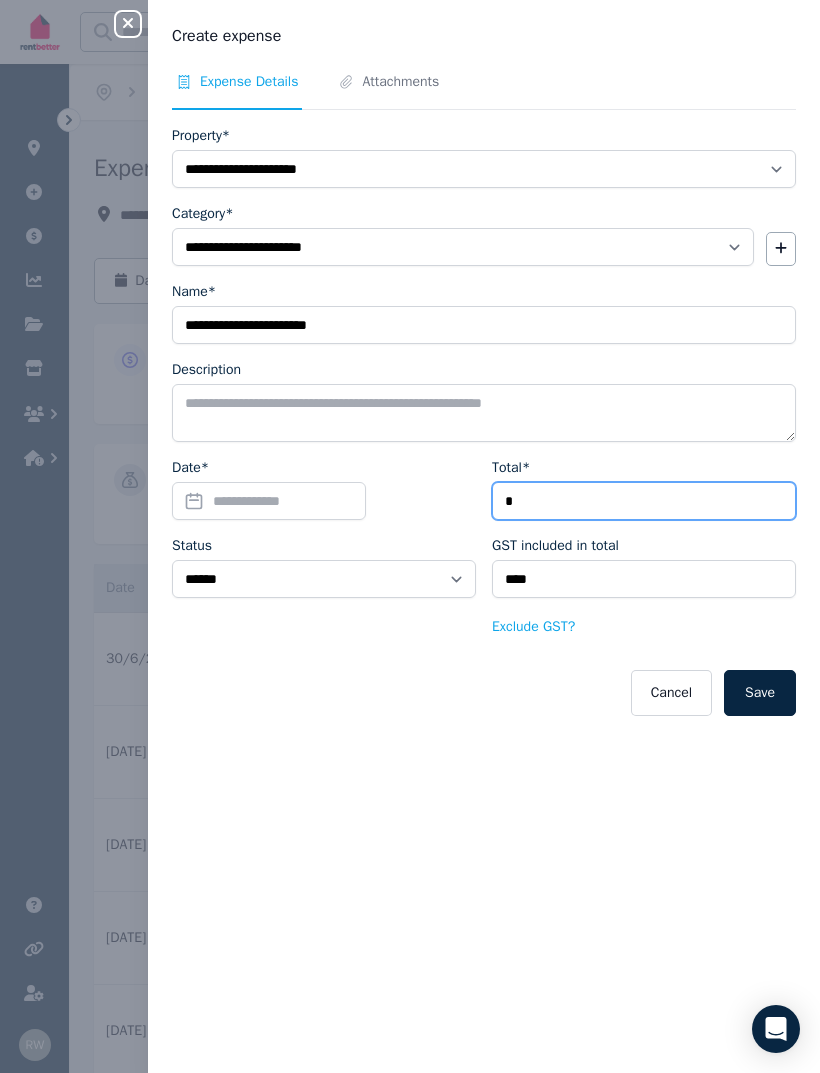 type on "**" 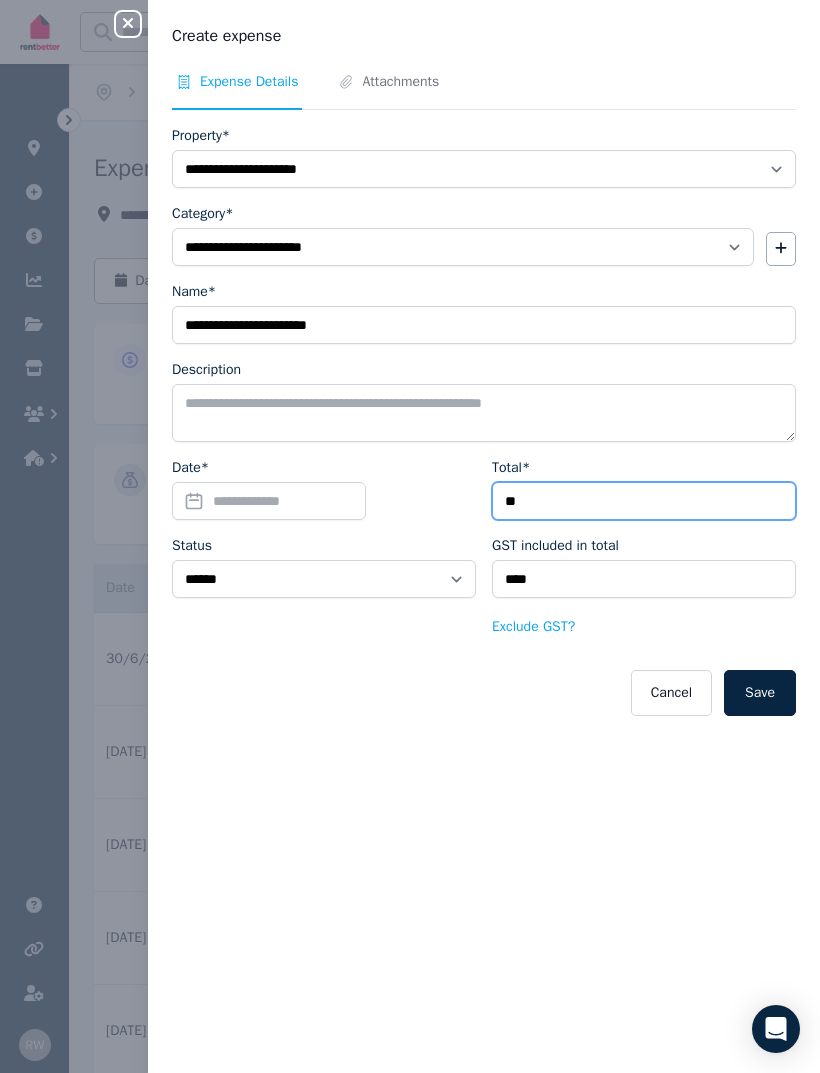 type on "****" 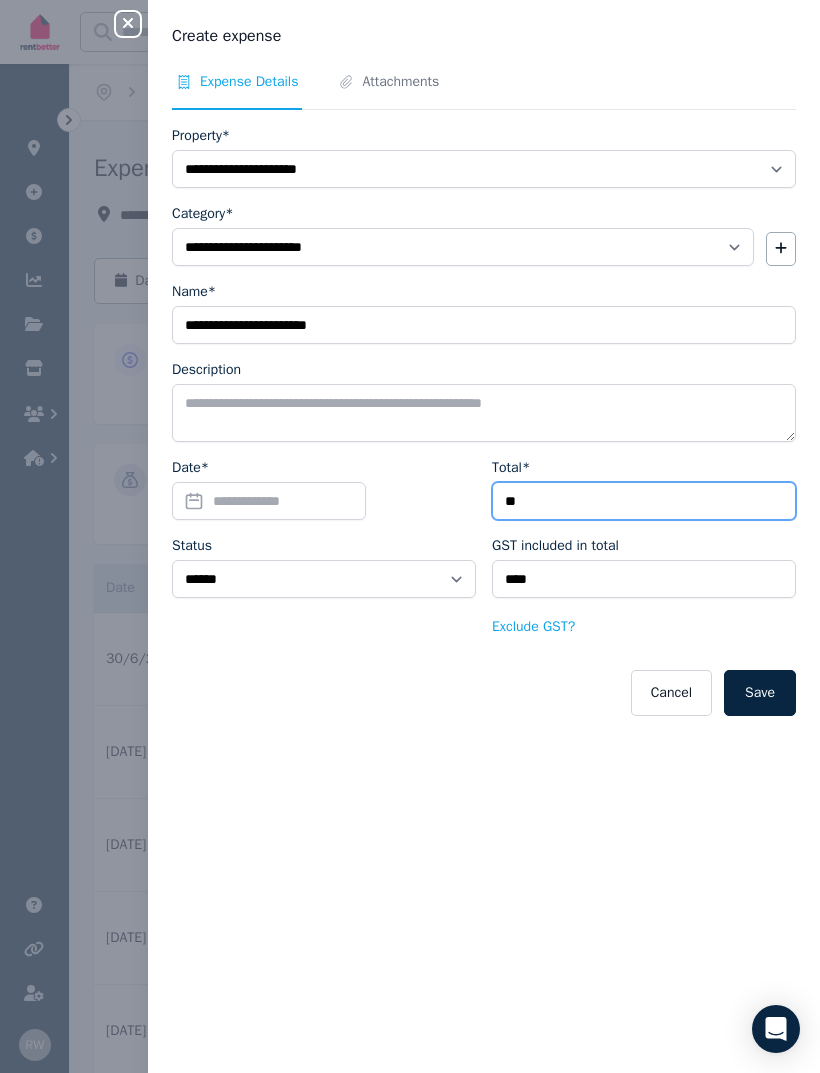 type on "***" 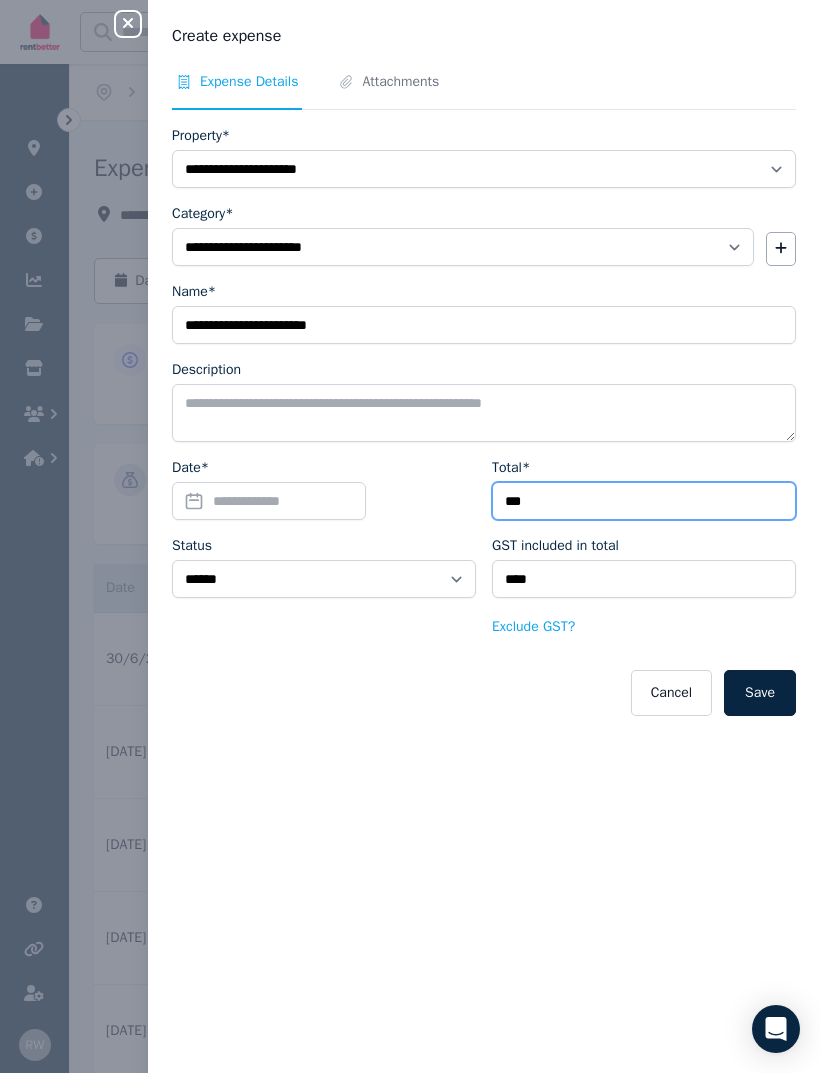 type on "*****" 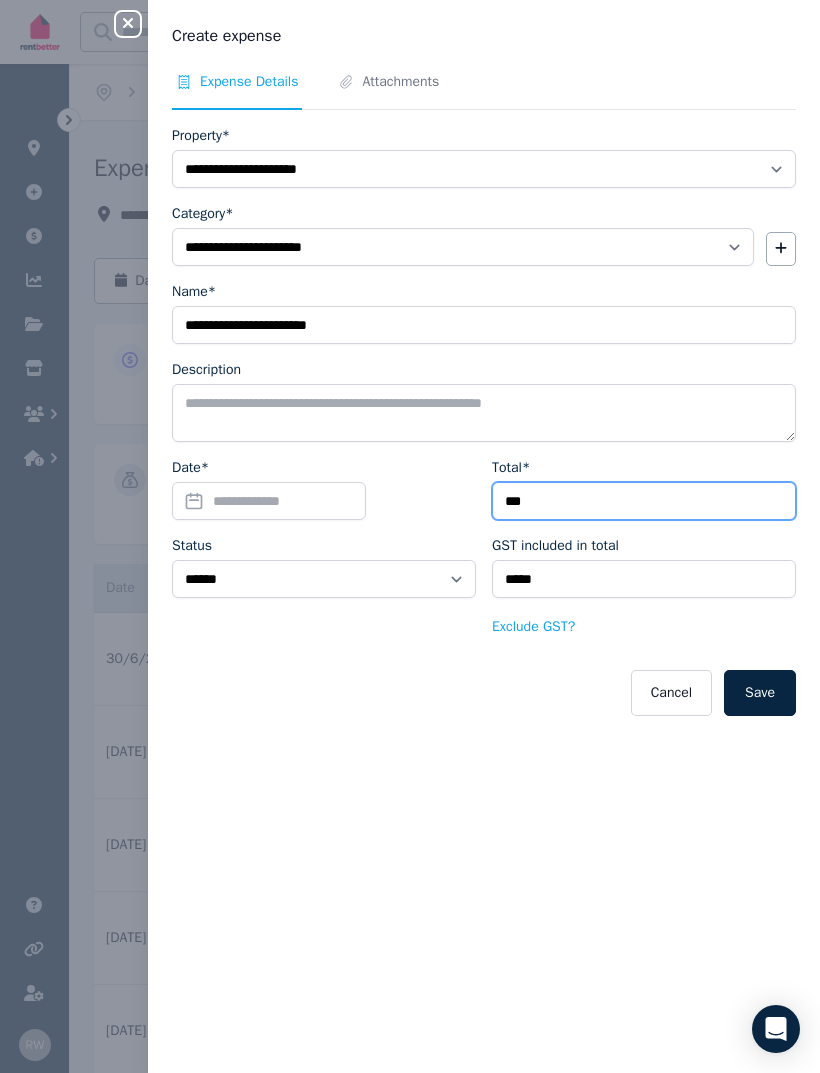 type on "****" 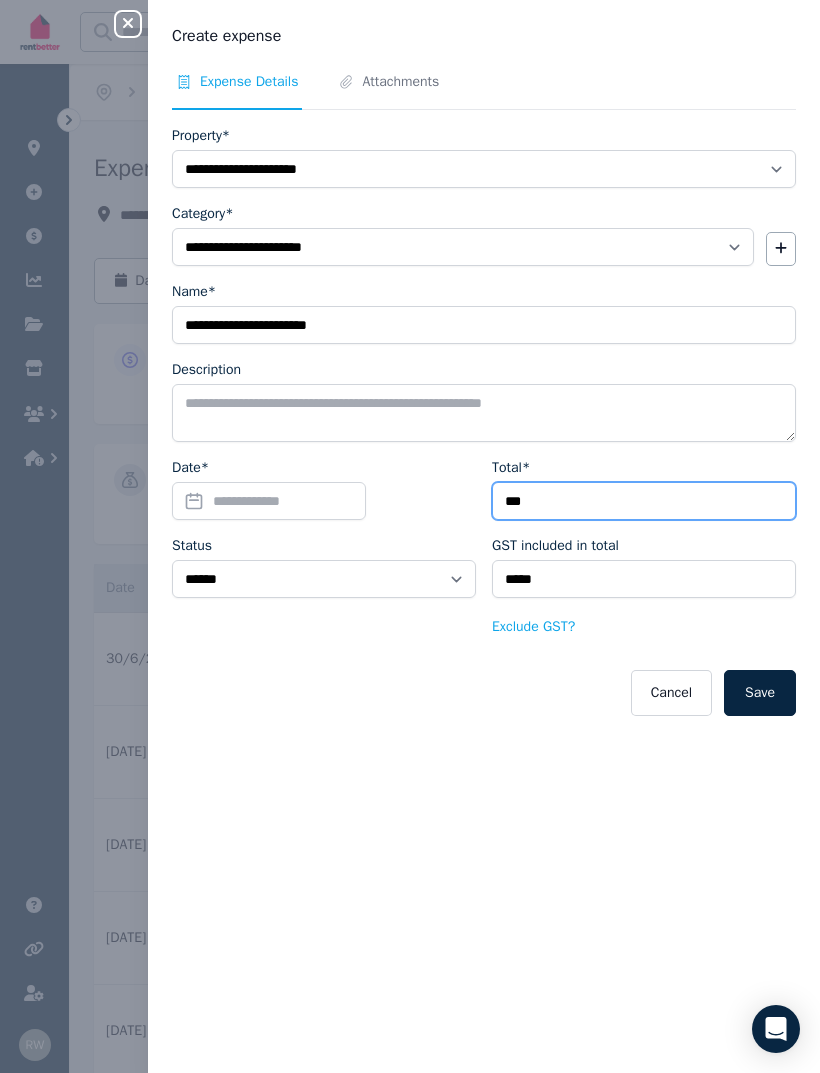 type on "******" 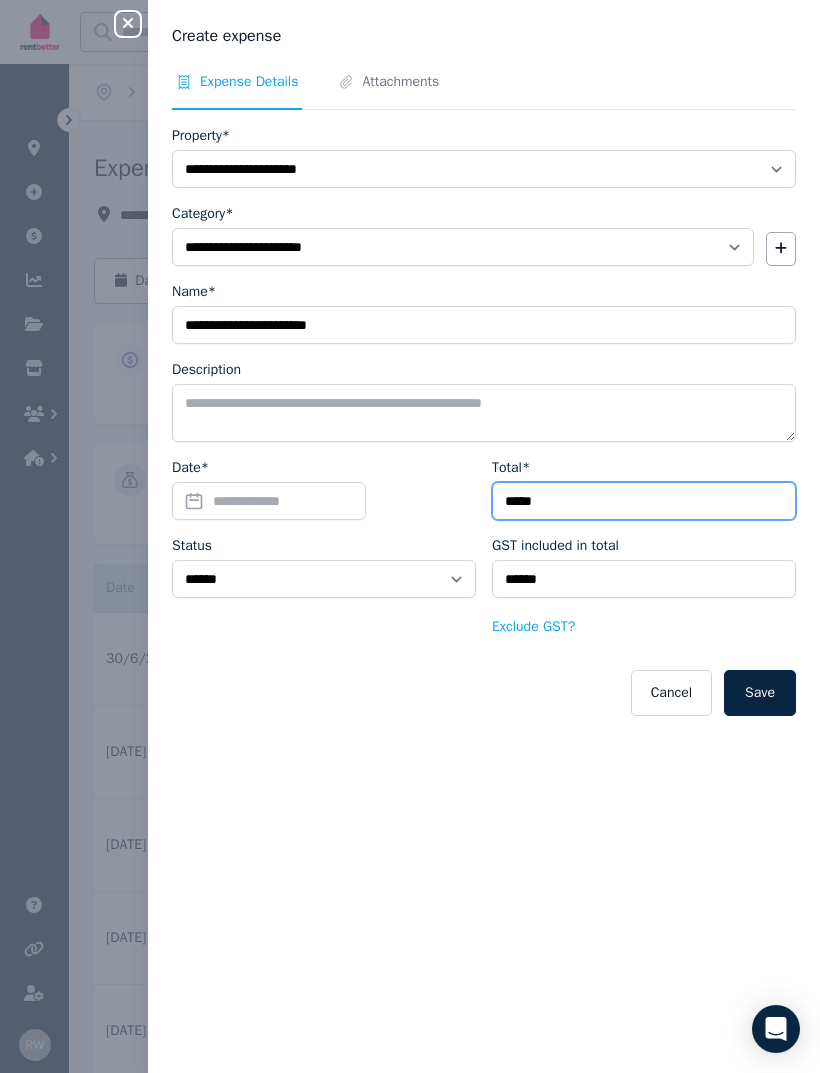 type on "******" 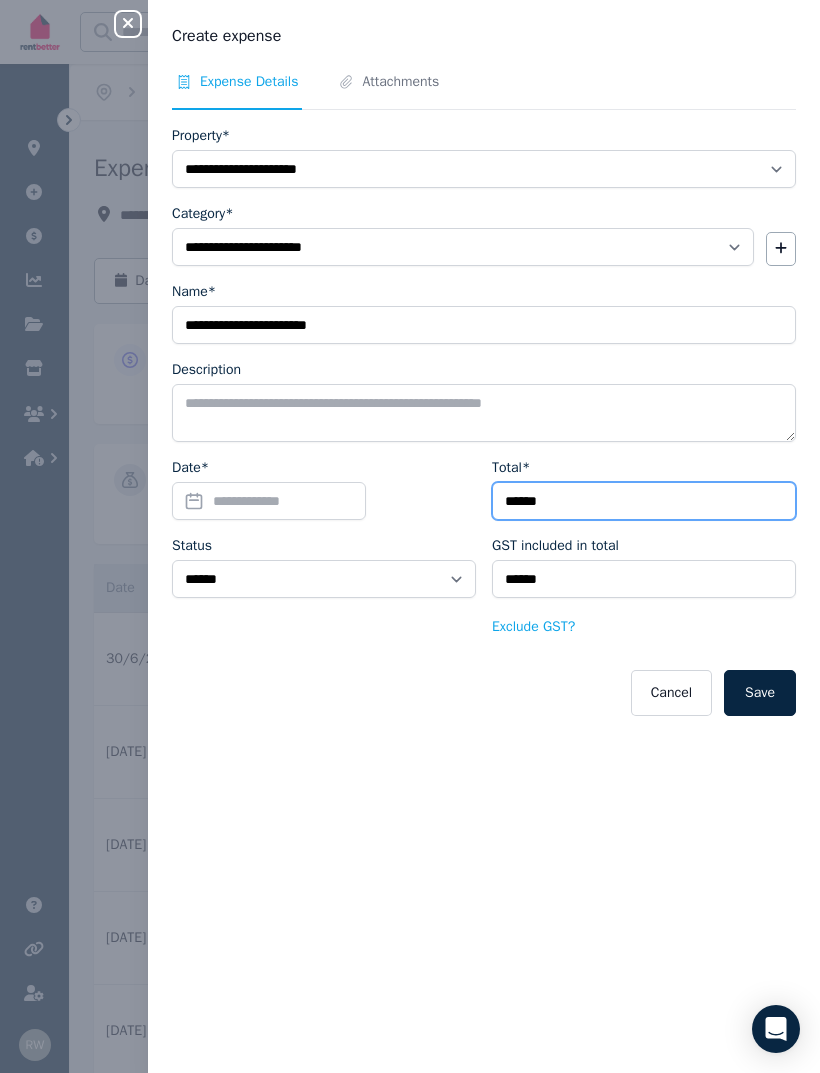 type on "******" 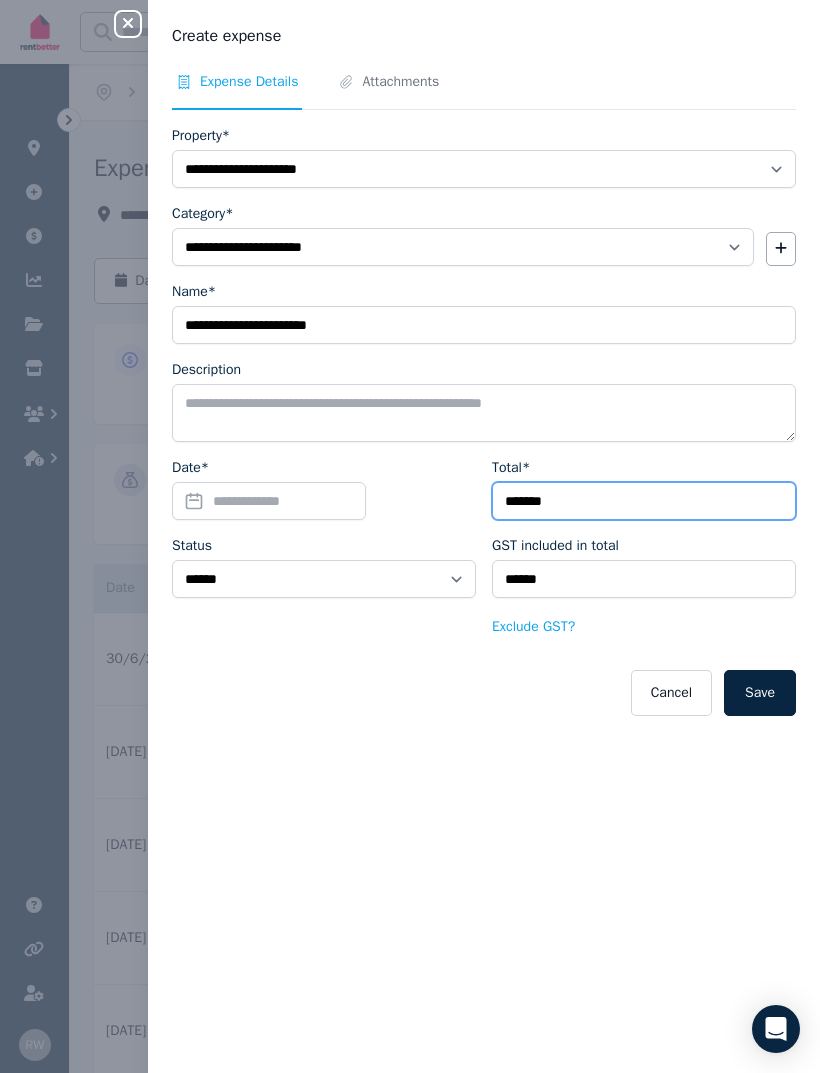 type on "*******" 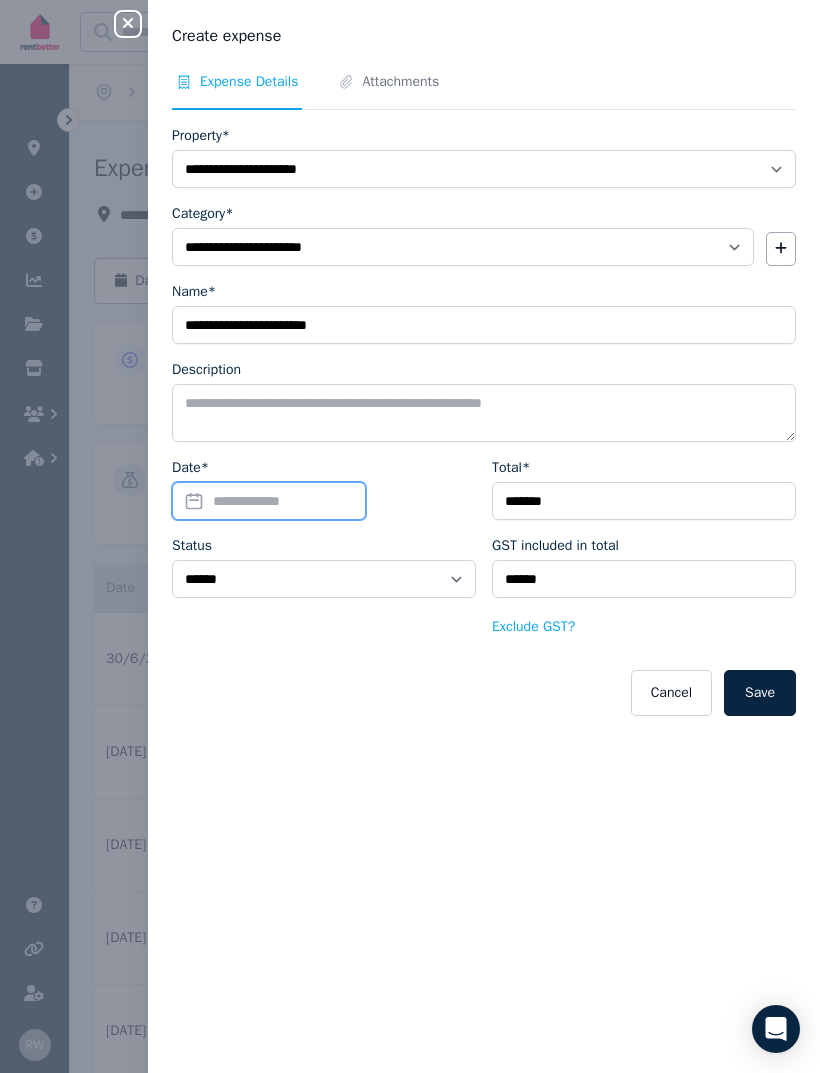 click on "Date*" at bounding box center (269, 501) 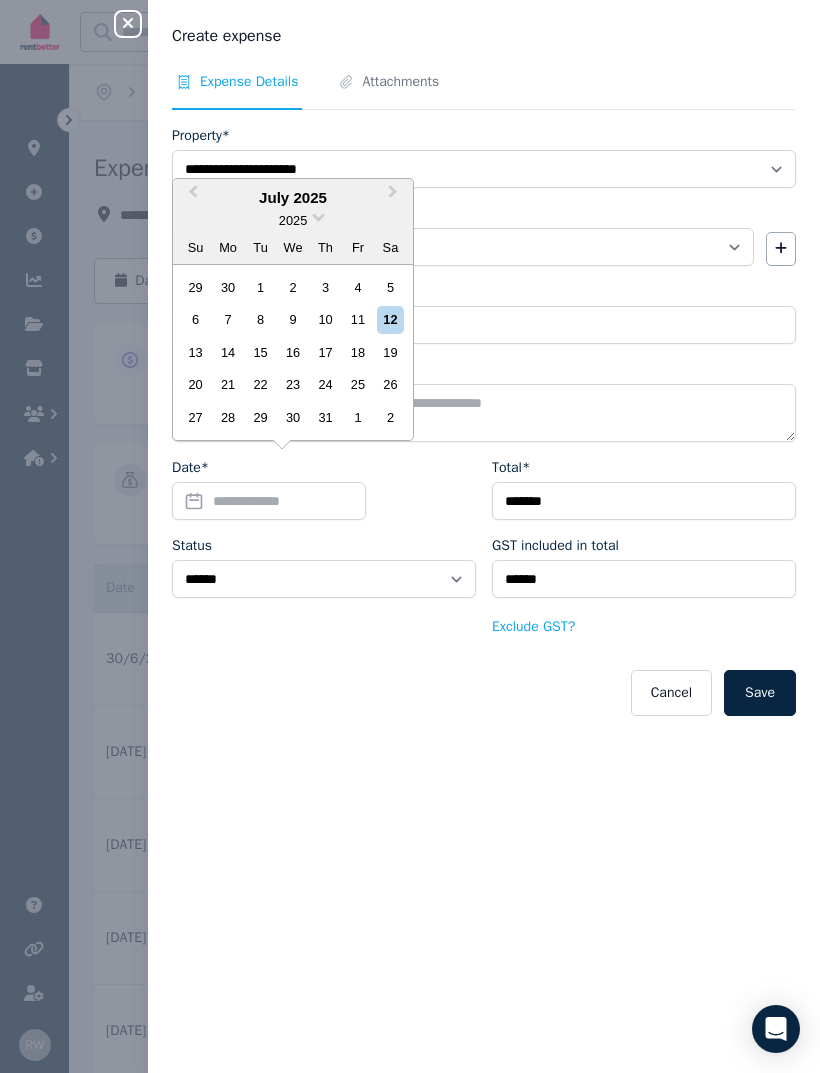 click on "2025" at bounding box center [293, 220] 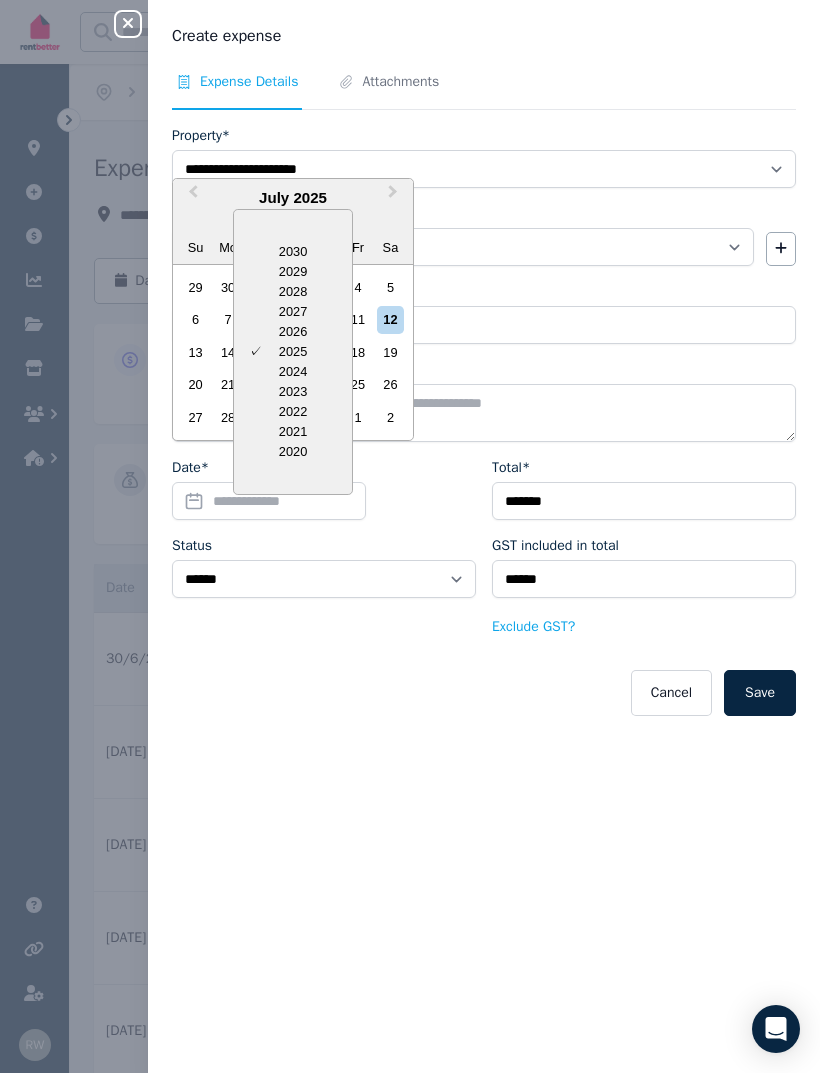 click on "2024" at bounding box center (293, 372) 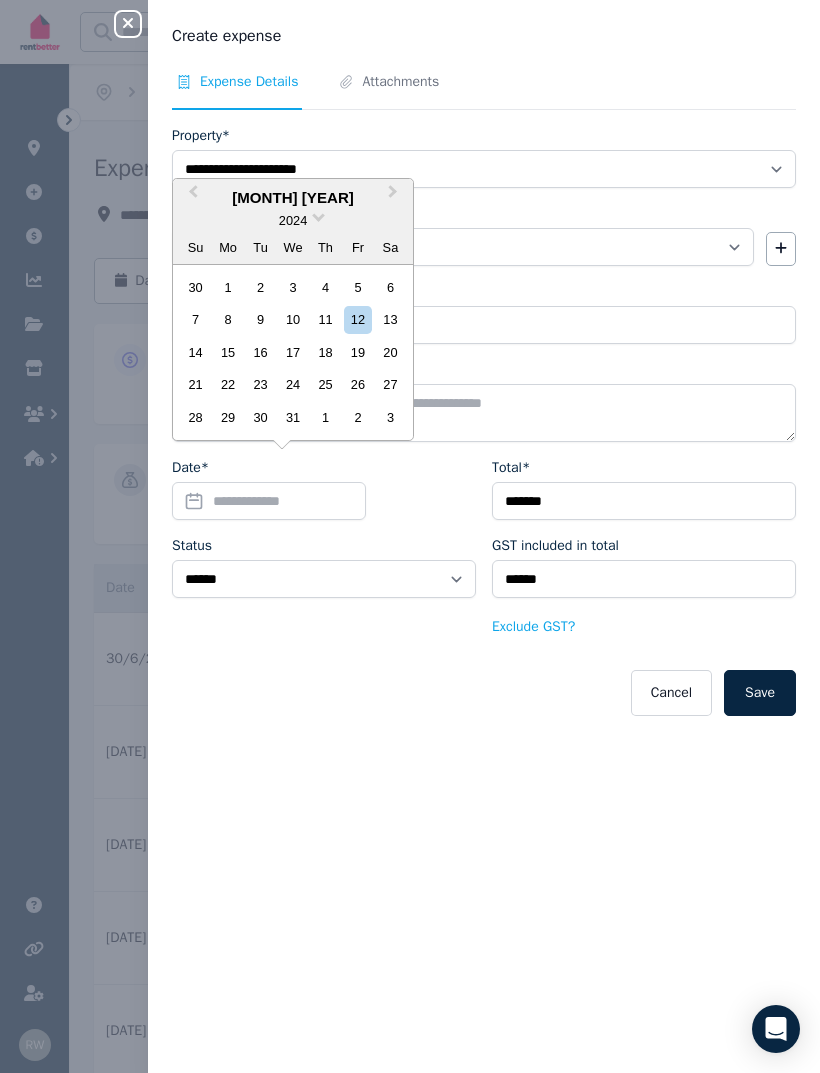 click on "Next Month" at bounding box center [395, 197] 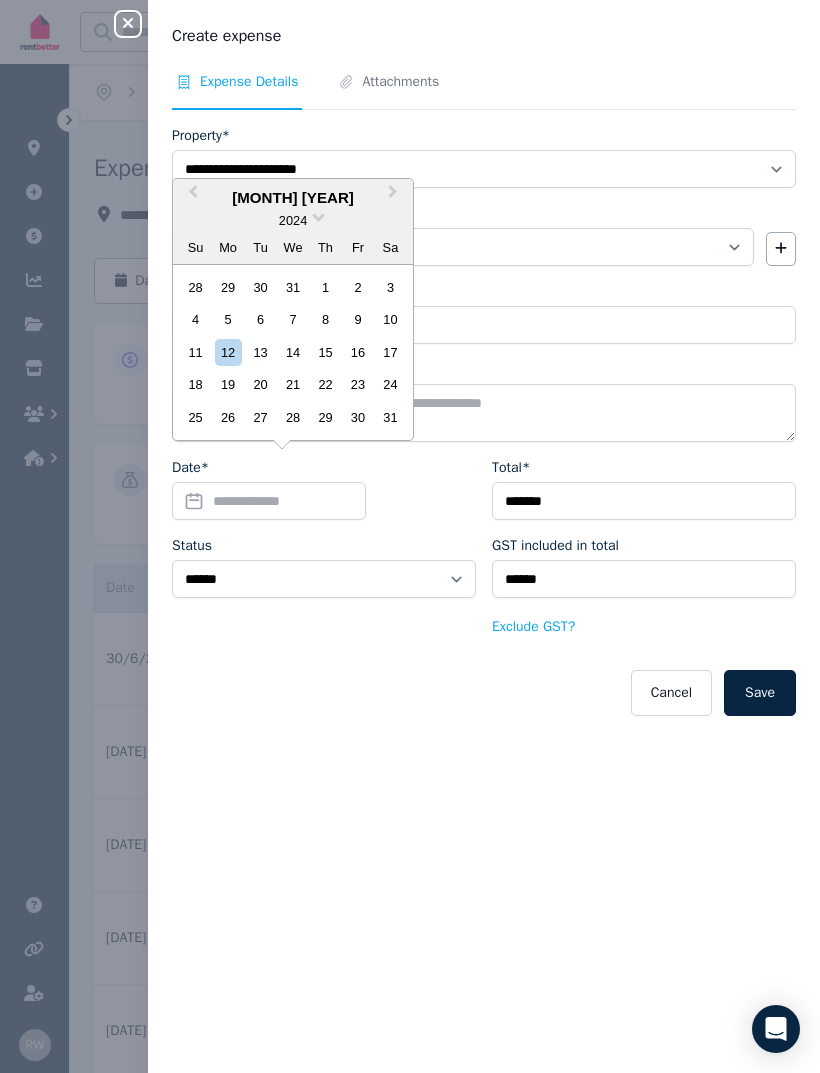 click on "Next Month" at bounding box center (395, 197) 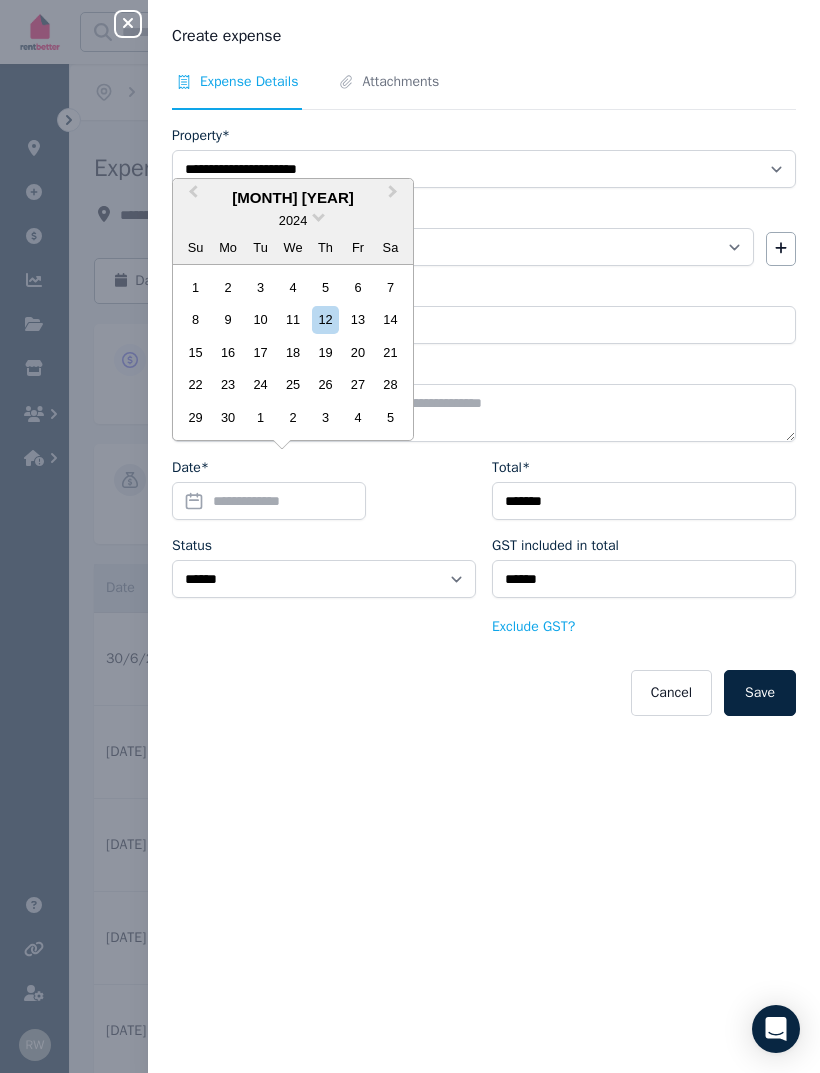 click on "Next Month" at bounding box center (395, 197) 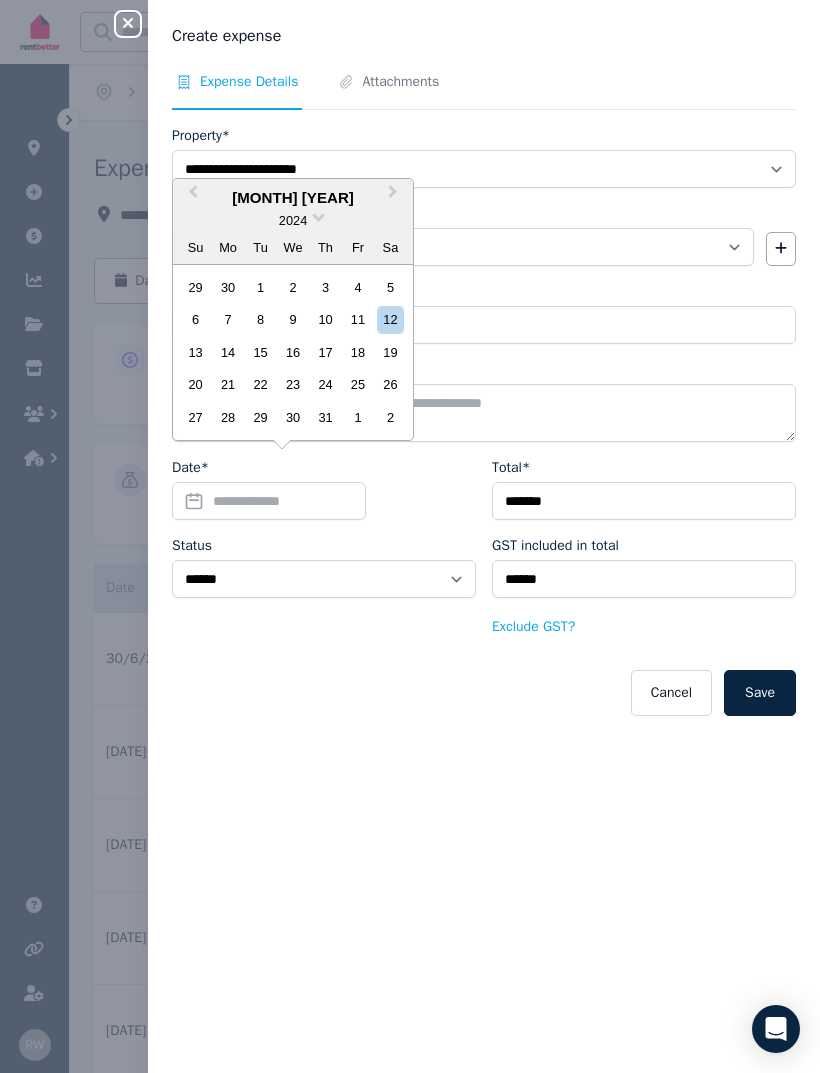 click on "Next Month" at bounding box center (395, 197) 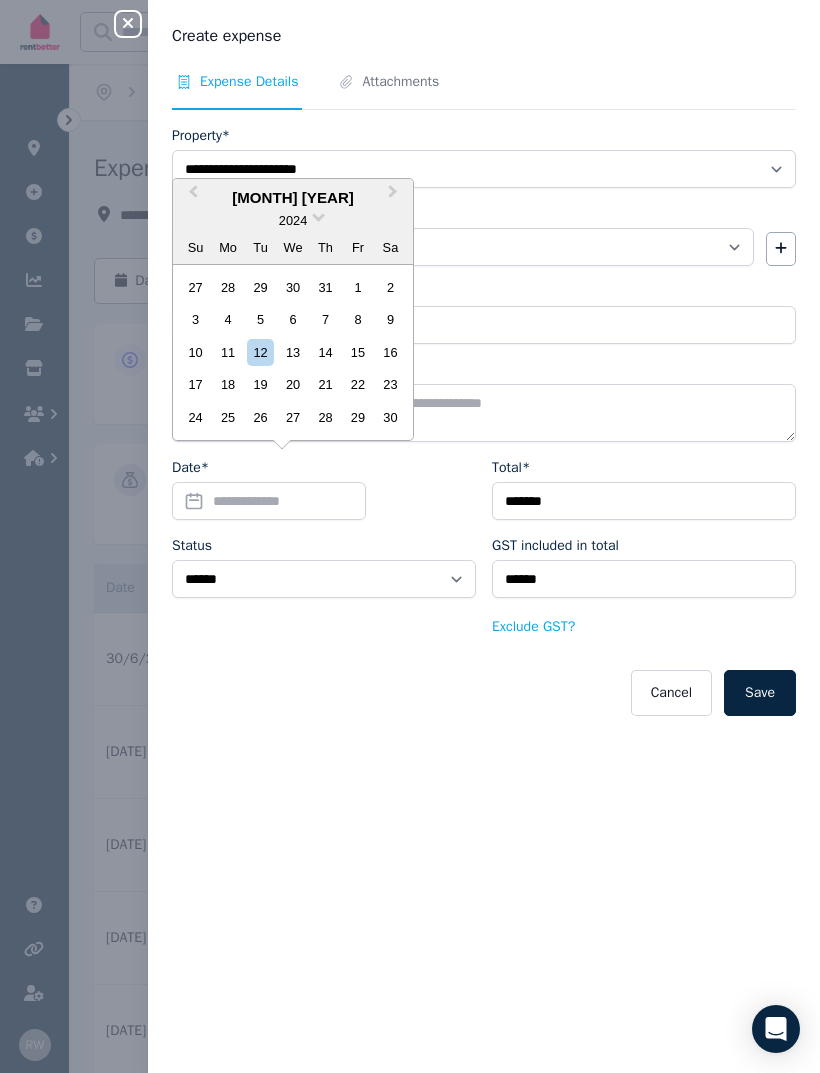 click on "24" at bounding box center (195, 417) 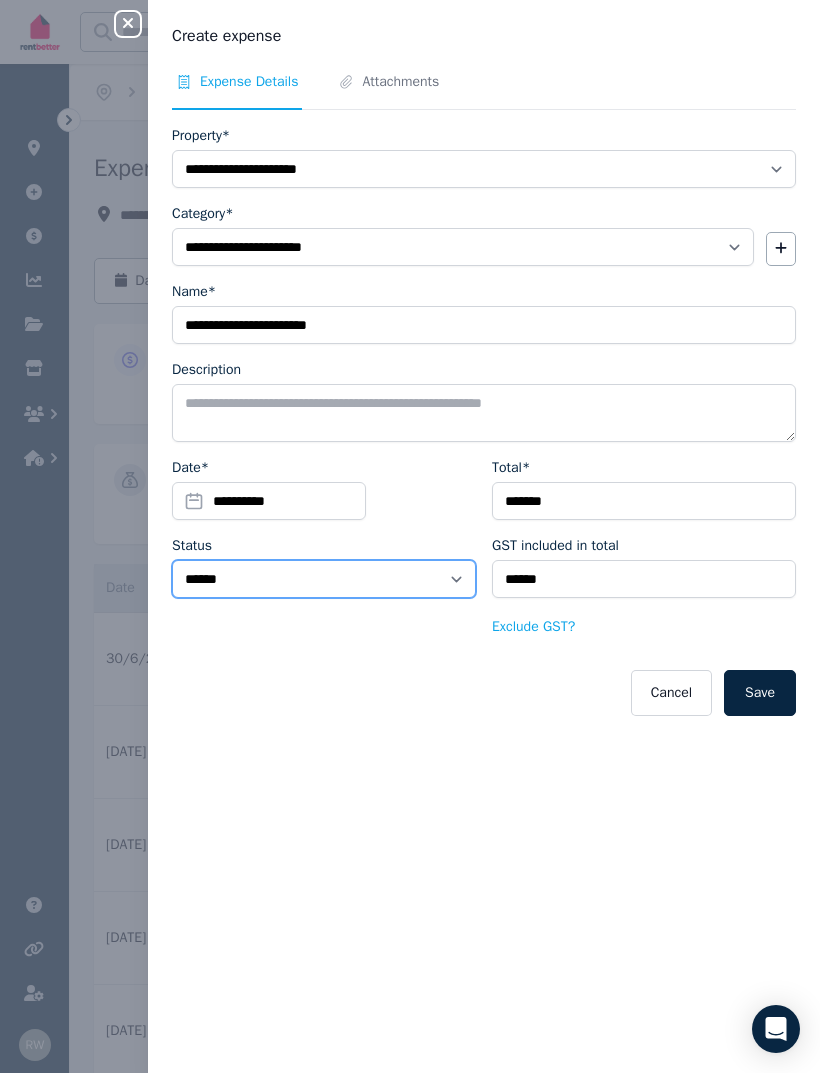 click on "****** ****" at bounding box center [324, 579] 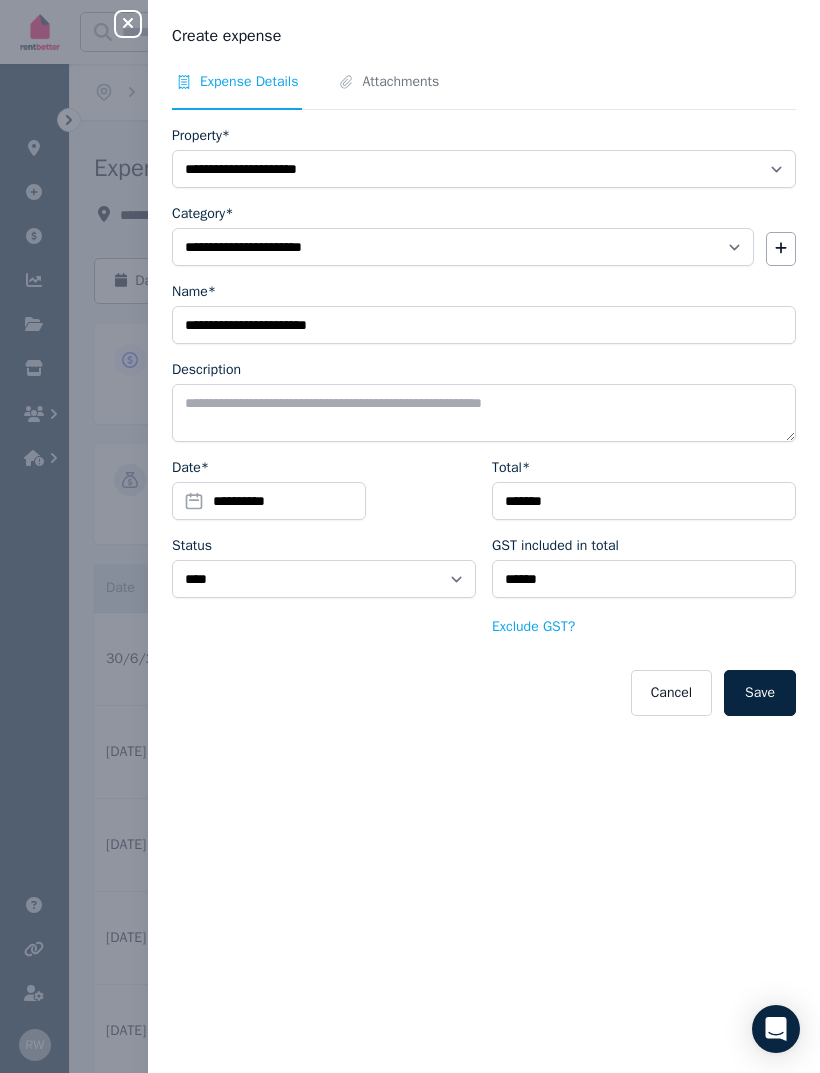 click on "Save" at bounding box center (760, 693) 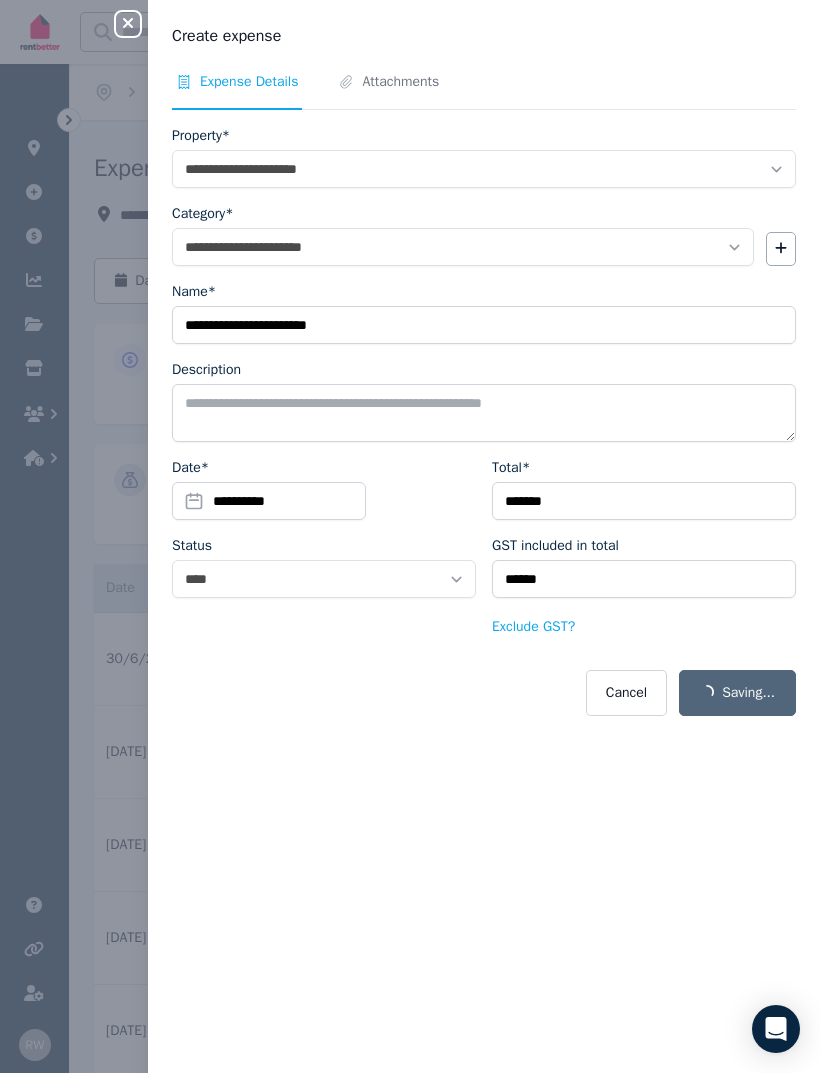 select on "**********" 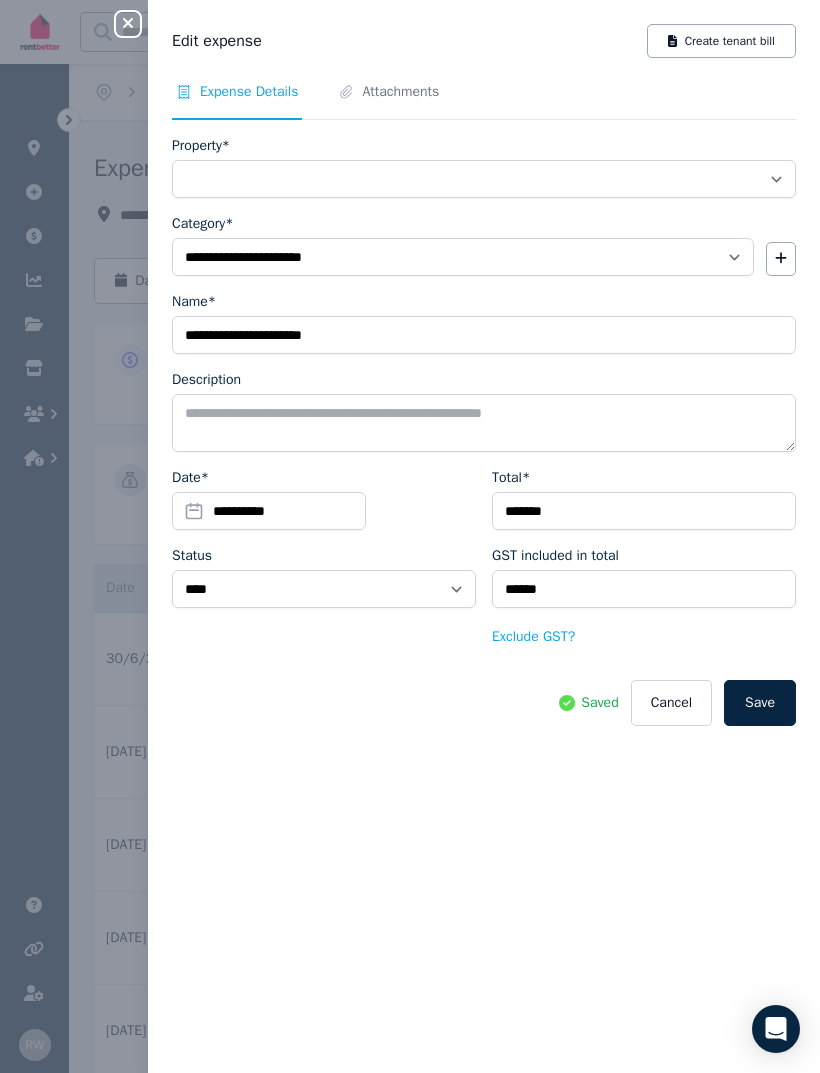 select on "**********" 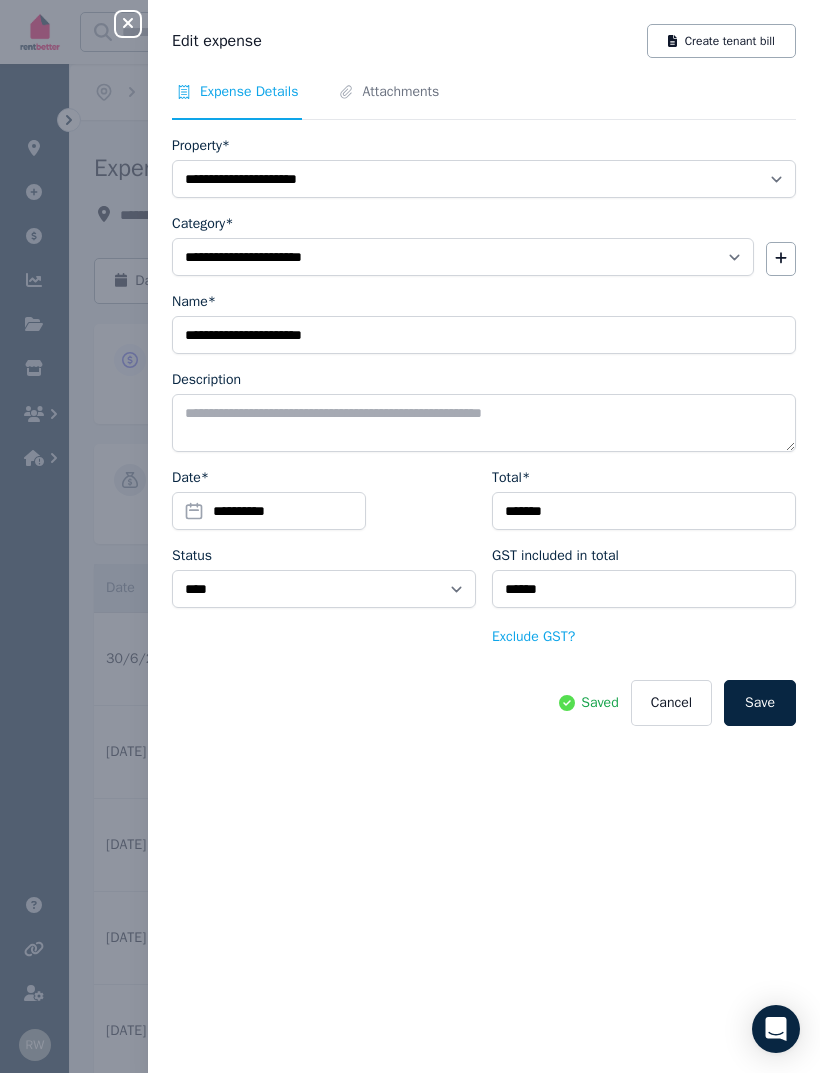 click on "Attachments" at bounding box center [400, 92] 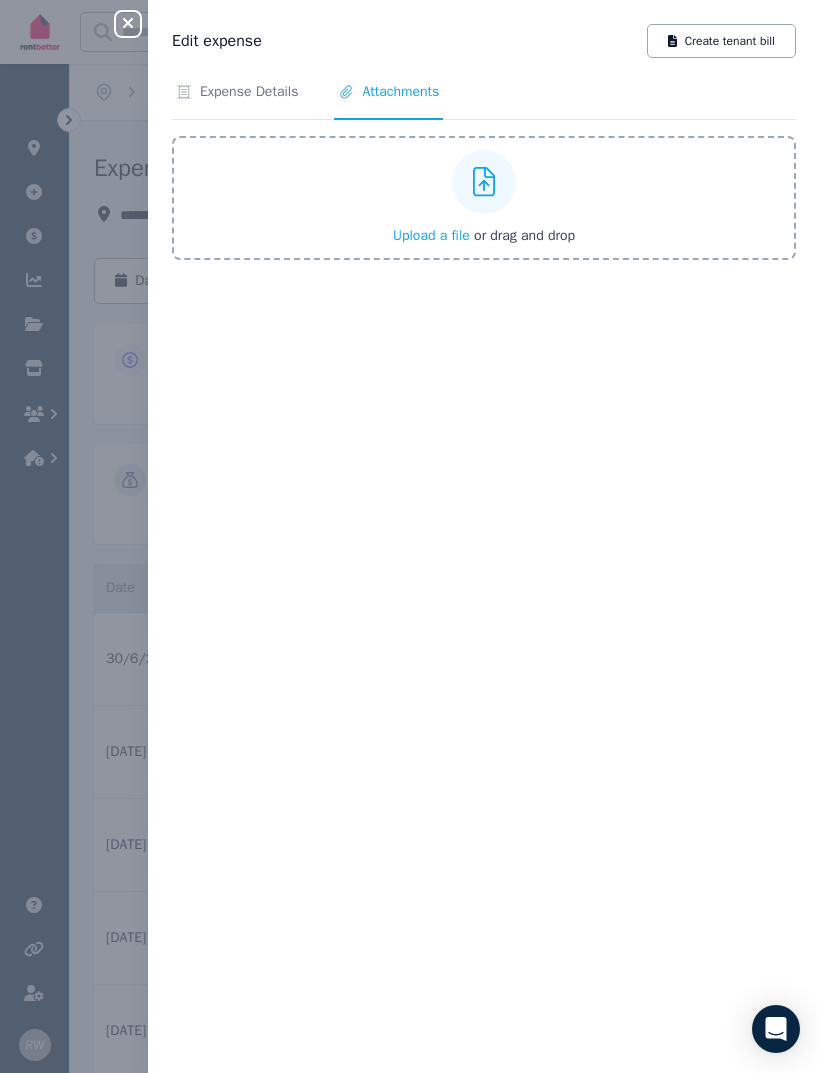 click on "Upload a file" at bounding box center [431, 235] 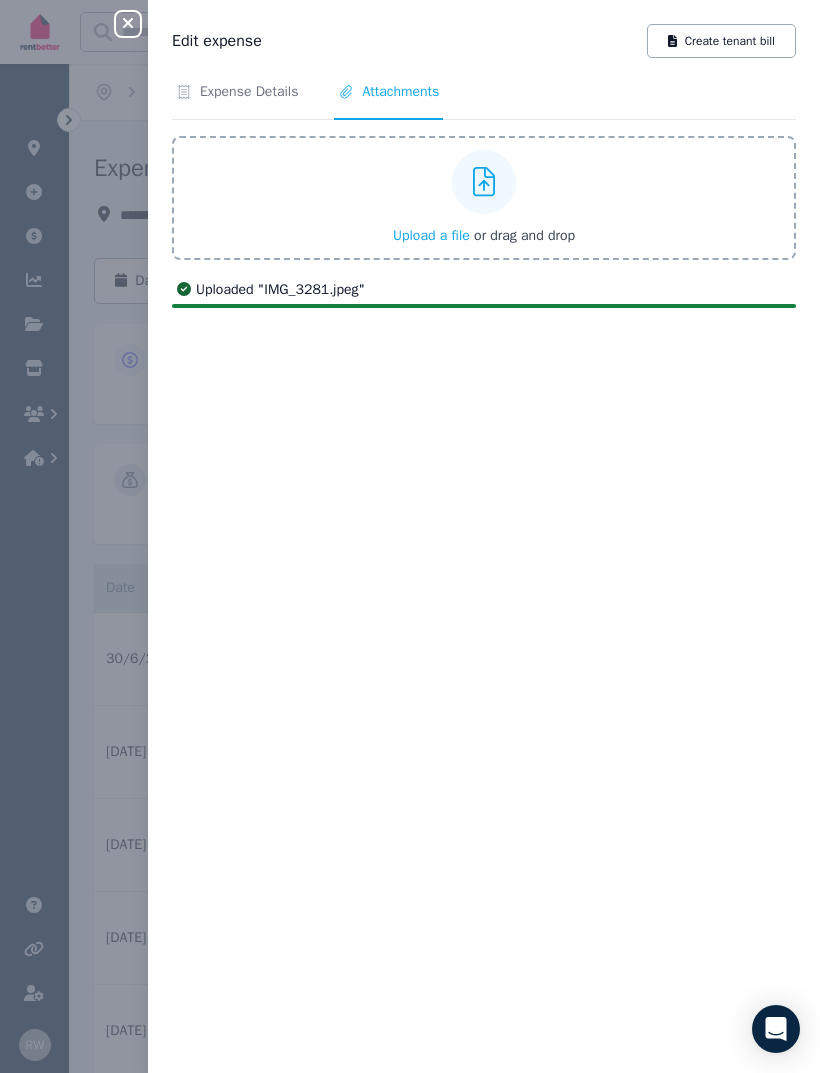 click on "Expense Details" at bounding box center (249, 92) 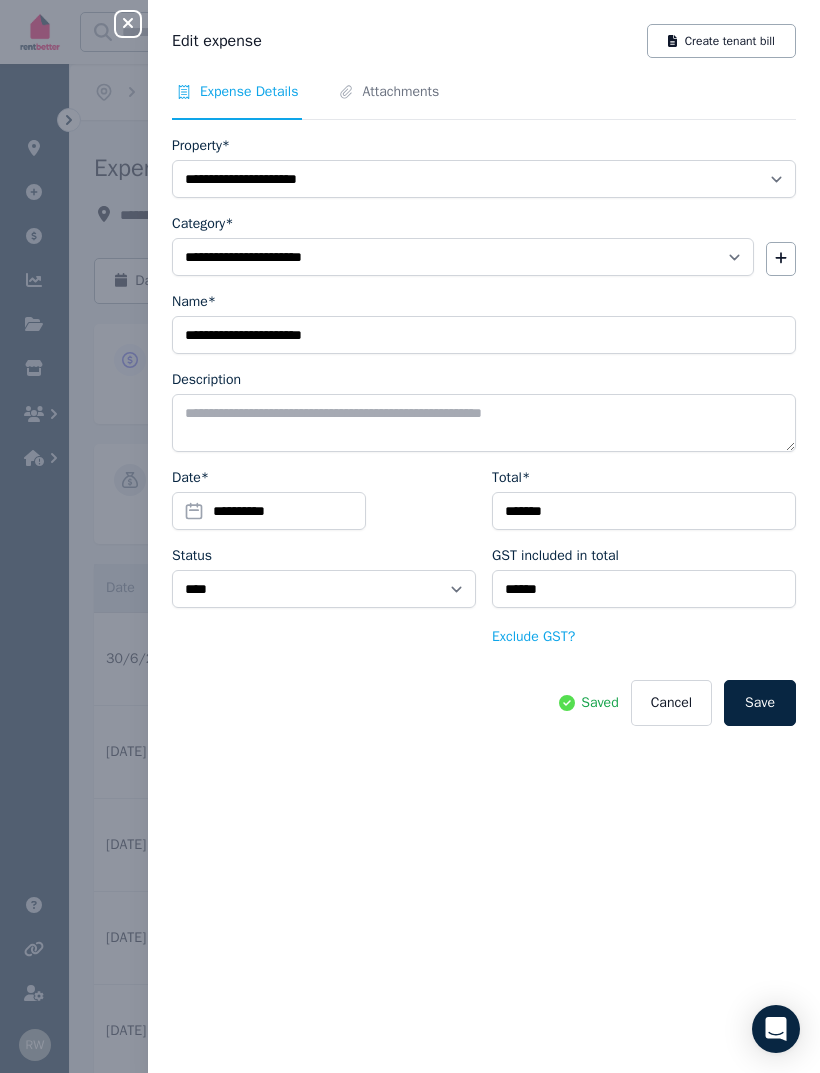 click on "Save" at bounding box center (760, 703) 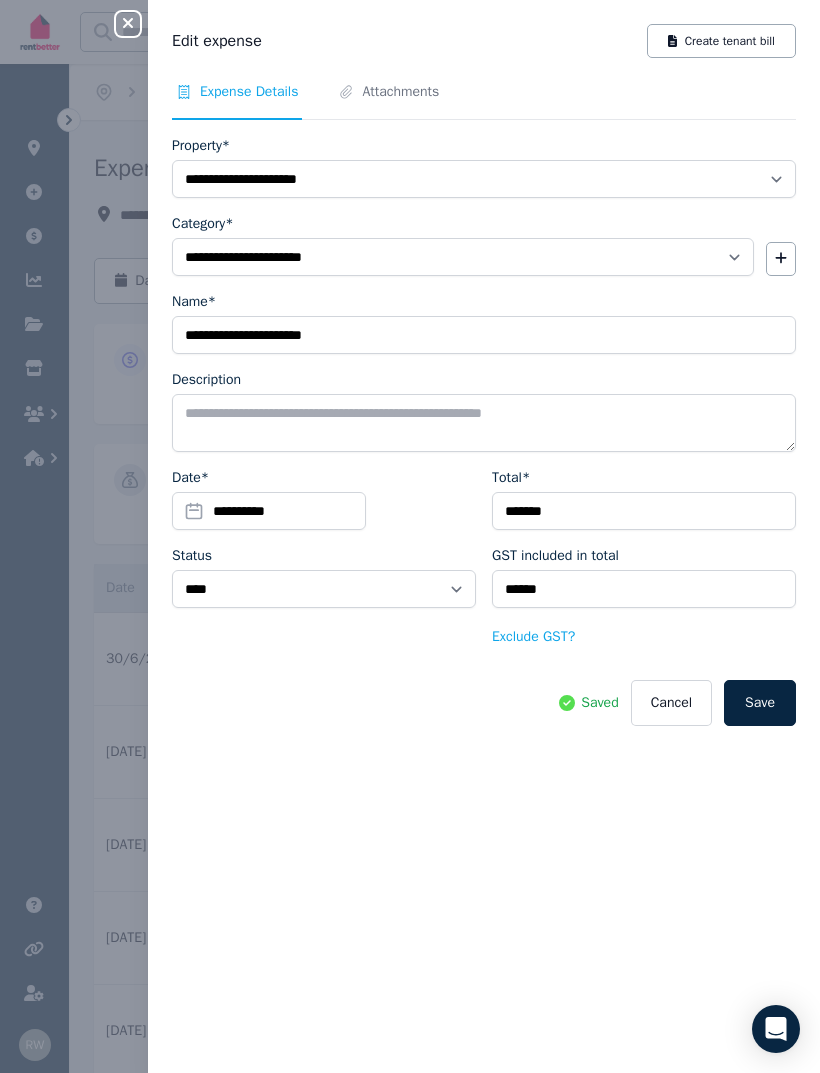 click 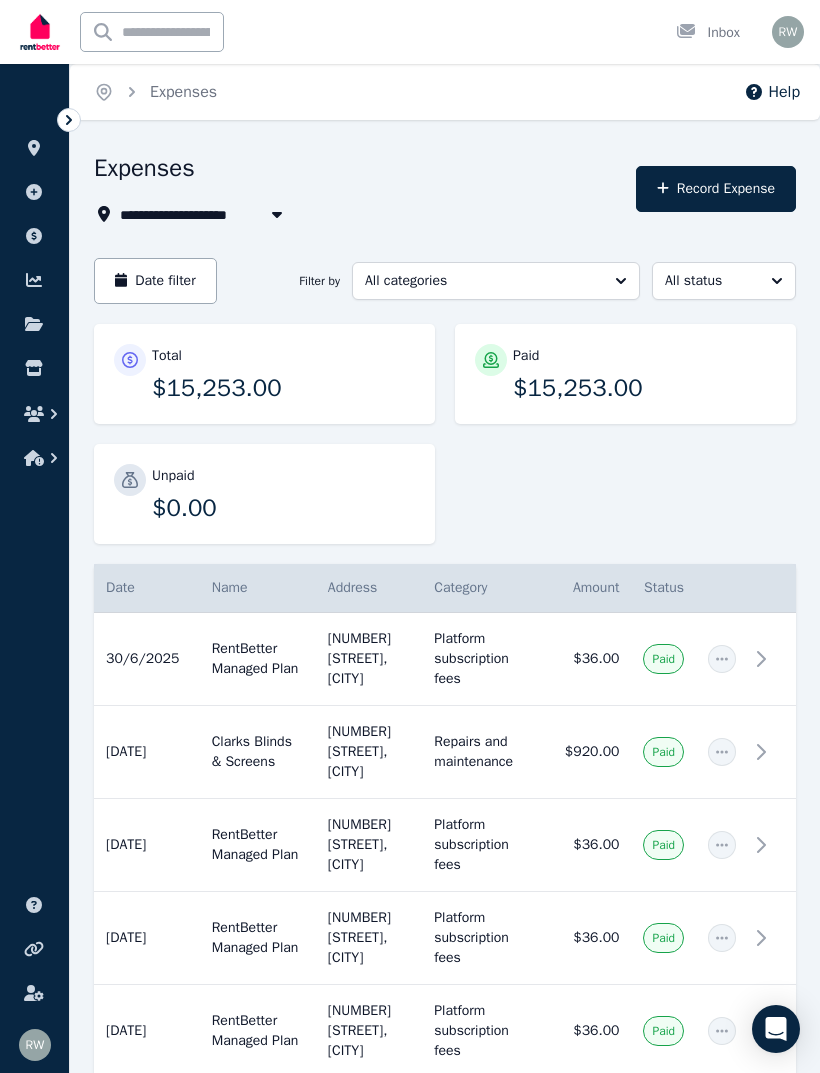 click on "Record Expense" at bounding box center [716, 189] 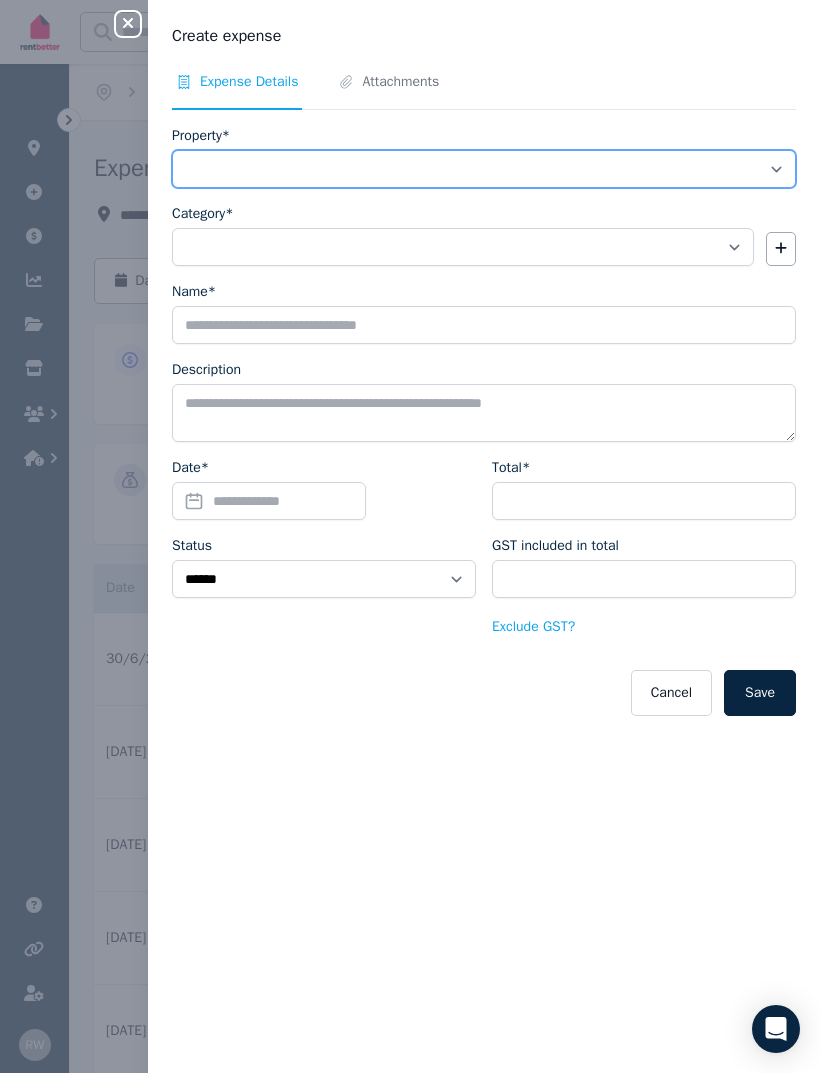 click on "**********" at bounding box center (484, 169) 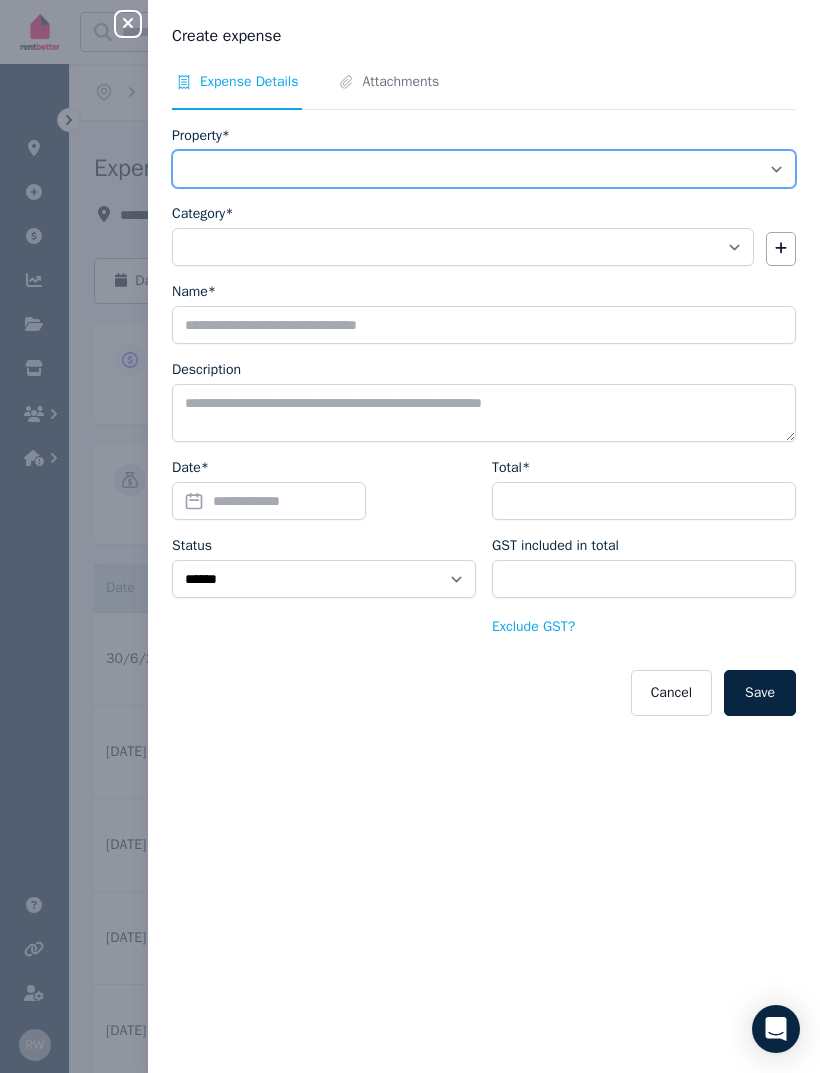 select on "**********" 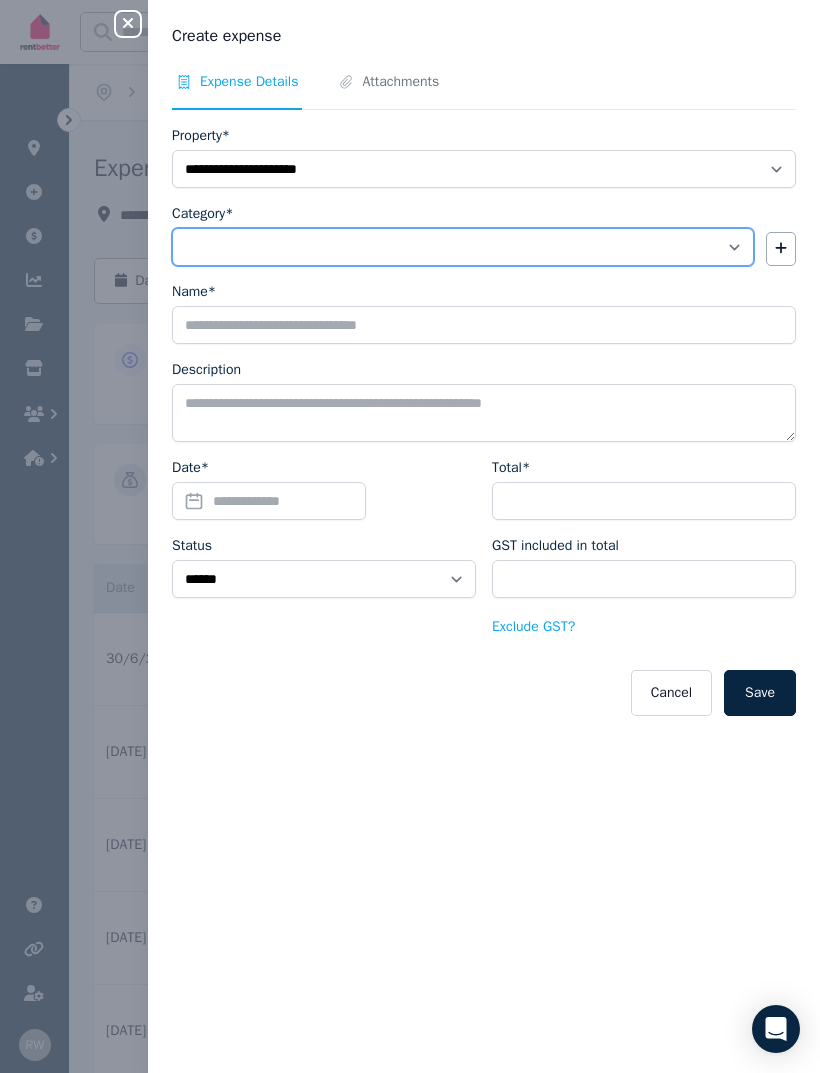 click on "**********" at bounding box center (463, 247) 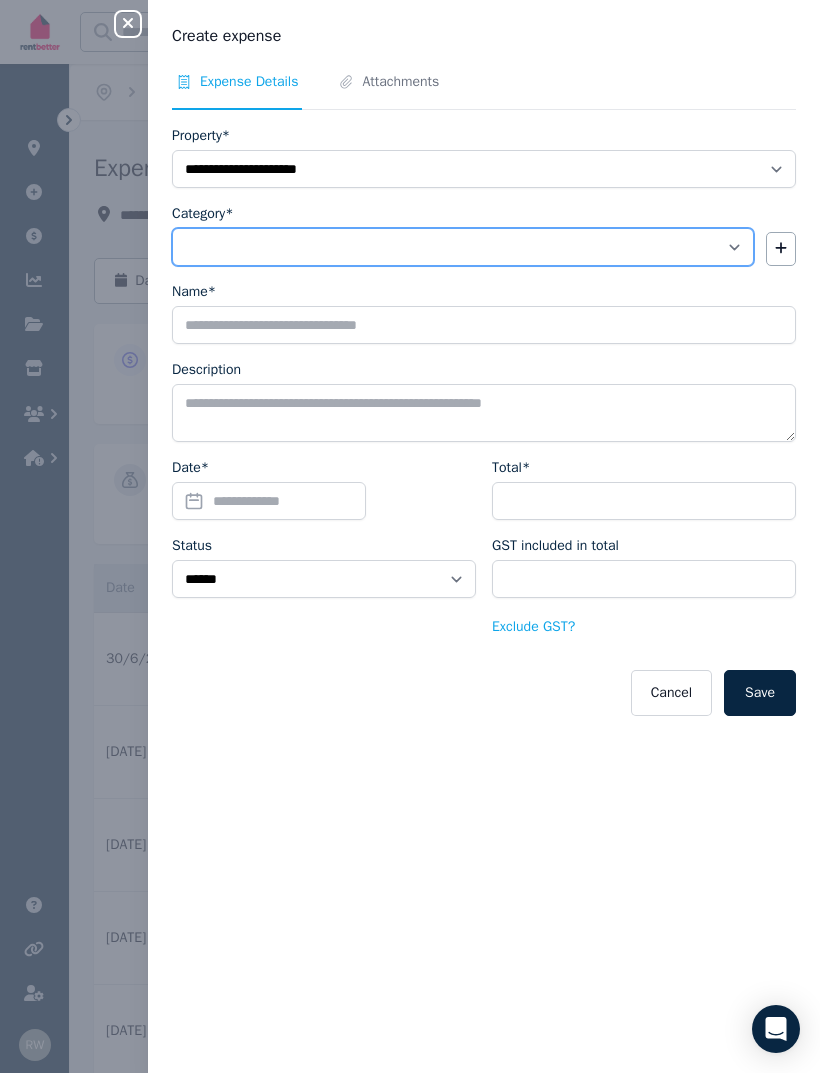 select on "**********" 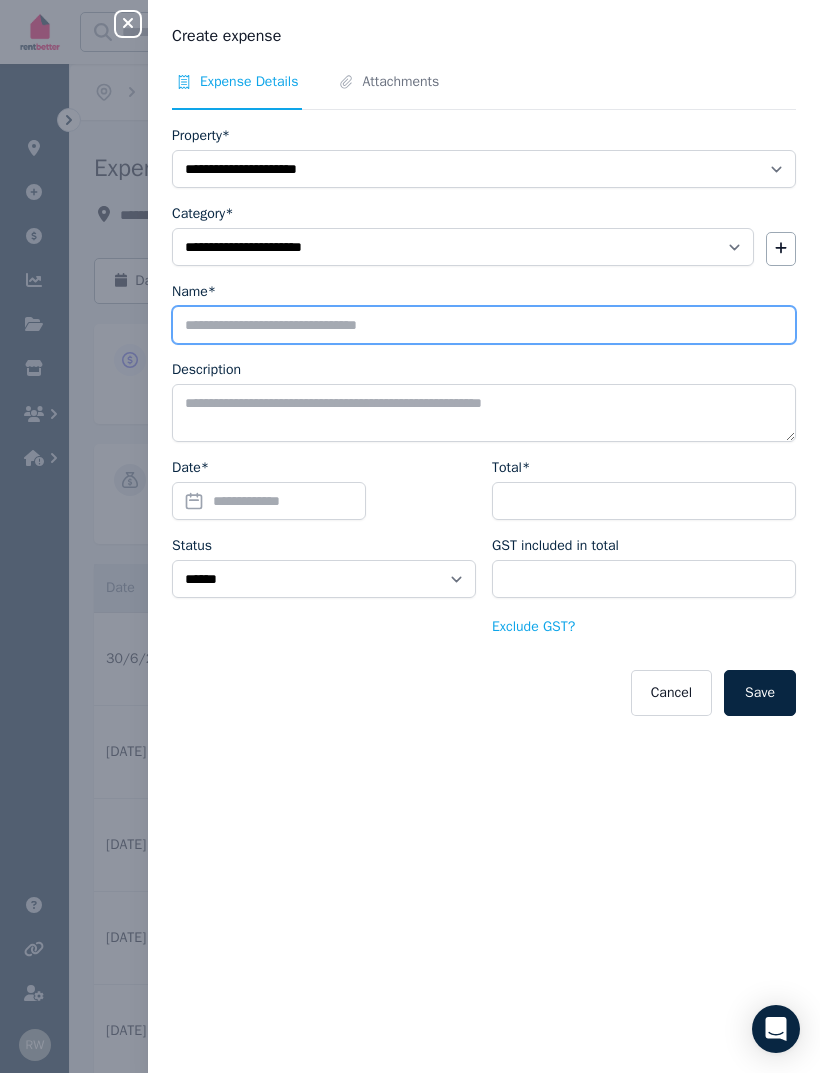 click on "Name*" at bounding box center (484, 325) 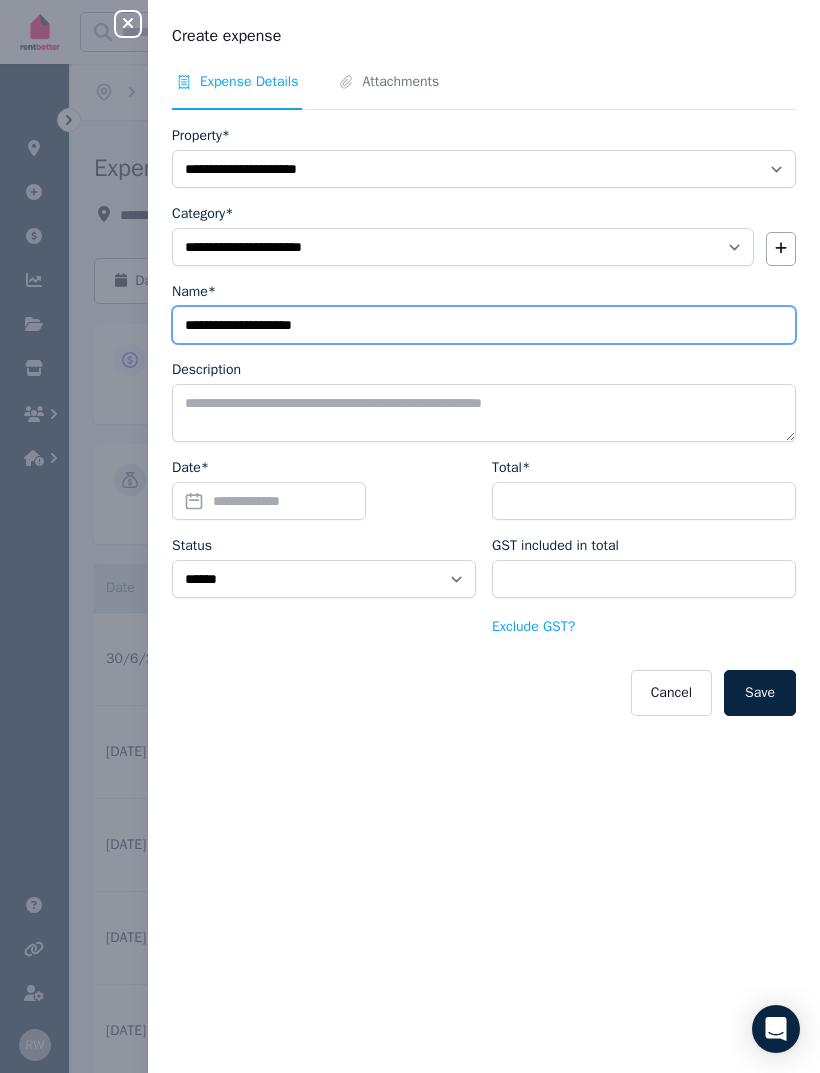 type on "**********" 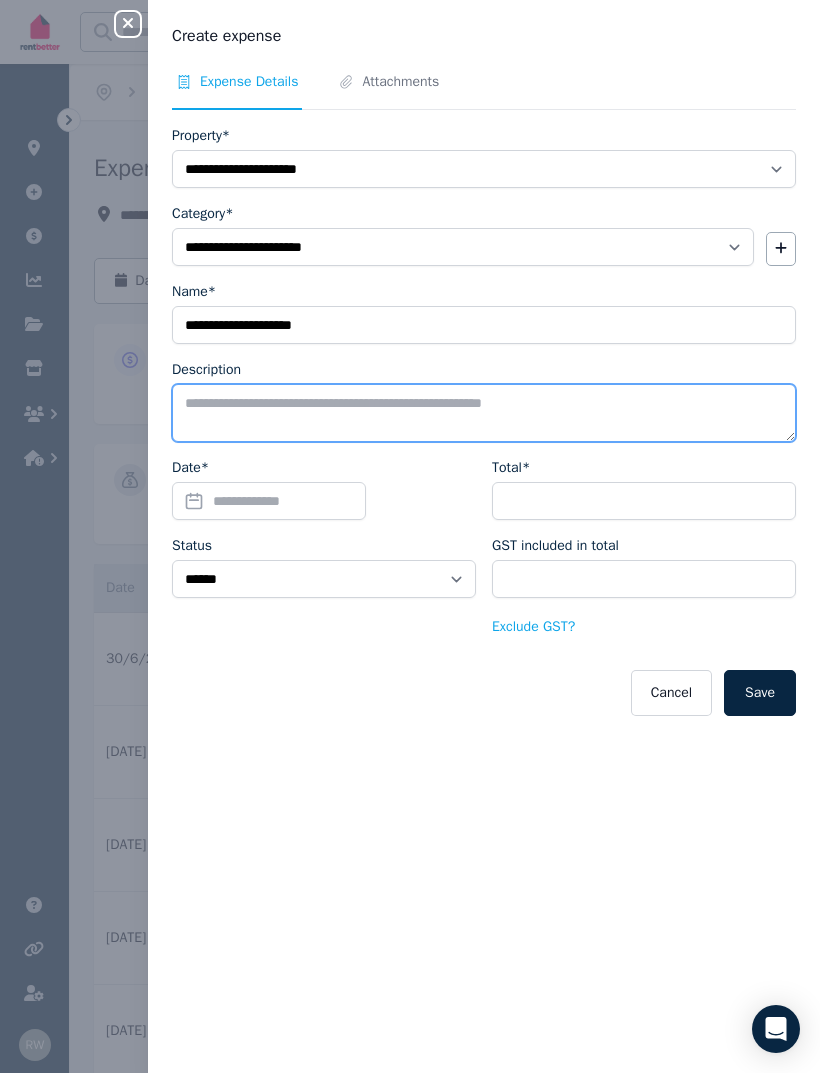 click on "Description" at bounding box center (484, 413) 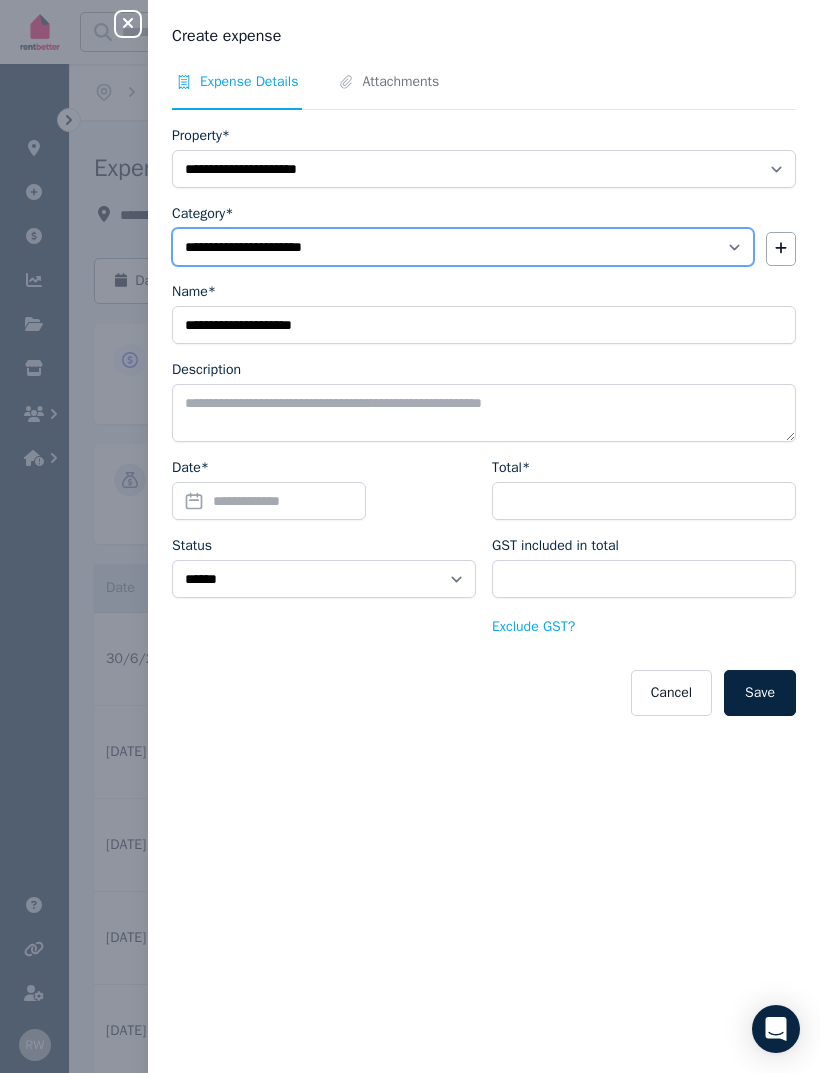 click on "**********" at bounding box center (463, 247) 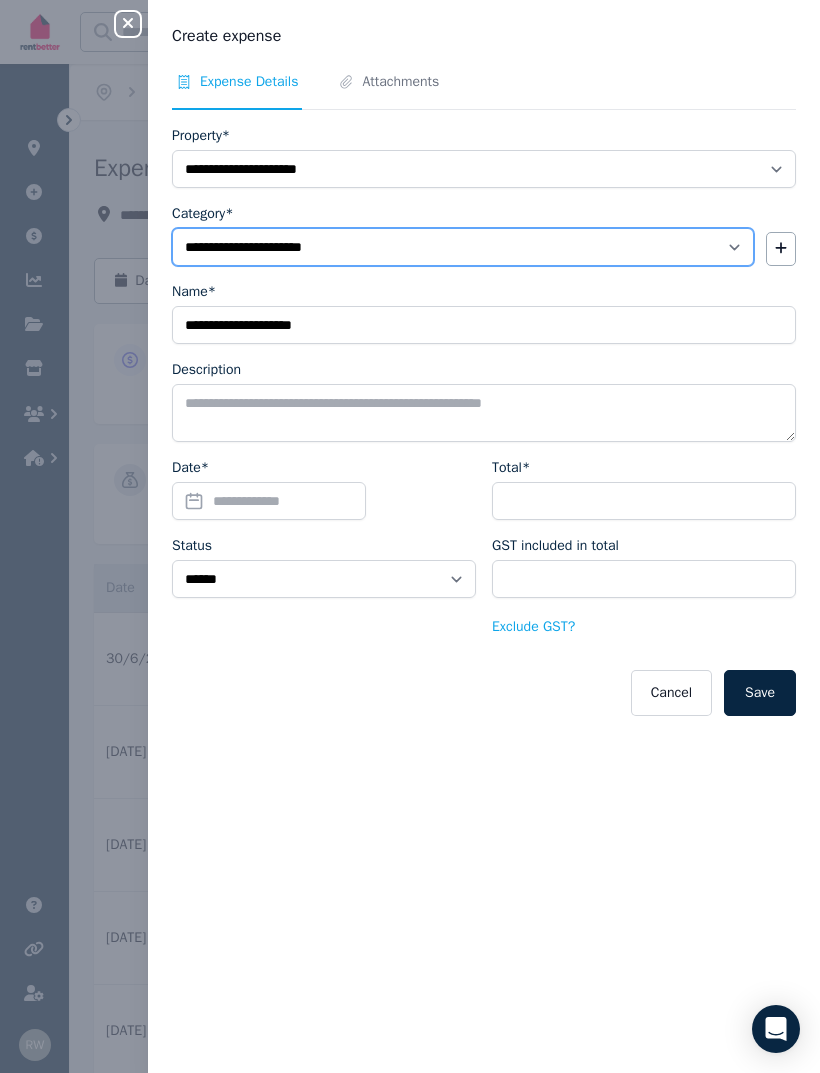 select on "**********" 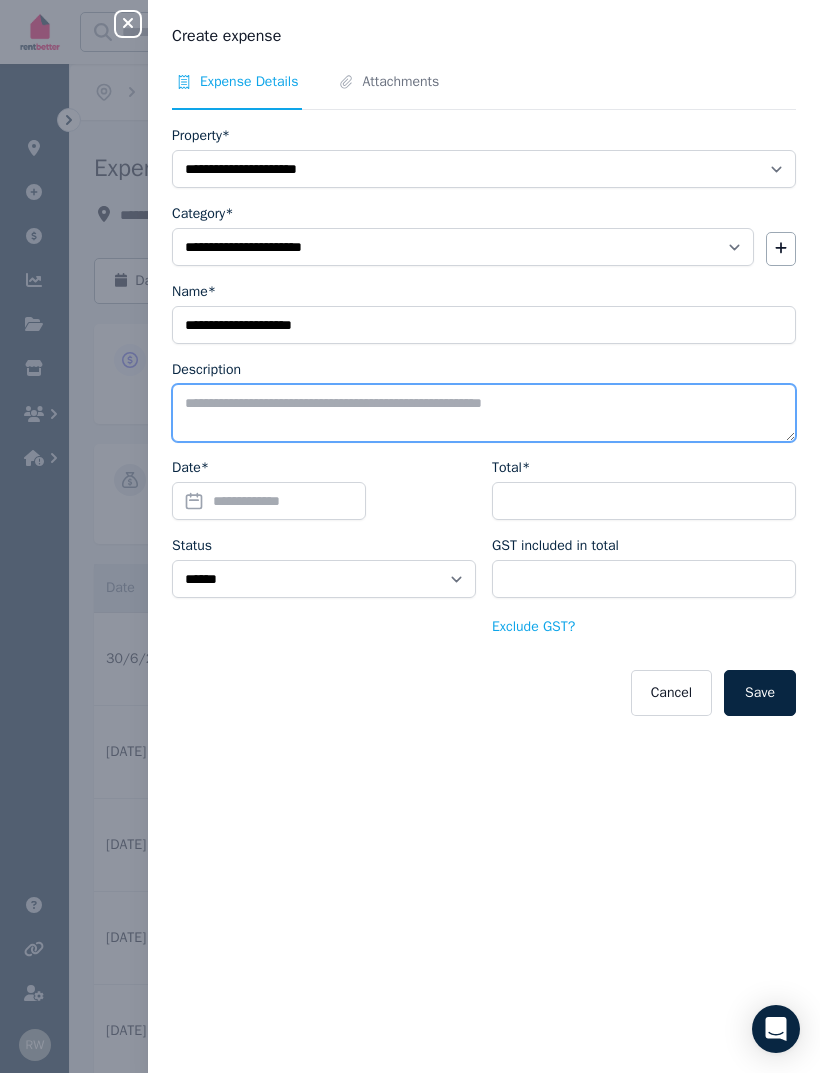click on "Description" at bounding box center (484, 413) 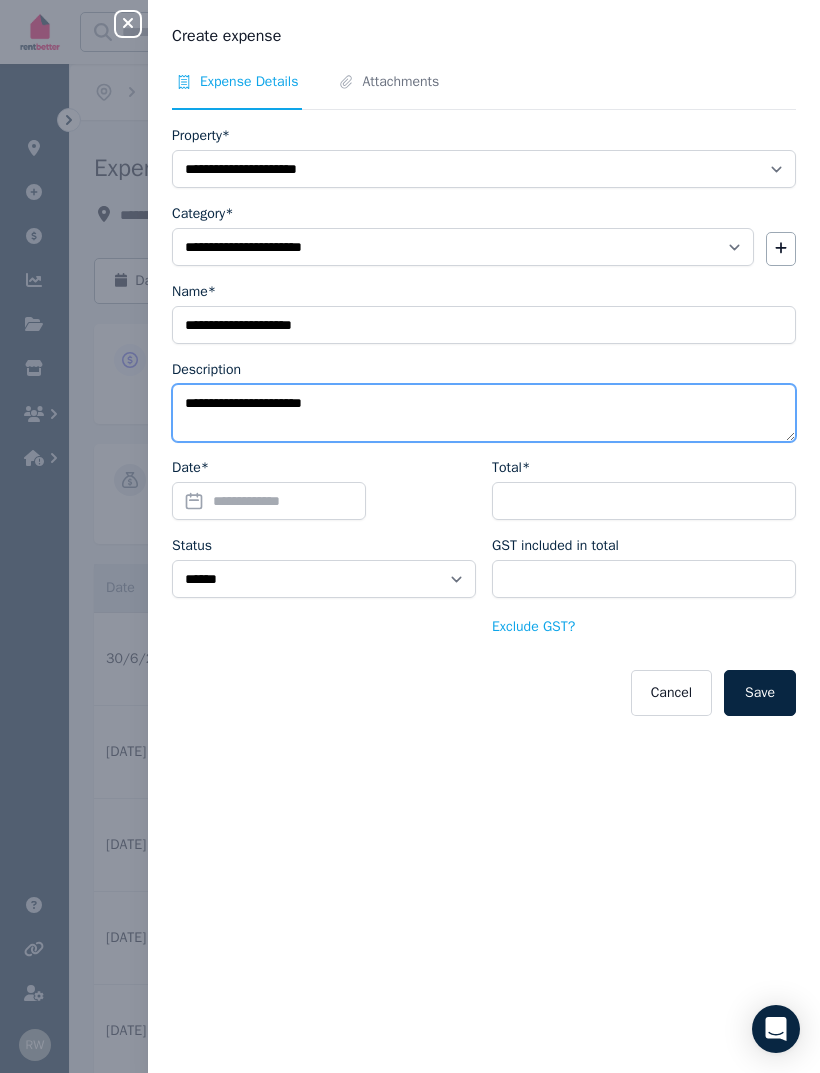 type on "**********" 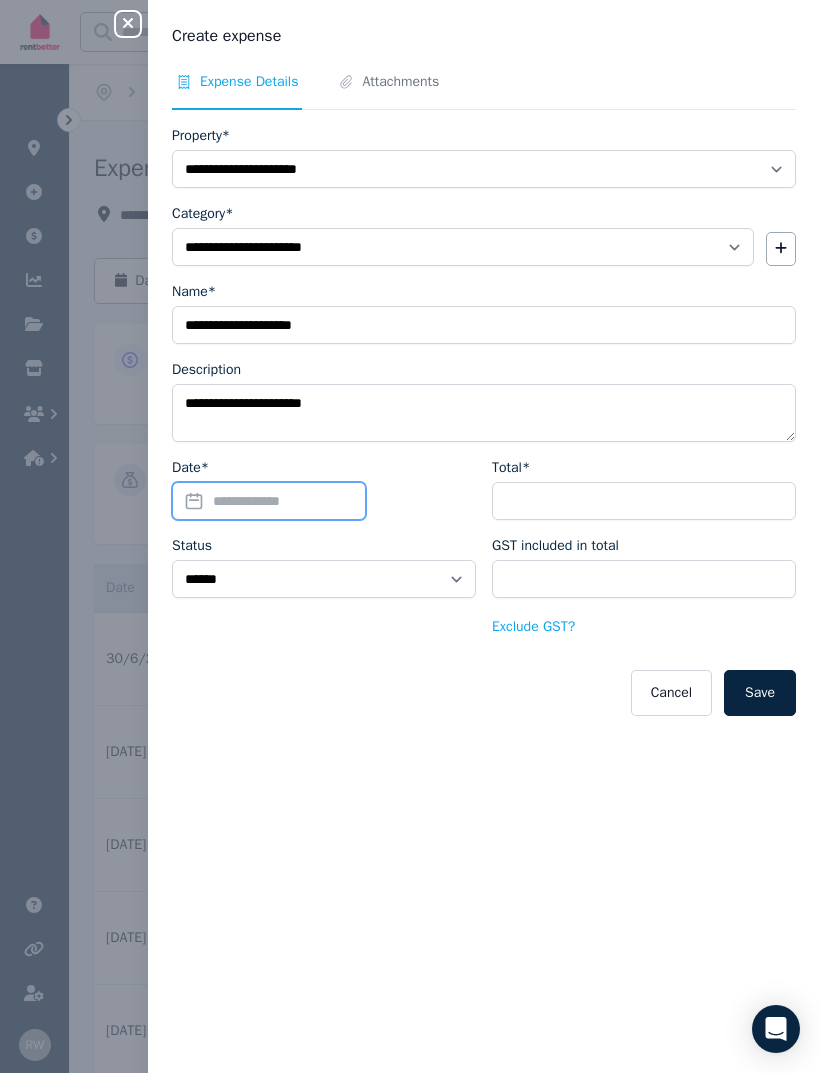 click on "Date*" at bounding box center [269, 501] 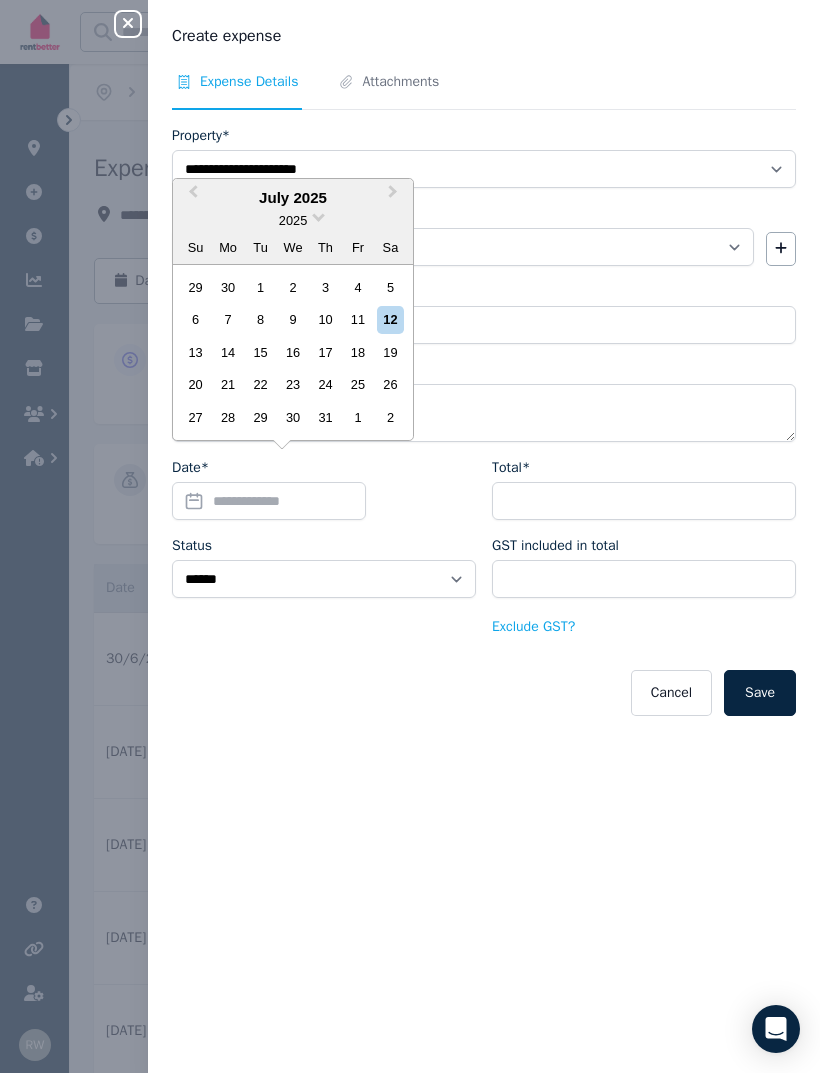click at bounding box center (318, 215) 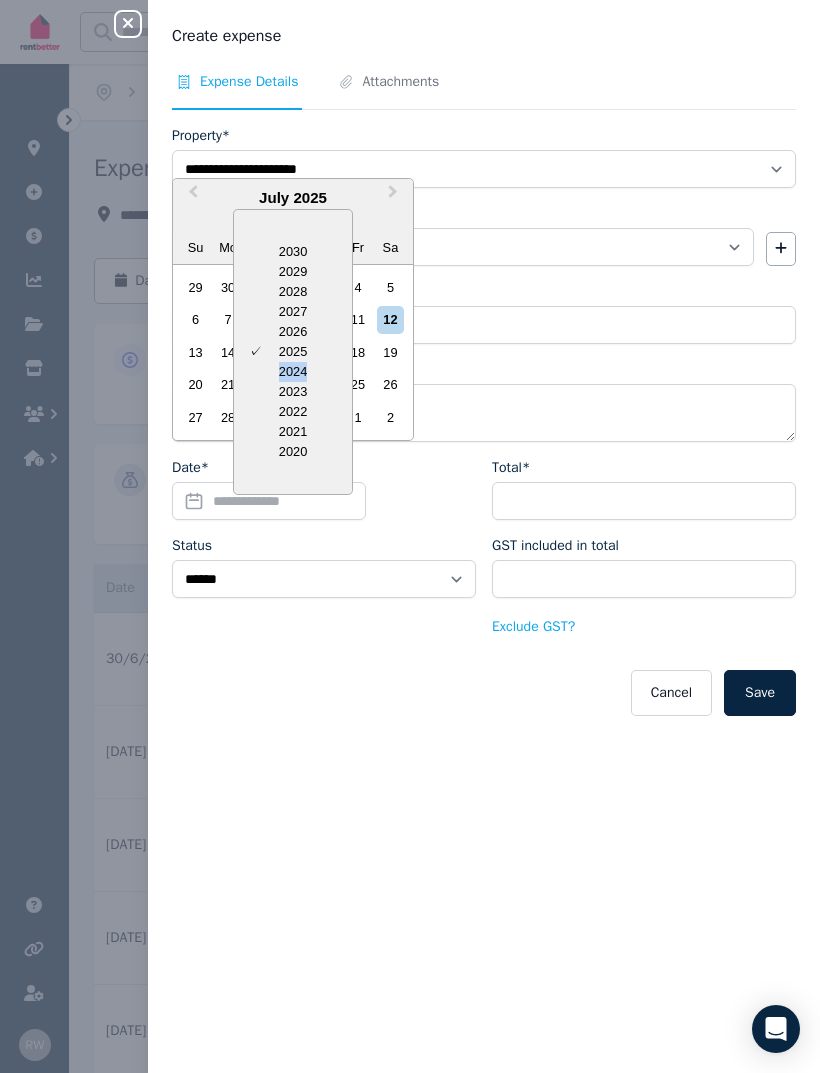 click on "2024" at bounding box center (293, 372) 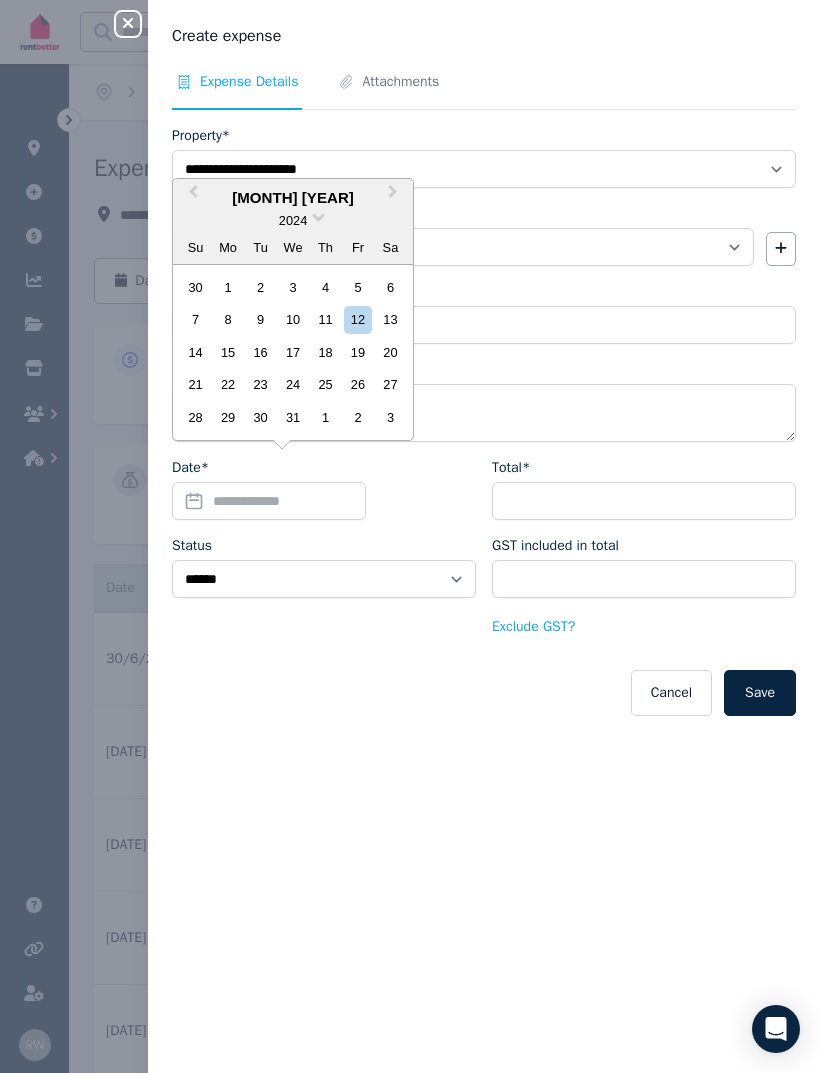 click on "Next Month" at bounding box center [395, 197] 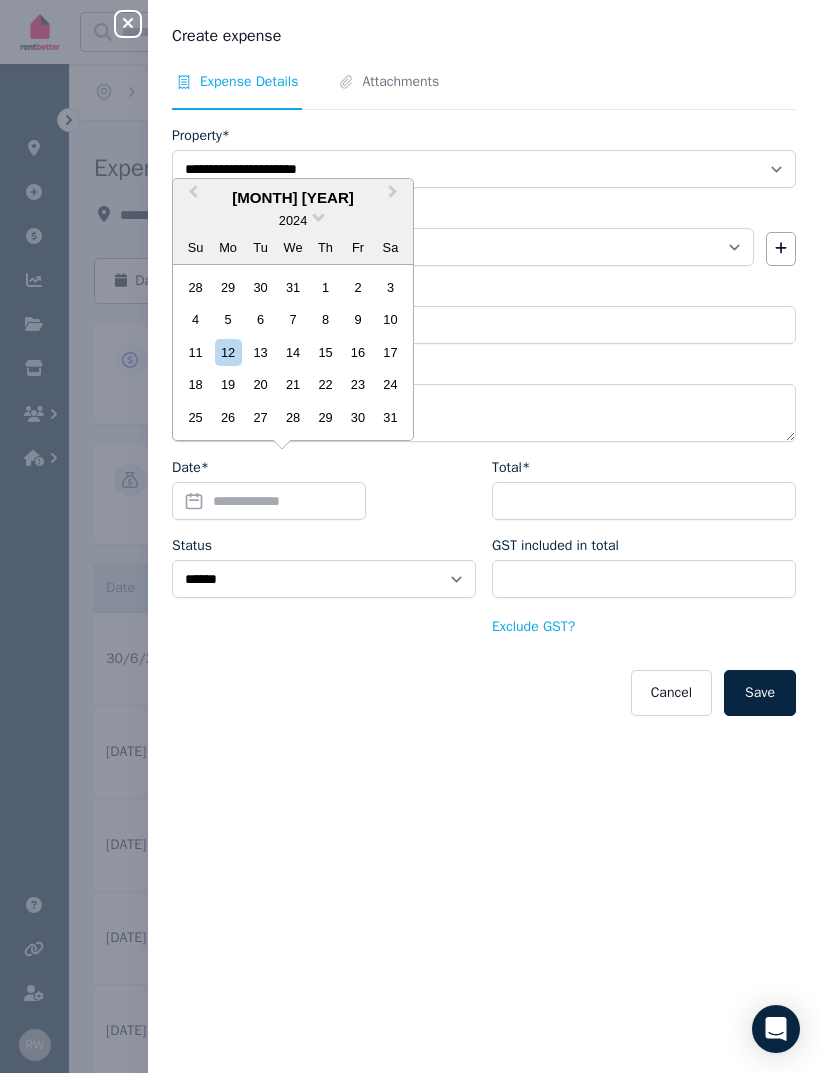click on "Next Month" at bounding box center (395, 197) 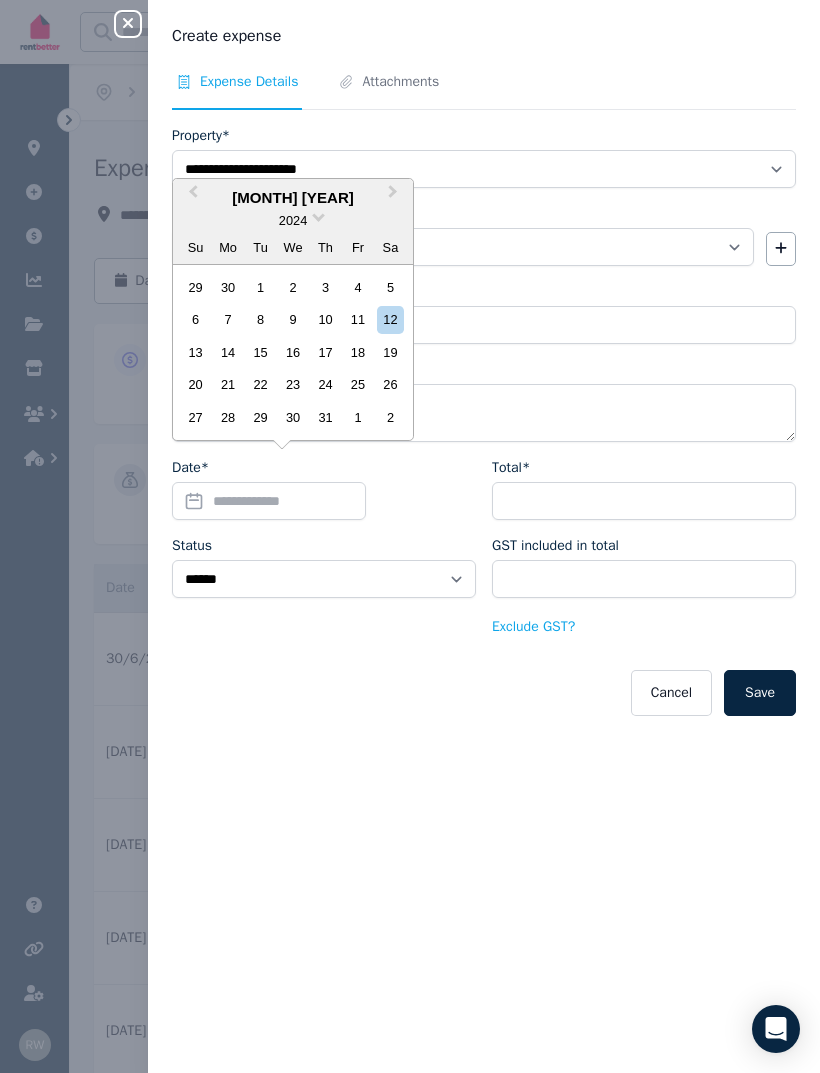 click on "22" at bounding box center (260, 384) 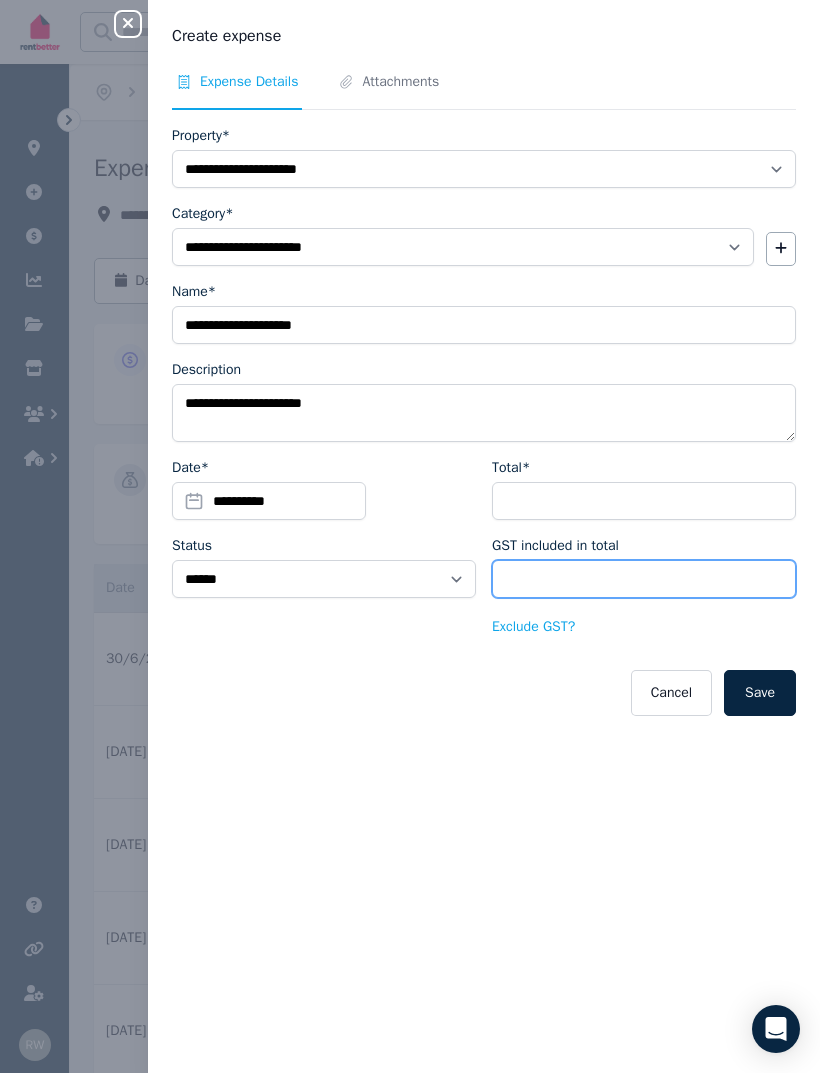 click on "GST included in total" at bounding box center (644, 579) 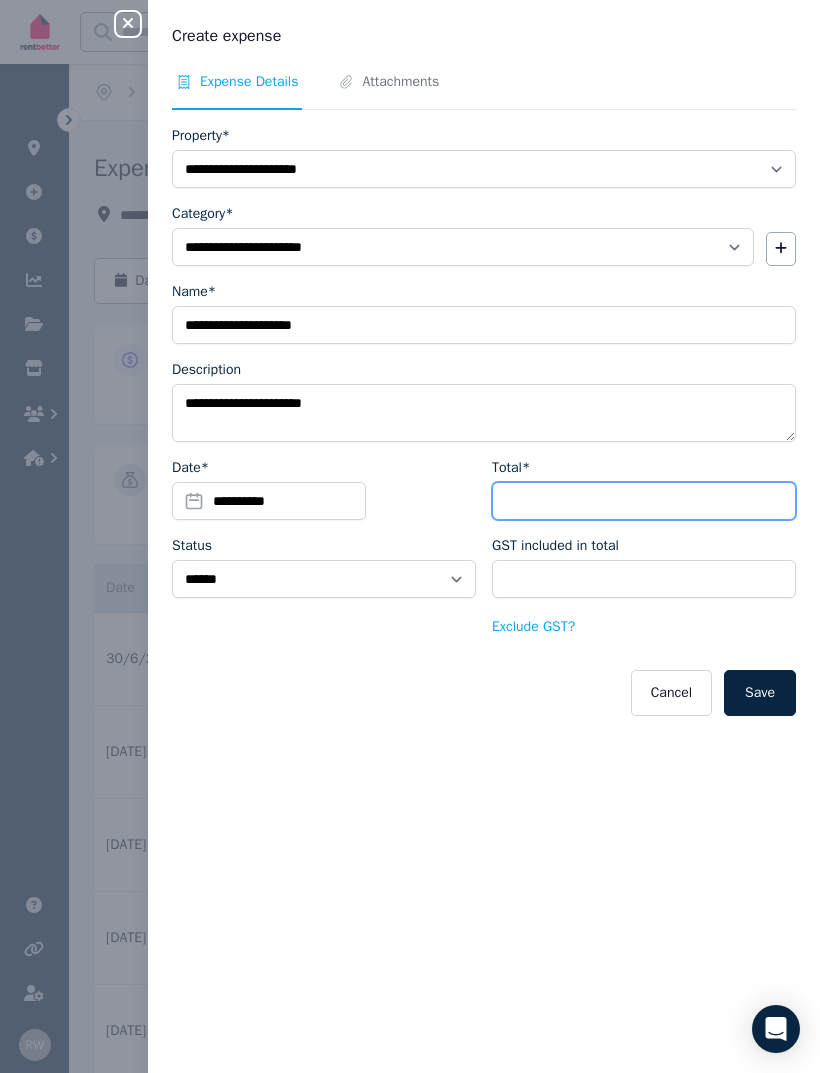 click on "Total*" at bounding box center (644, 501) 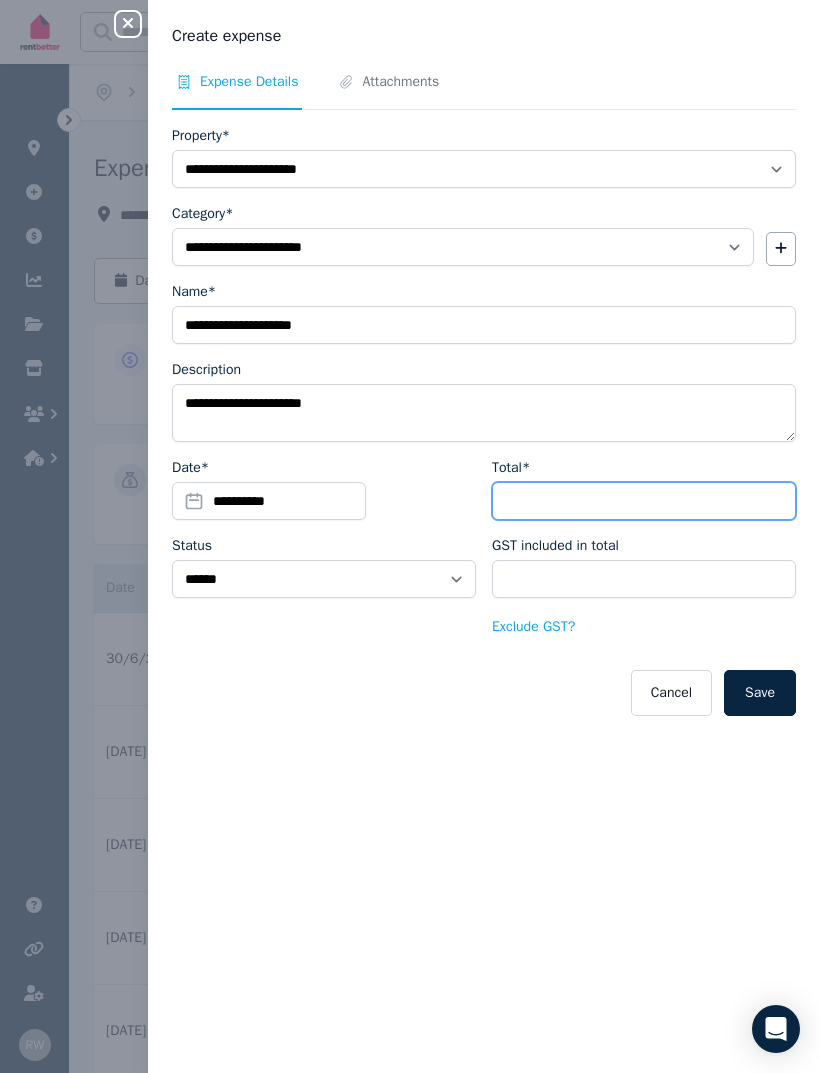 type on "*" 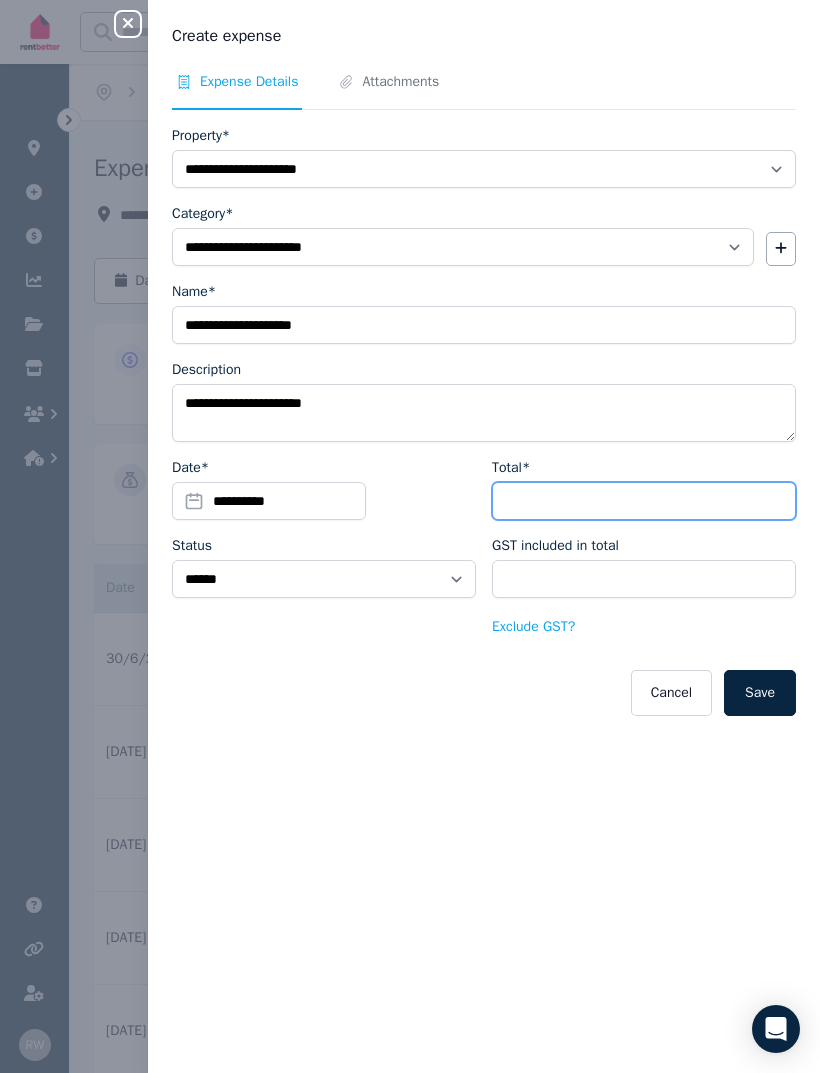type on "****" 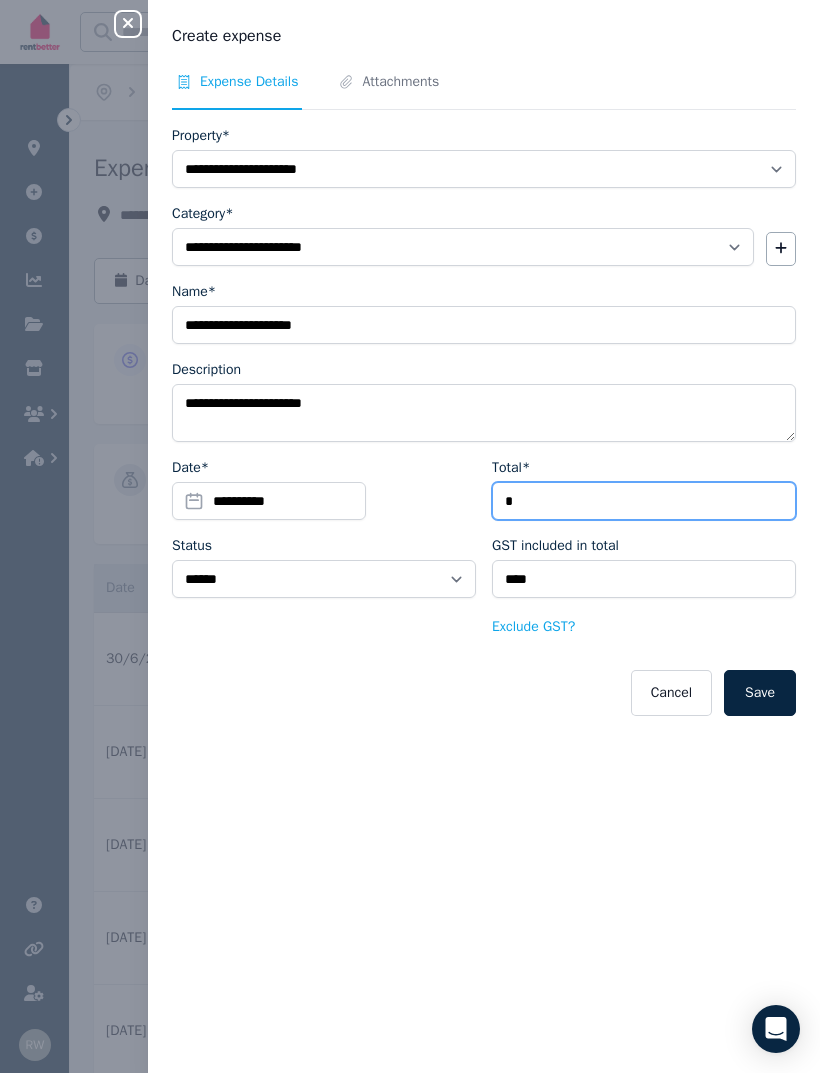 type on "**" 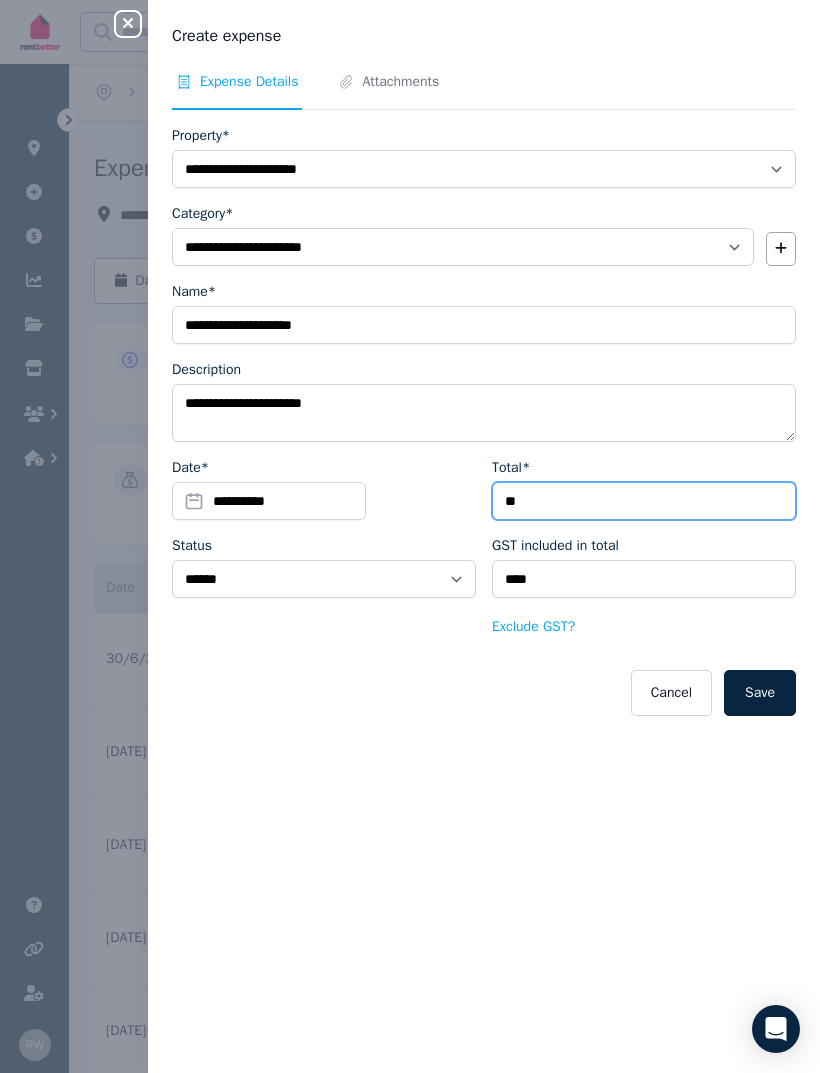 type on "****" 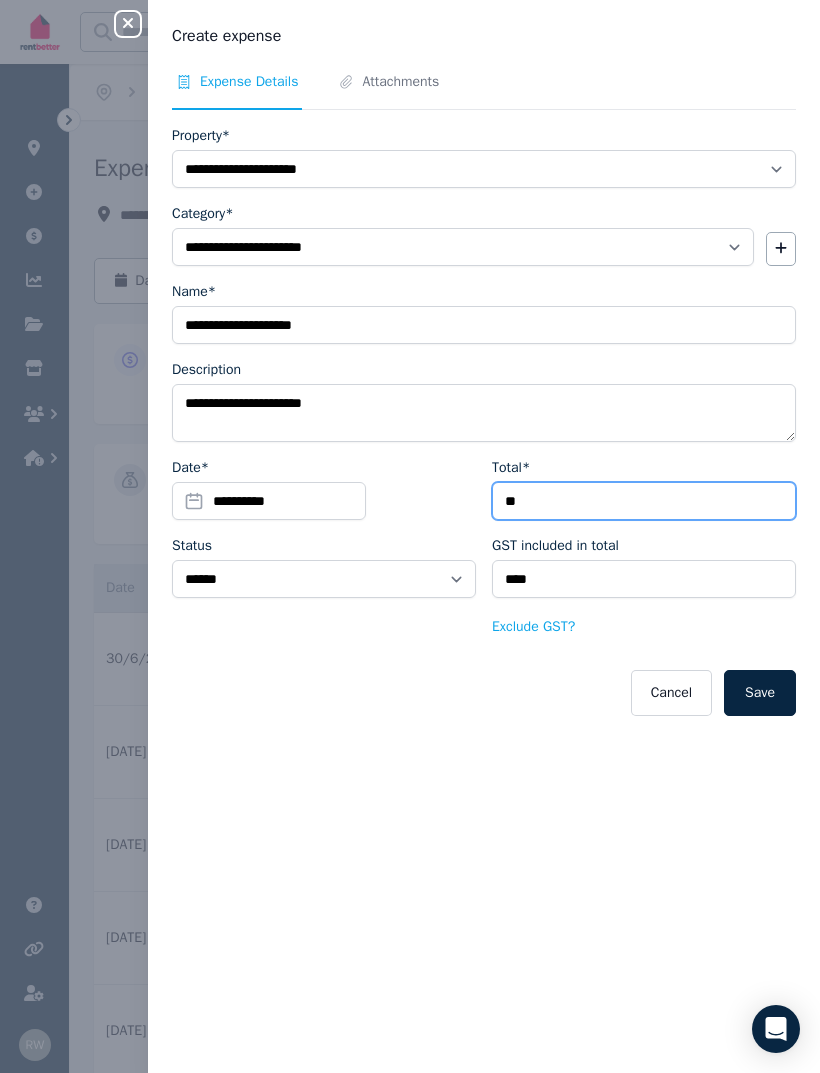 type on "***" 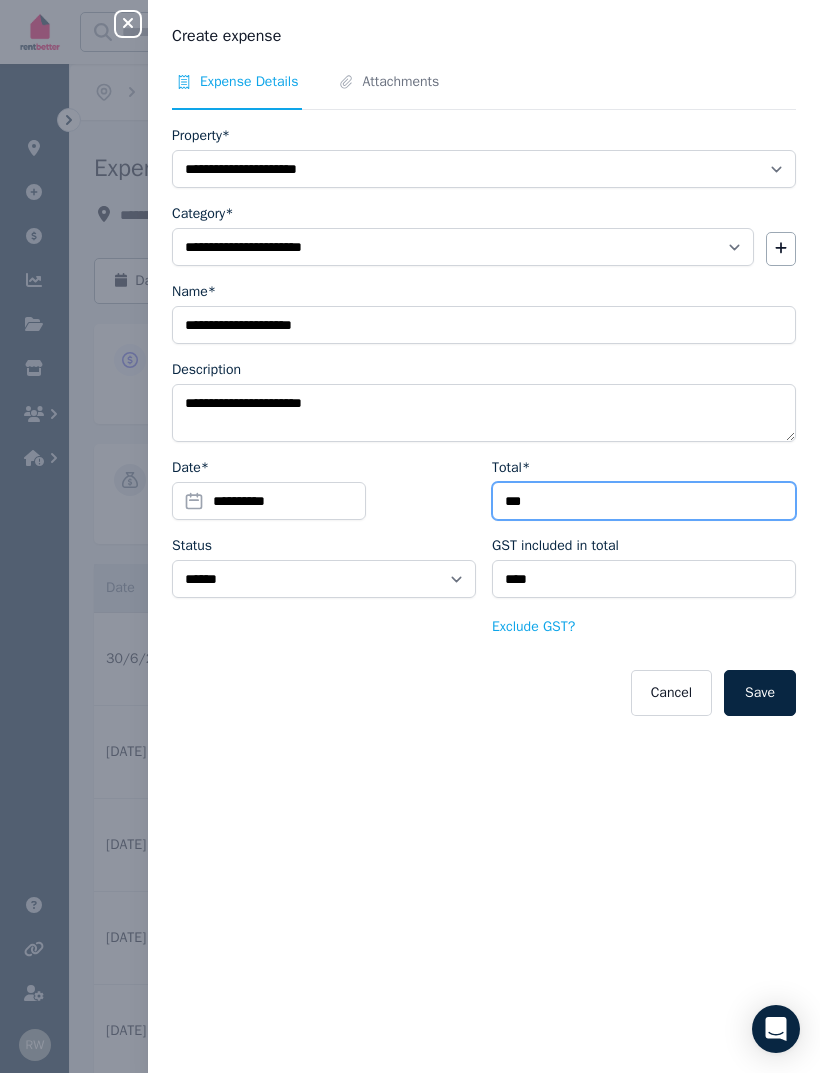 type on "*****" 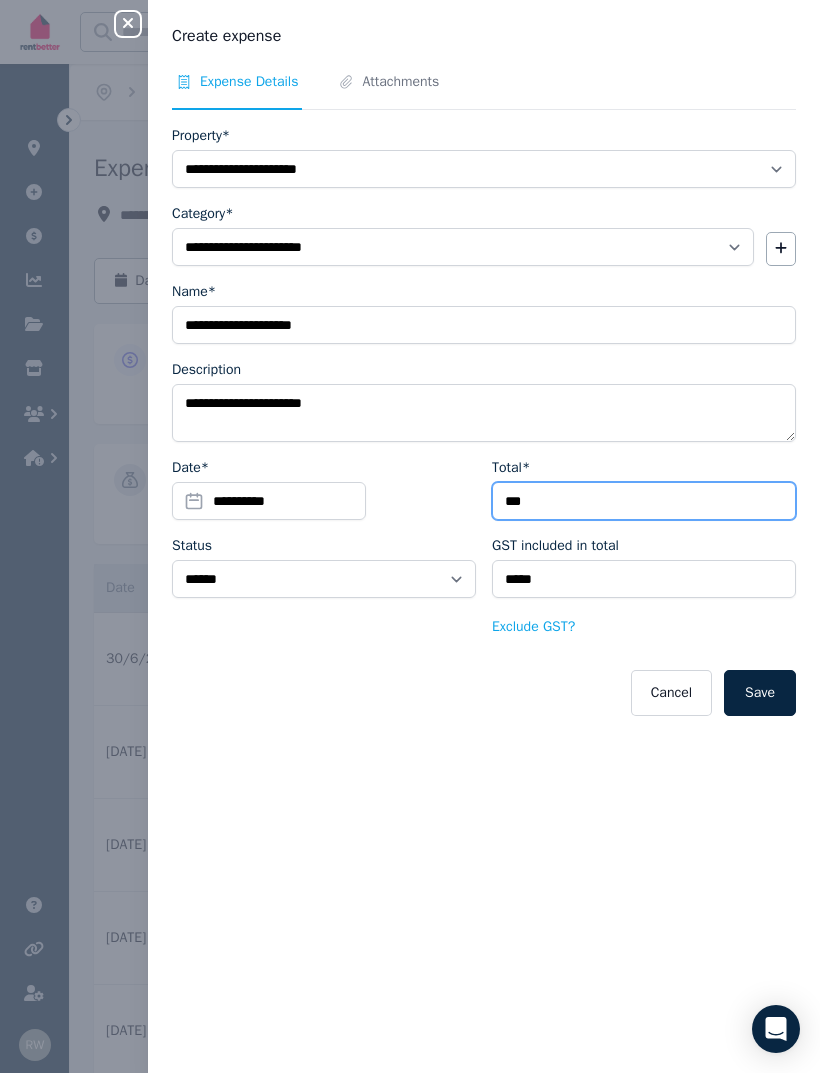 type on "***" 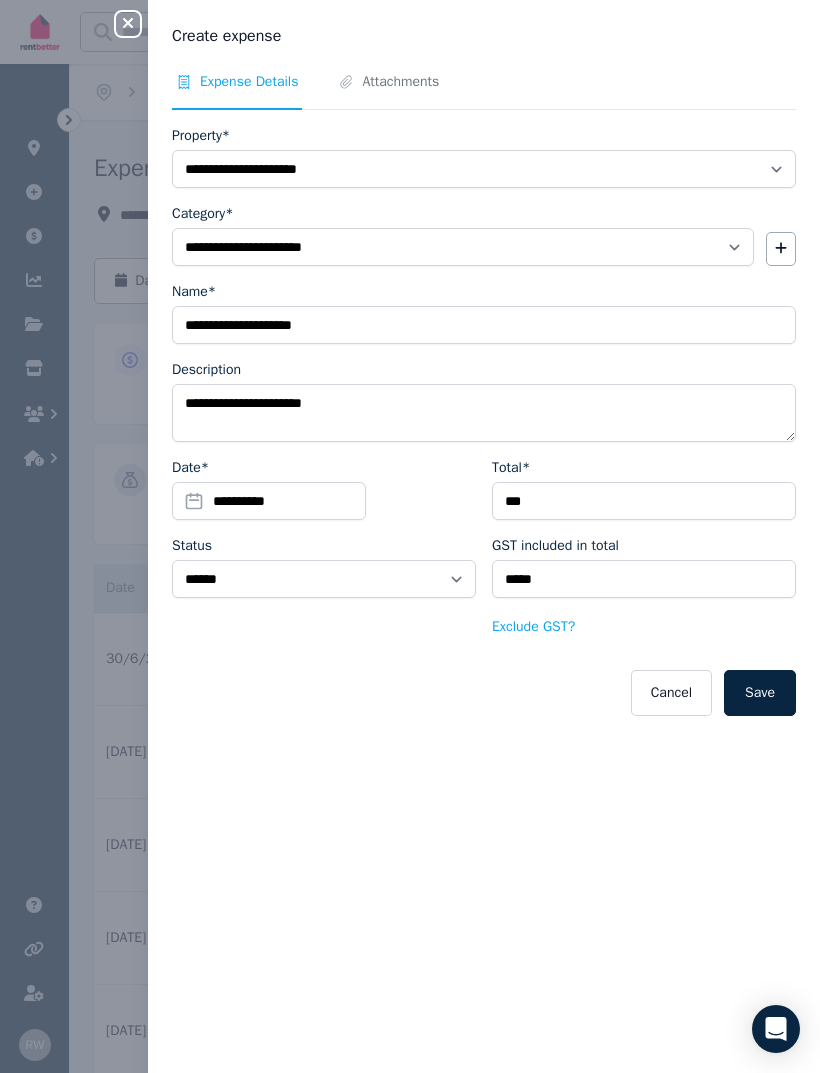 click on "Save" at bounding box center (760, 693) 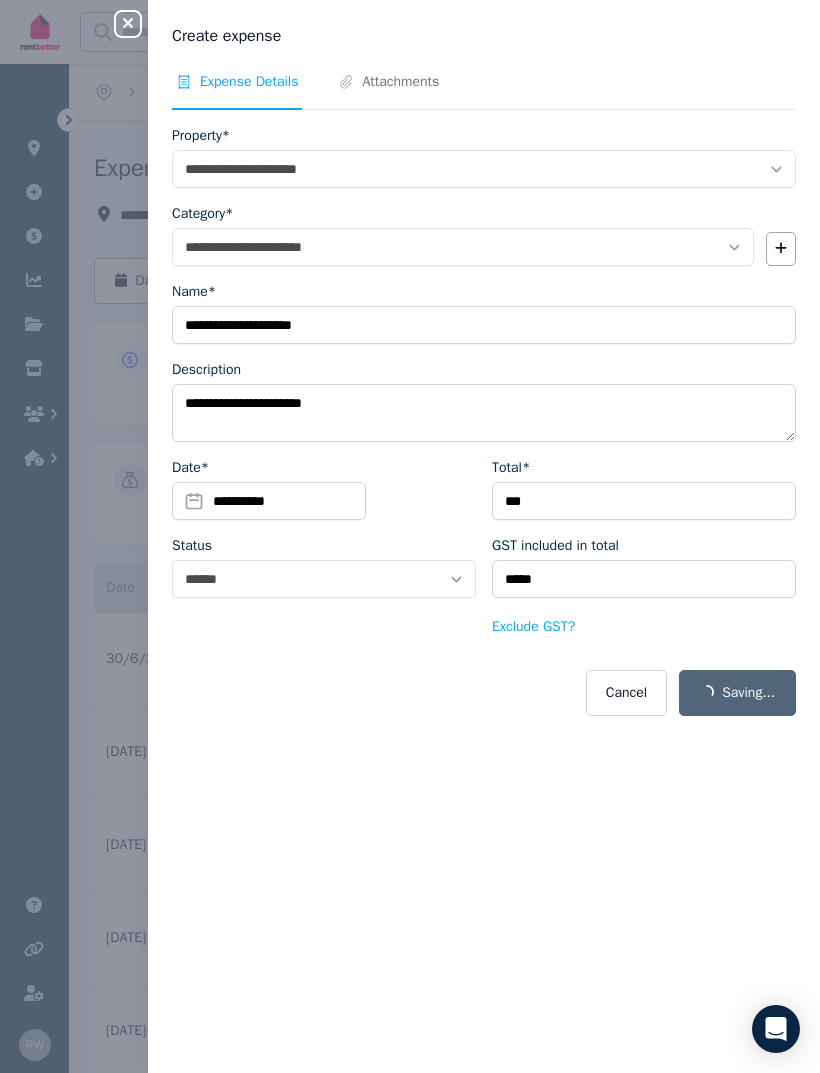 select on "**********" 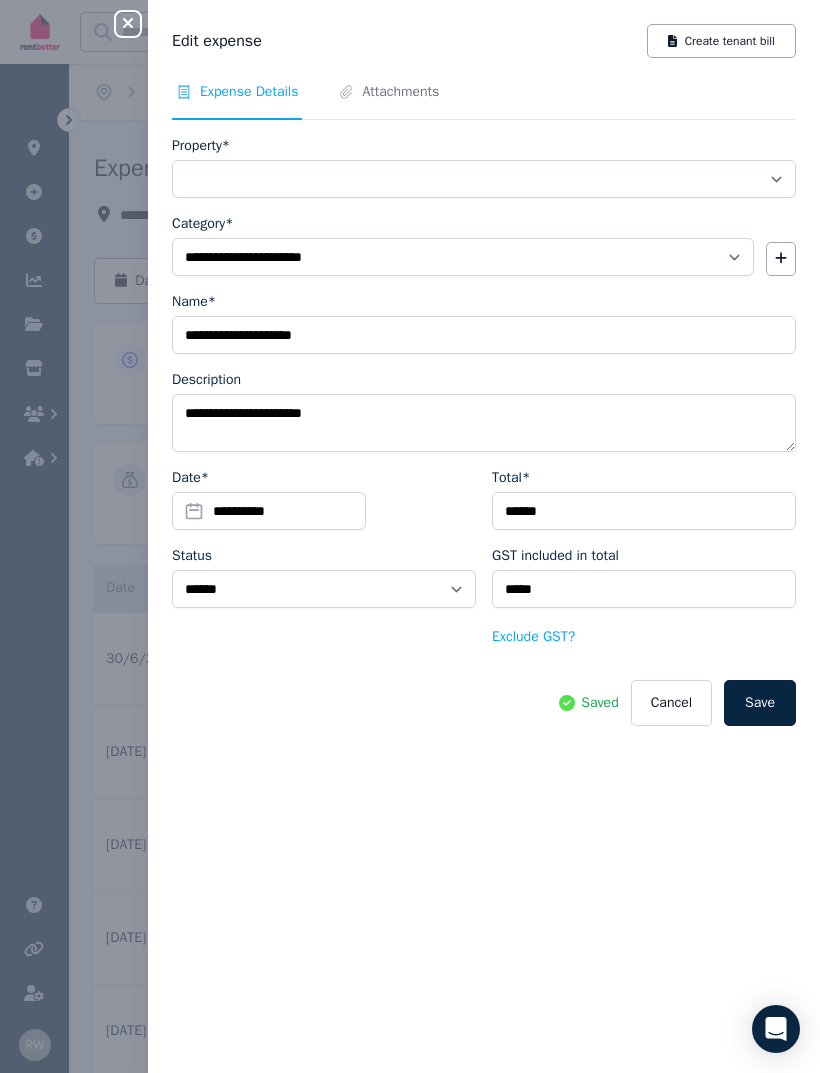 select on "**********" 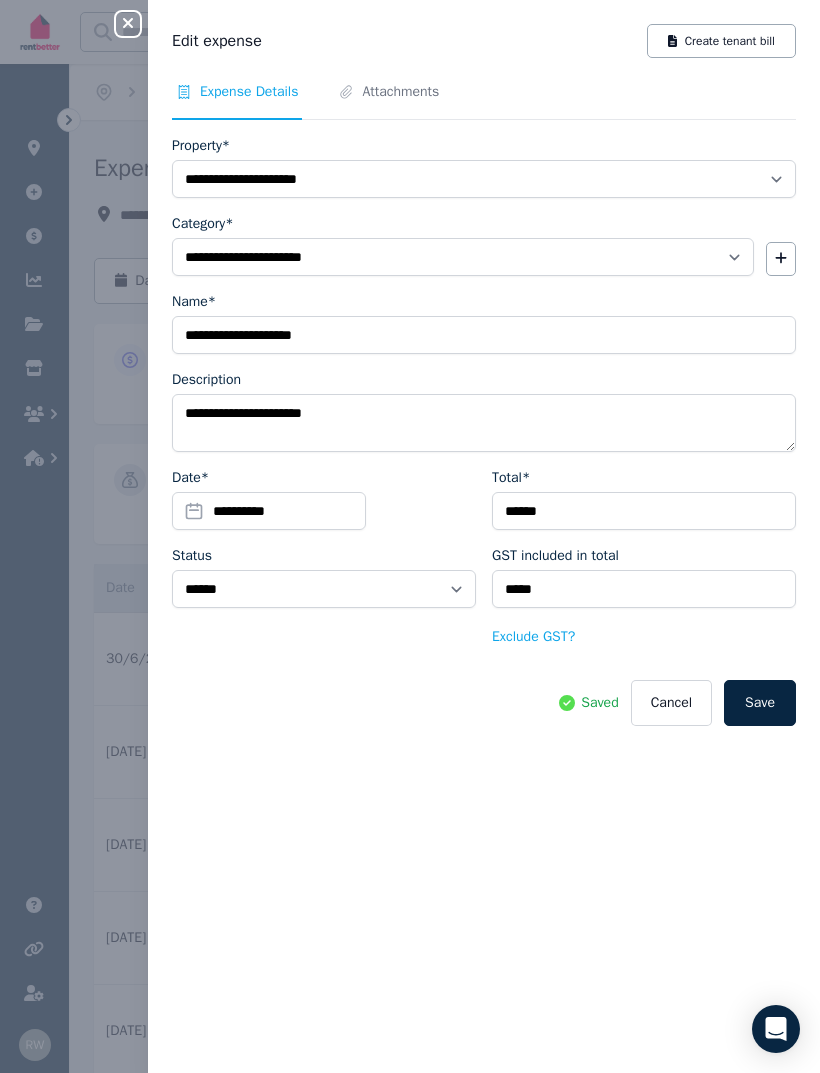 click on "Attachments" at bounding box center [400, 92] 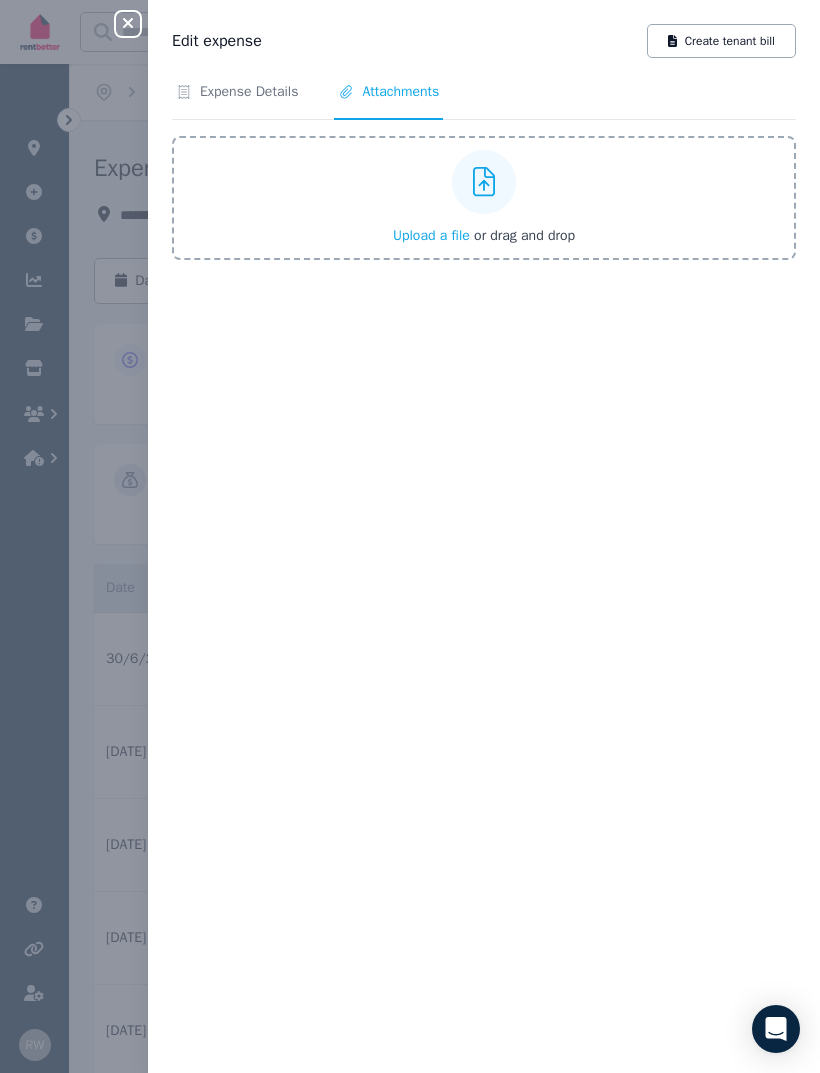 click on "Upload a file   or drag and drop" at bounding box center [484, 198] 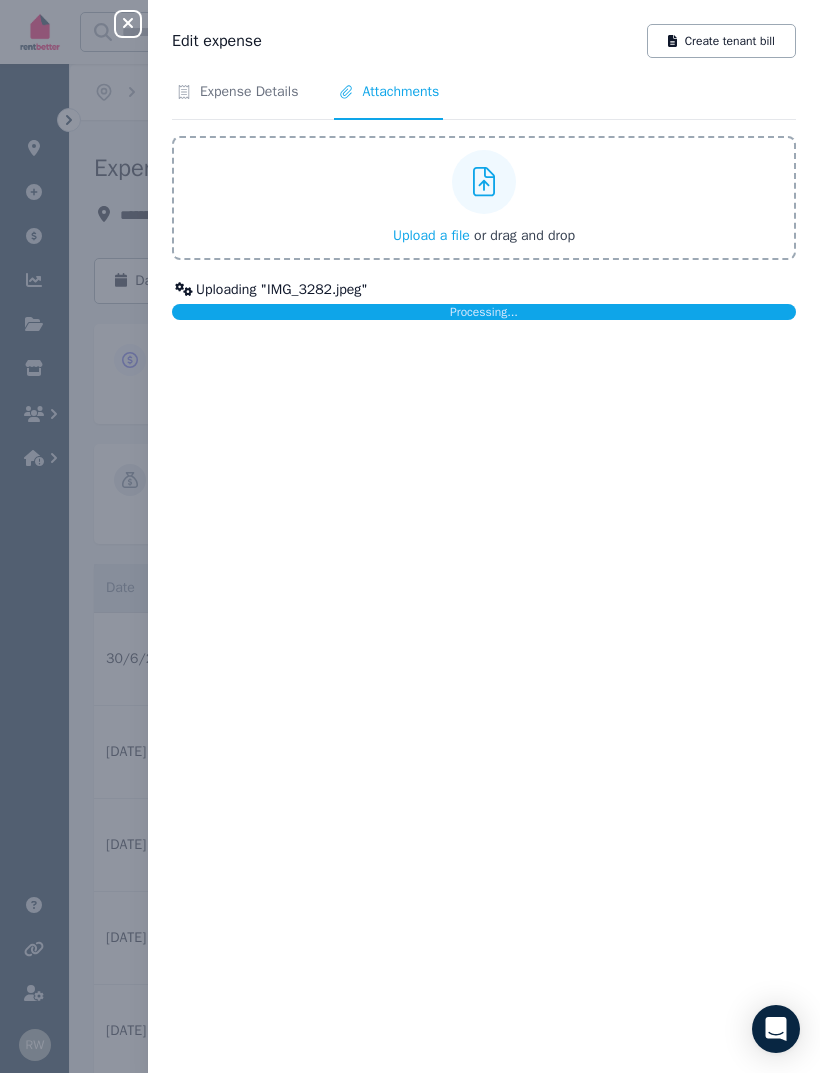 click on "Expense Details" at bounding box center (249, 92) 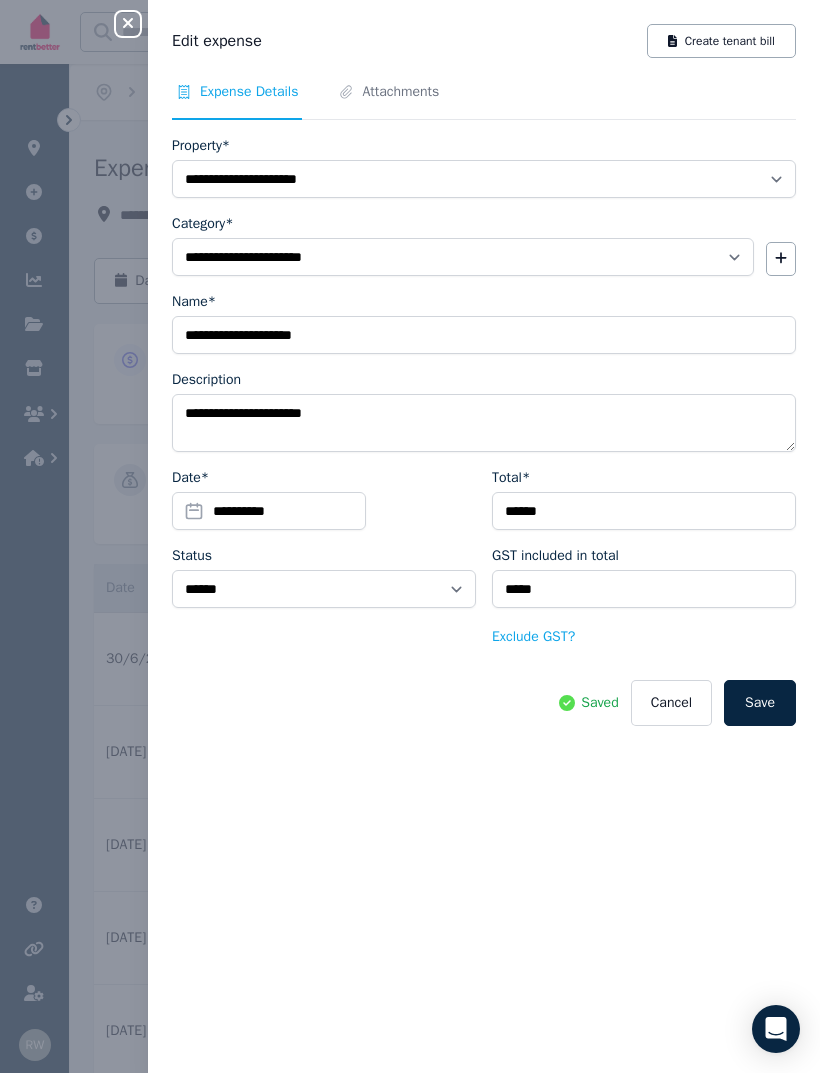 click on "Save" at bounding box center [760, 703] 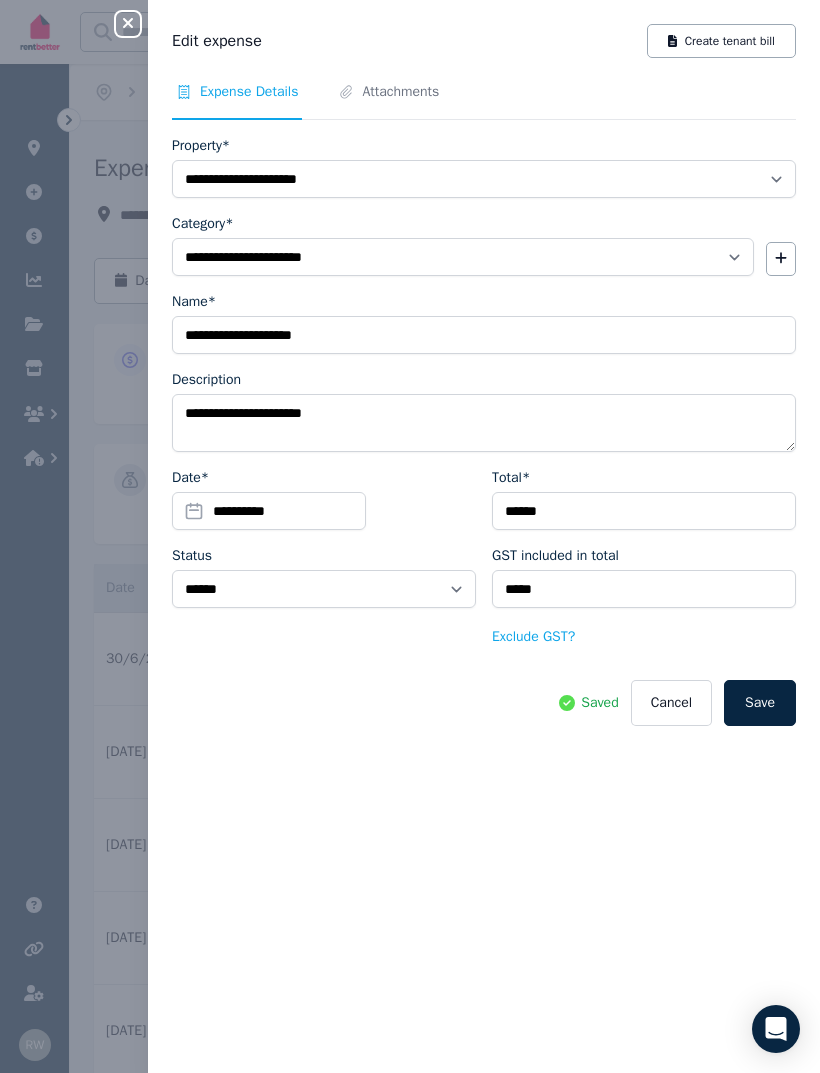 click 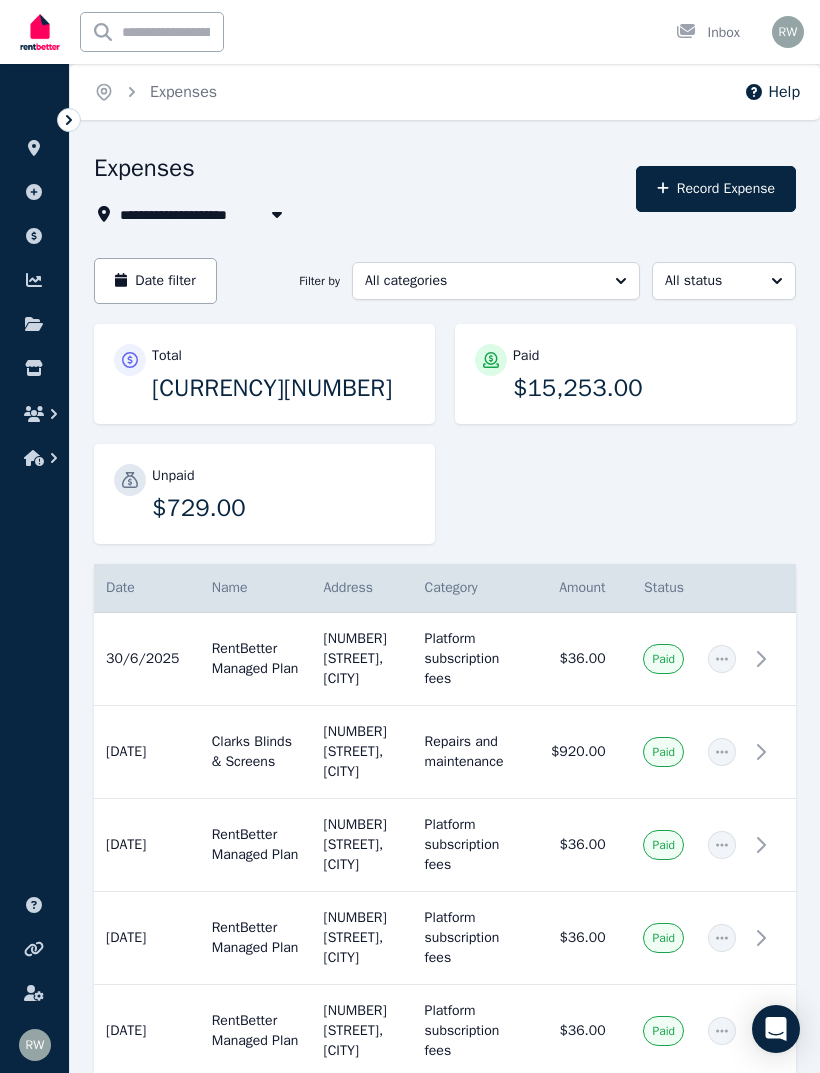 click on "Record Expense" at bounding box center [716, 189] 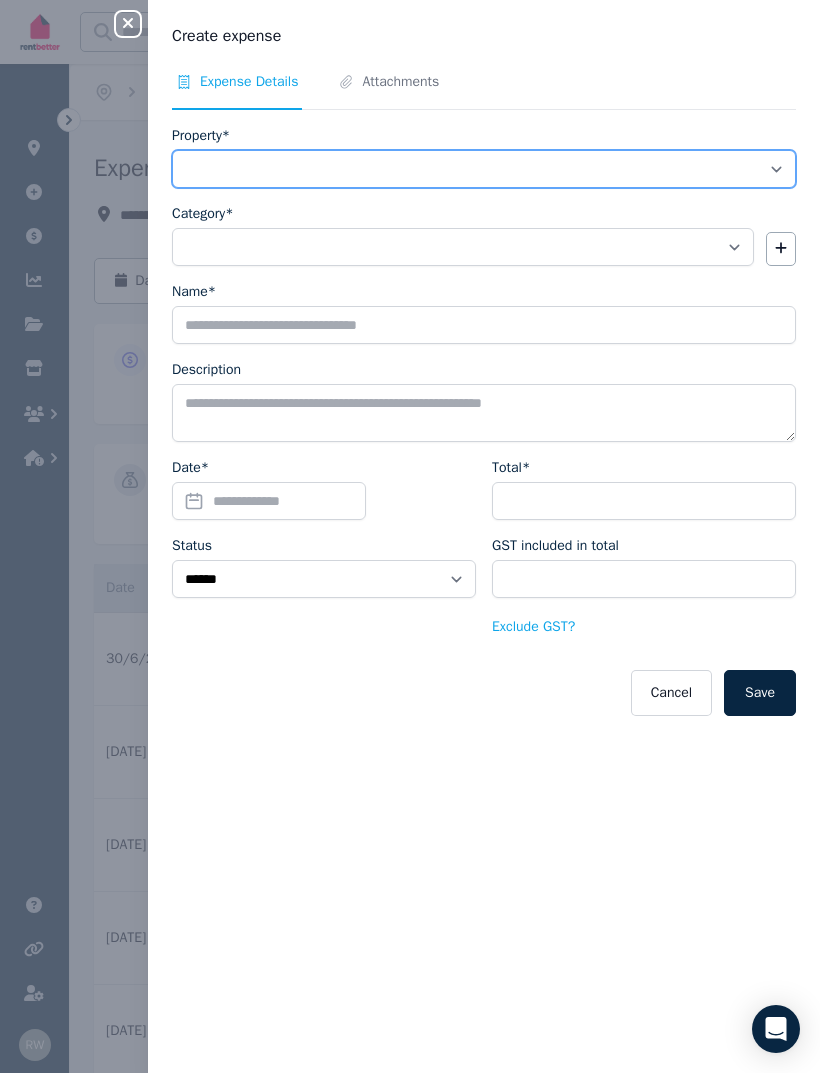 click on "**********" at bounding box center [484, 169] 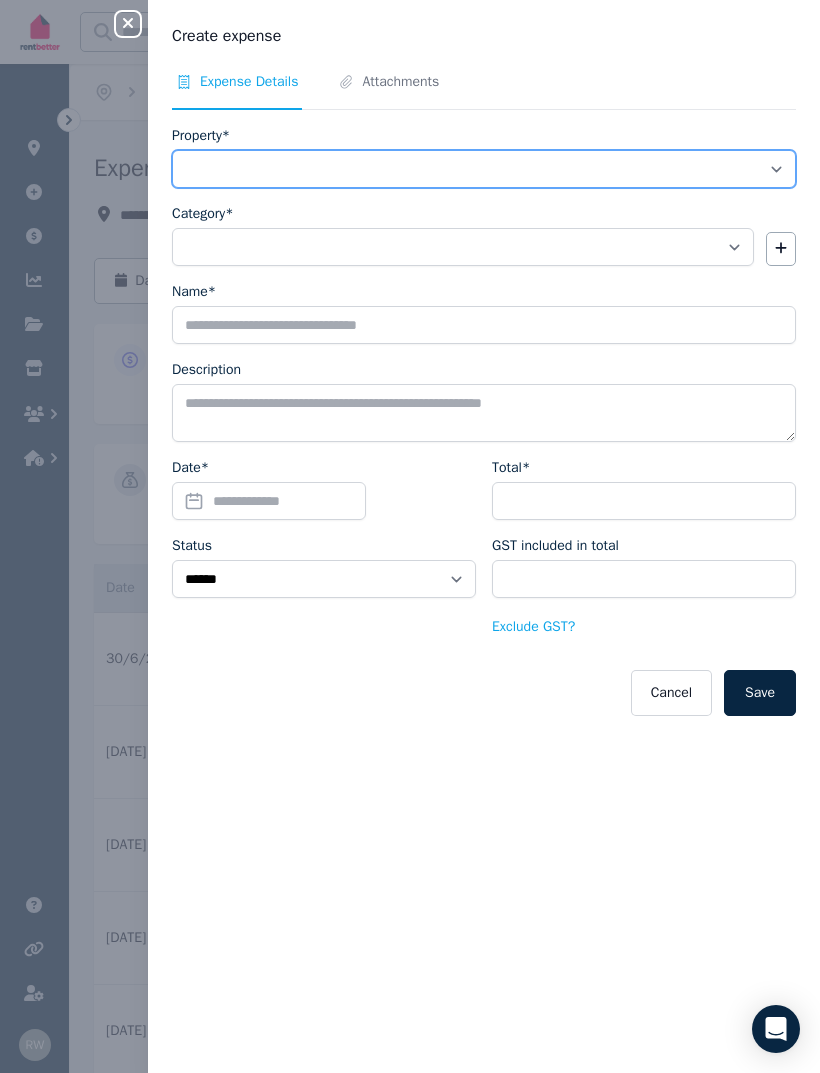 select on "**********" 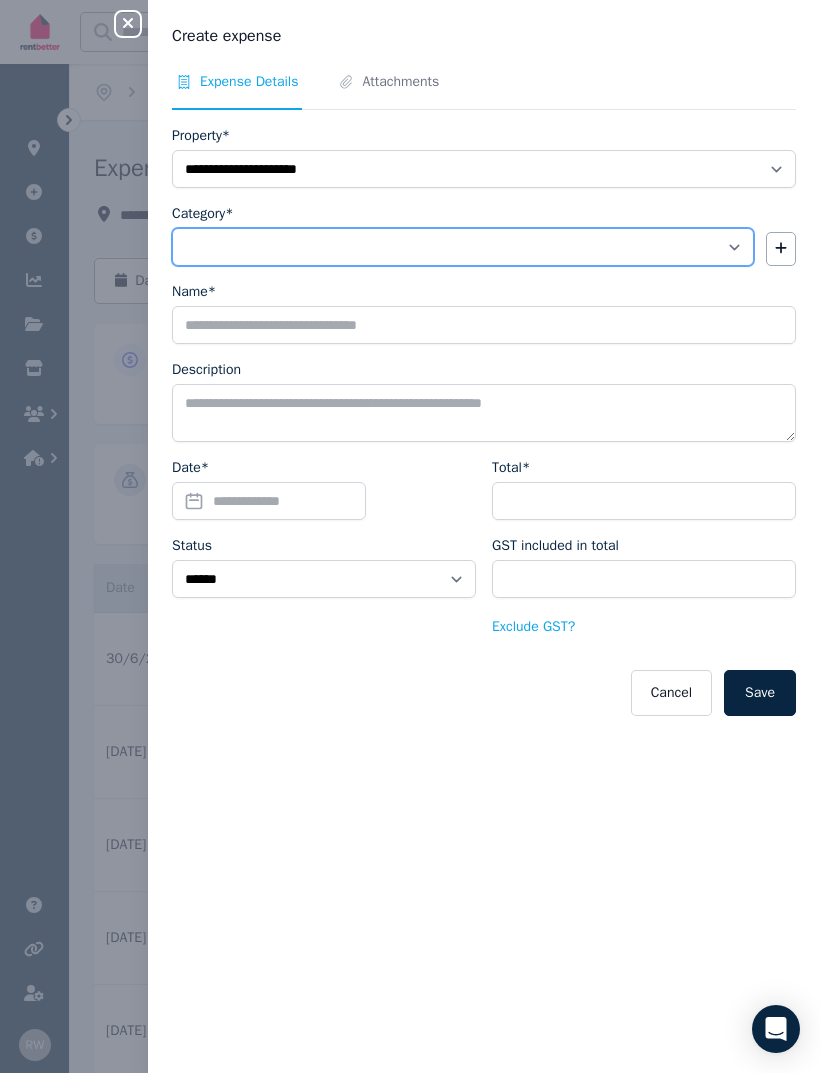 click on "**********" at bounding box center [463, 247] 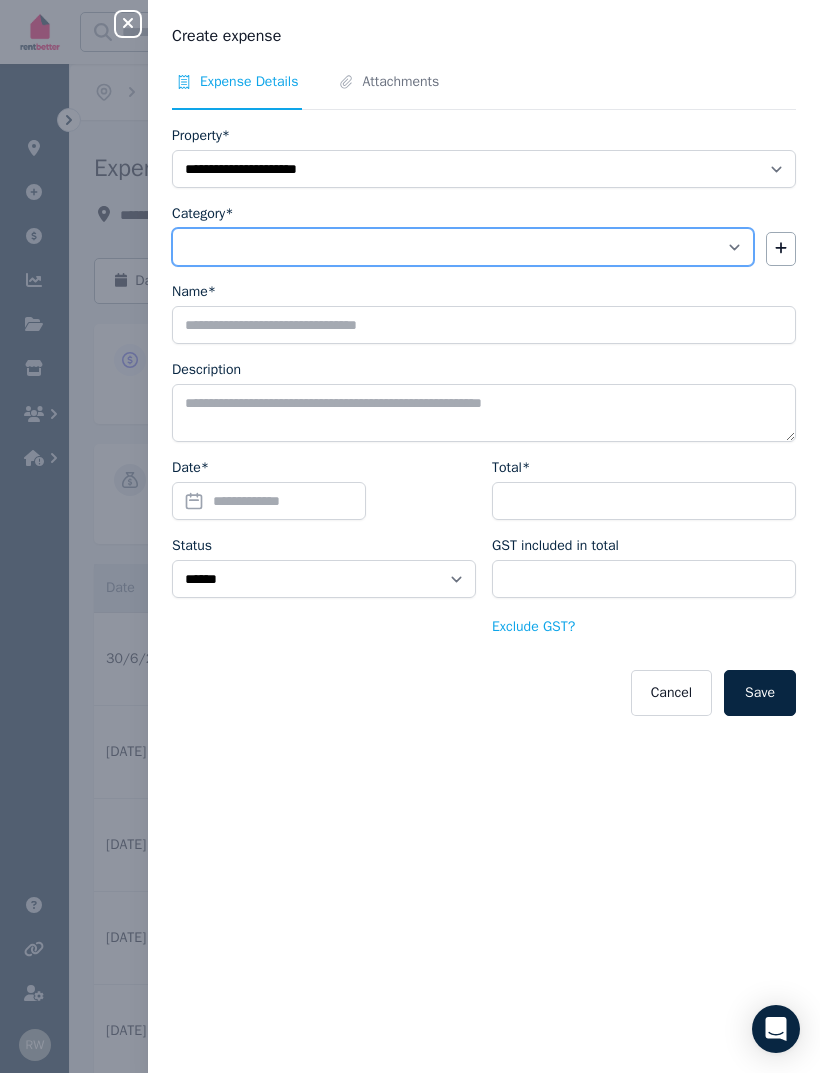 select on "**********" 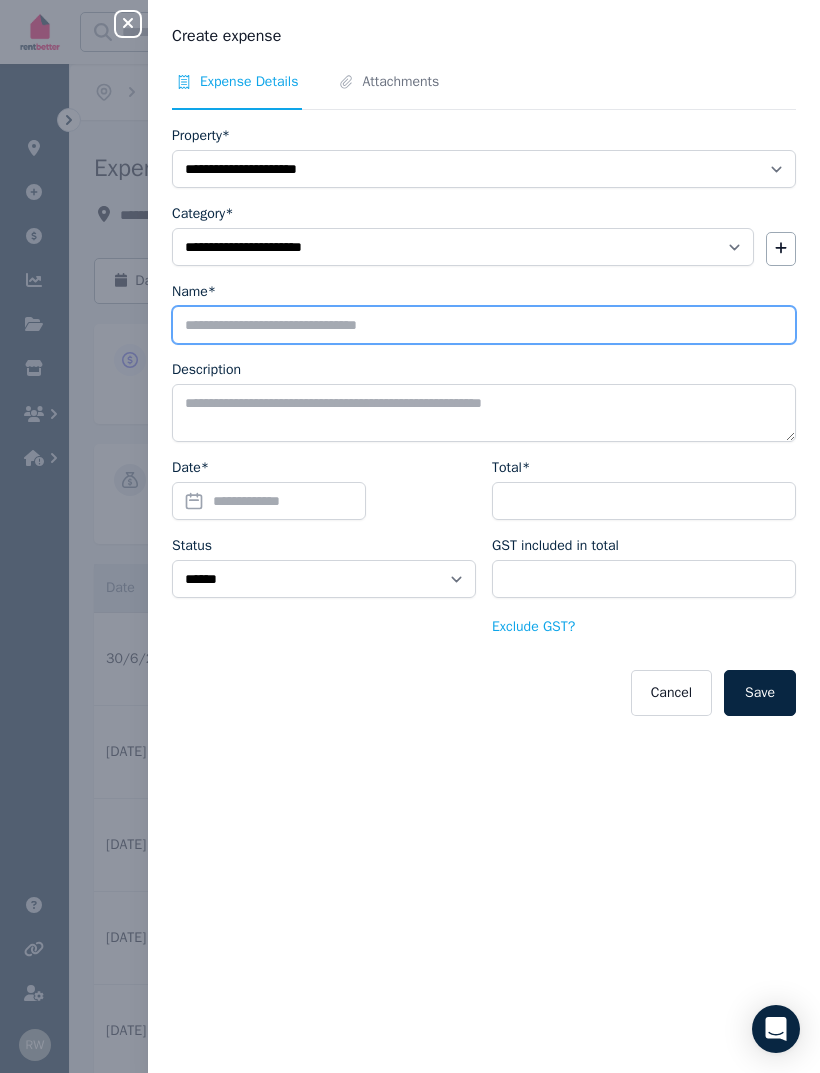 click on "Name*" at bounding box center [484, 325] 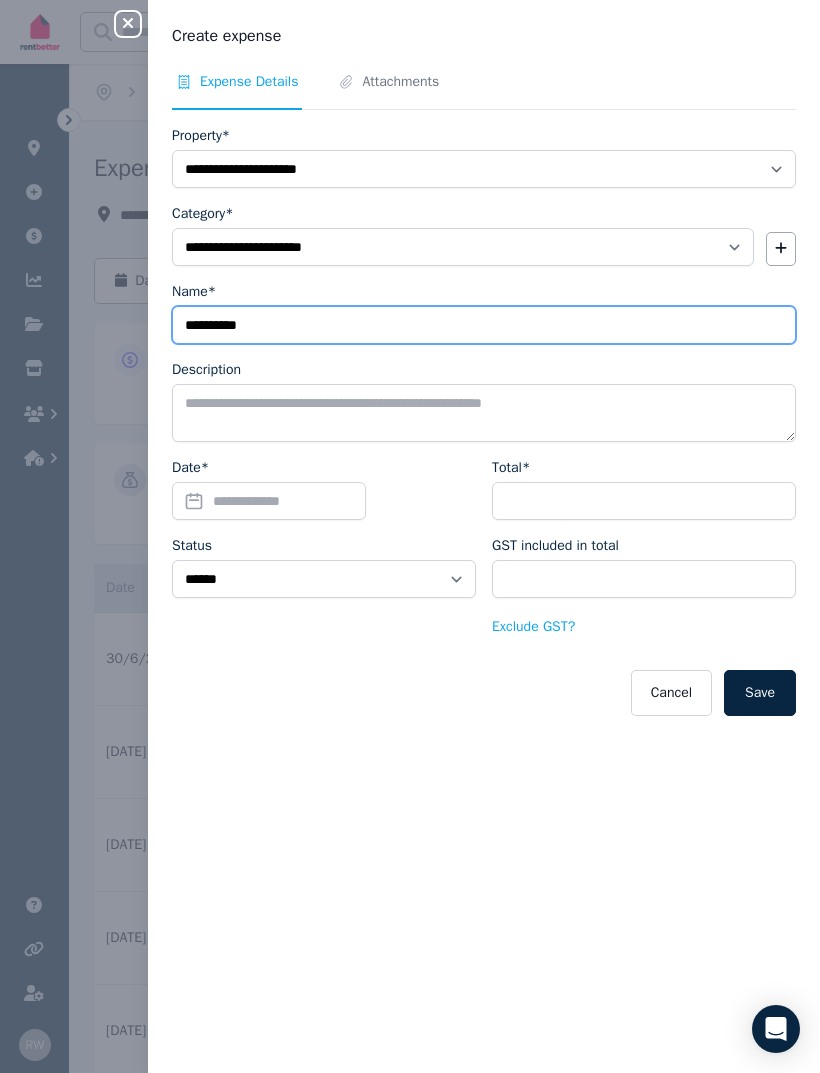 type on "**********" 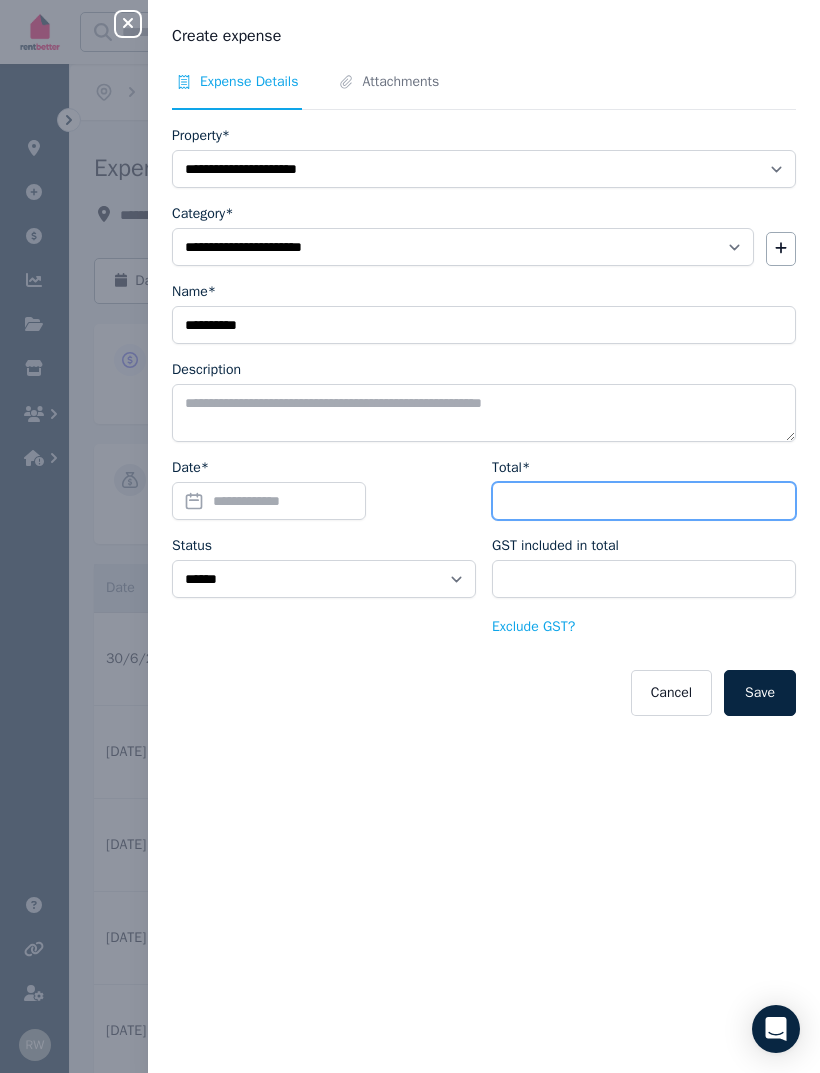 click on "Total*" at bounding box center (644, 501) 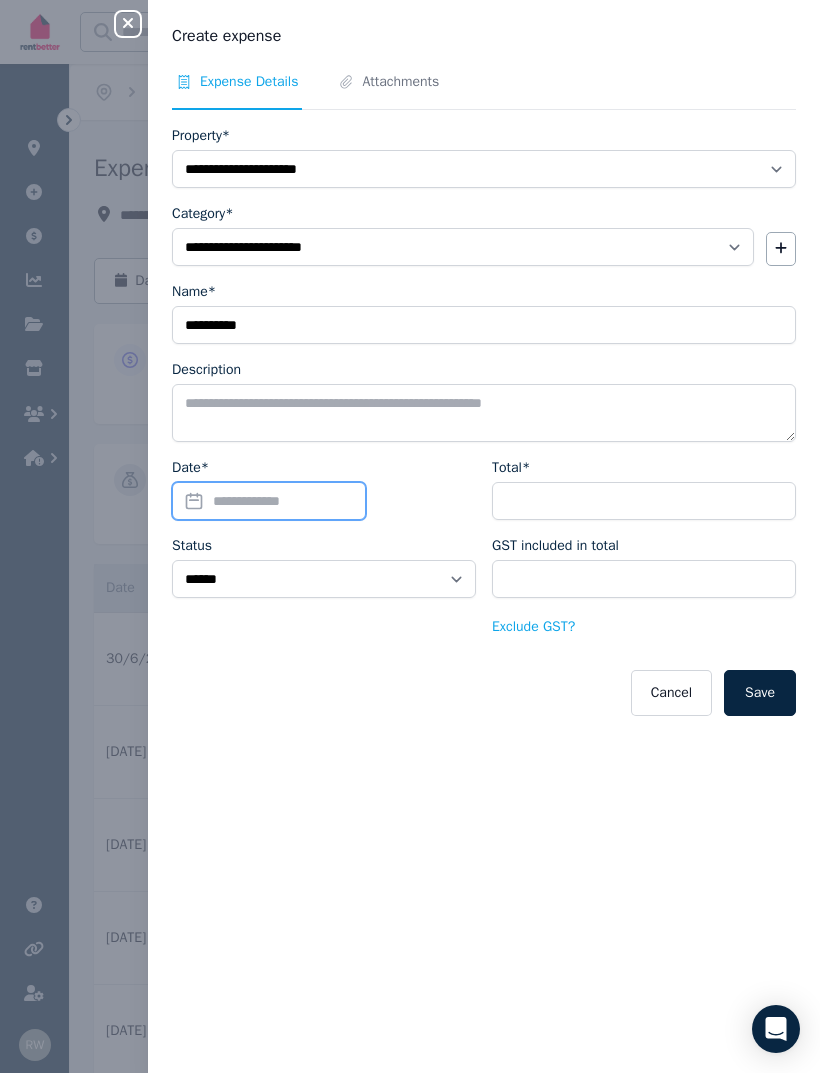 click on "Date*" at bounding box center [269, 501] 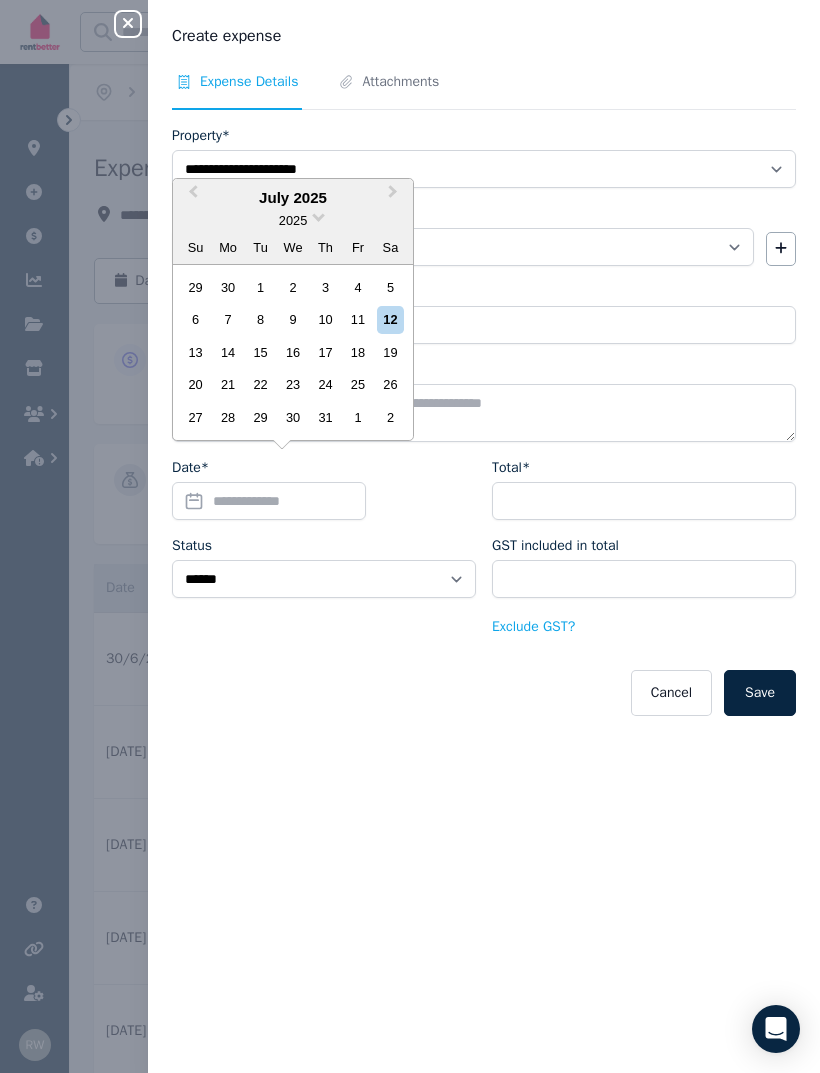 click on "Next Month" at bounding box center (395, 197) 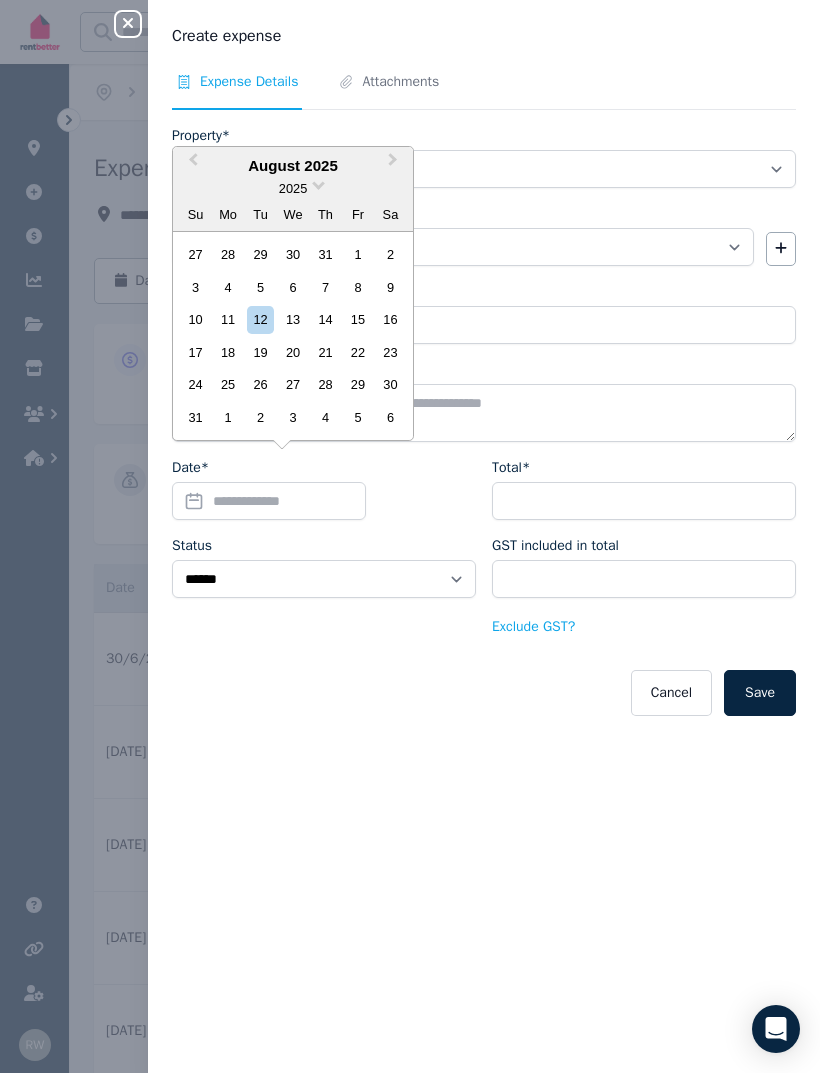 click on "2025" at bounding box center (293, 188) 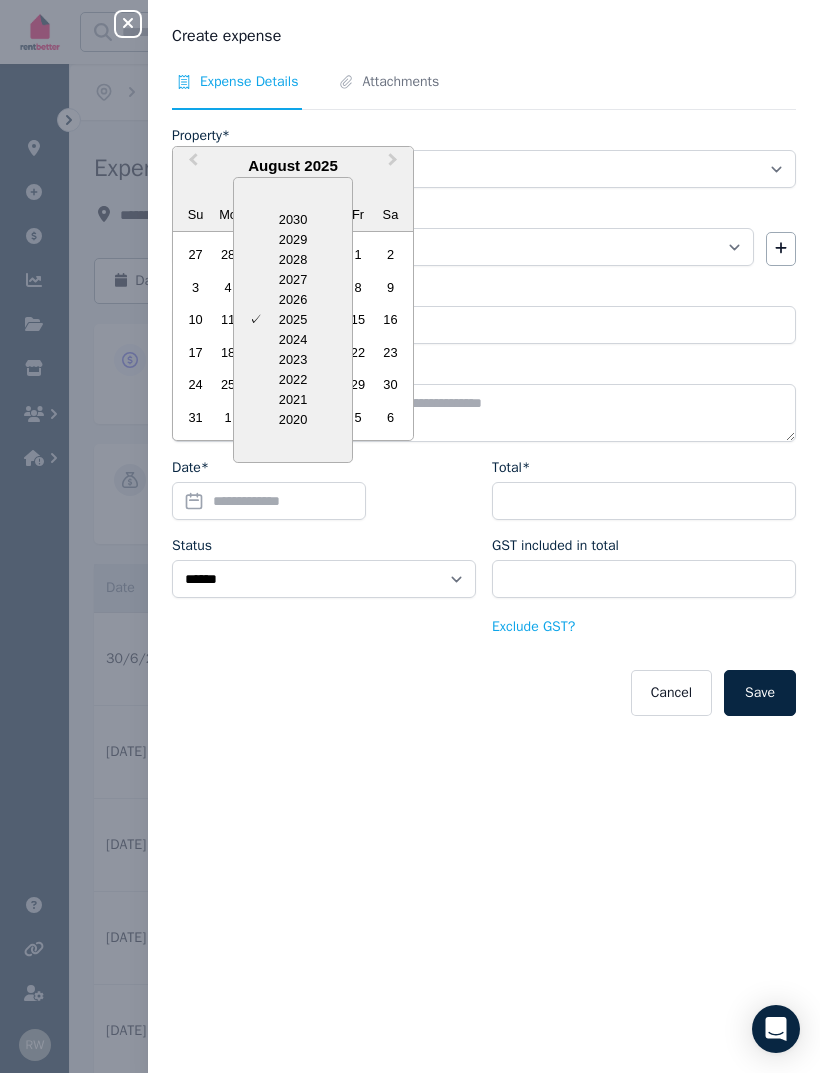 click on "2024" at bounding box center (293, 340) 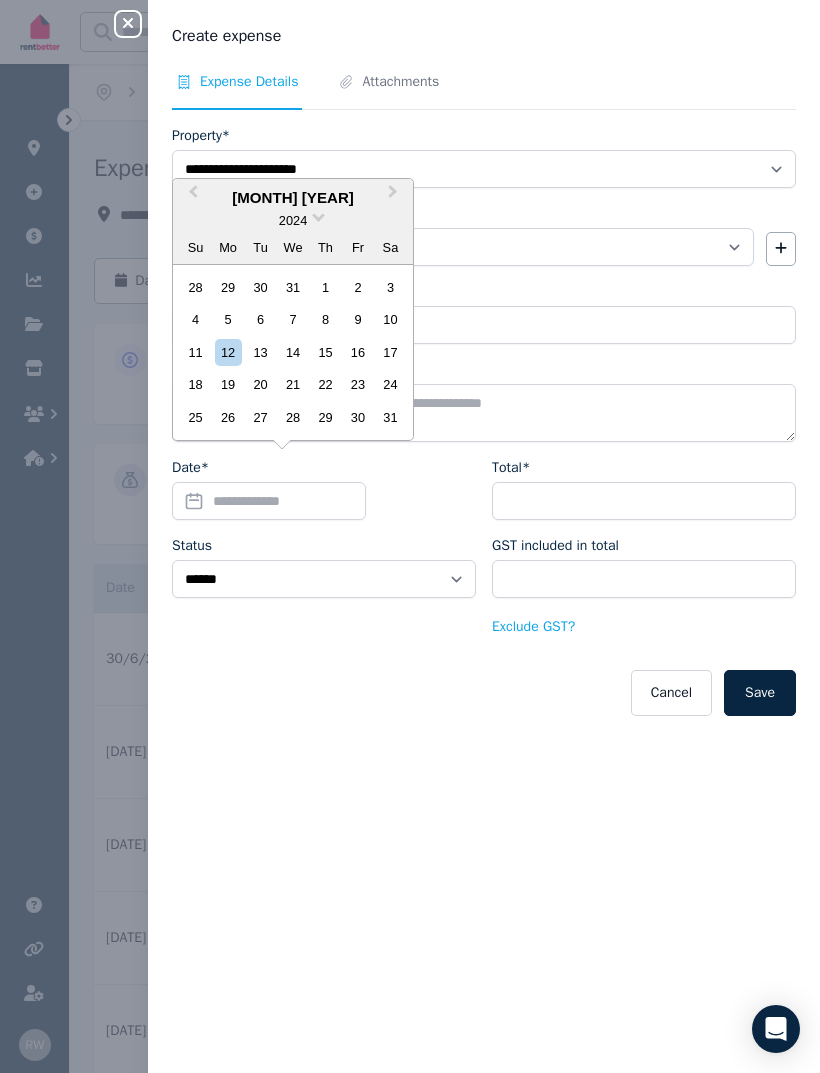 click on "Next Month" at bounding box center (395, 197) 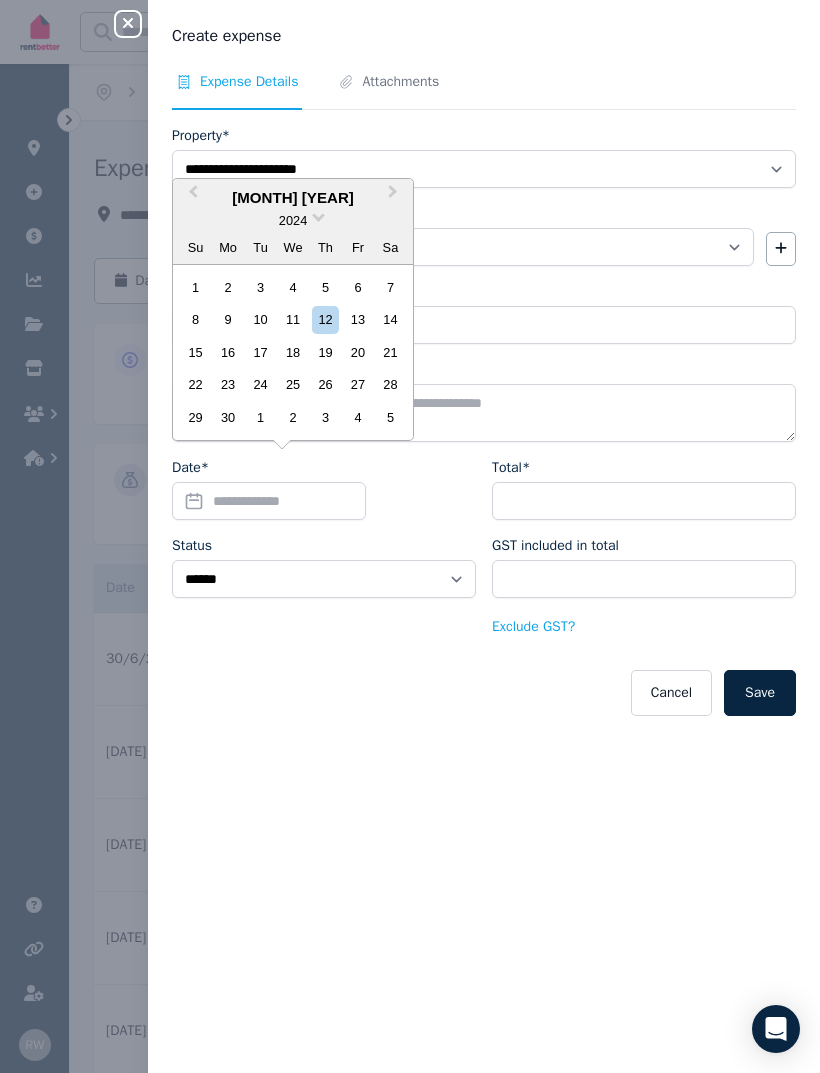 click on "Next Month" at bounding box center [395, 197] 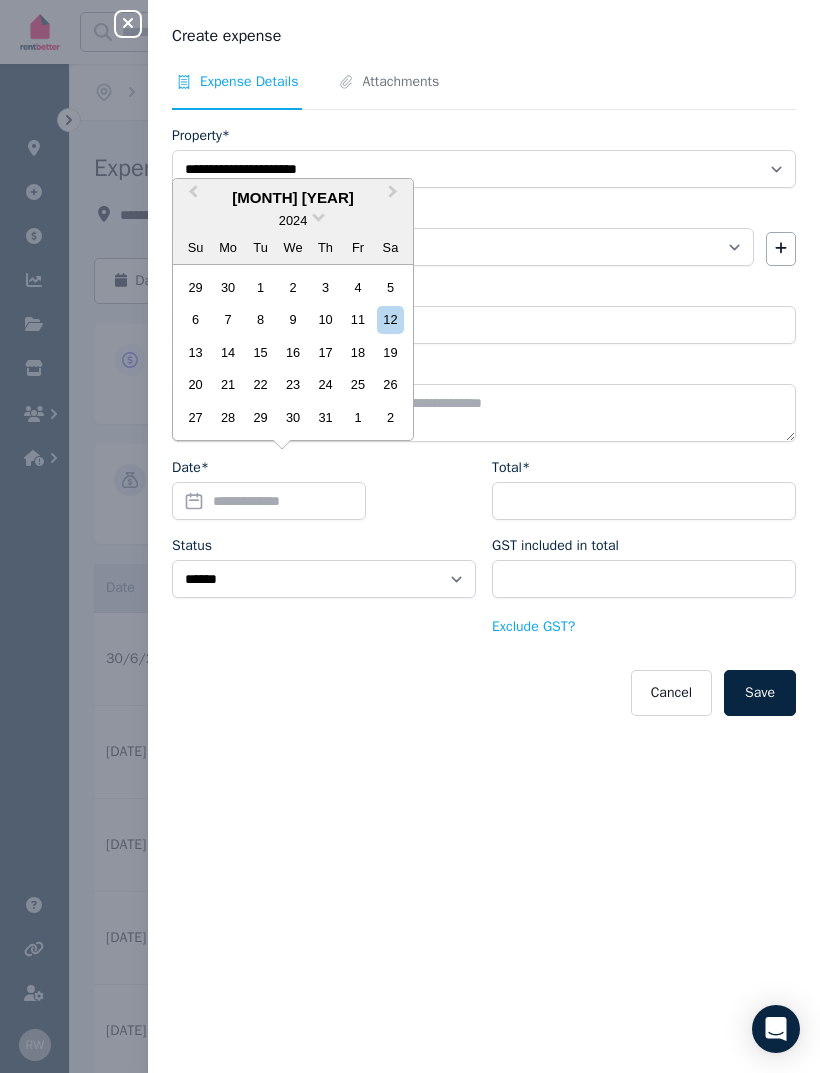 click on "7" at bounding box center (228, 319) 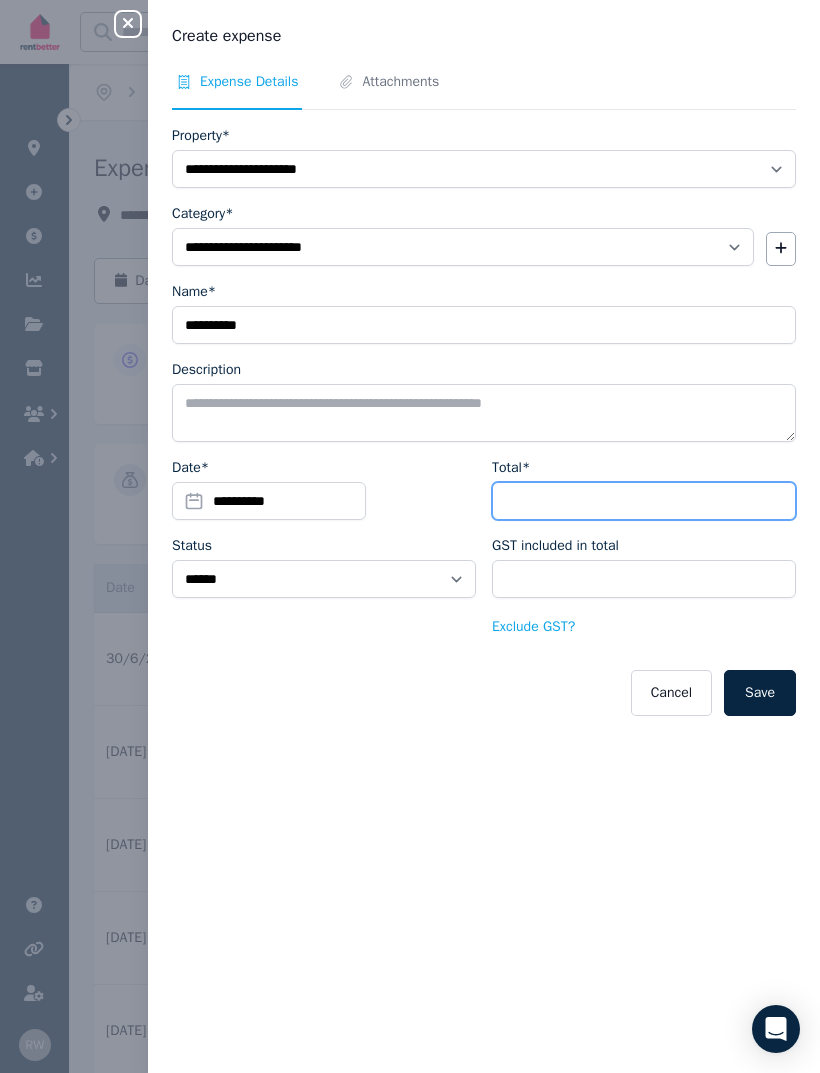 click on "Total*" at bounding box center [644, 501] 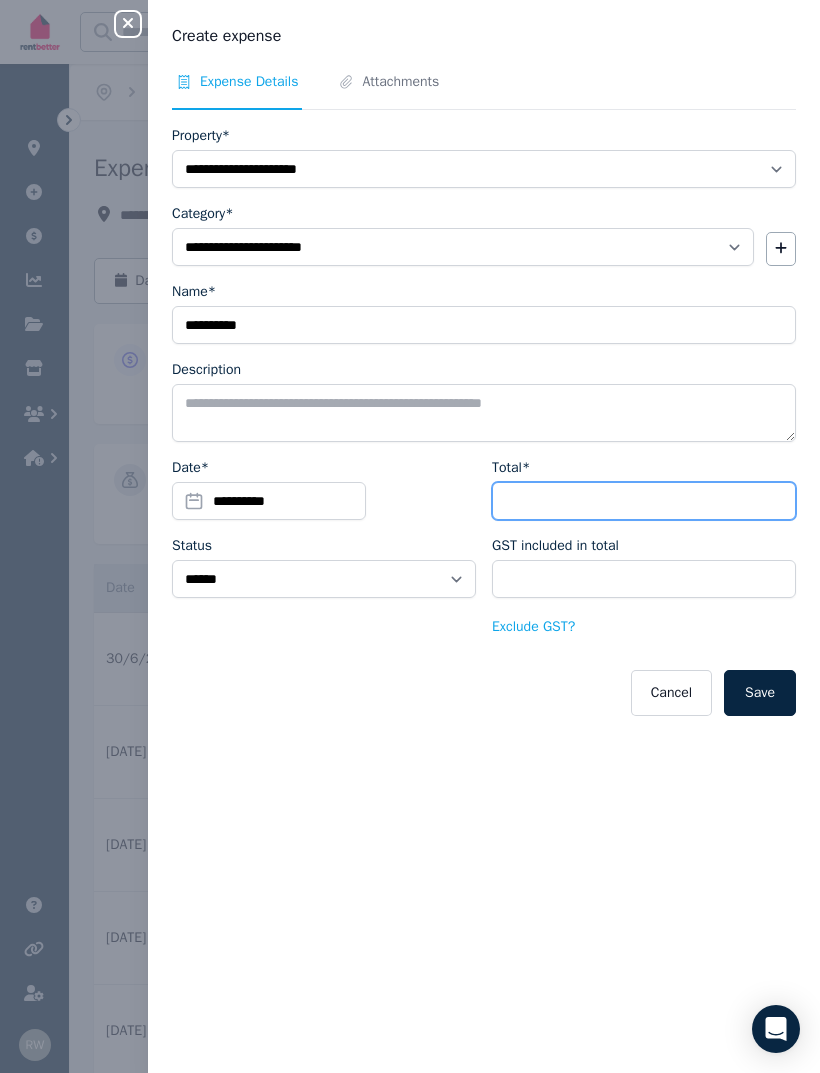 type on "*" 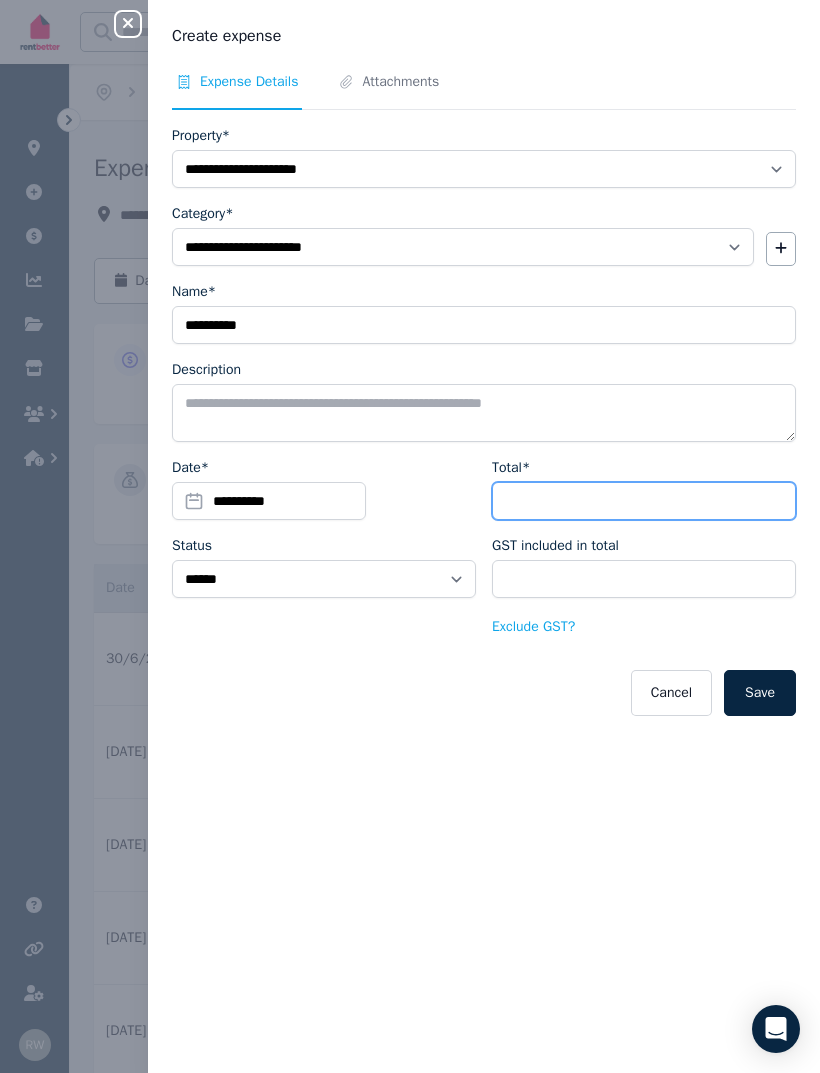 type on "****" 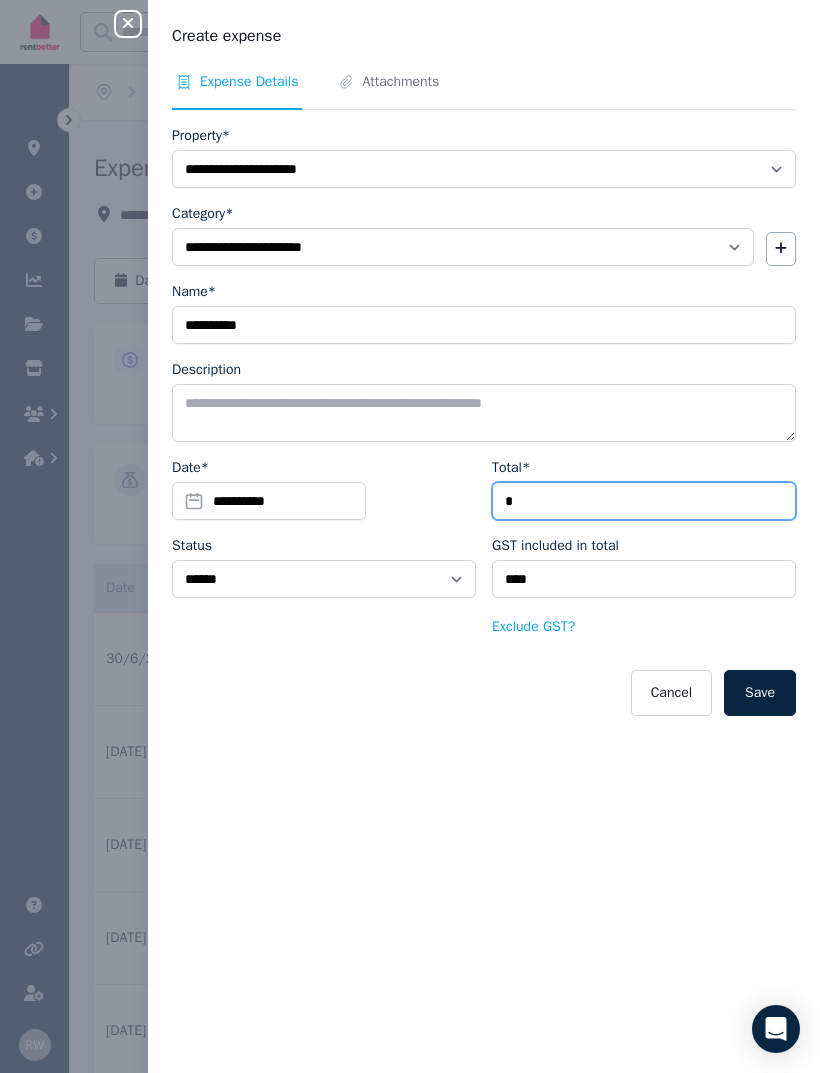 type on "**" 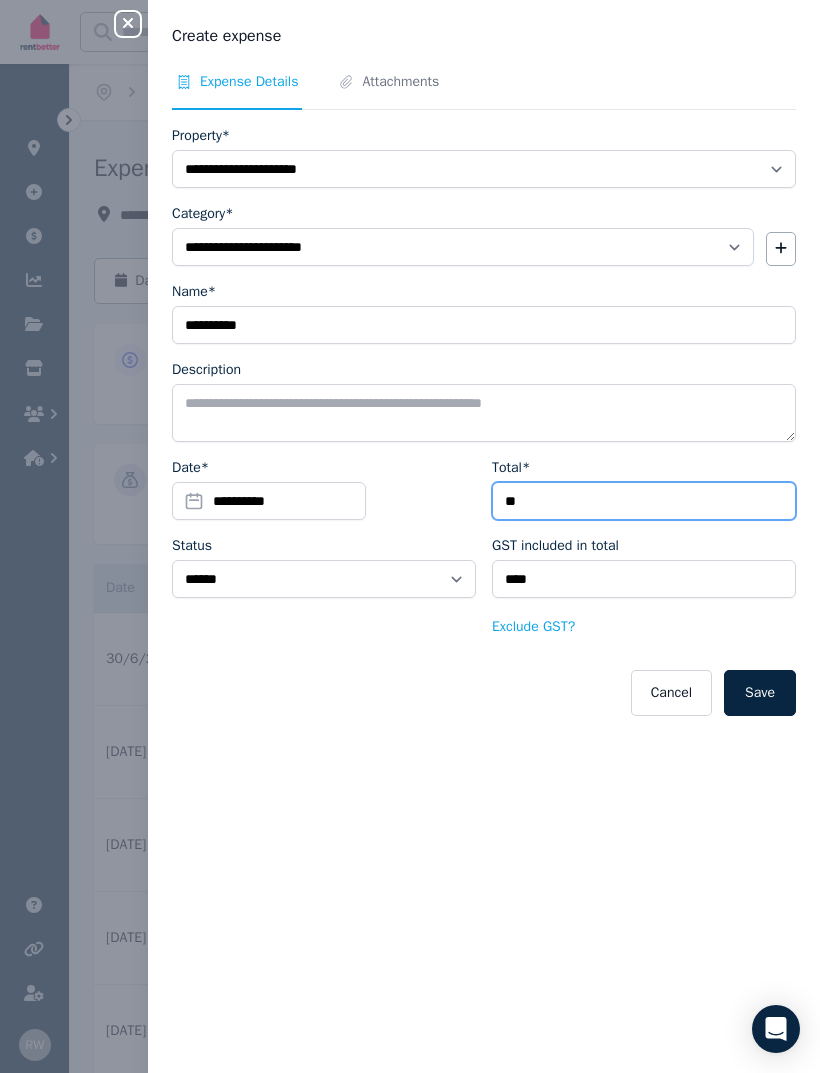 type on "****" 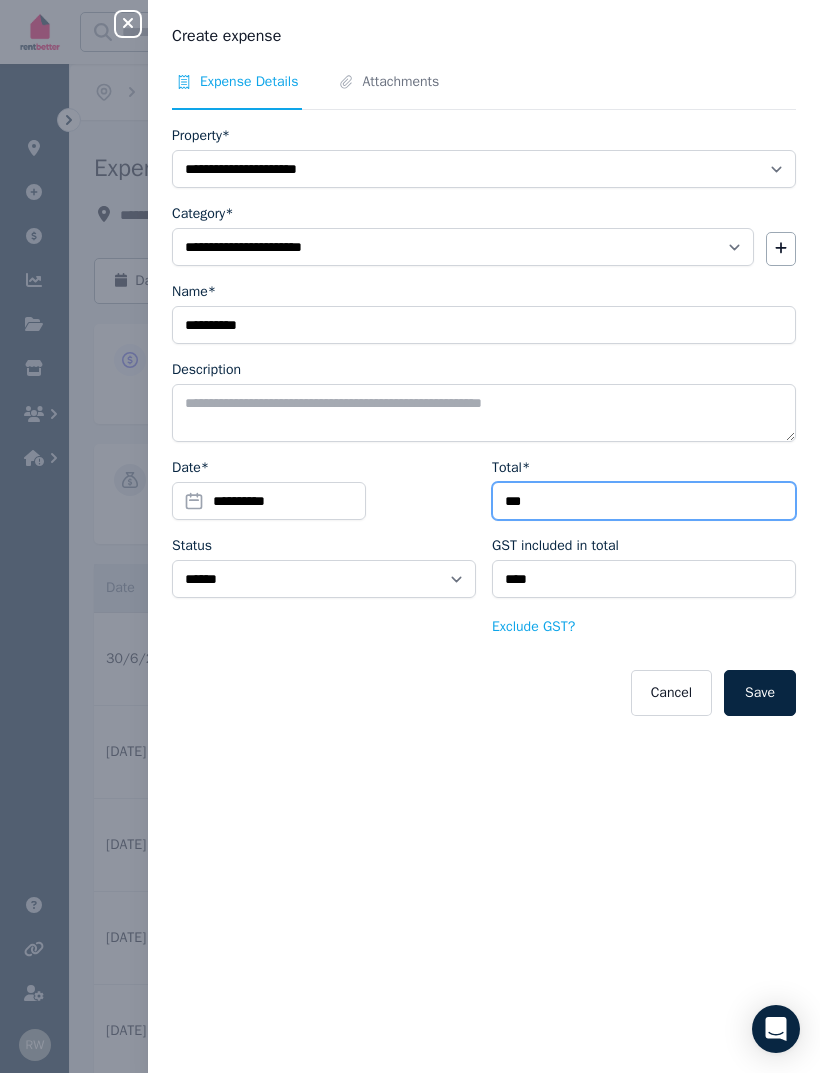 type on "*****" 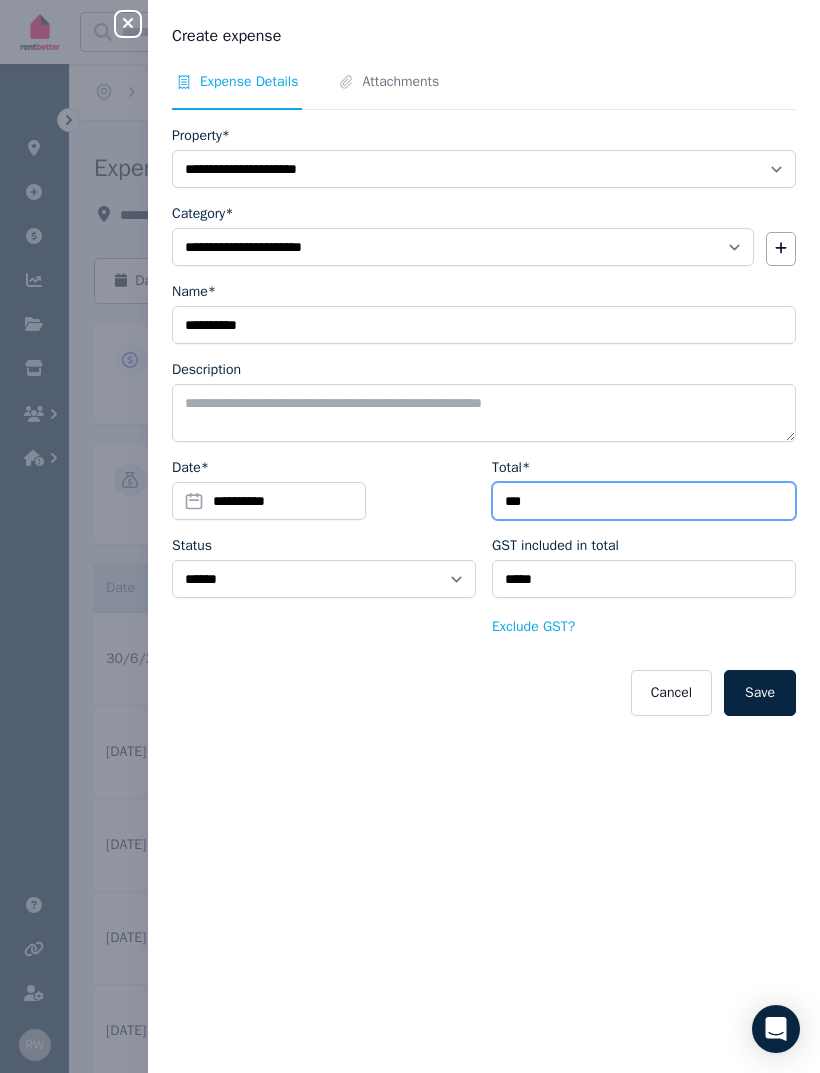 type on "***" 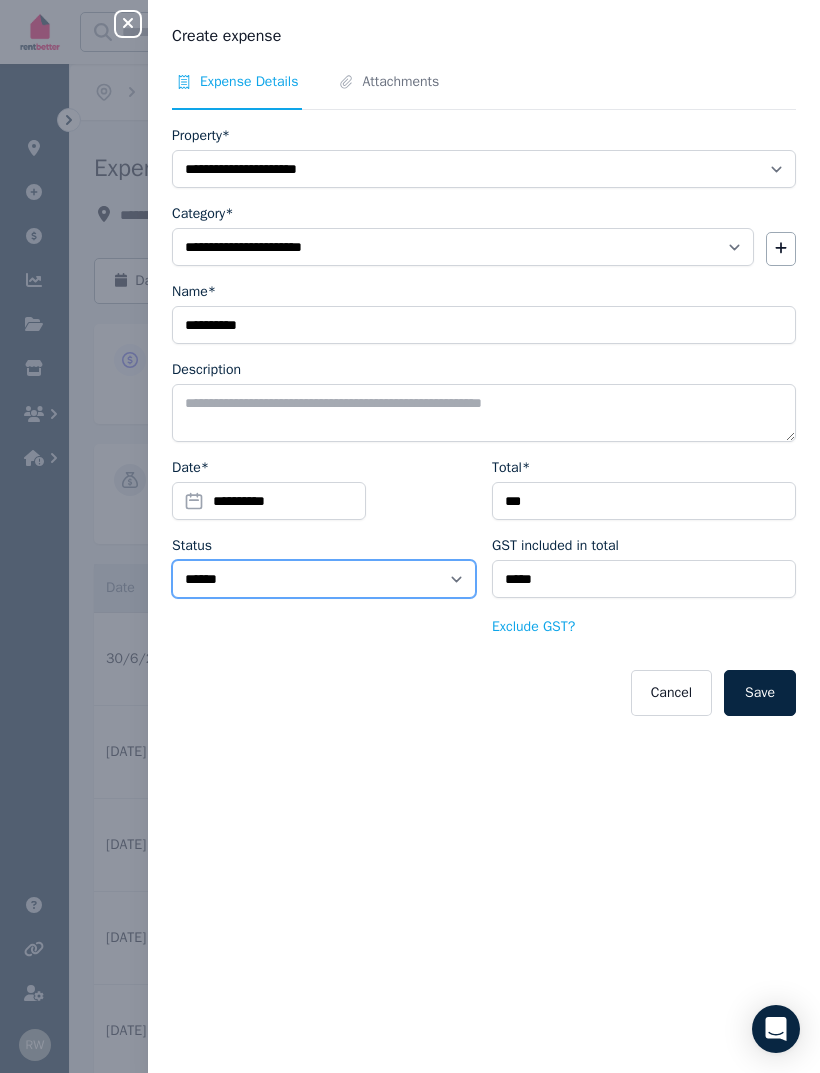 click on "****** ****" at bounding box center [324, 579] 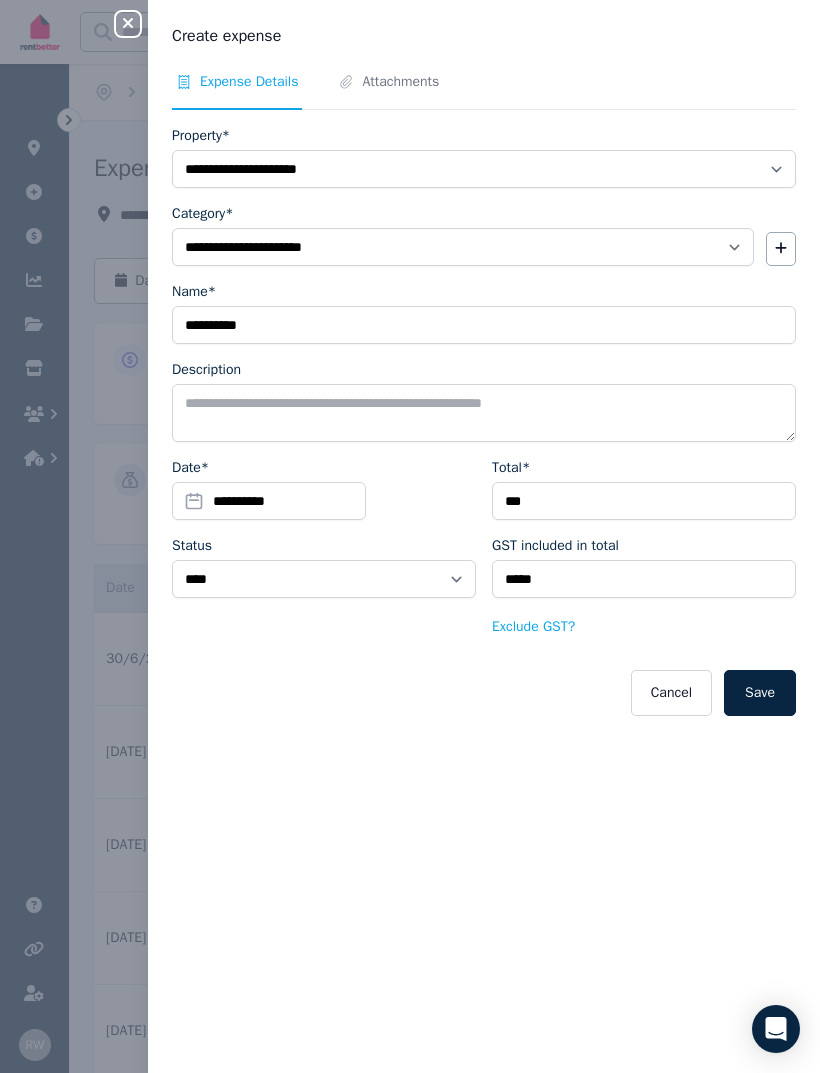 click on "Save" at bounding box center (760, 693) 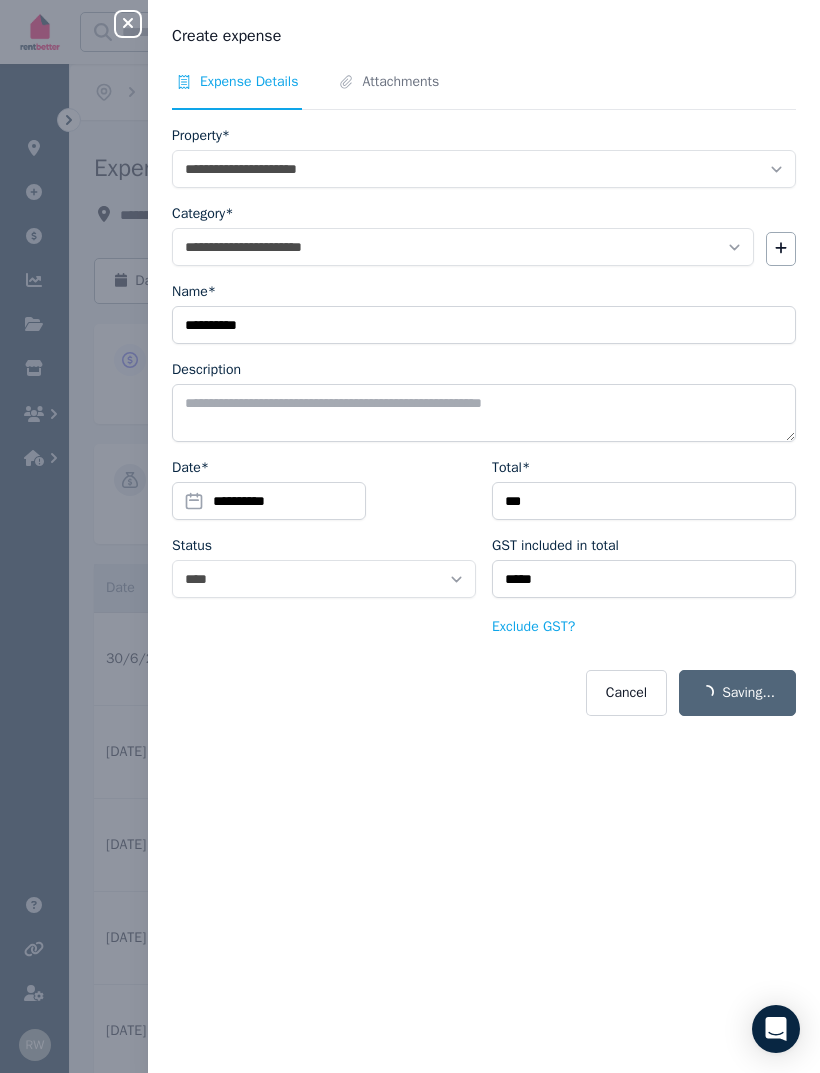 select on "**********" 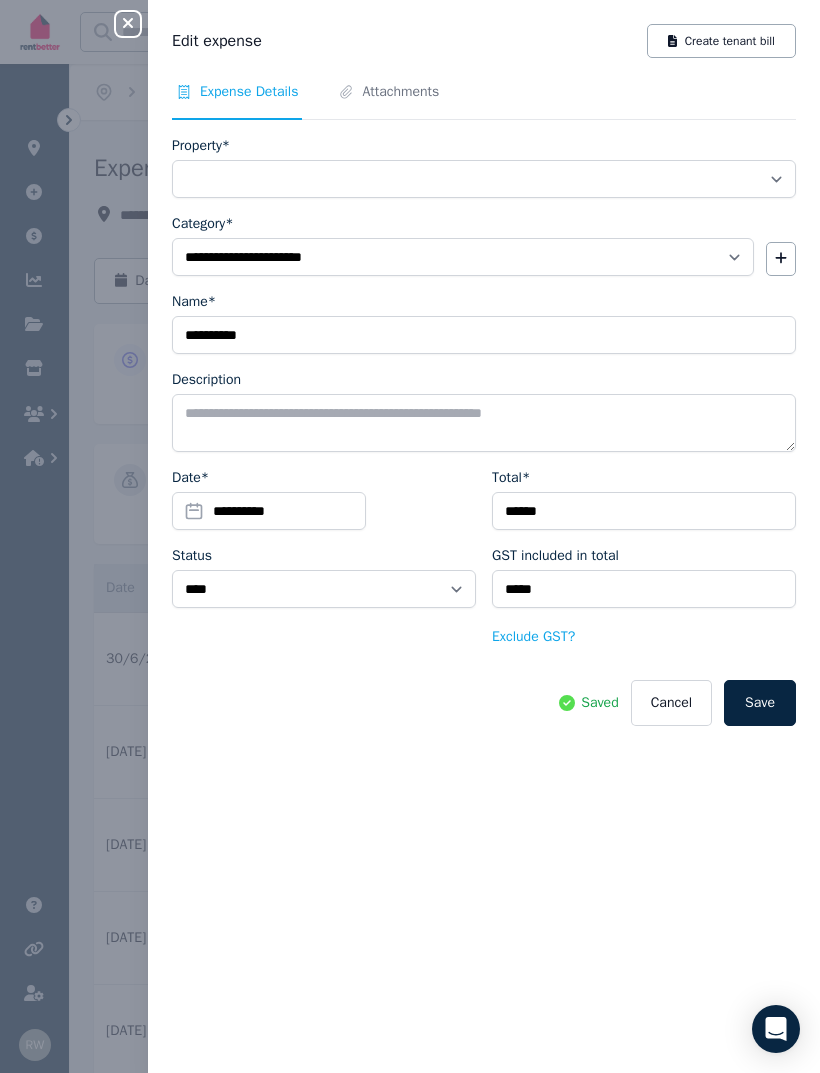 click on "Attachments" at bounding box center [400, 92] 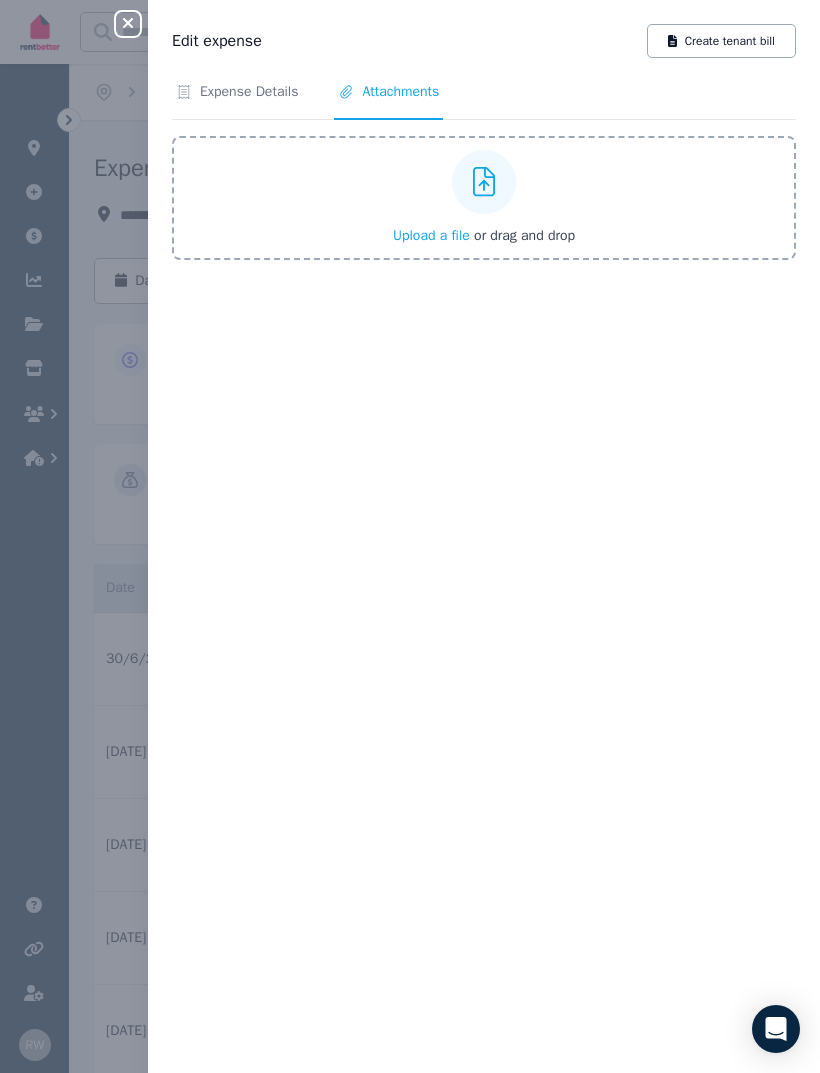 click on "Upload a file" at bounding box center (431, 235) 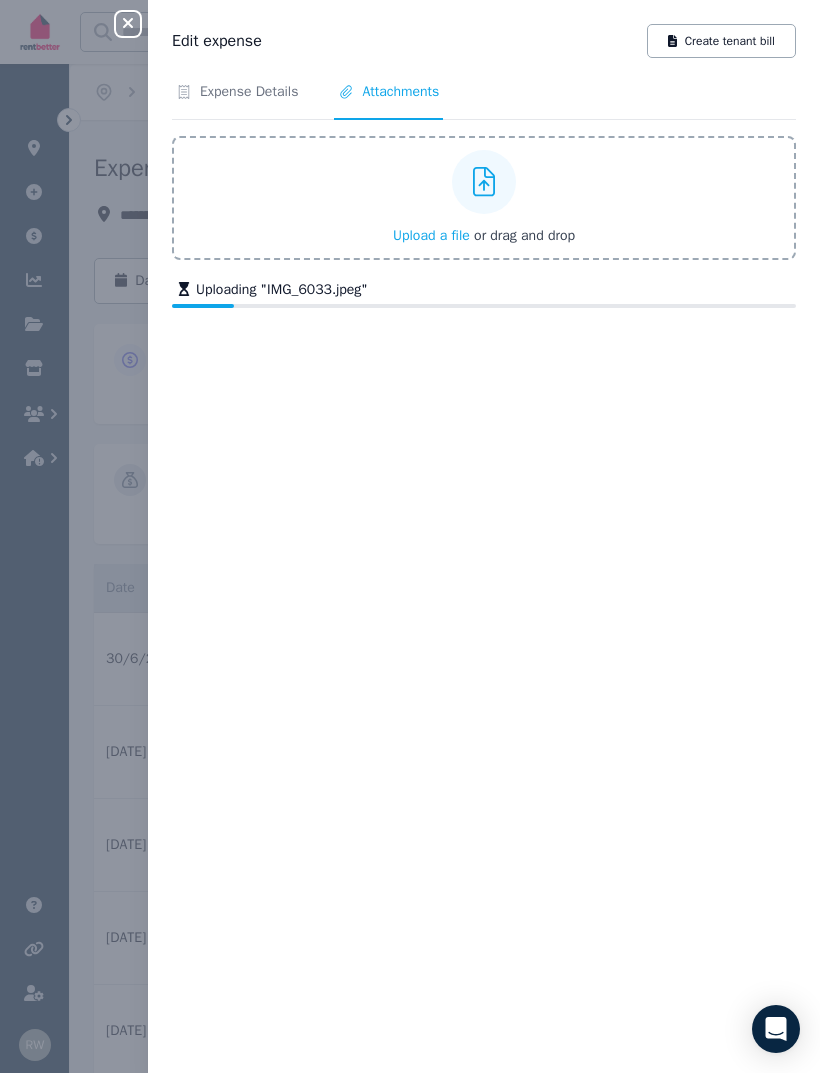 click on "Expense Details" at bounding box center (249, 92) 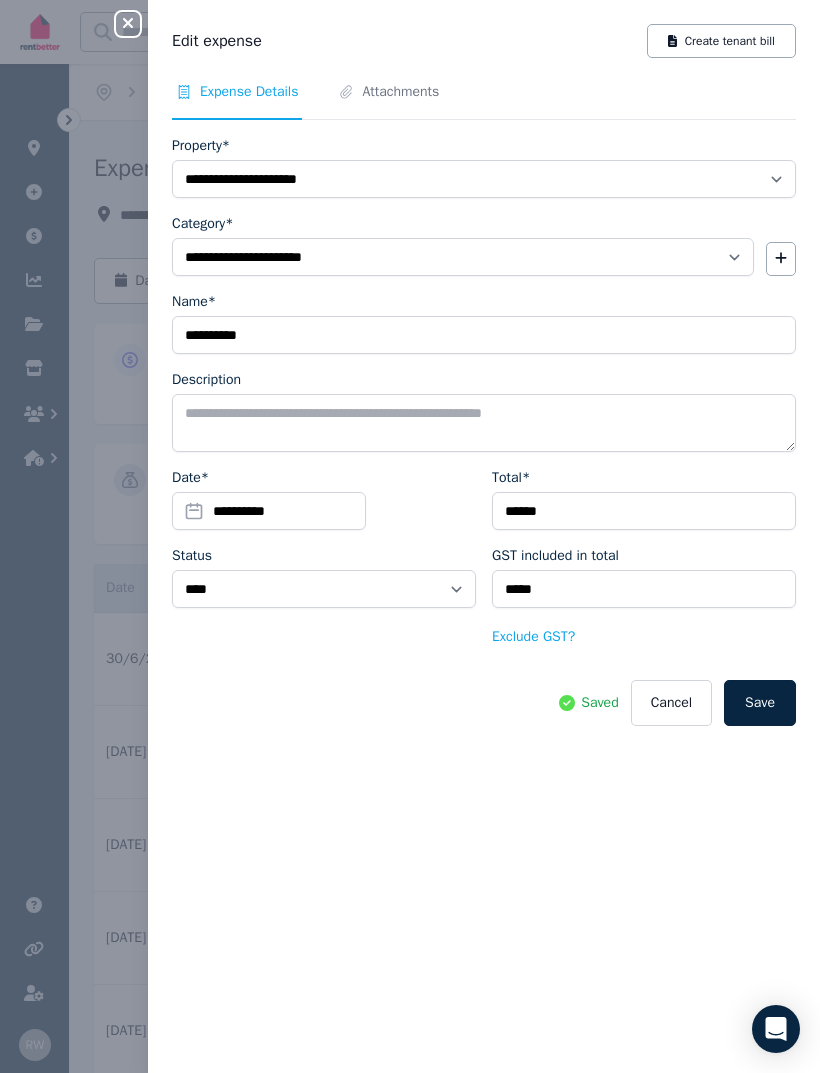 click on "Save" at bounding box center (760, 703) 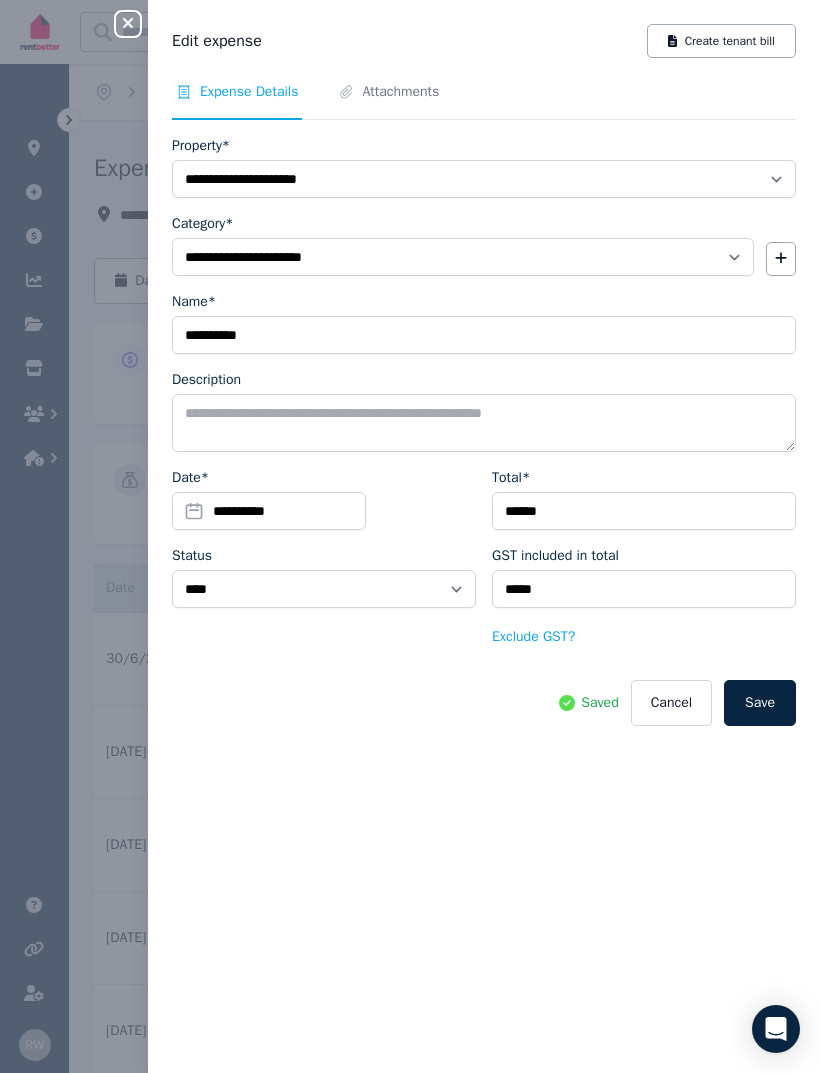 click 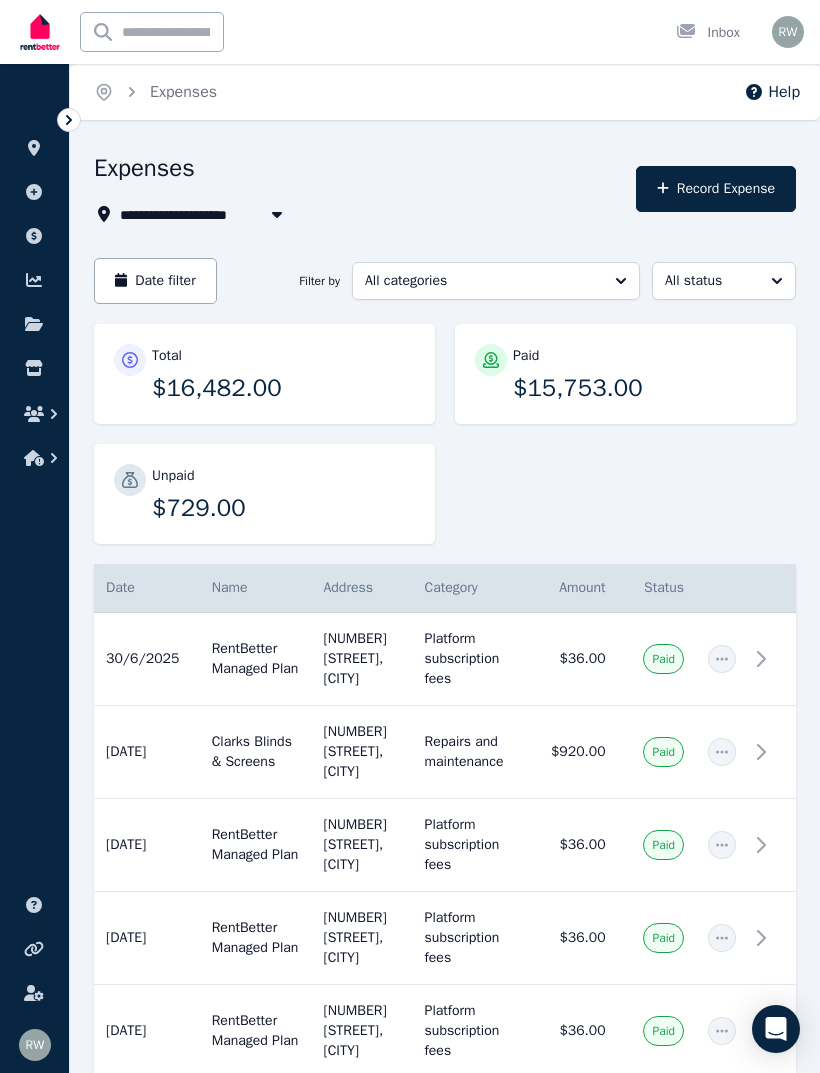 click on "Record Expense" at bounding box center [716, 189] 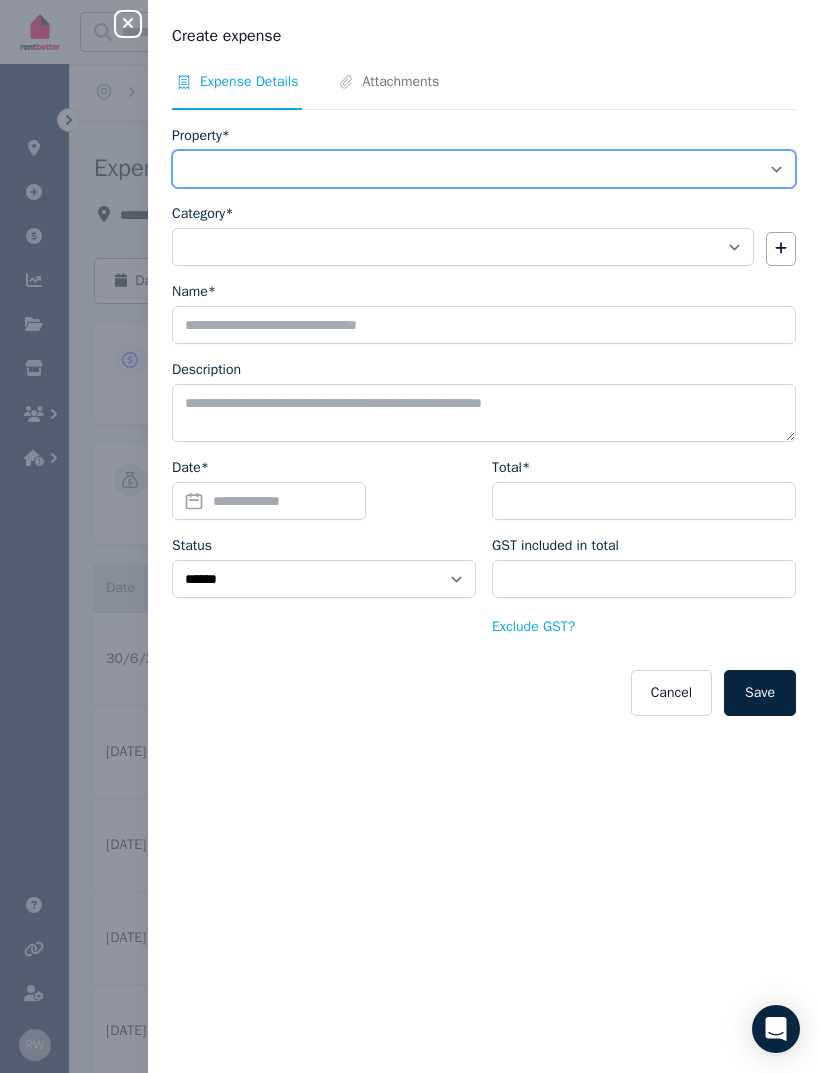click on "**********" at bounding box center [484, 169] 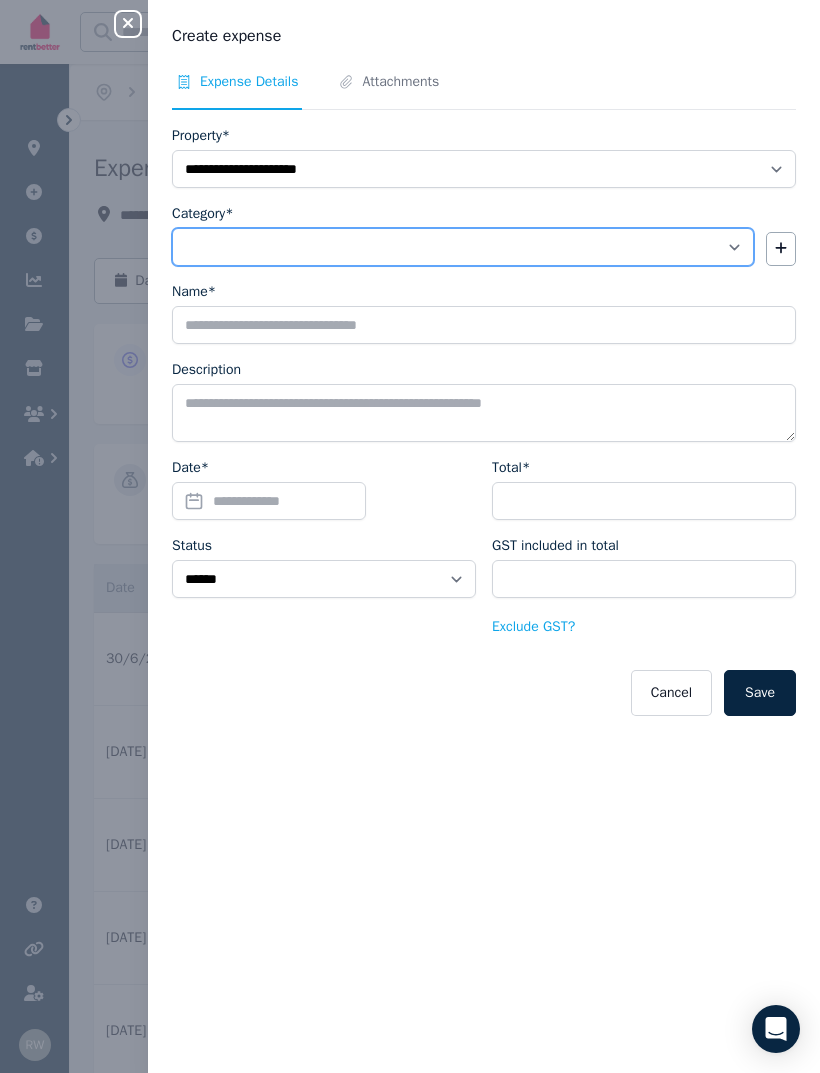 click on "**********" at bounding box center (463, 247) 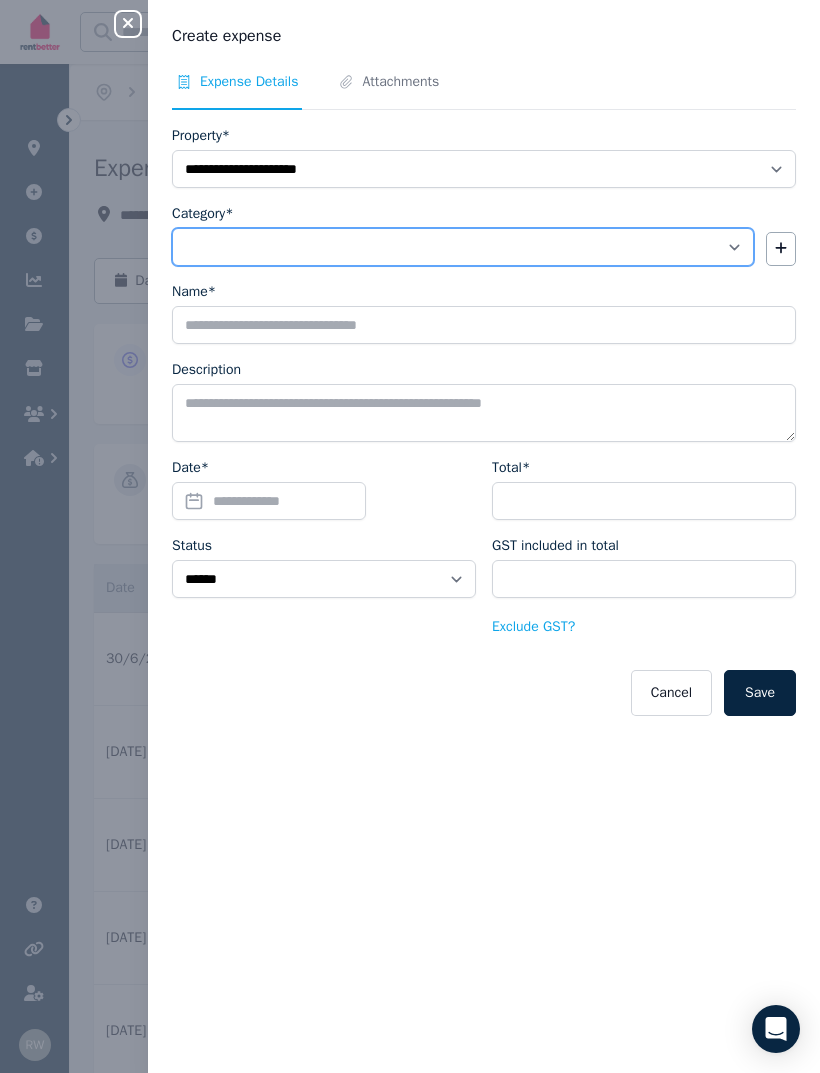 select on "**********" 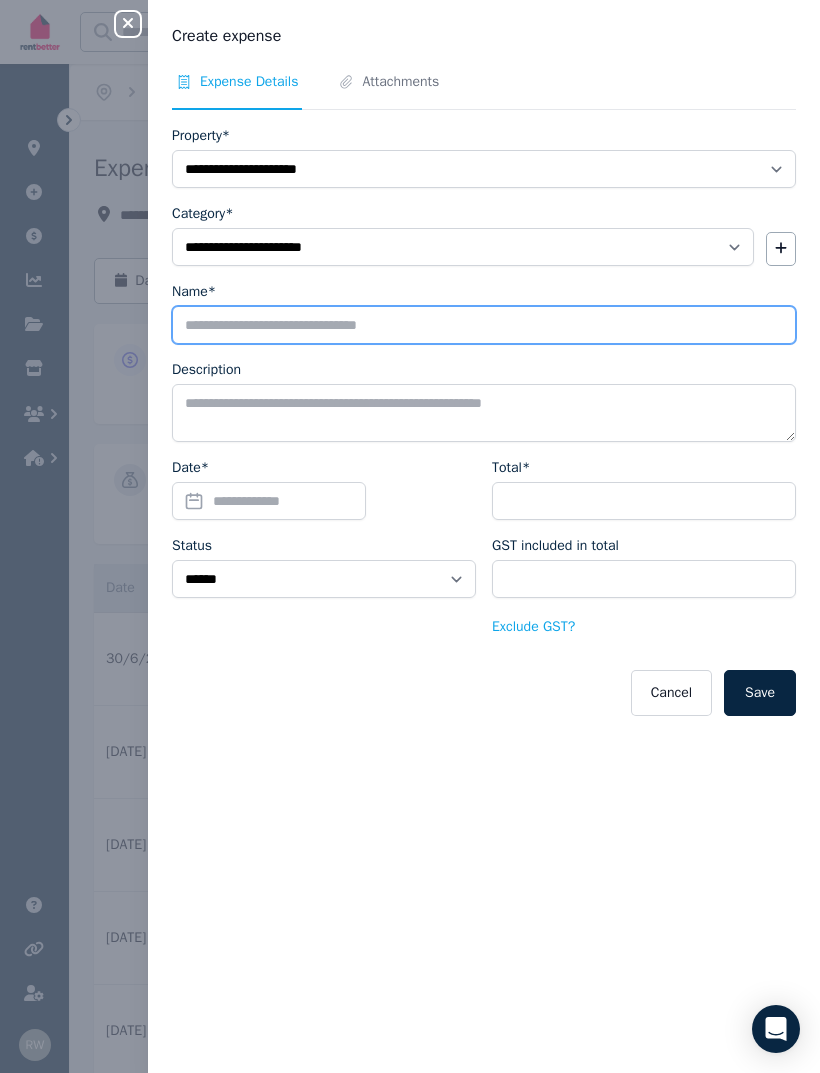 click on "Name*" at bounding box center [484, 325] 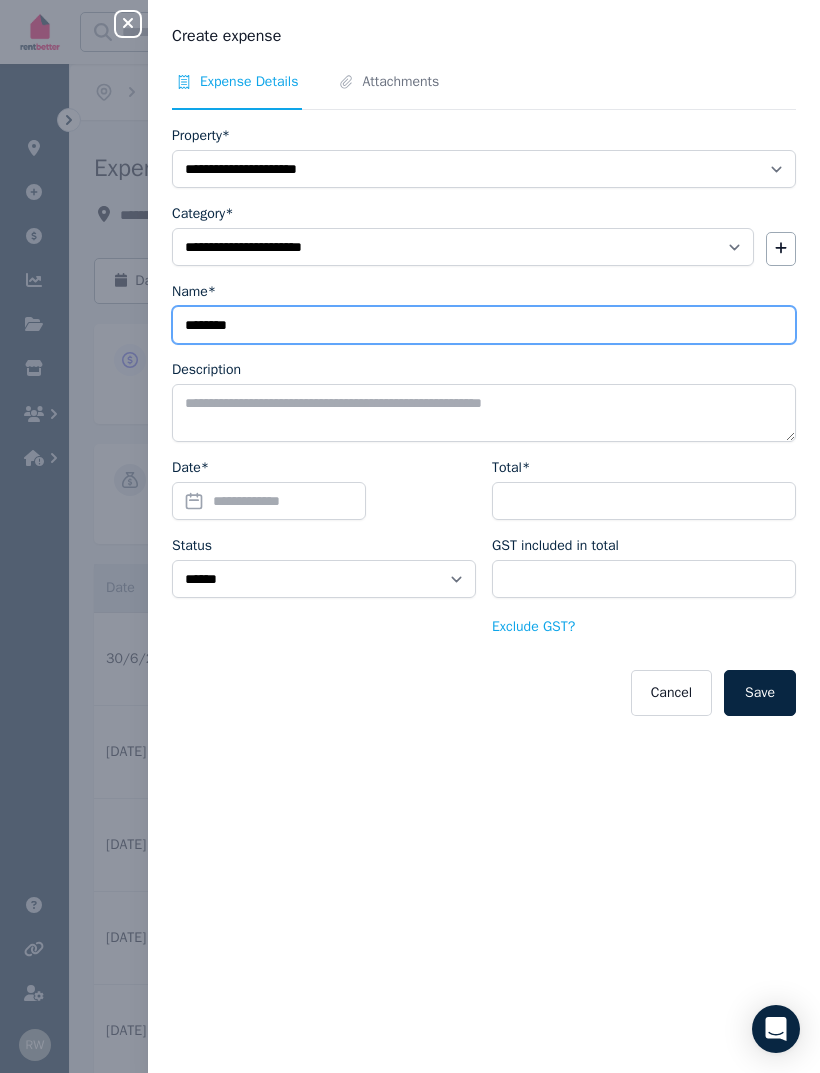 type on "********" 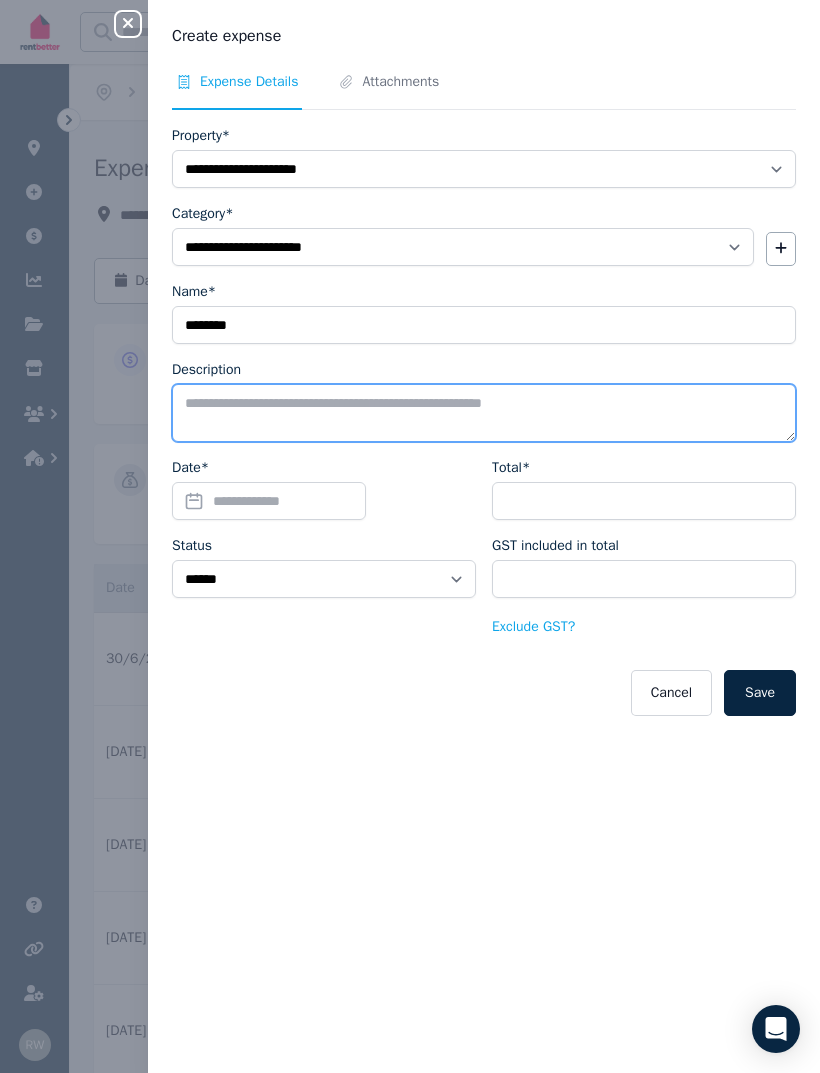 click on "Description" at bounding box center (484, 413) 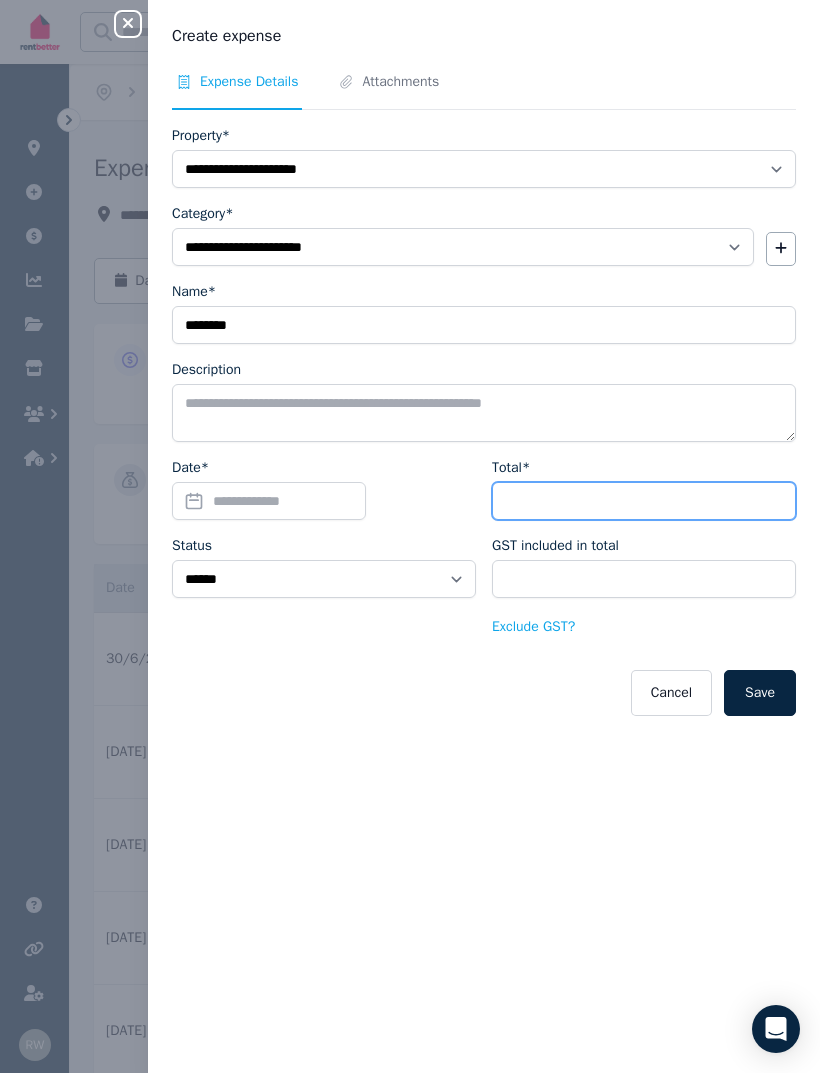 click on "Total*" at bounding box center [644, 501] 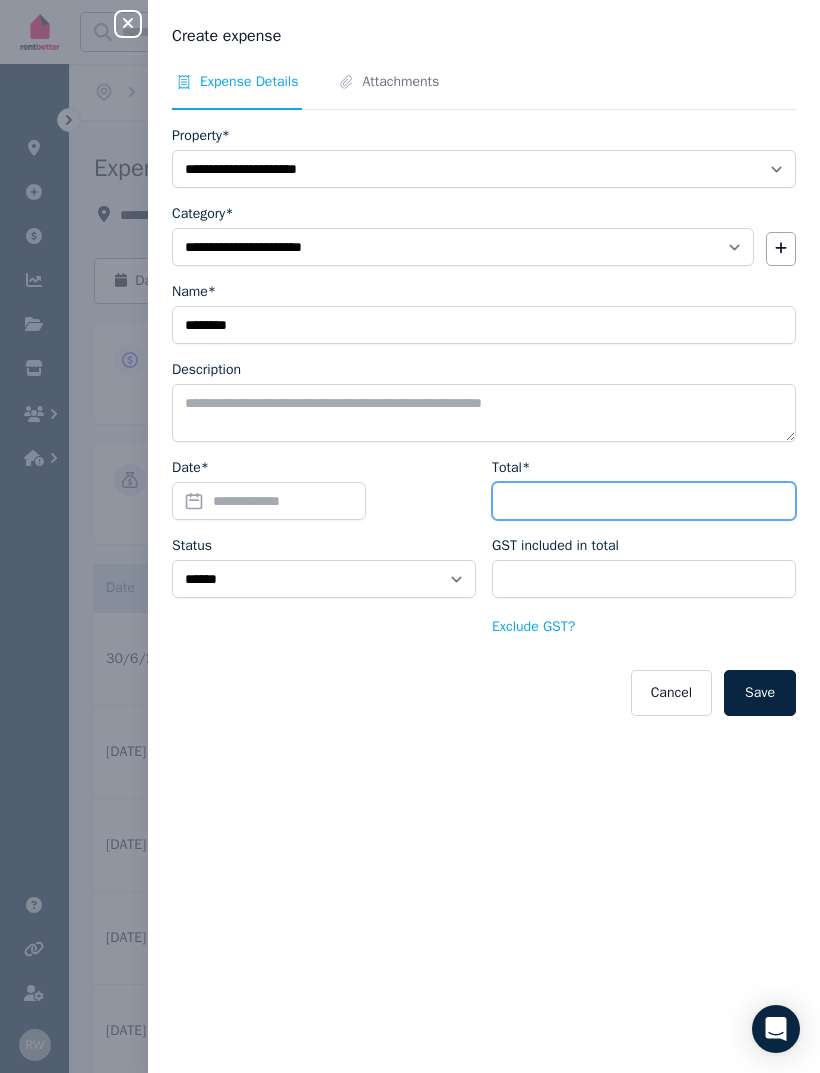 type on "*" 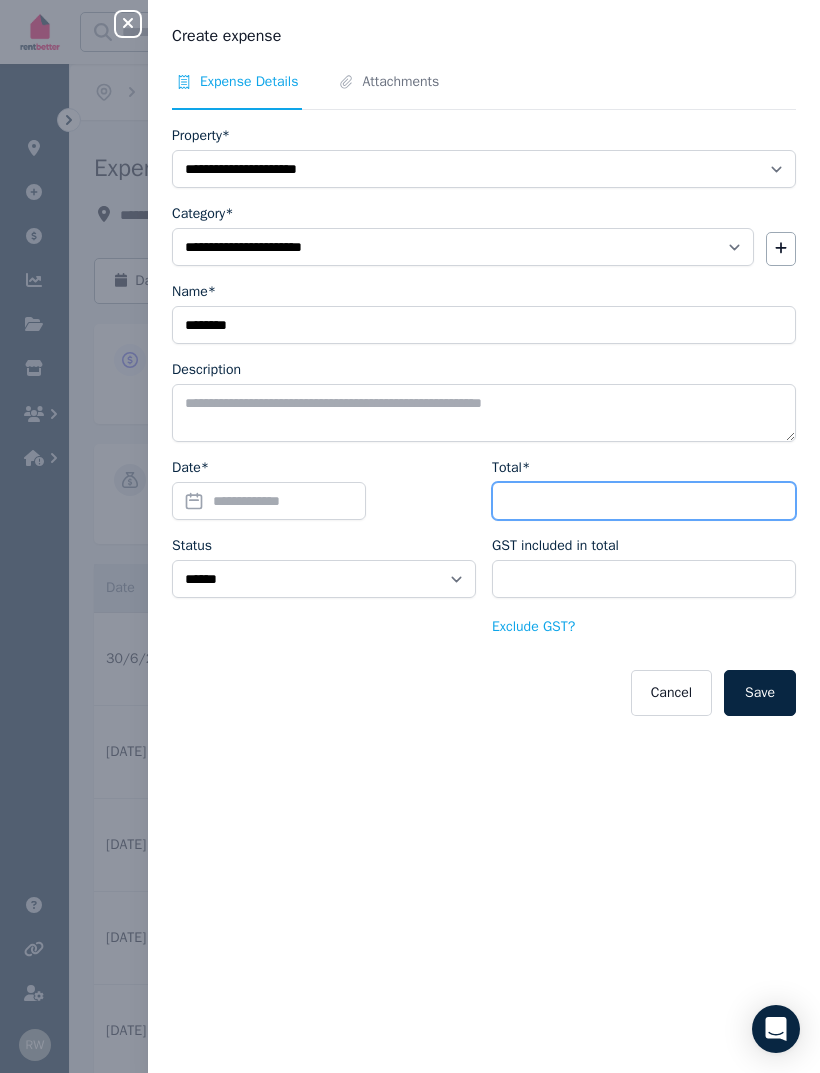 type on "****" 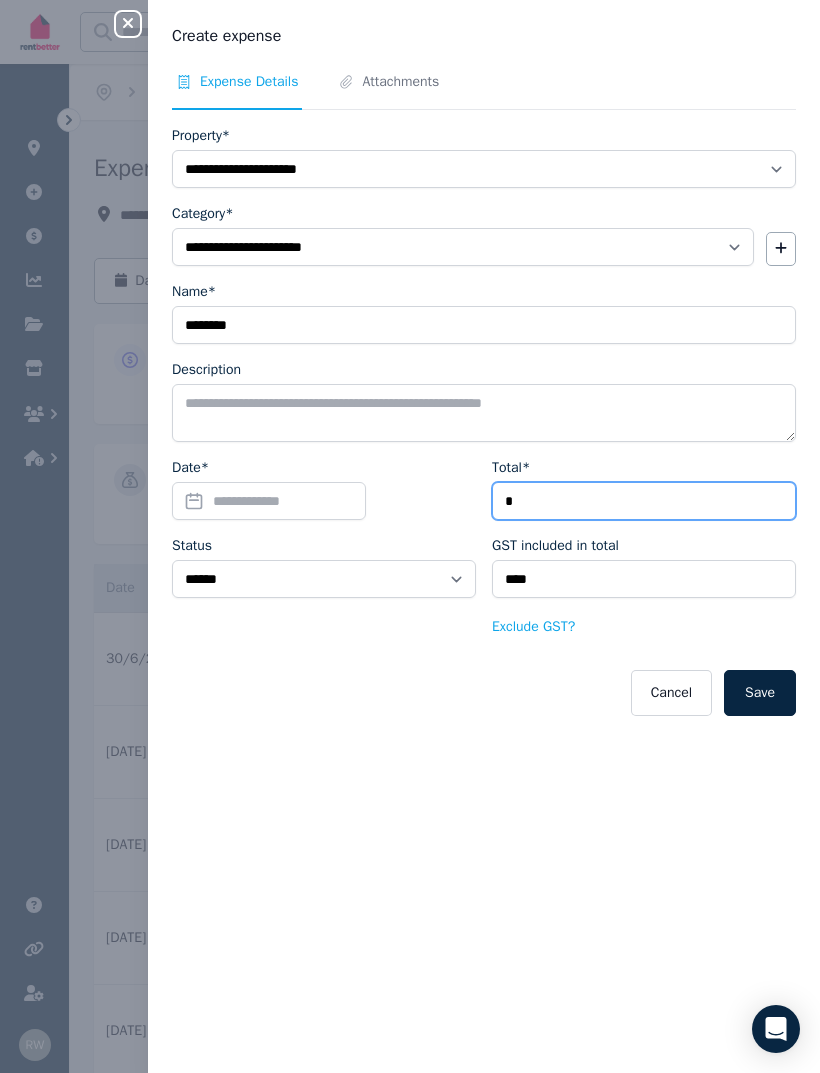 type on "**" 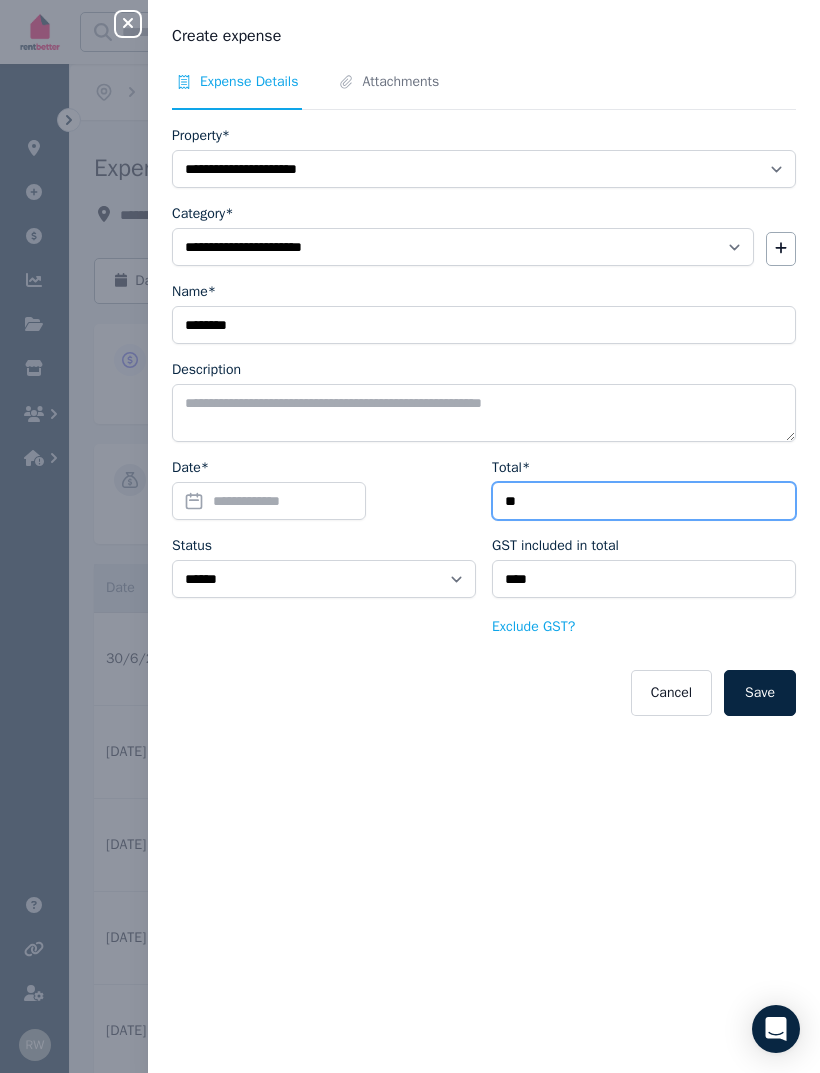 type on "****" 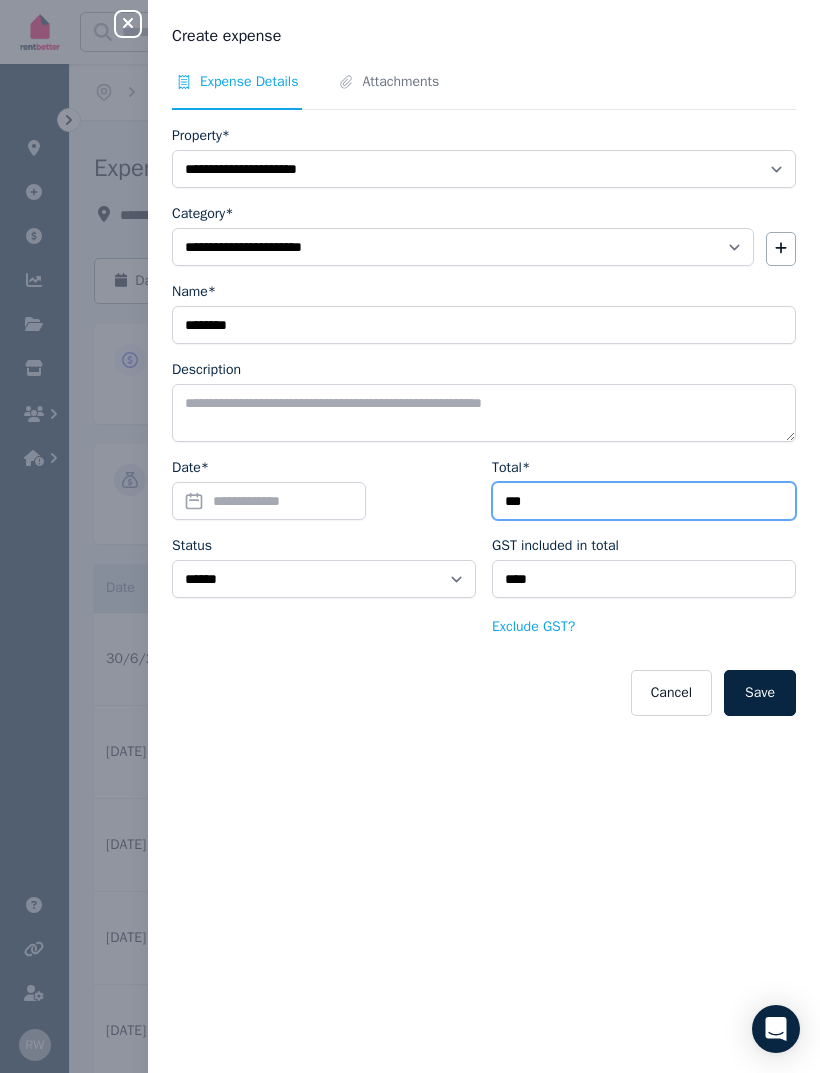 type on "*****" 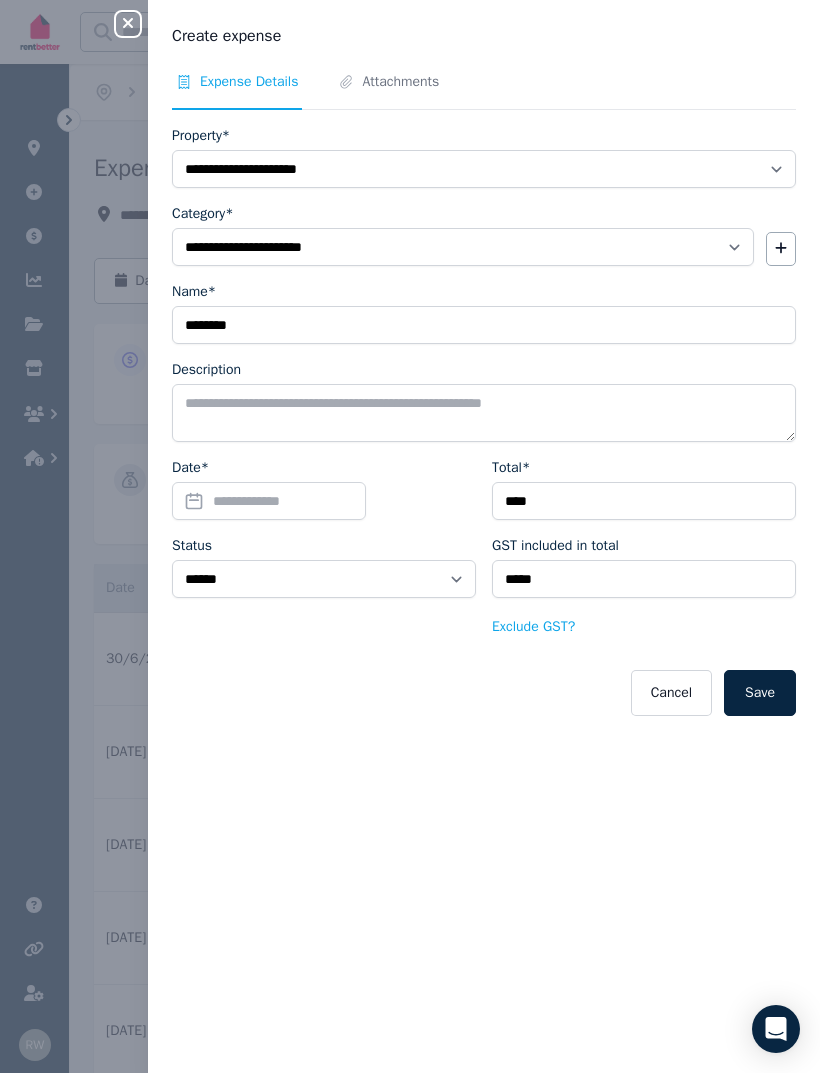 click on "Exclude GST?" at bounding box center [533, 627] 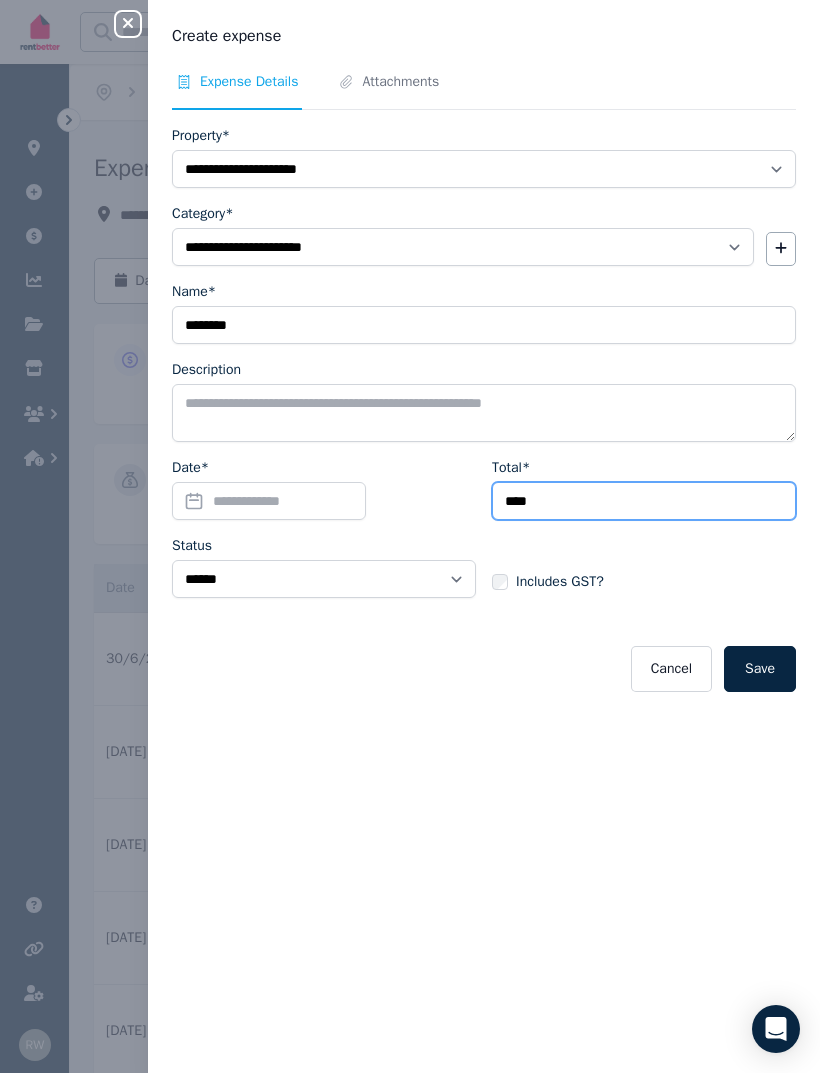 click on "****" at bounding box center (644, 501) 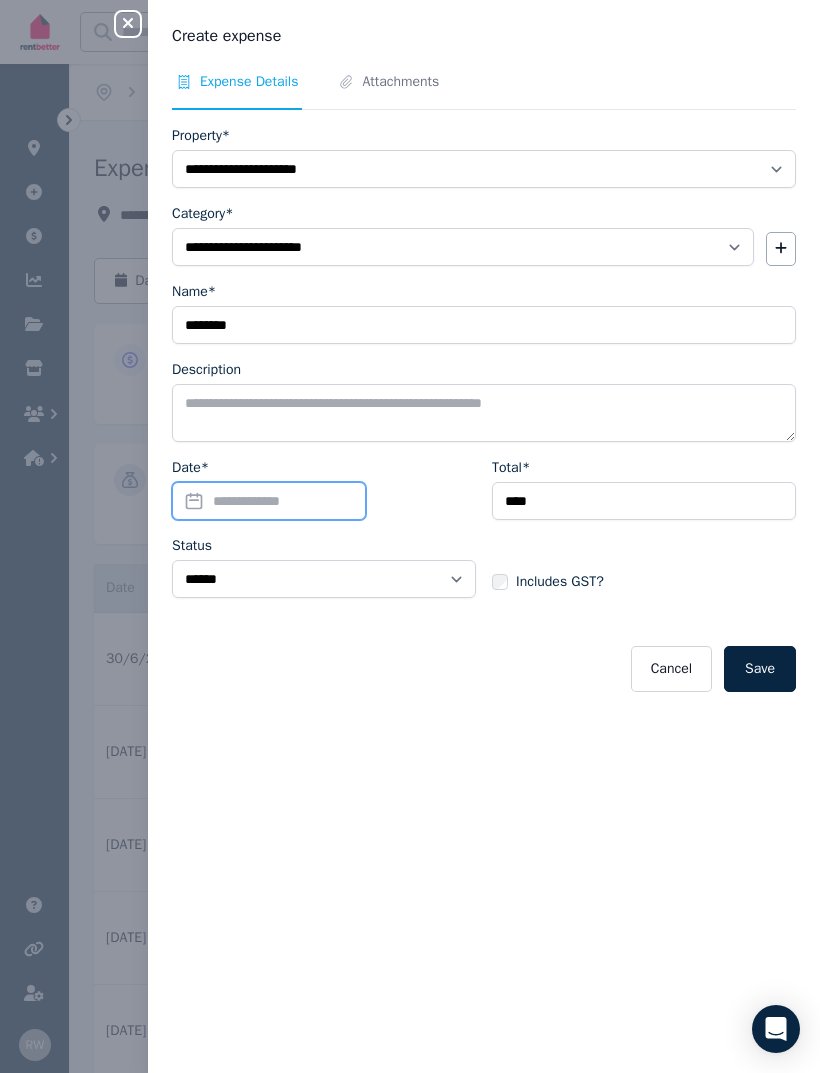 click on "Date*" at bounding box center [269, 501] 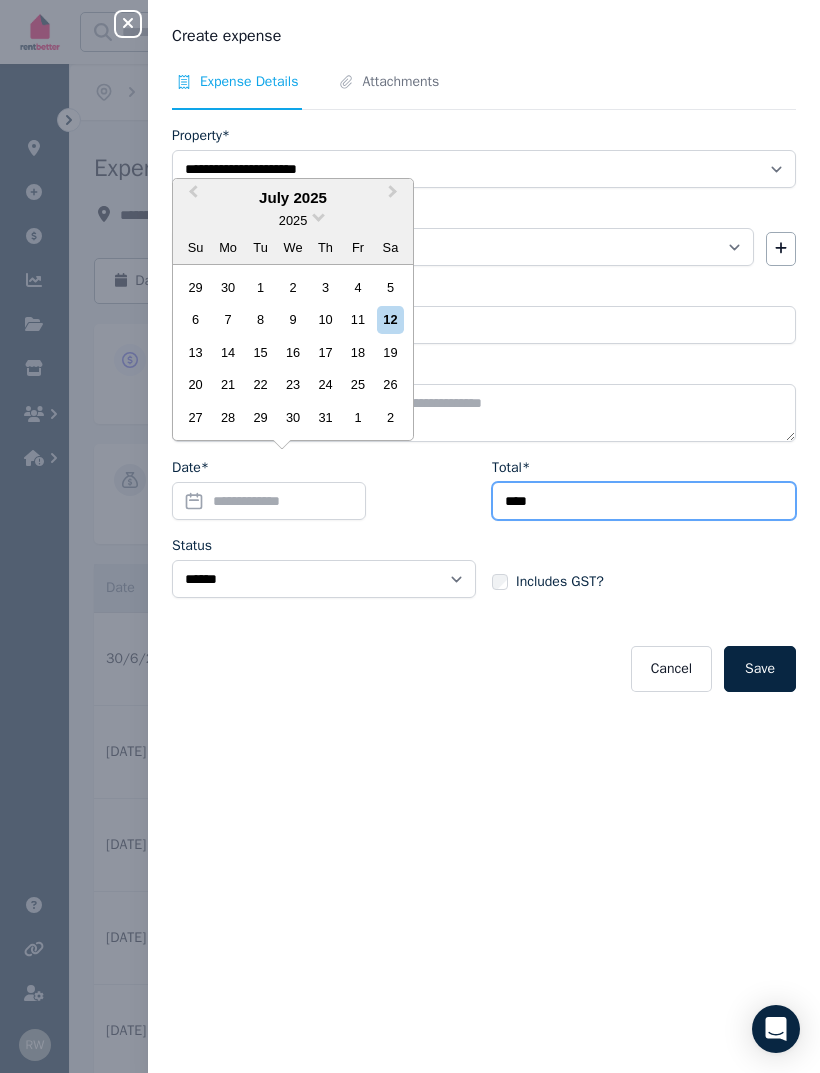 click on "****" at bounding box center (644, 501) 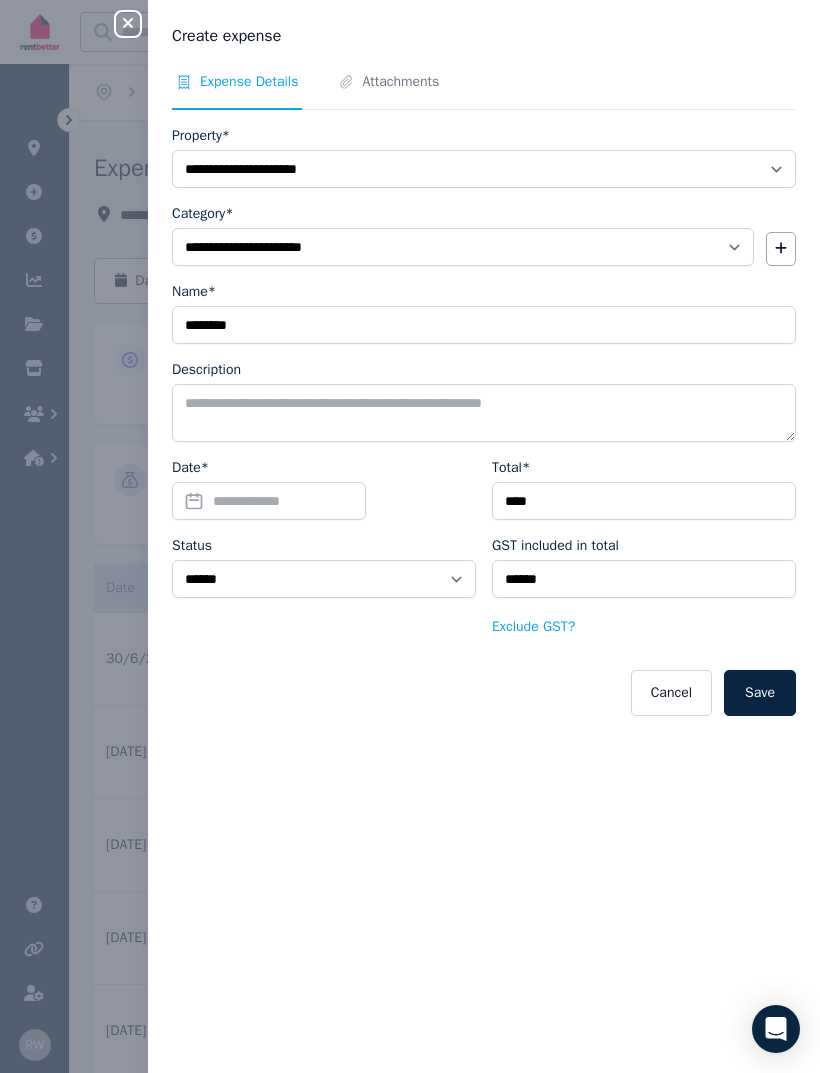 click on "Exclude GST?" at bounding box center [533, 627] 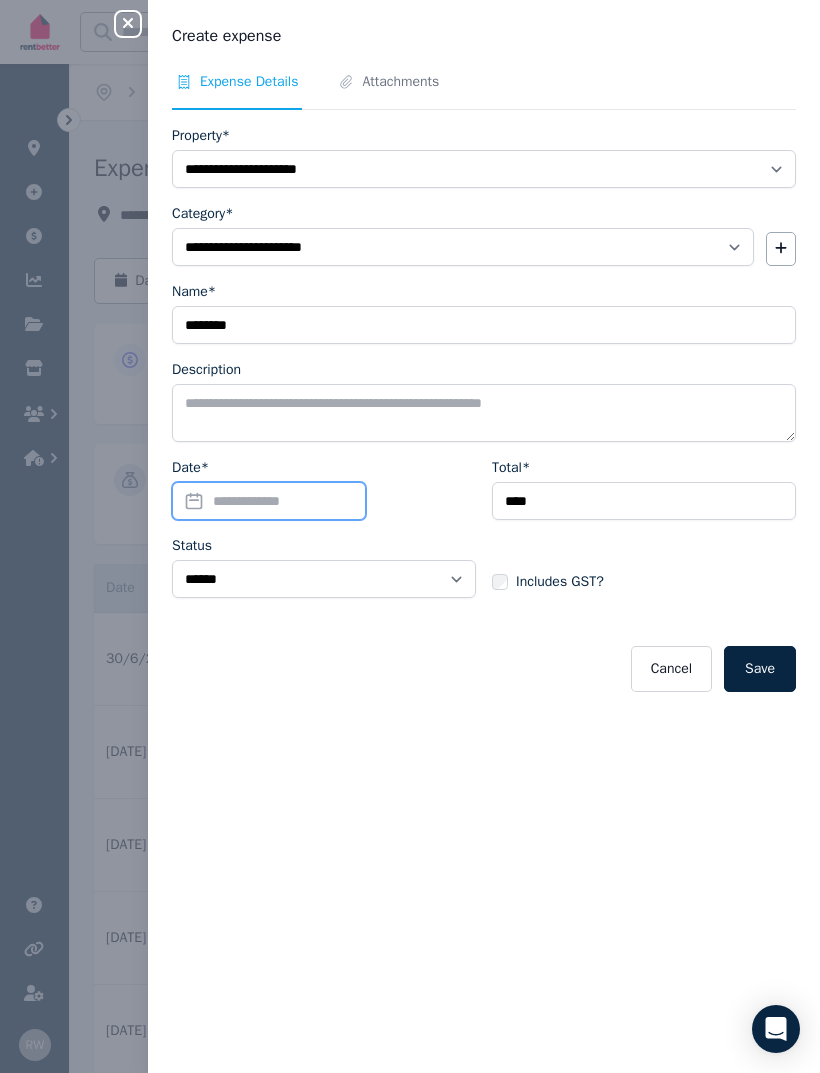 click on "Date*" at bounding box center (269, 501) 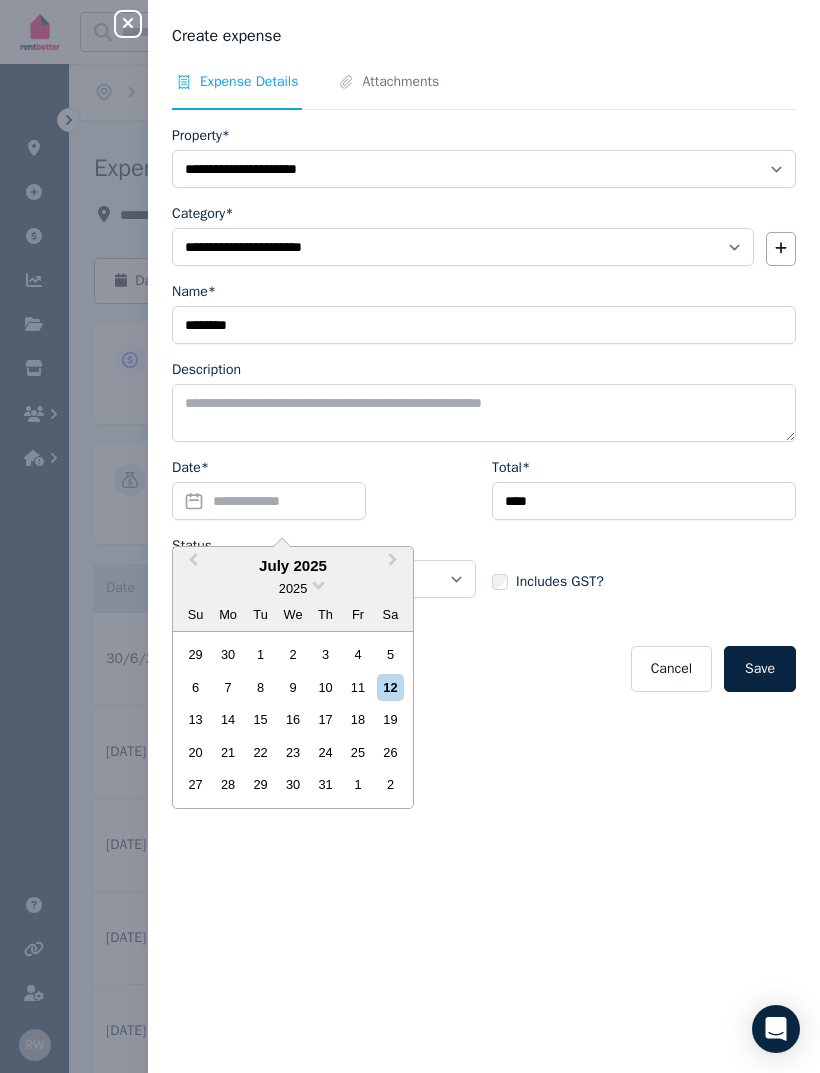 click on "2025" at bounding box center (293, 588) 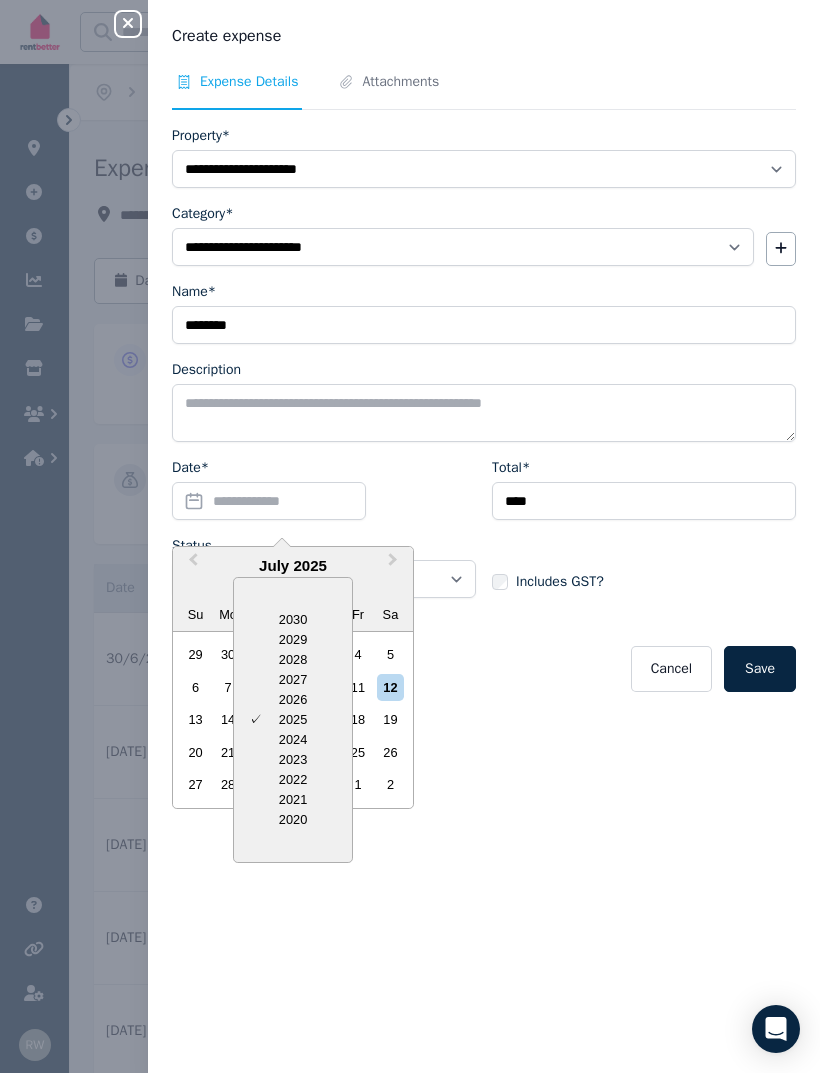 click on "2024" at bounding box center [293, 740] 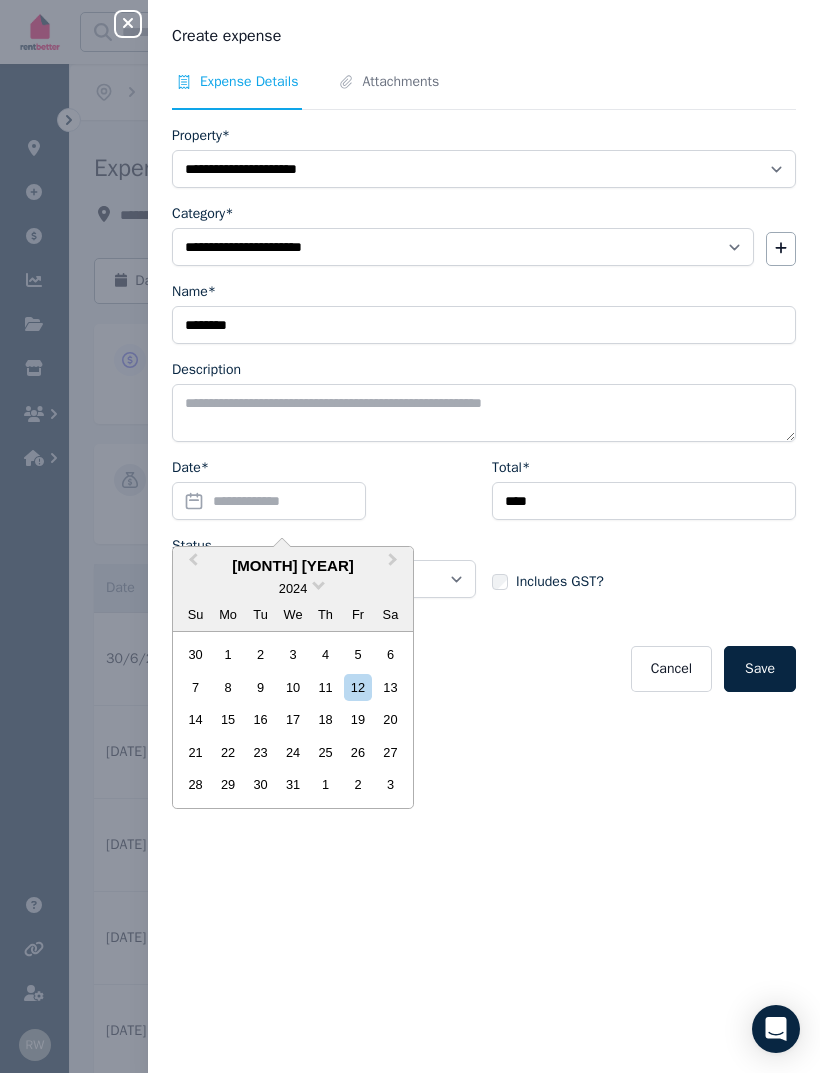 click on "Next Month" at bounding box center [395, 565] 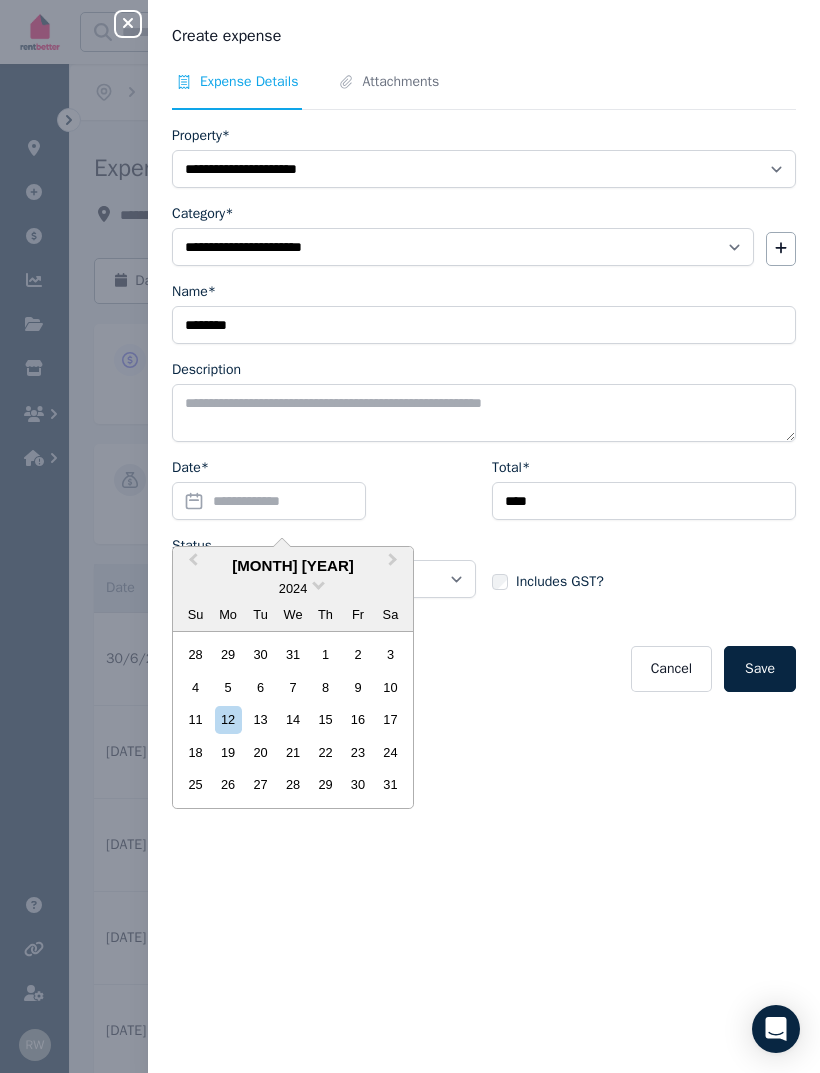 click on "Next Month" at bounding box center [395, 565] 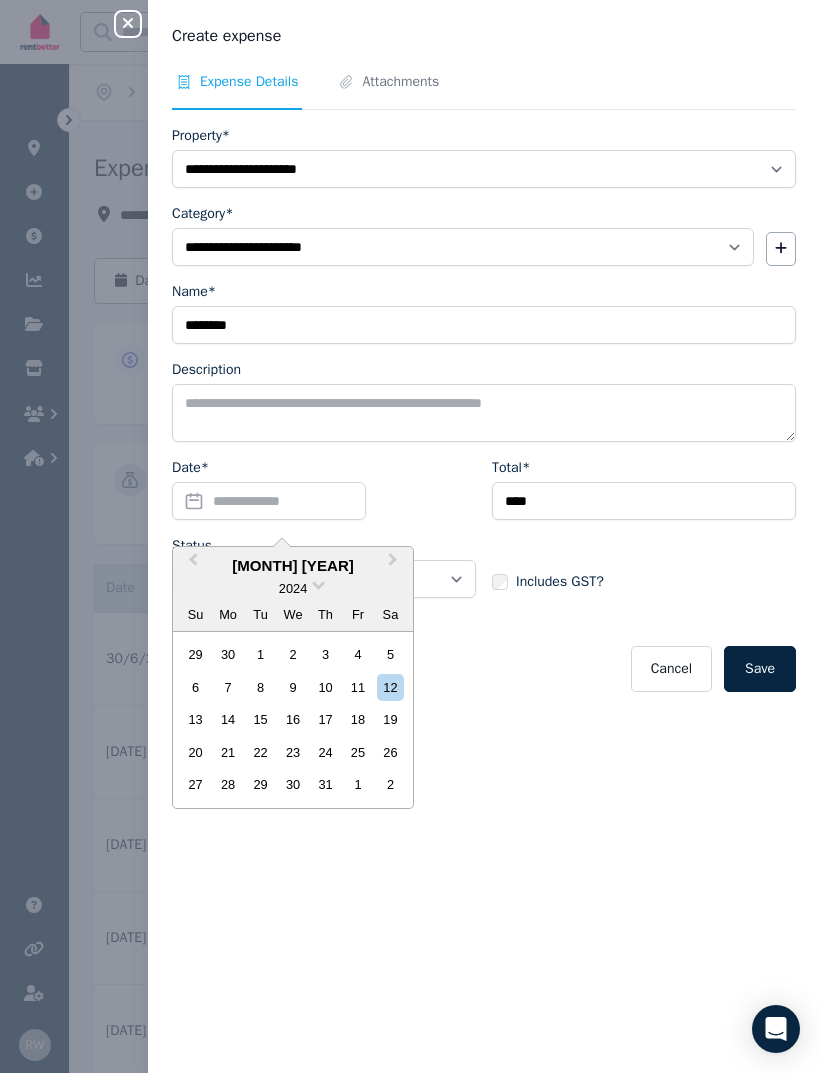 click on "7" at bounding box center [228, 687] 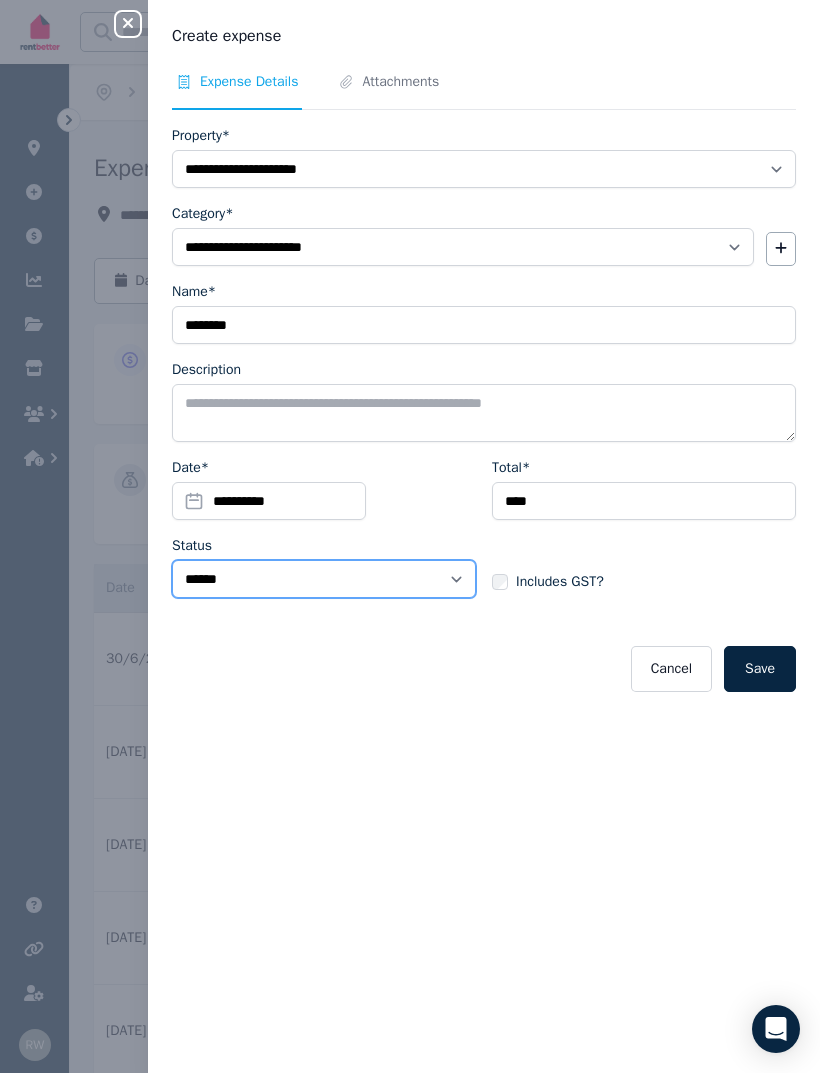 click on "****** ****" at bounding box center (324, 579) 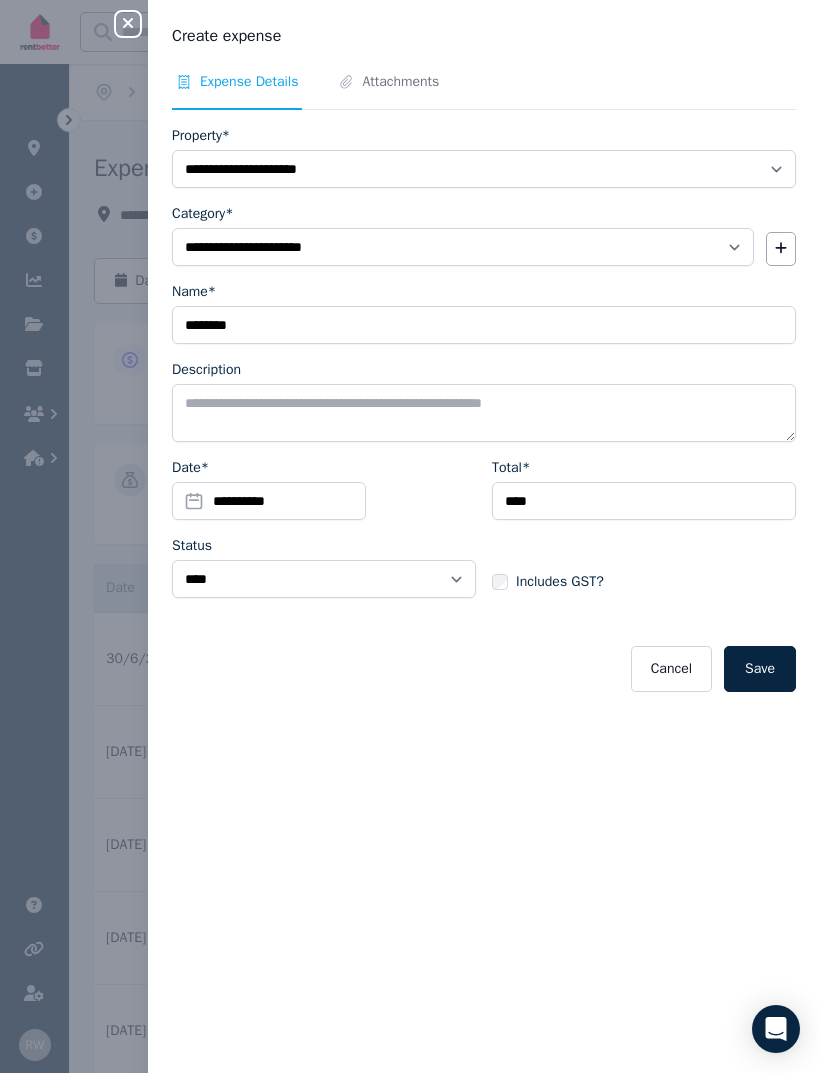 click on "Save" at bounding box center [760, 669] 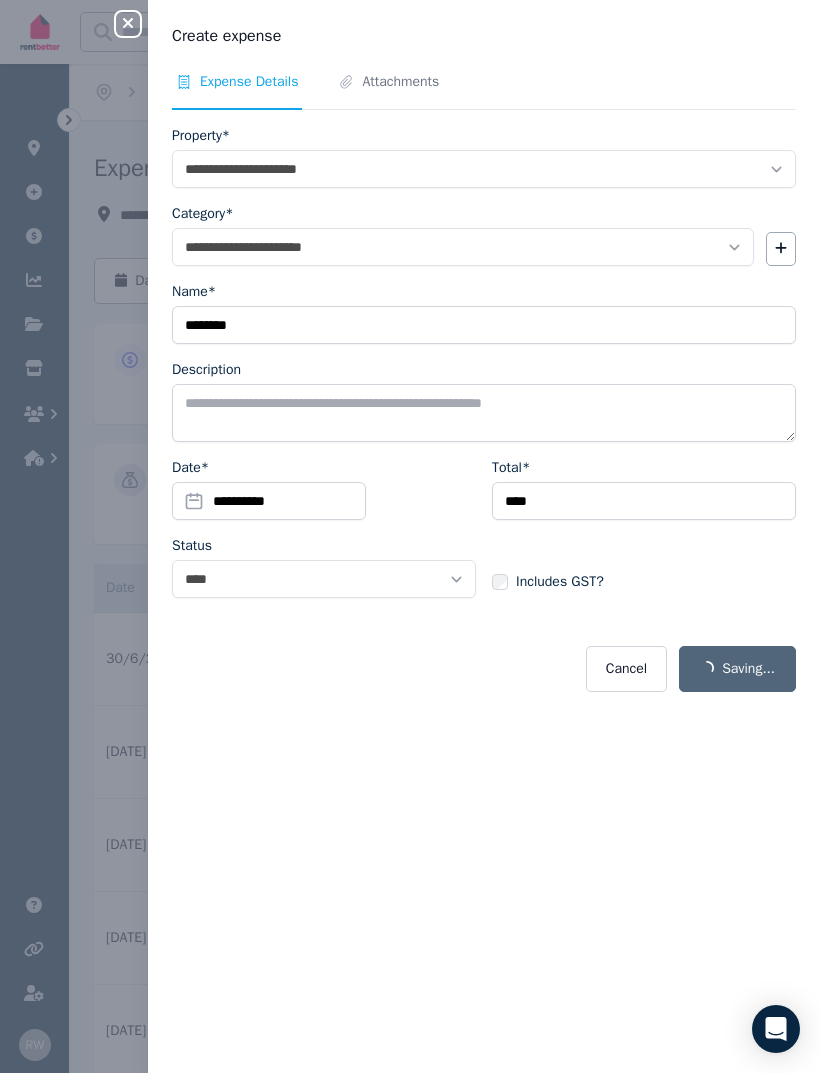 select on "**********" 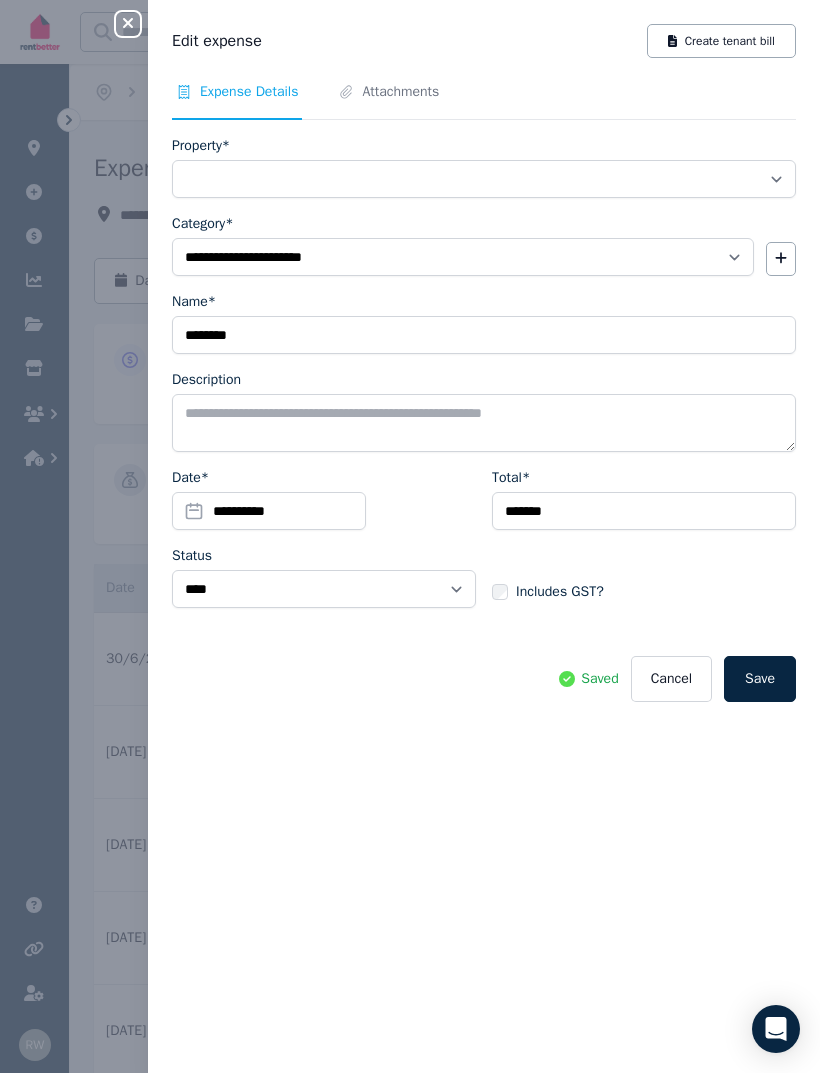 select on "**********" 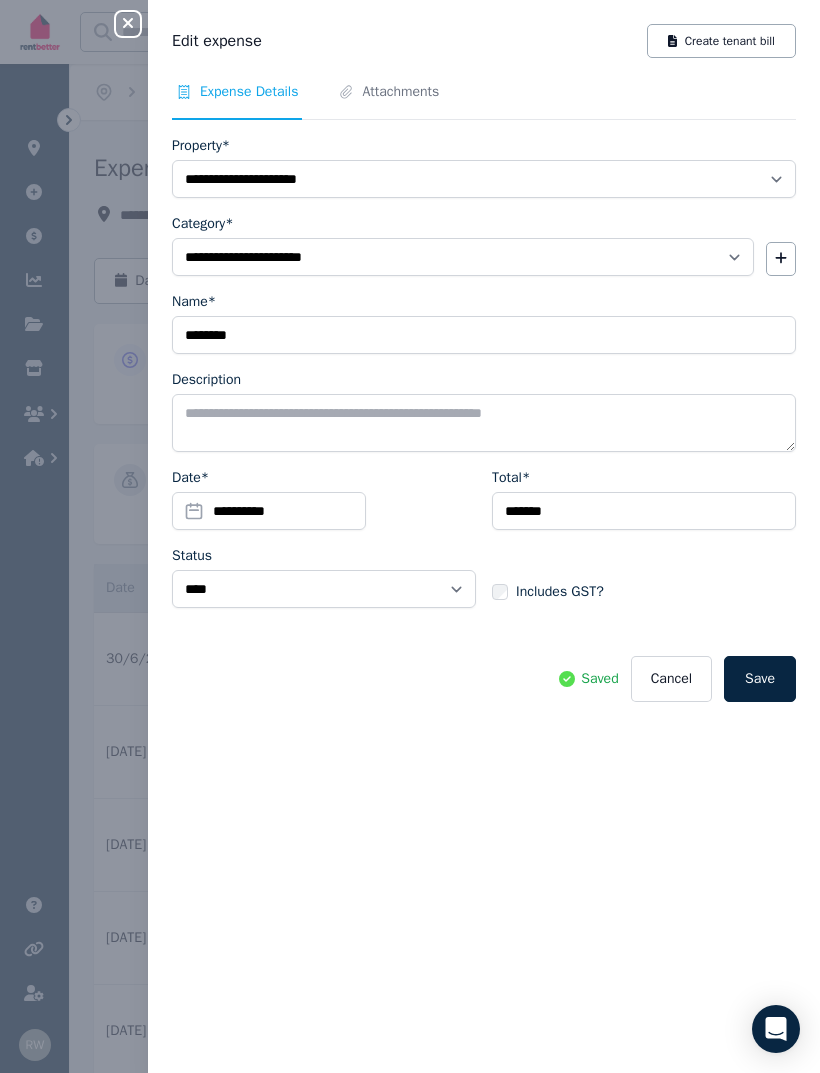 click on "Attachments" at bounding box center [400, 92] 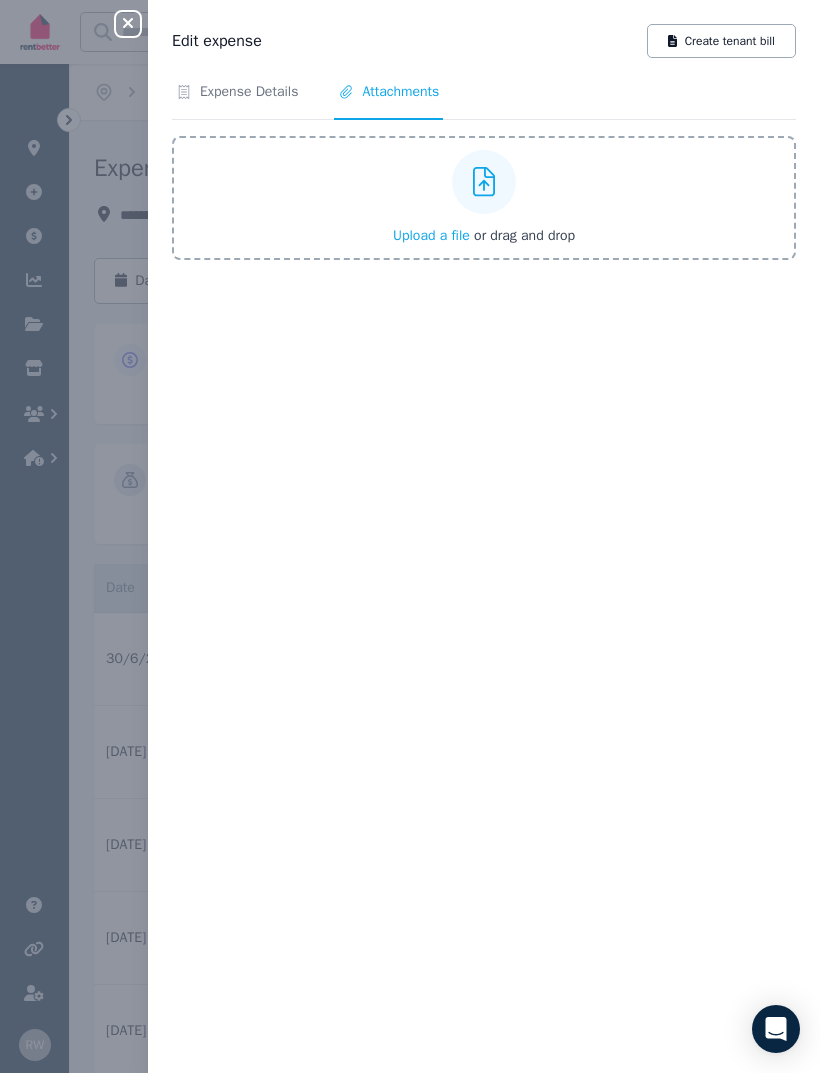 click on "Upload a file   or drag and drop" at bounding box center [484, 236] 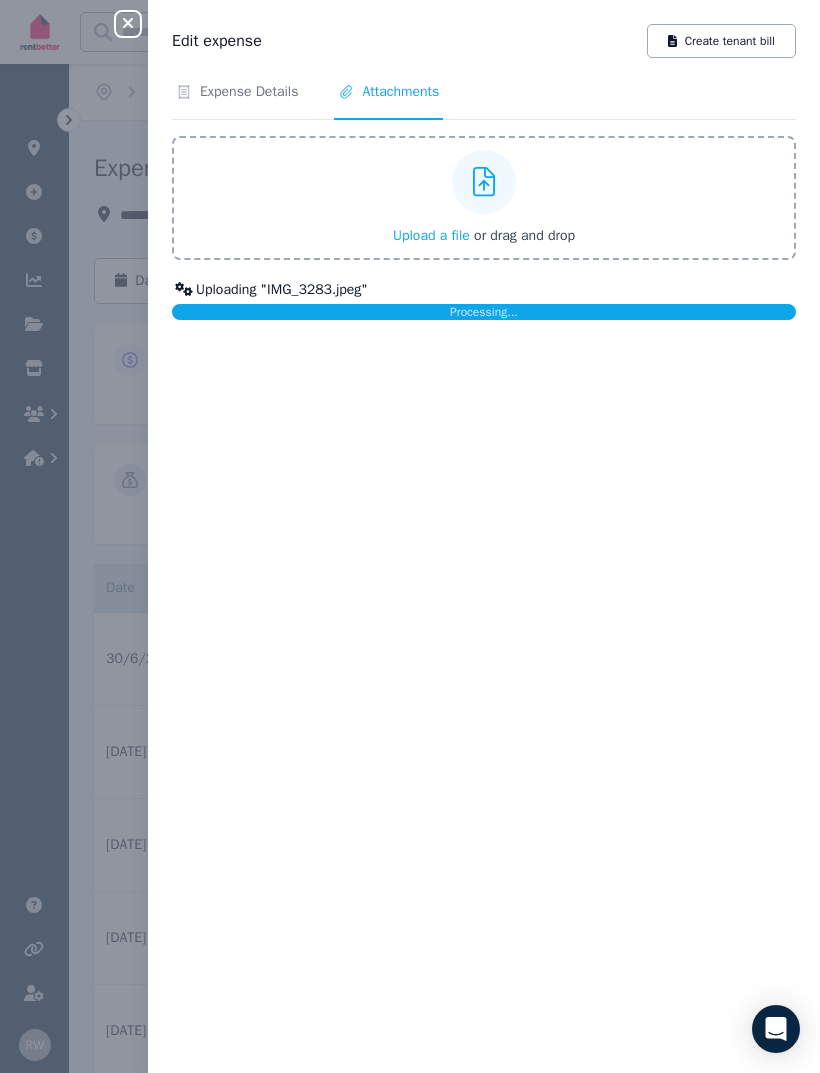 click on "Expense Details" at bounding box center [249, 92] 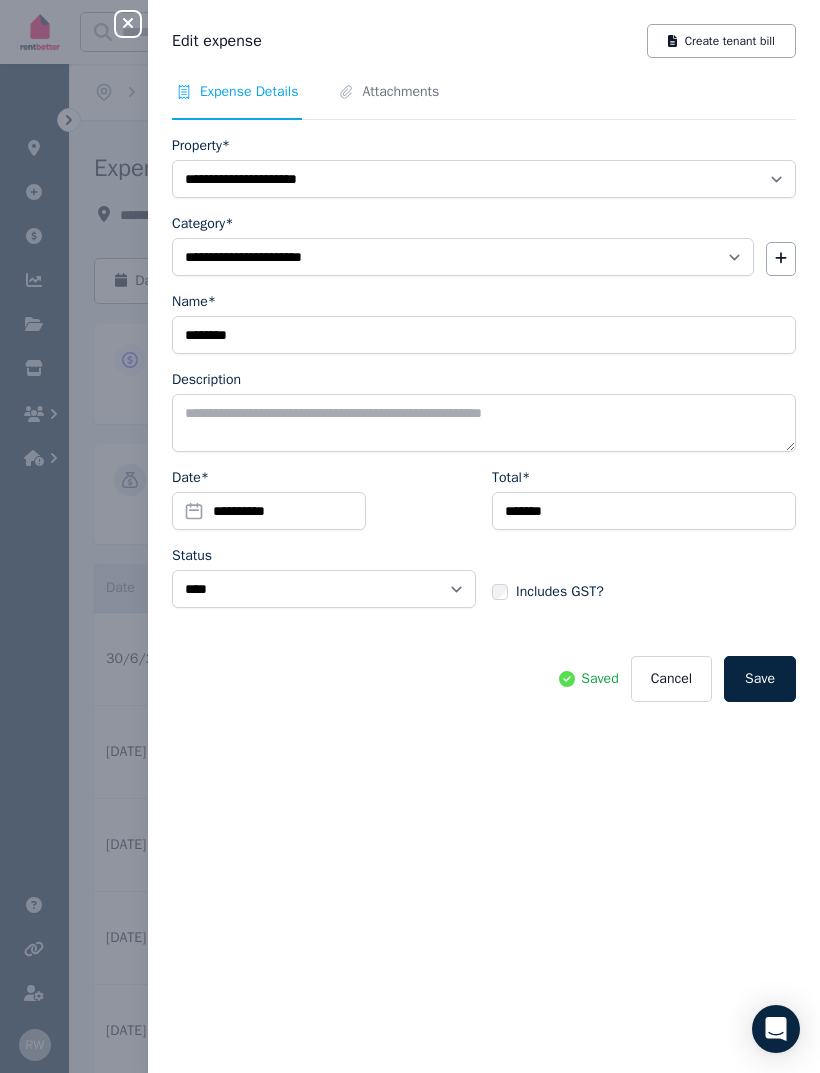 click on "Save" at bounding box center (760, 679) 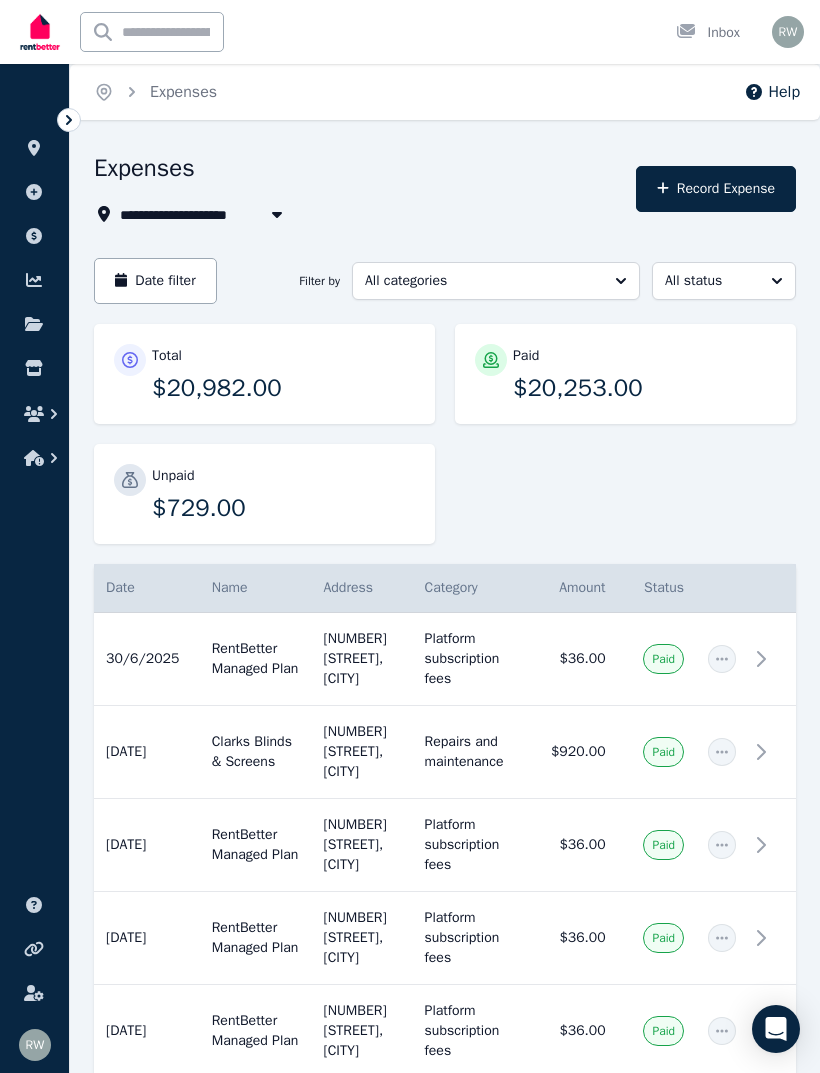 click on "Unpaid" at bounding box center (283, 476) 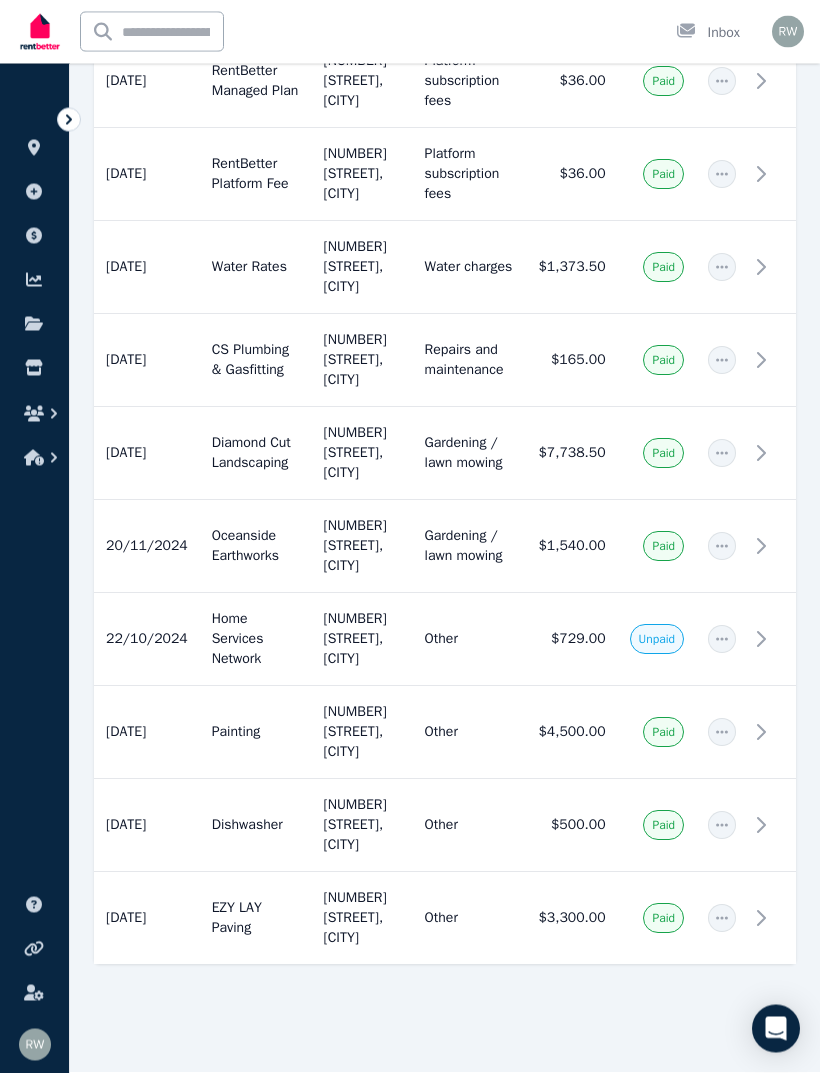 scroll, scrollTop: 1058, scrollLeft: 0, axis: vertical 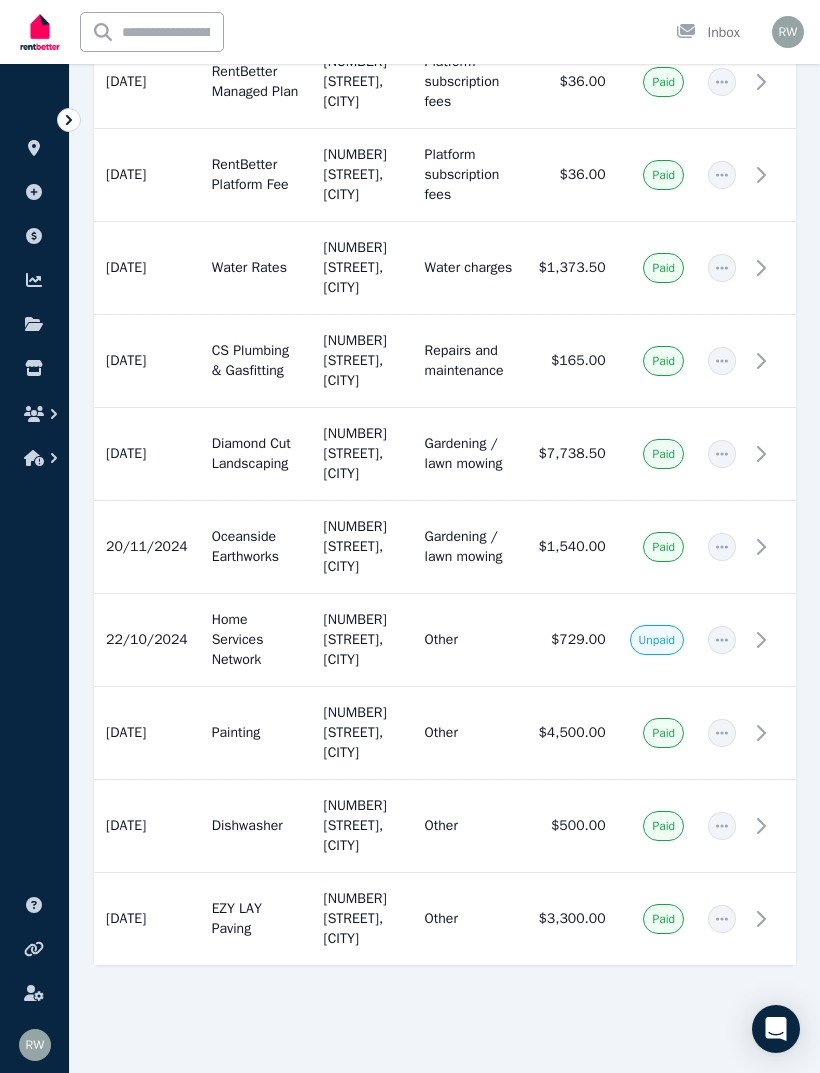 click on "Unpaid" at bounding box center [657, 640] 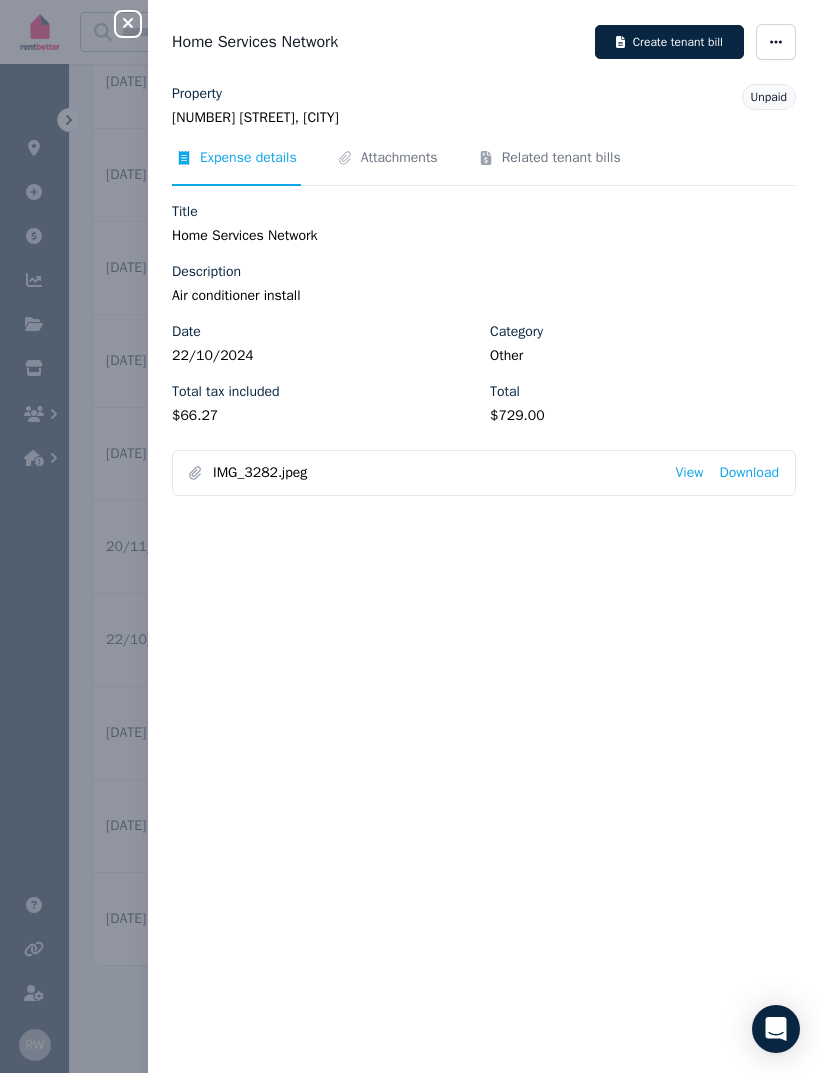 click on "Unpaid" at bounding box center (769, 97) 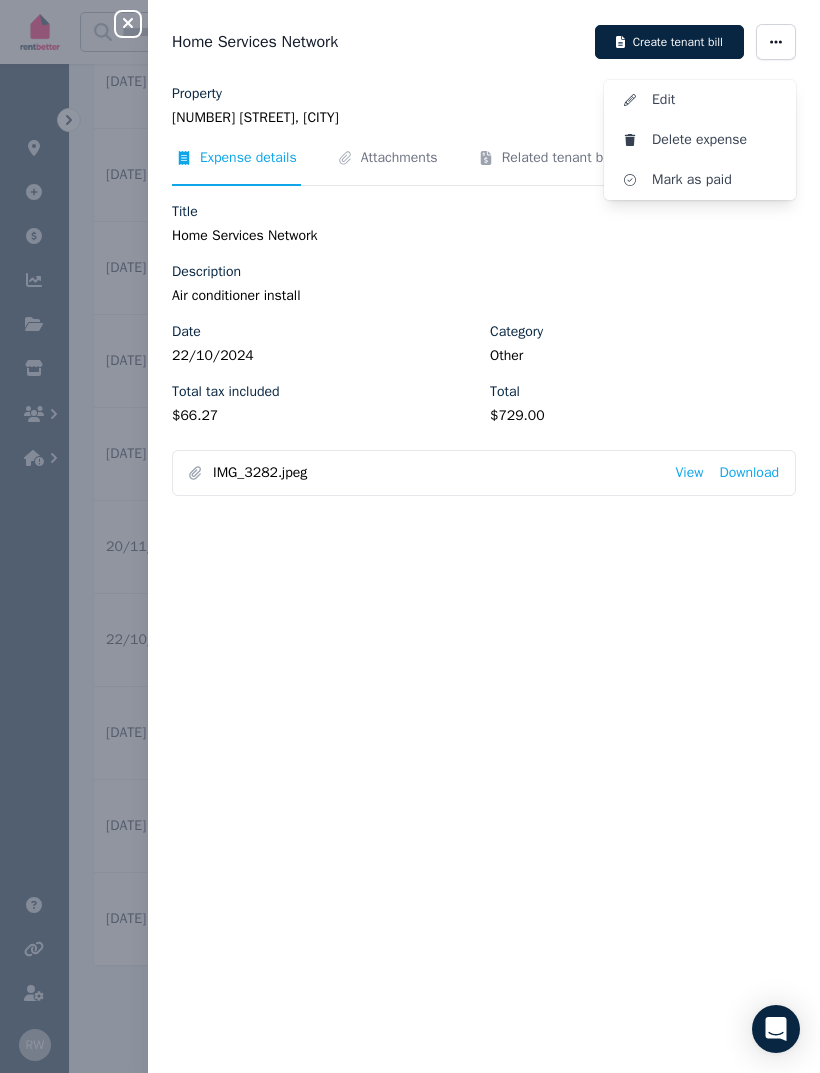 click on "Mark as paid" at bounding box center [716, 180] 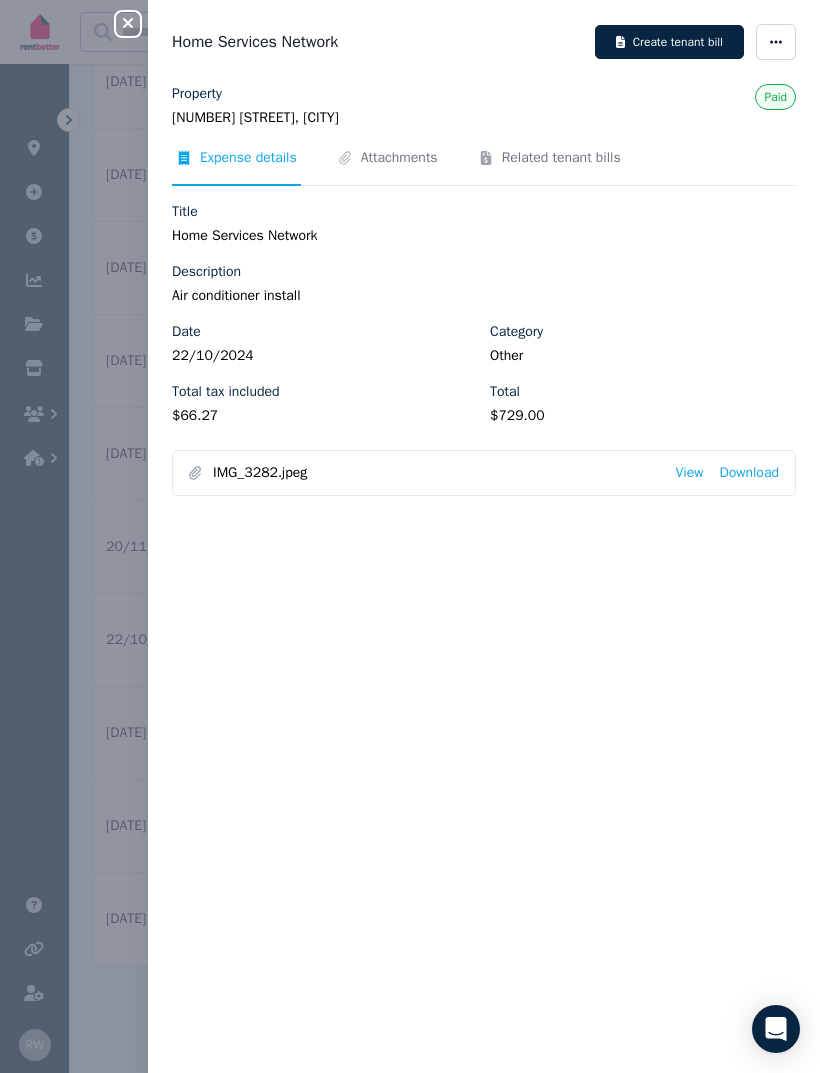 click at bounding box center [776, 42] 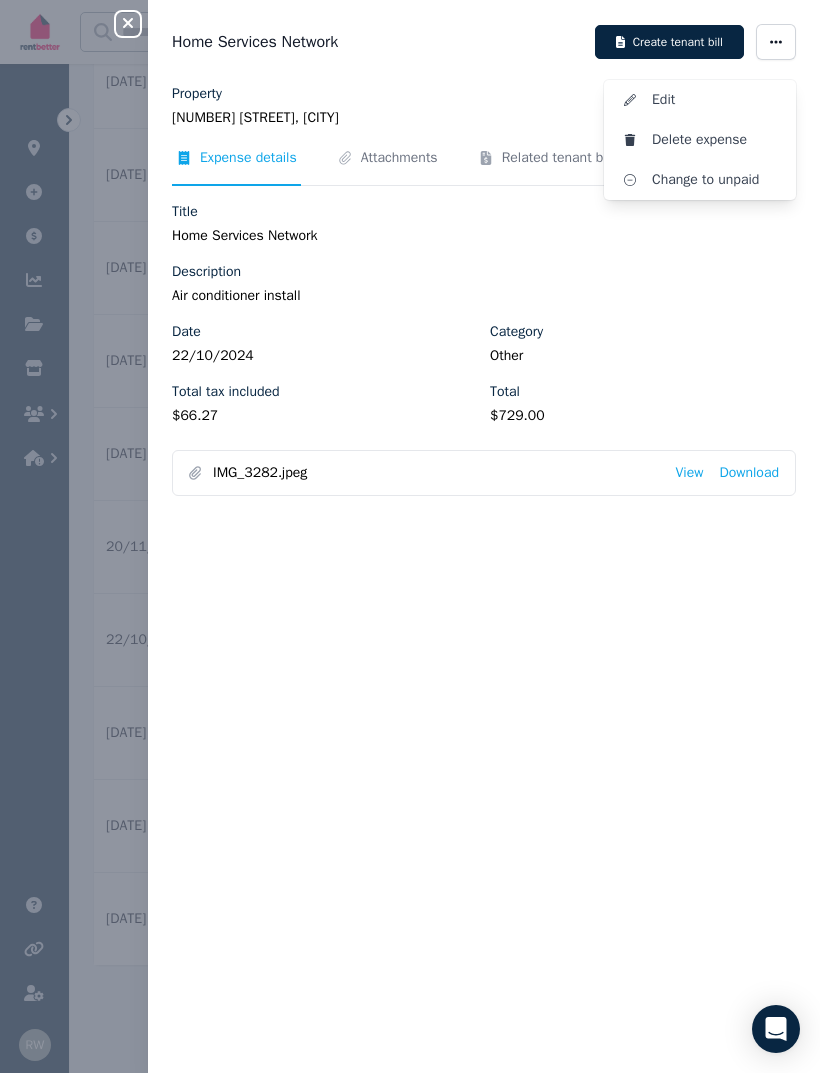 click on "Edit" at bounding box center (716, 100) 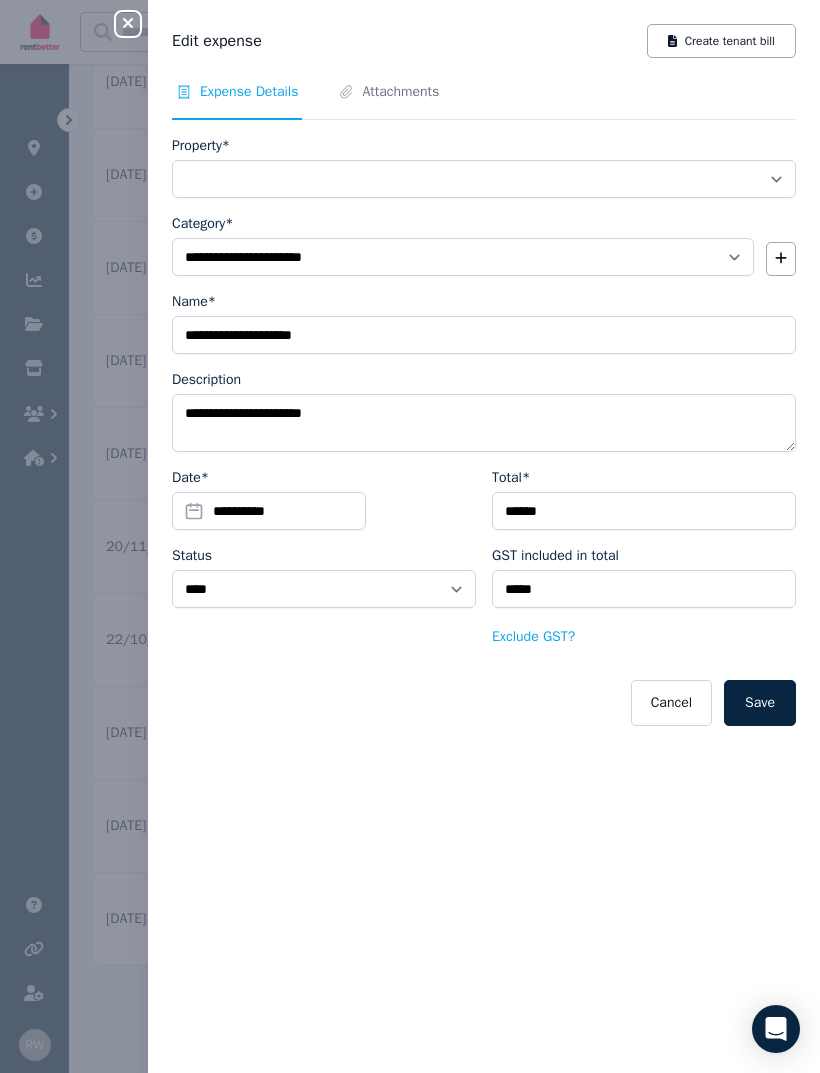 select on "**********" 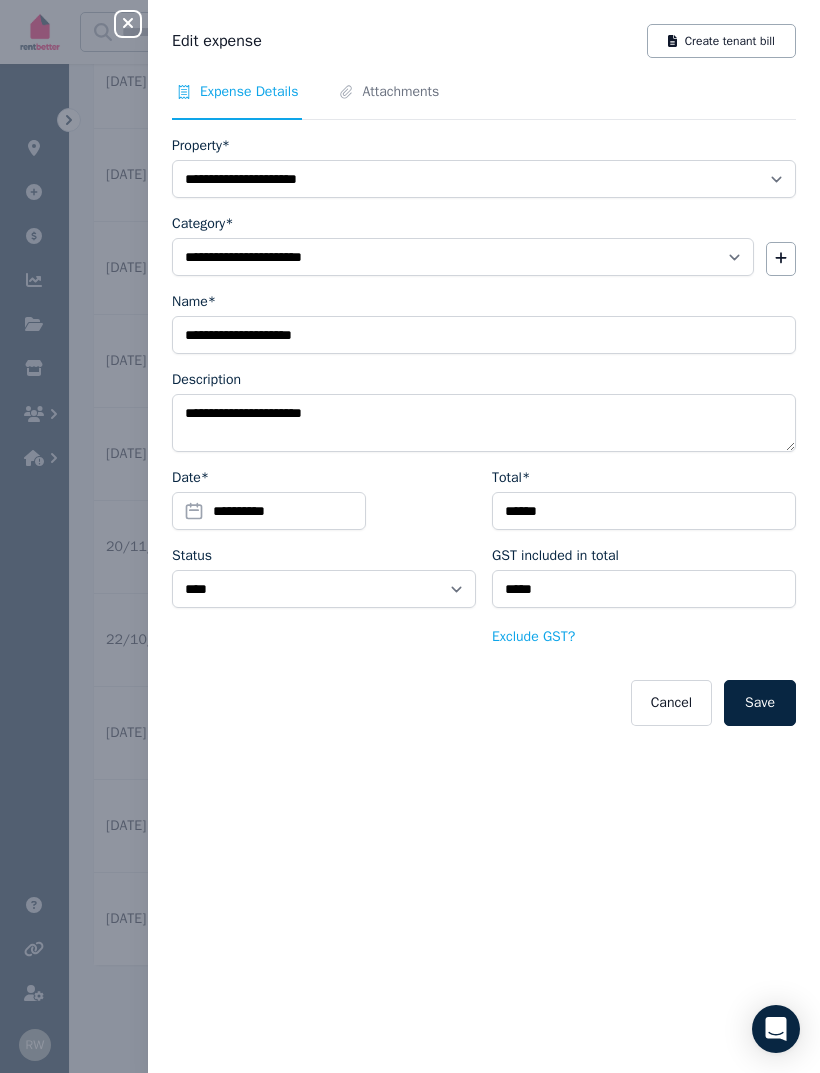 click on "Save" at bounding box center (760, 703) 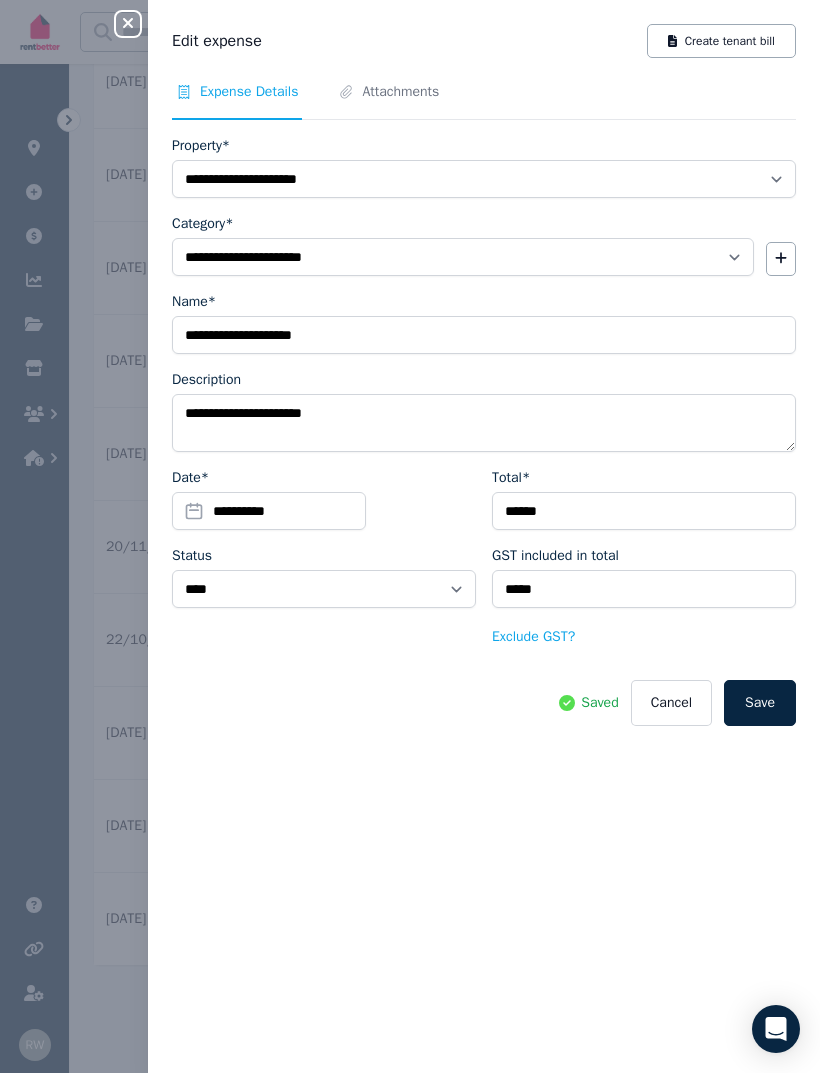 click 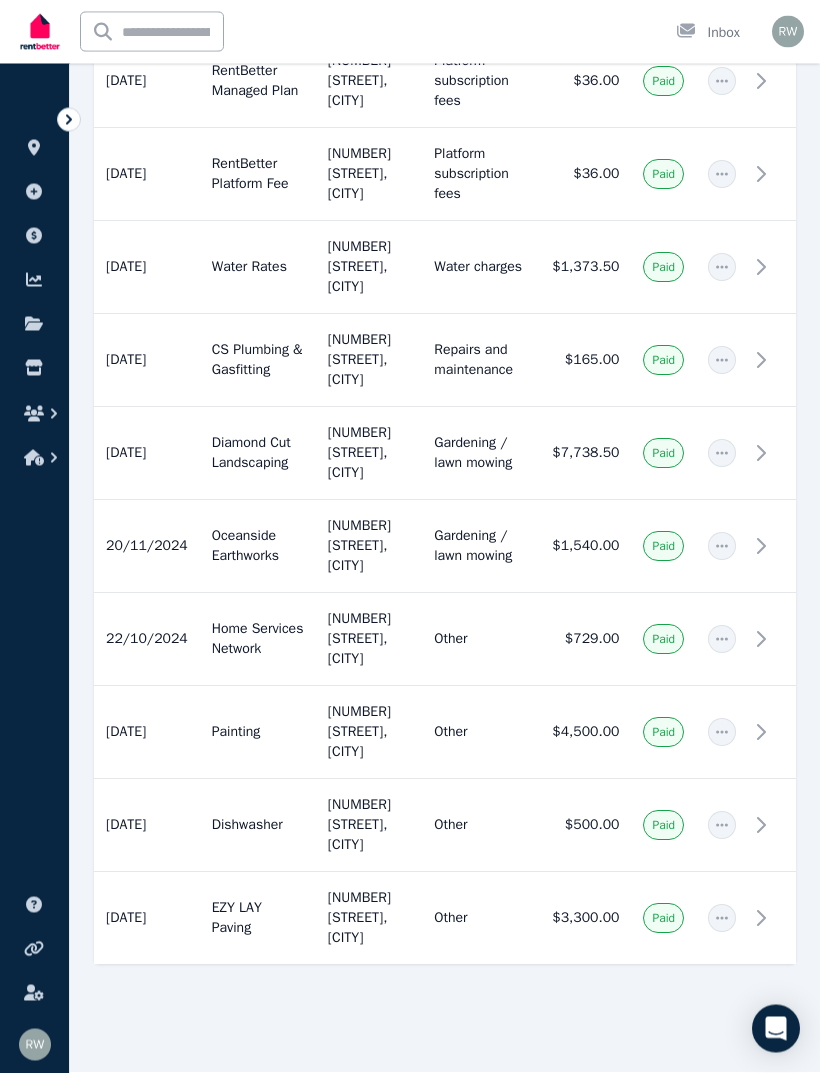 scroll, scrollTop: 1078, scrollLeft: 0, axis: vertical 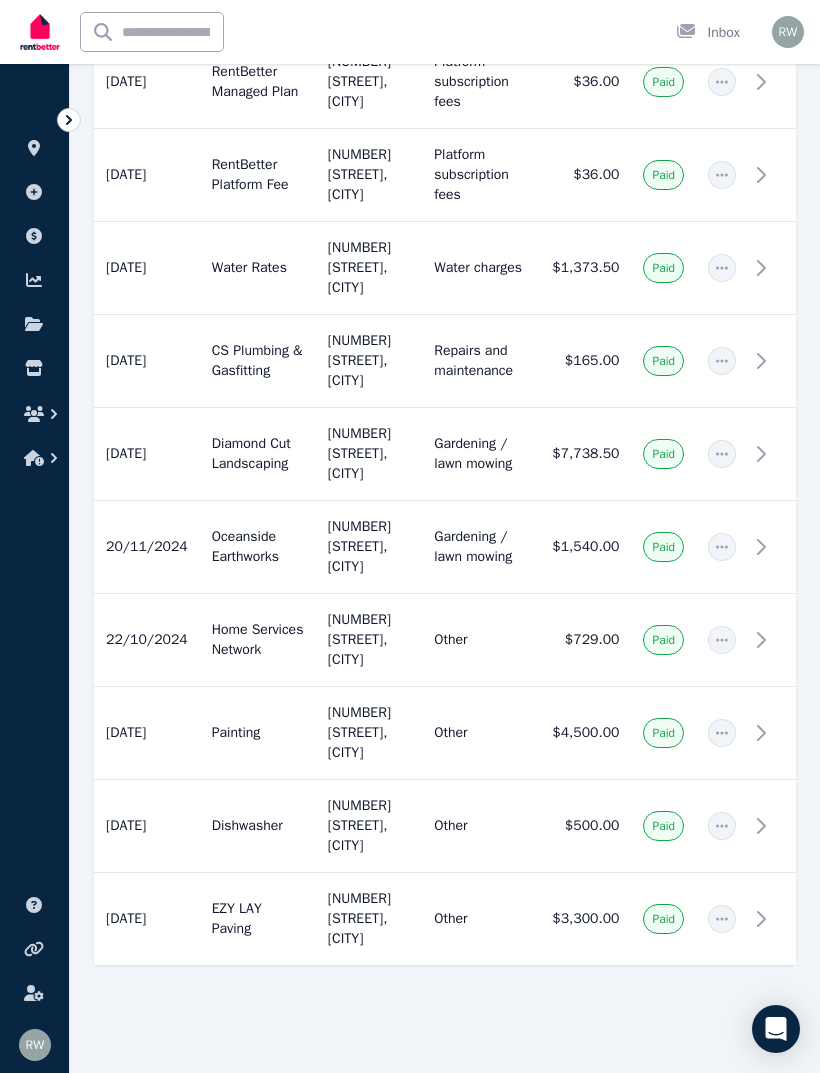 click at bounding box center [69, 120] 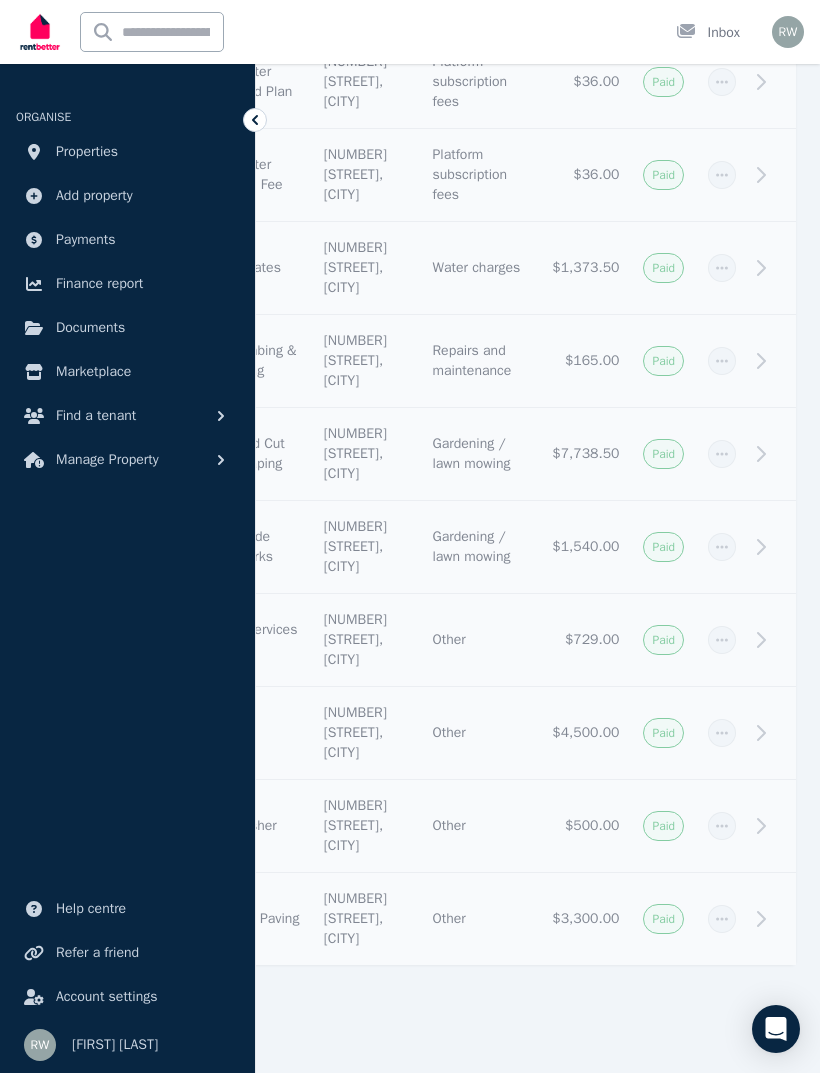 scroll, scrollTop: 938, scrollLeft: 0, axis: vertical 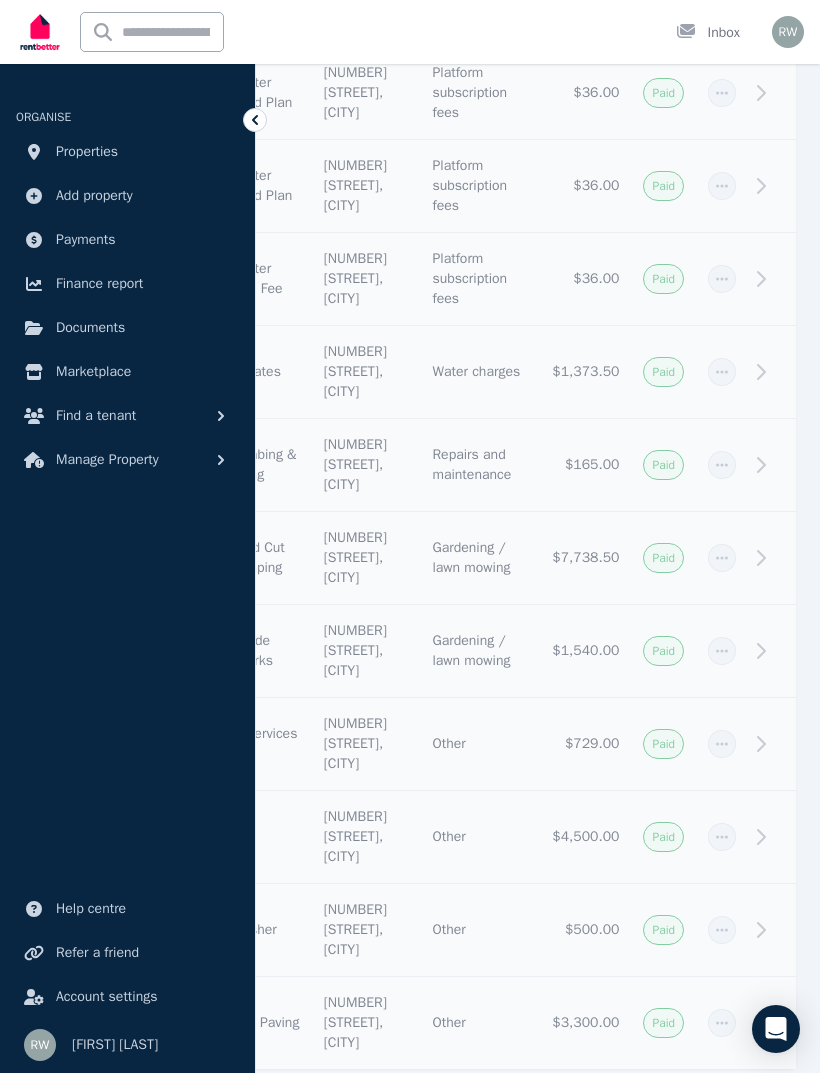 click on "$36.00" at bounding box center [585, 279] 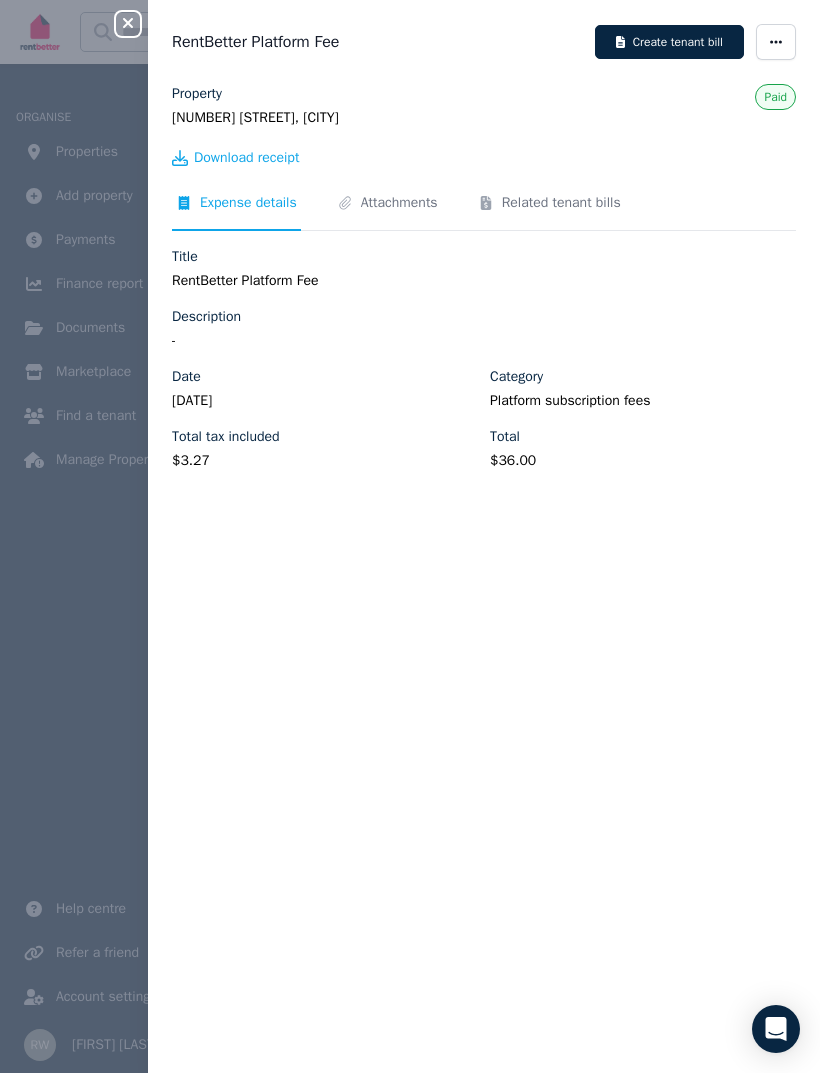 click 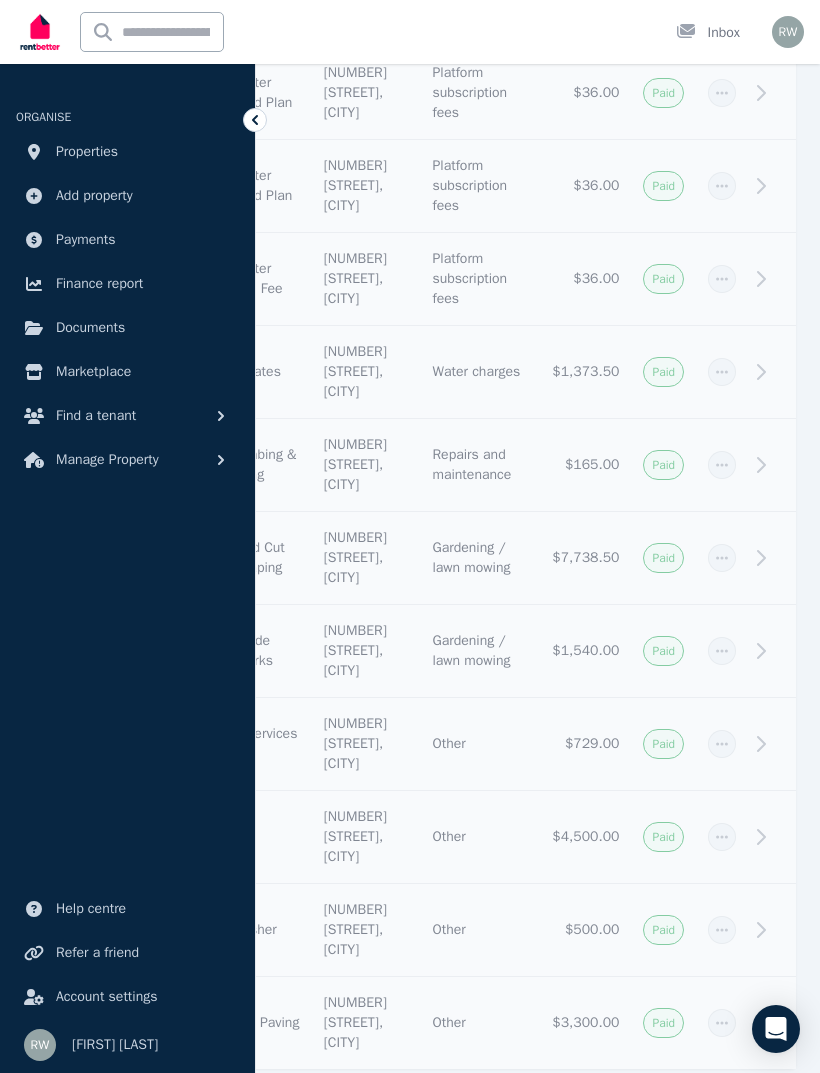 click on "28/2/2025 RentBetter Managed Plan 6 Lucas Wy, Trafalgar Platform subscription fees" at bounding box center (253, 186) 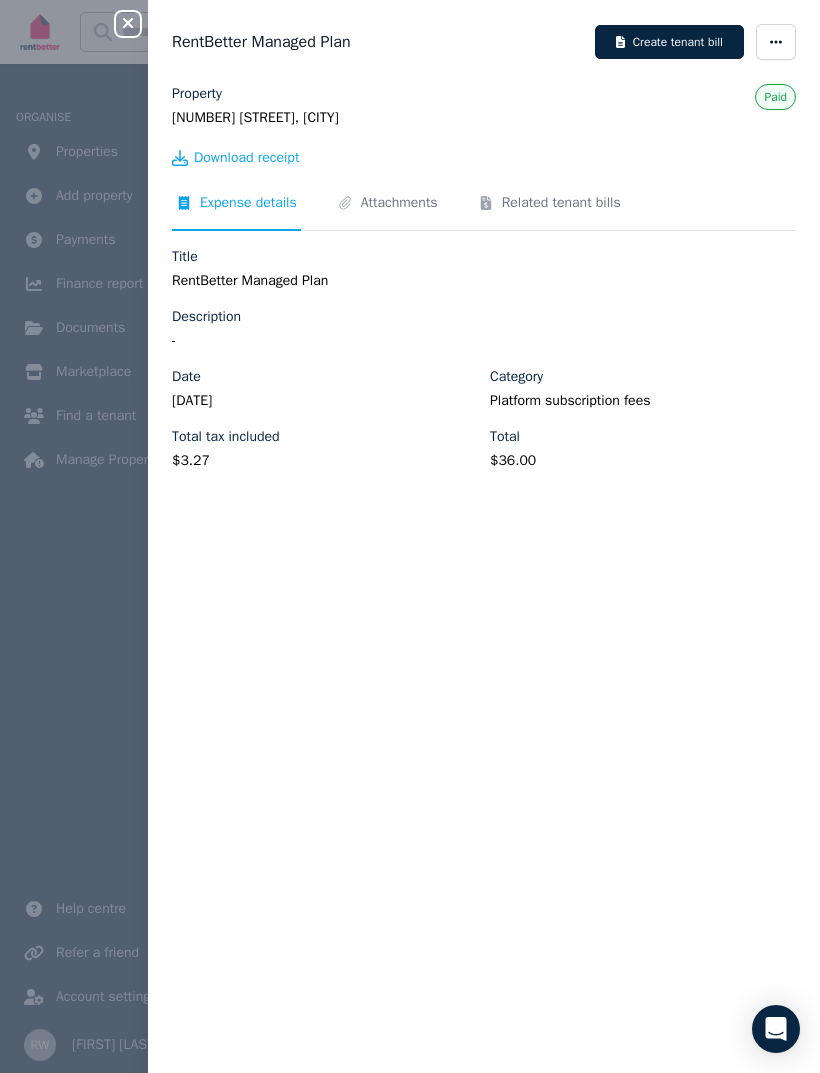 click 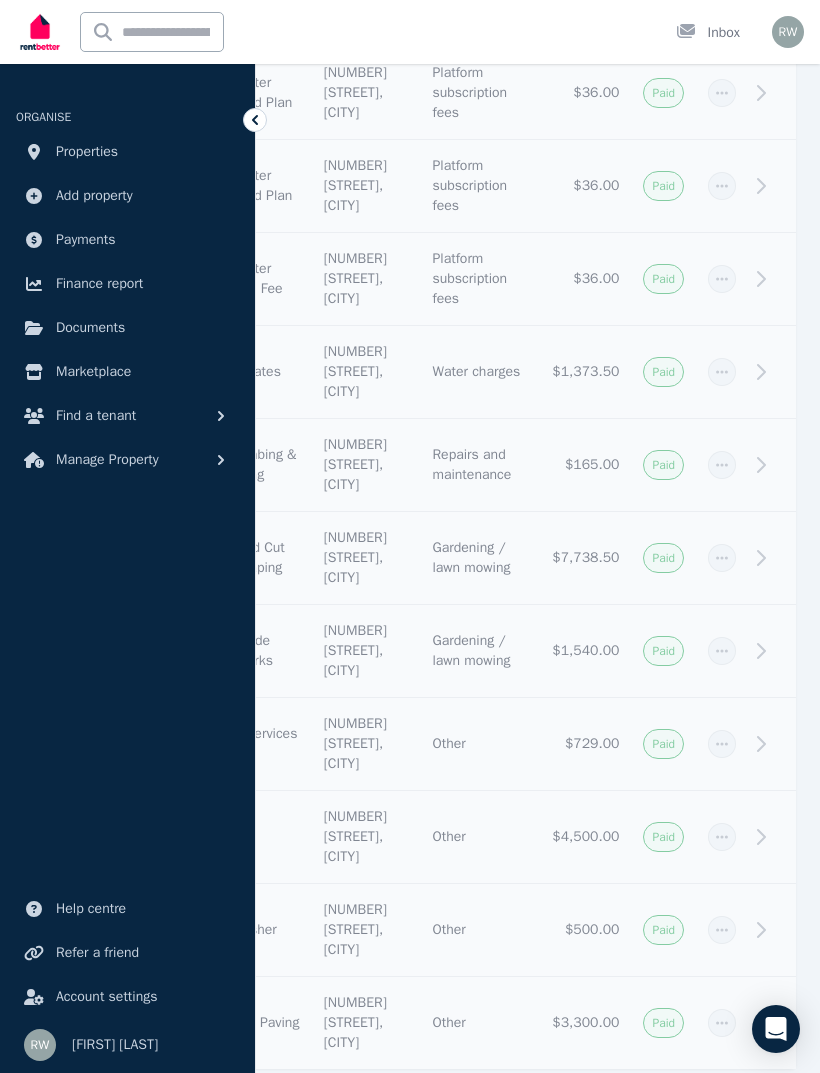 click 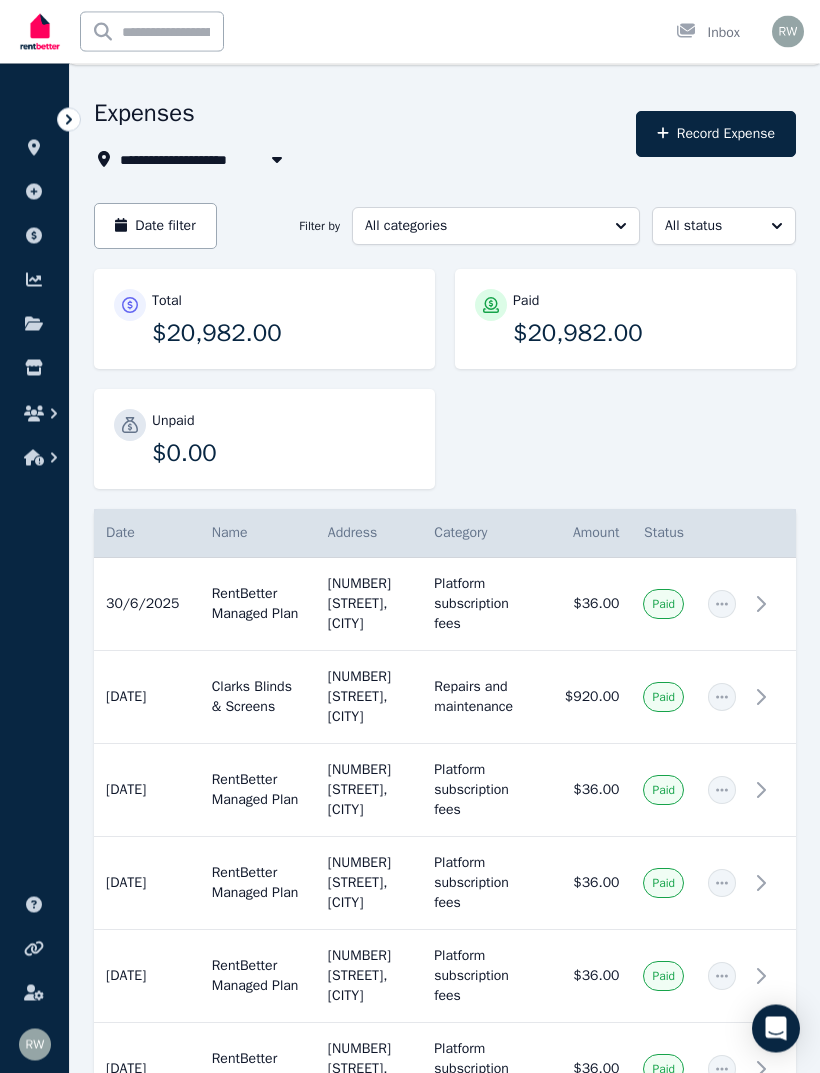 scroll, scrollTop: 0, scrollLeft: 0, axis: both 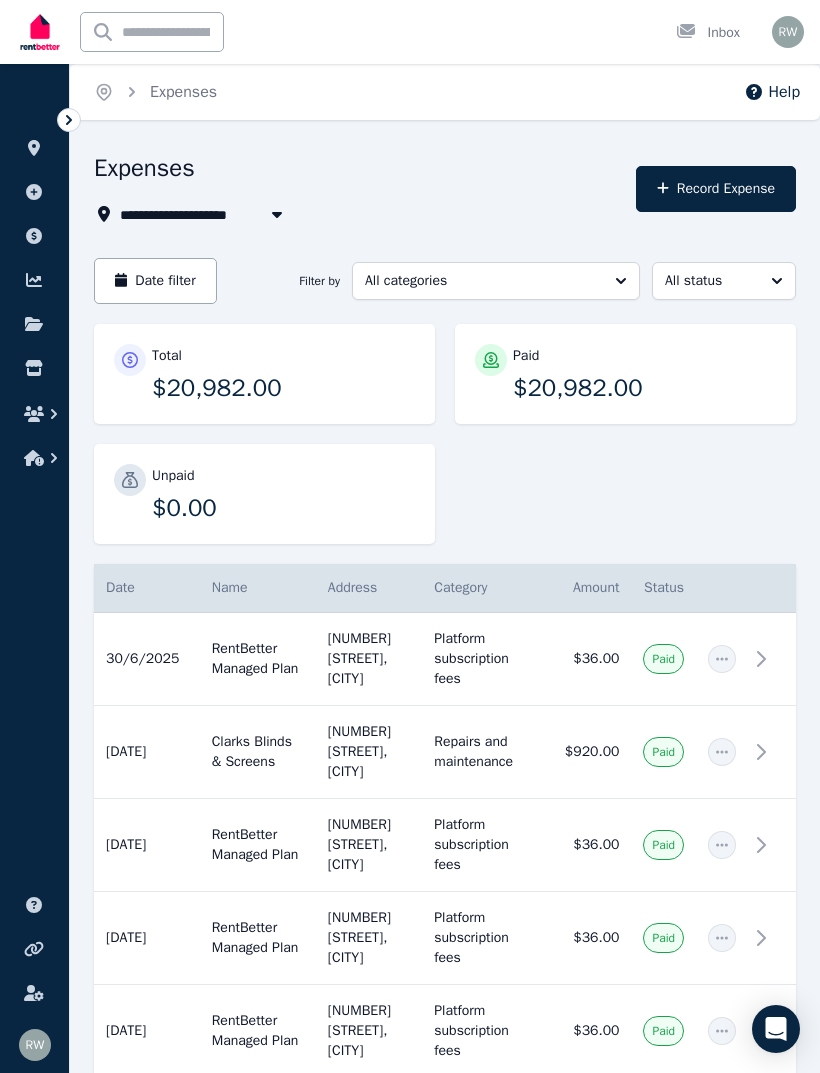 click on "Record Expense" at bounding box center (716, 189) 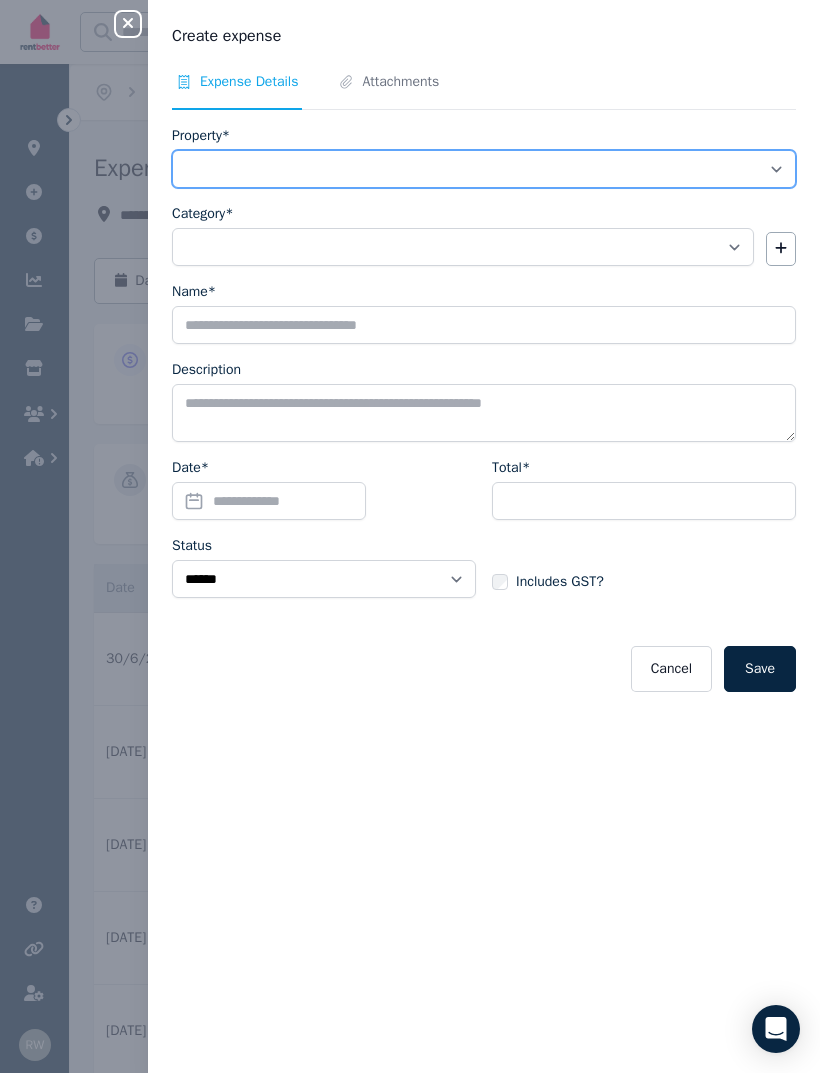 click on "**********" at bounding box center [484, 169] 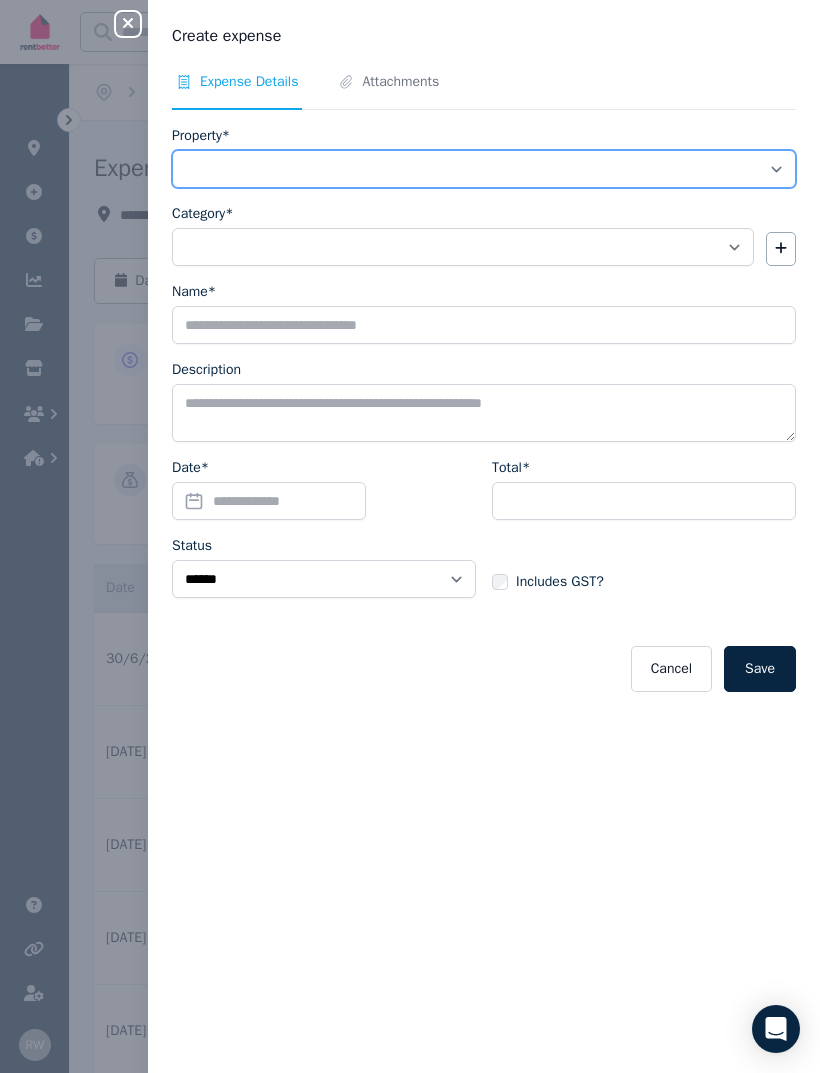 select on "**********" 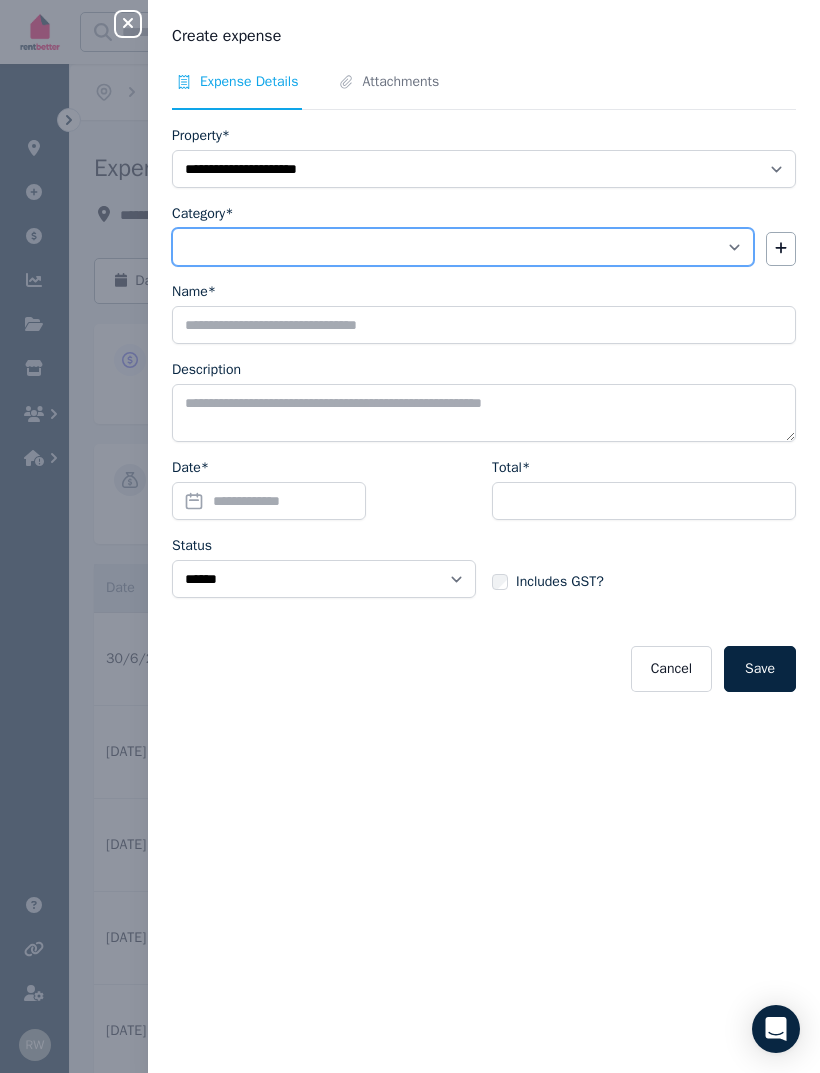 click on "**********" at bounding box center (463, 247) 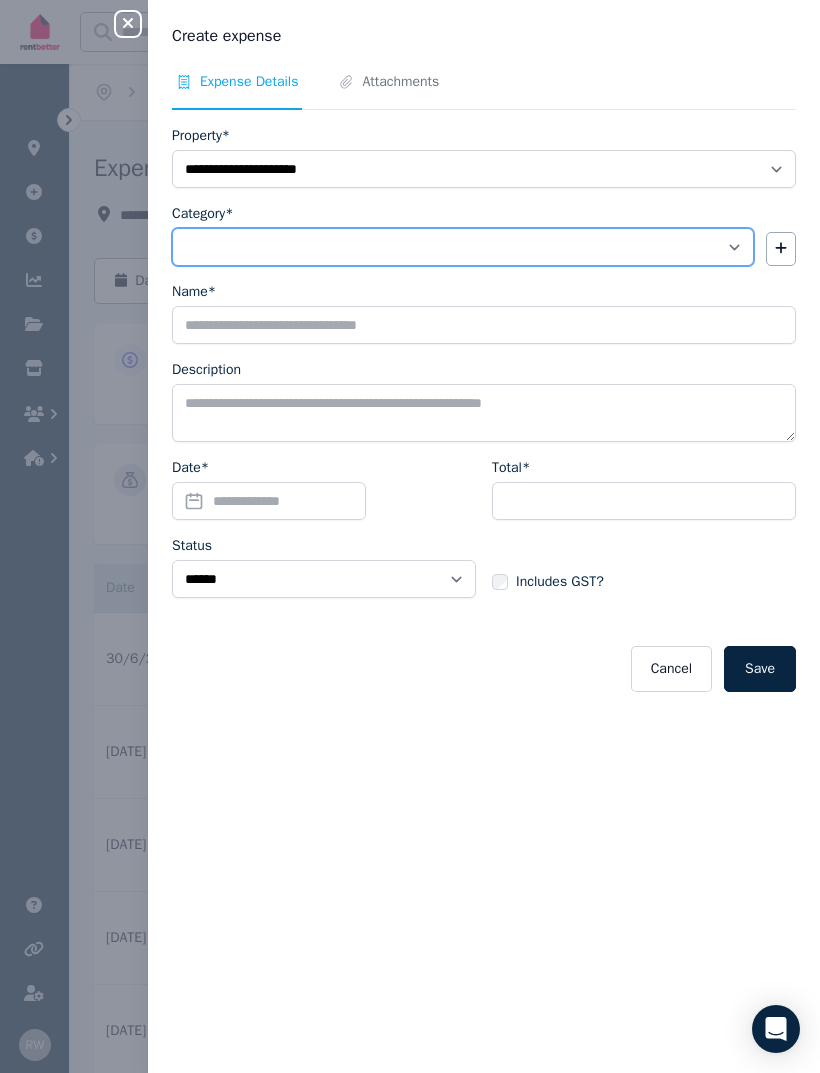 select on "**********" 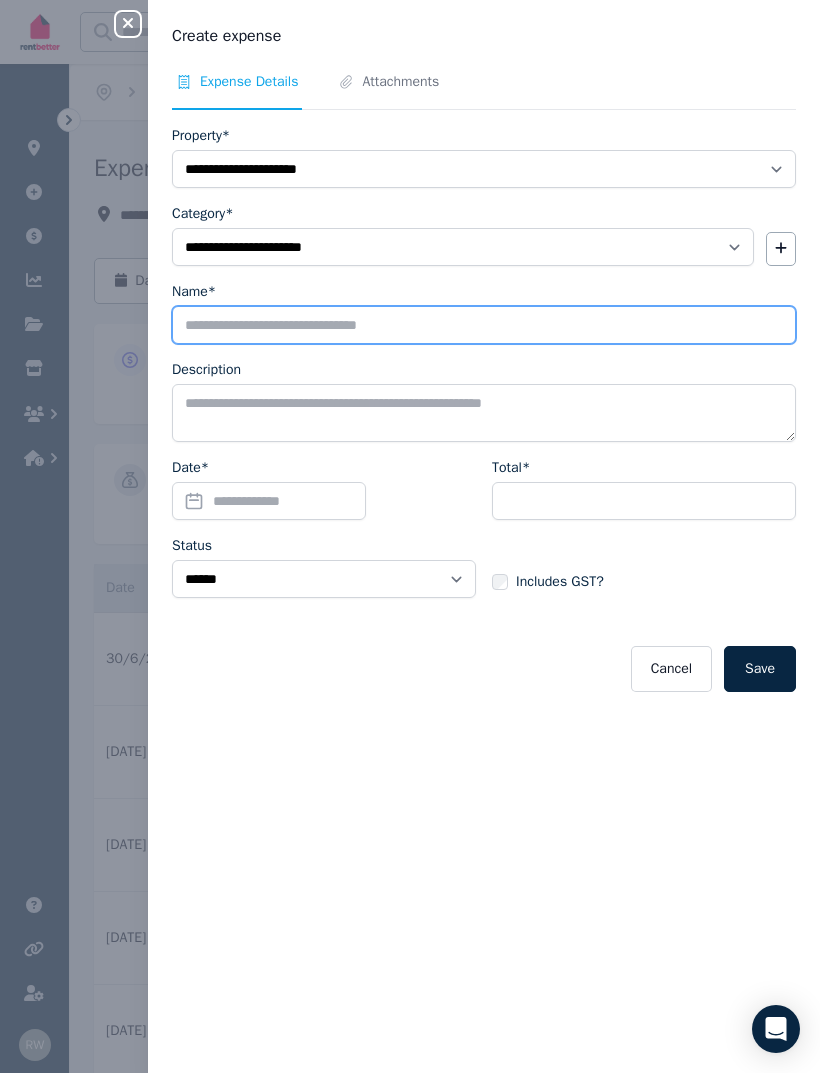 click on "Name*" at bounding box center [484, 325] 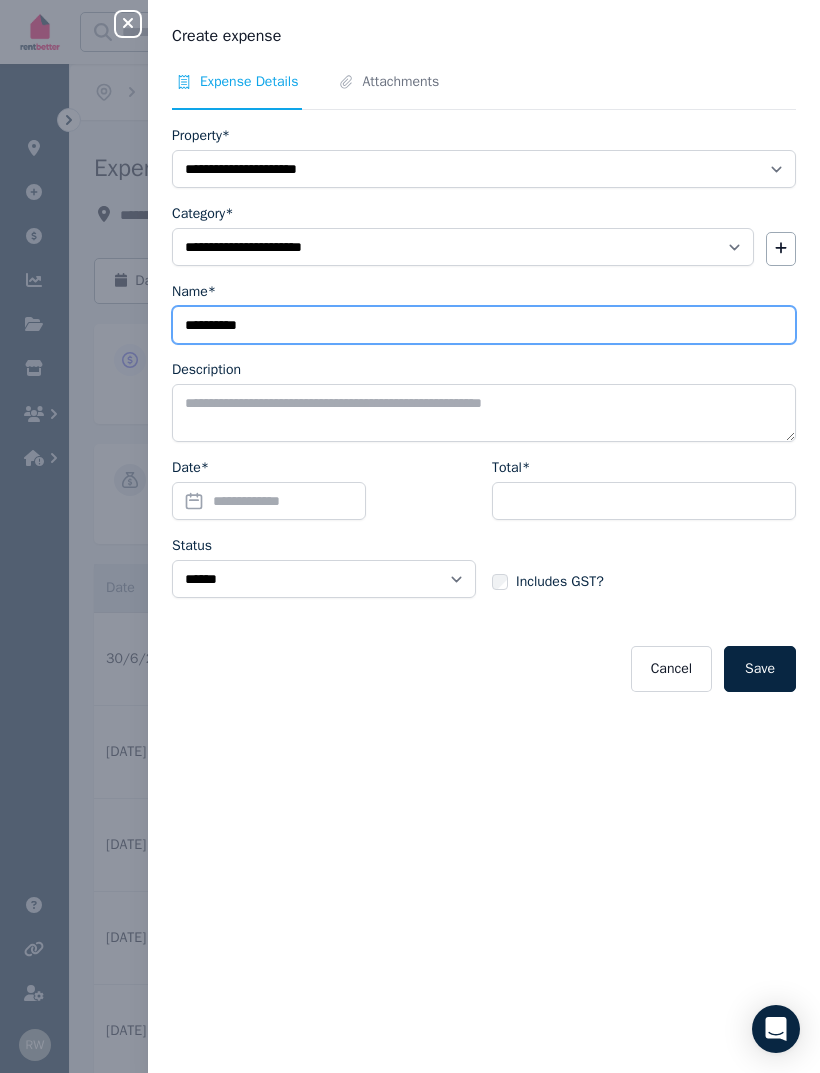 type on "**********" 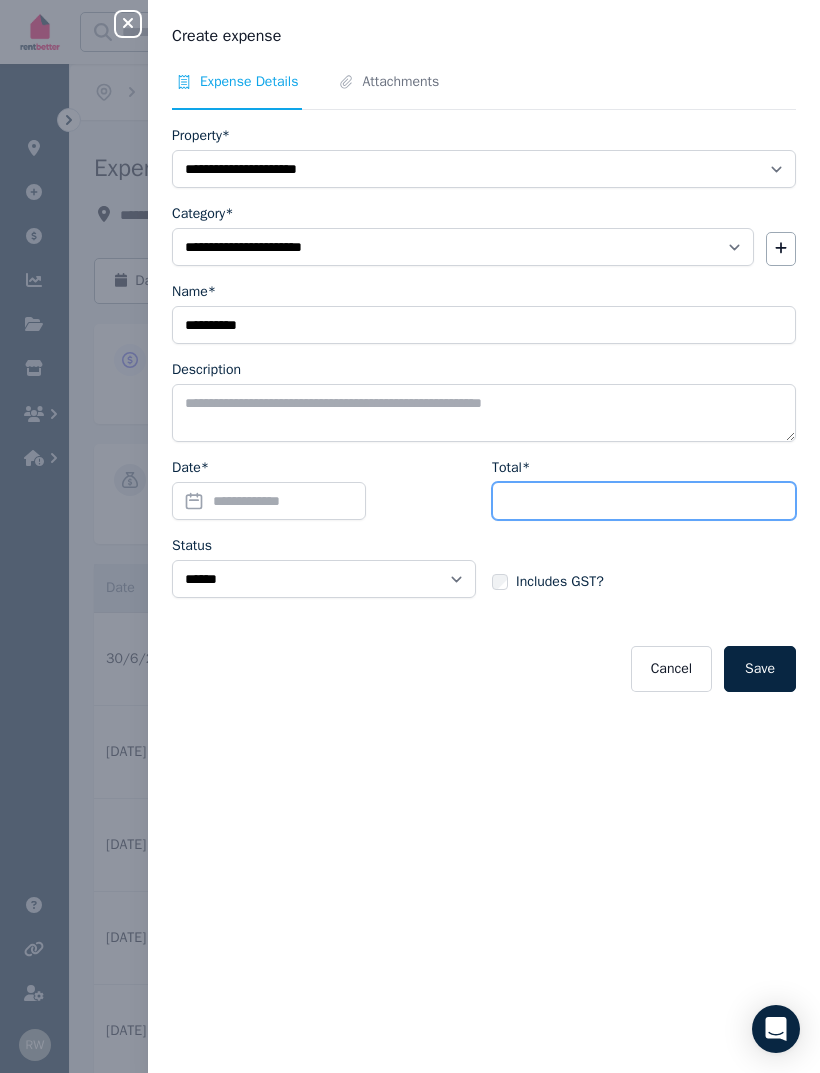 click on "Total*" at bounding box center [644, 501] 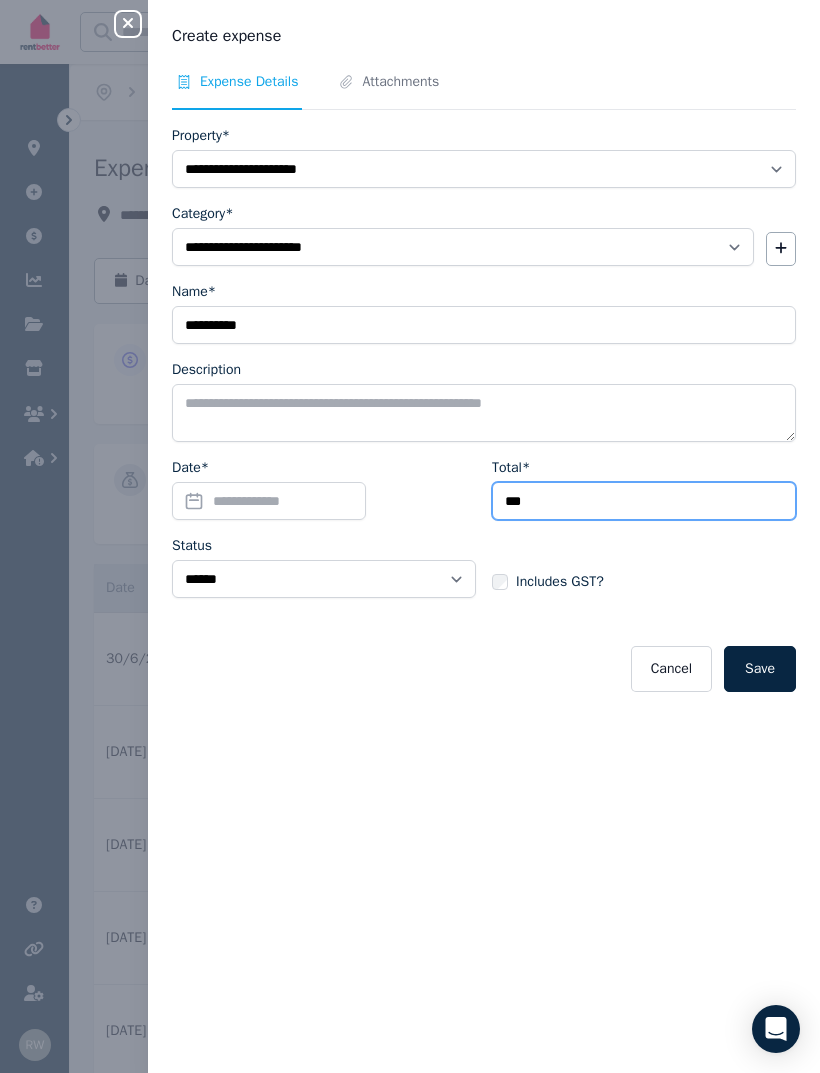 type on "***" 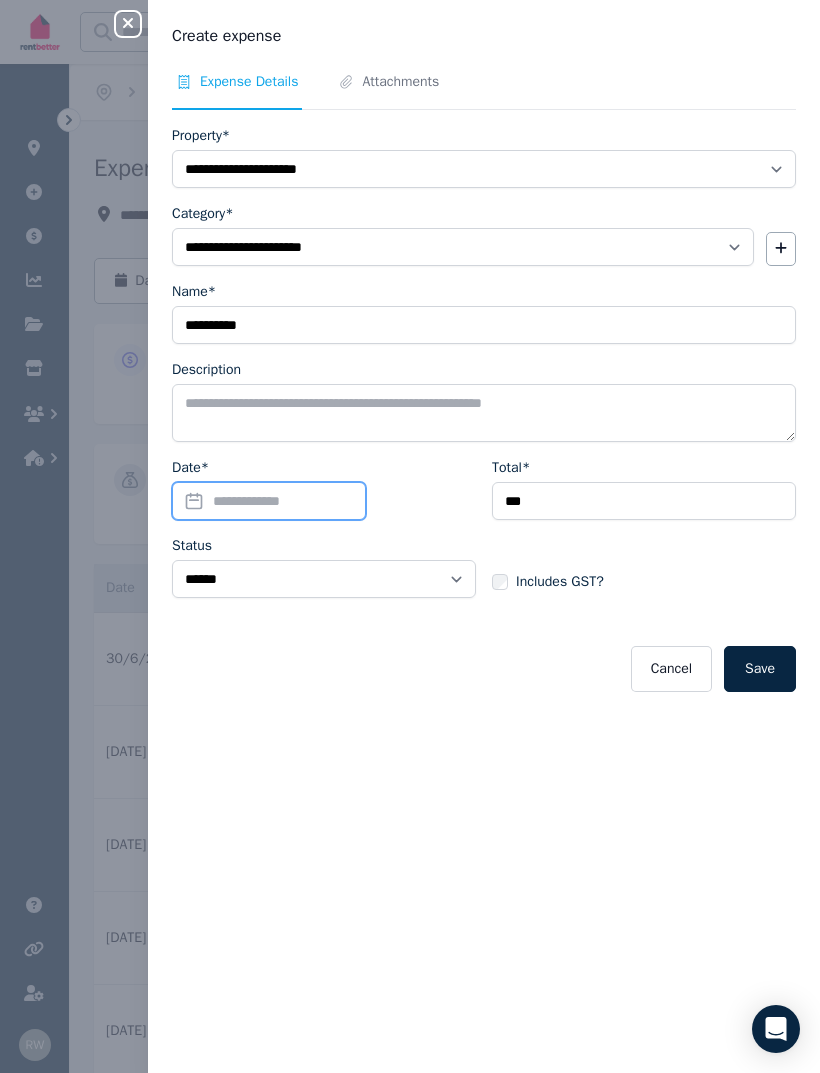 click on "Date*" at bounding box center [269, 501] 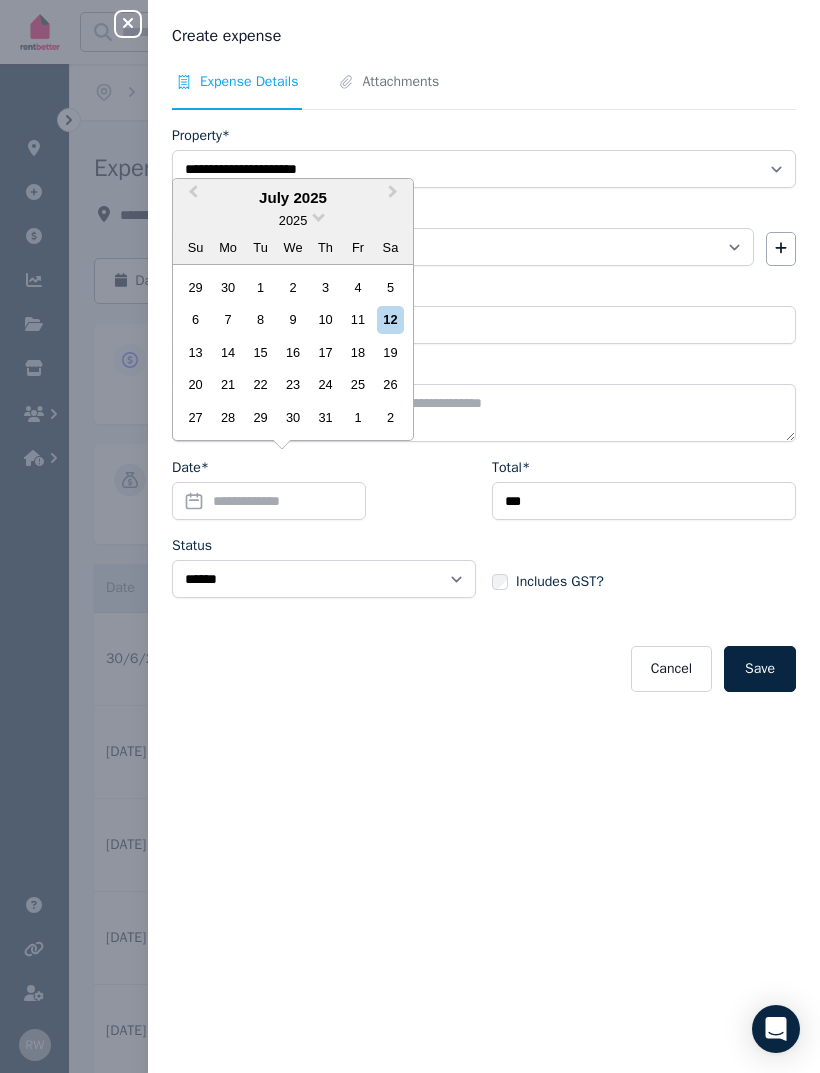 click on "2025" at bounding box center (293, 220) 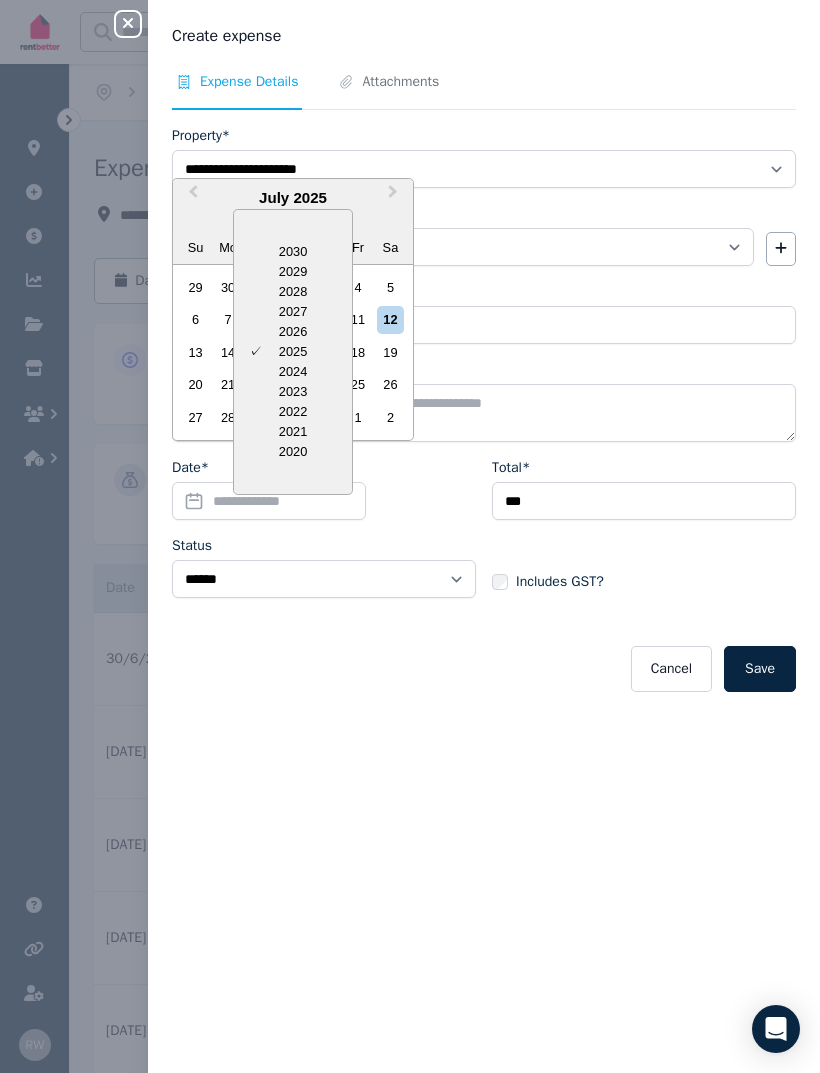 click on "2024" at bounding box center [293, 372] 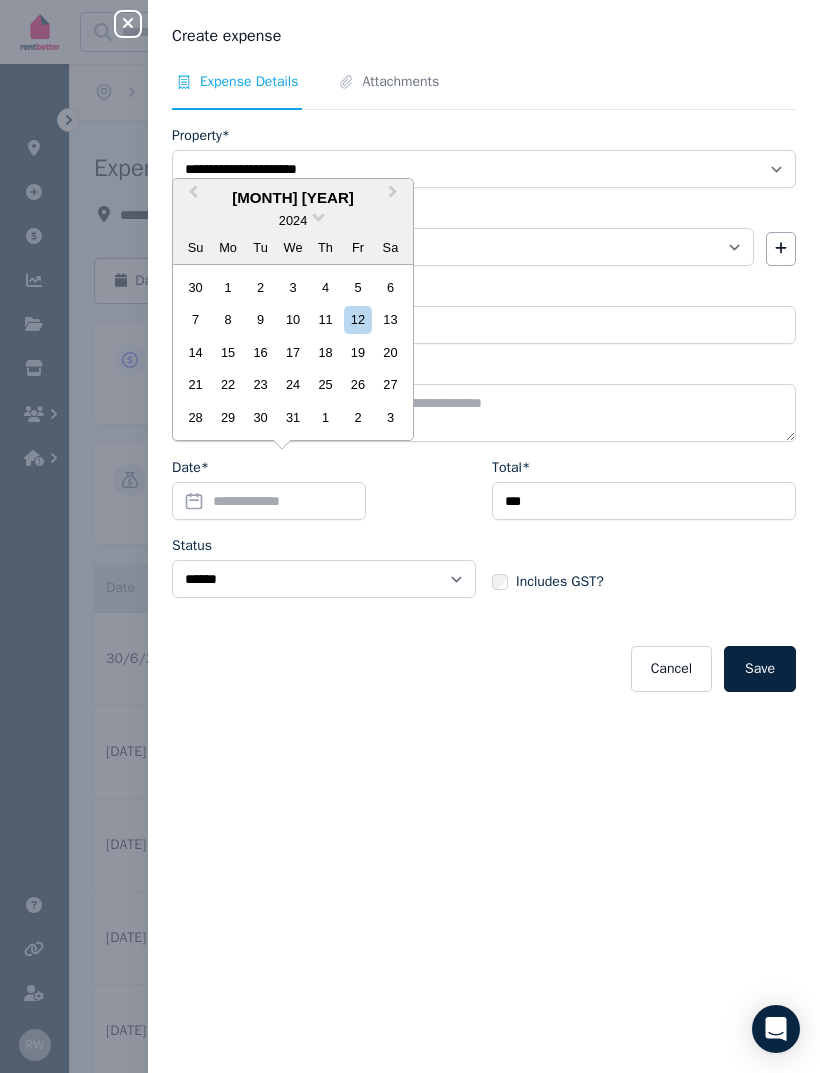 click on "Next Month" at bounding box center (395, 197) 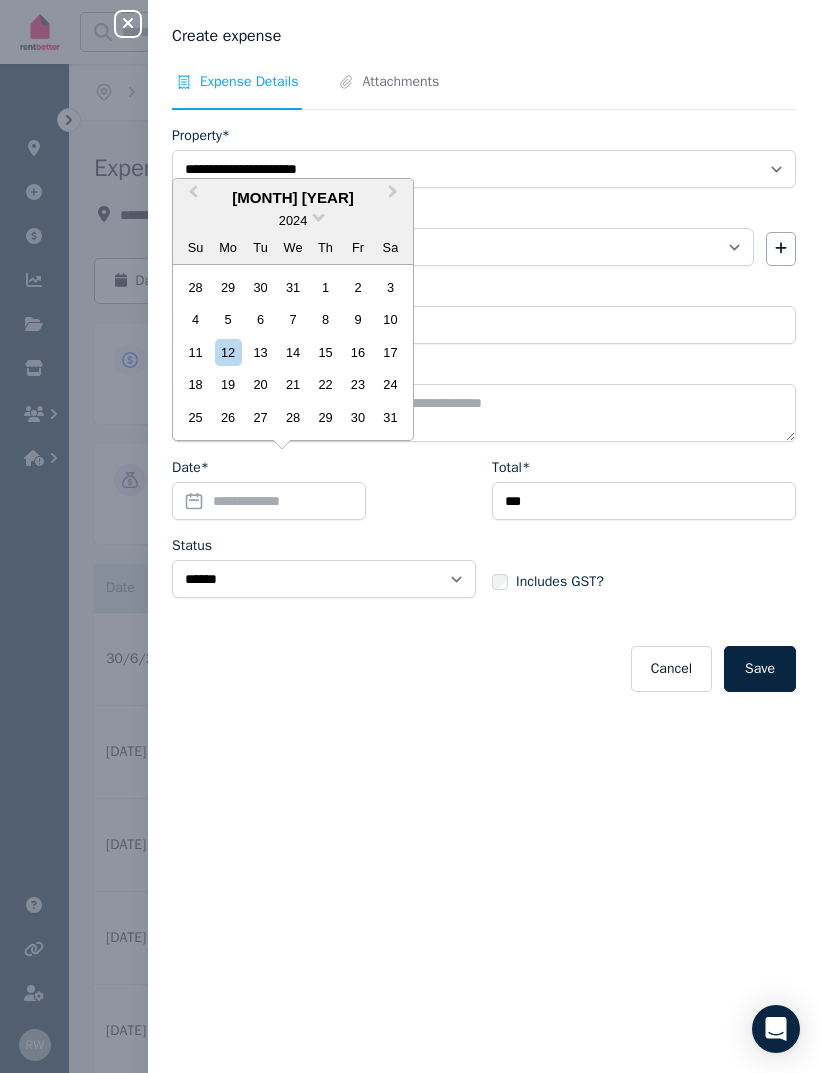click on "Next Month" at bounding box center (395, 197) 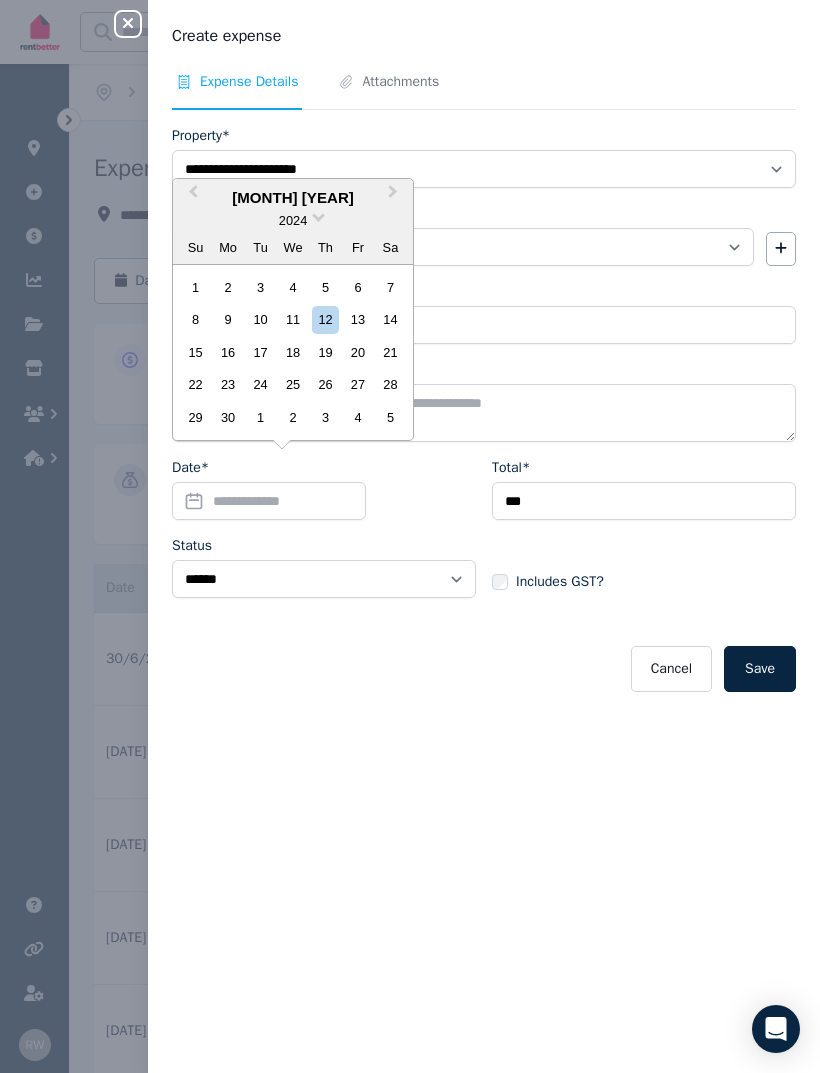 click on "Next Month" at bounding box center [395, 197] 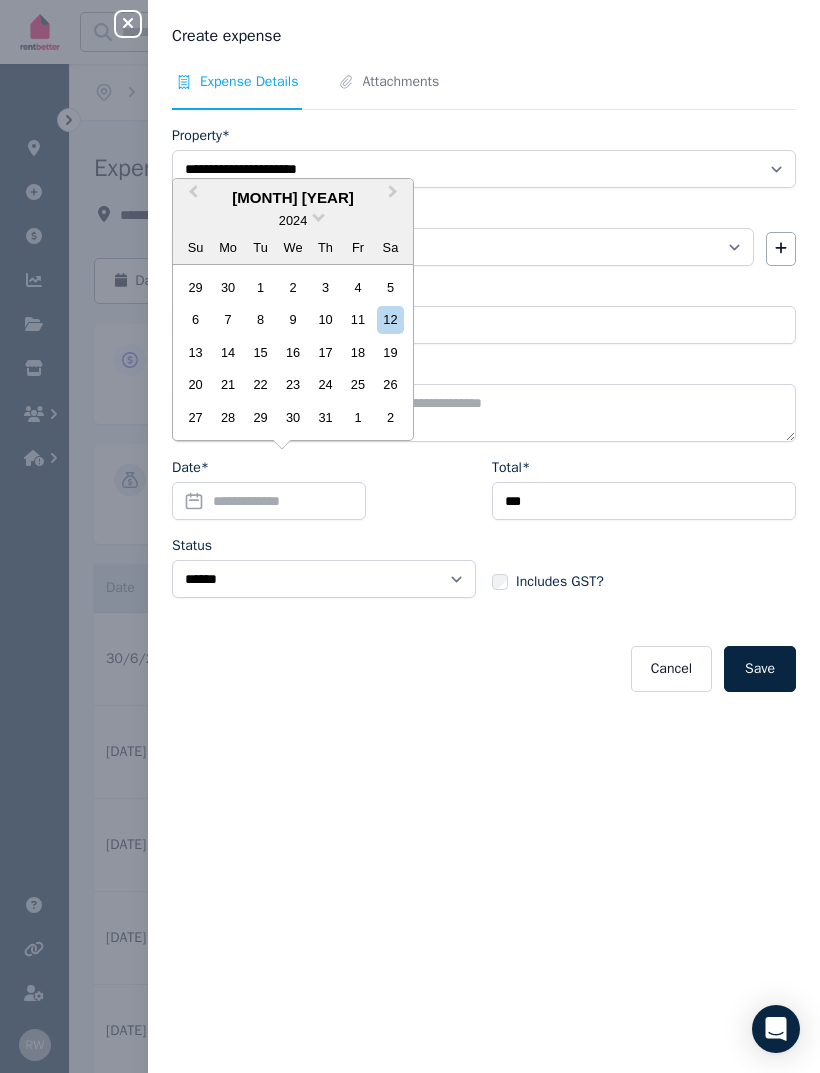 click on "22" at bounding box center [260, 384] 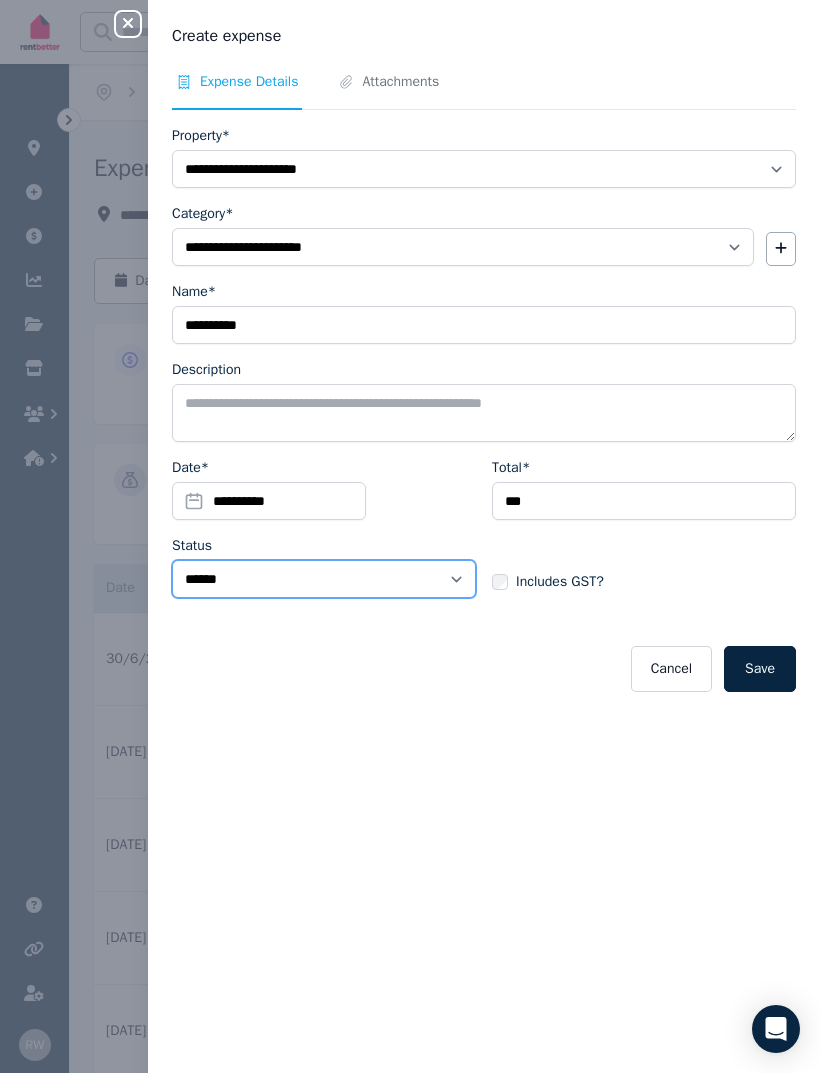 click on "****** ****" at bounding box center (324, 579) 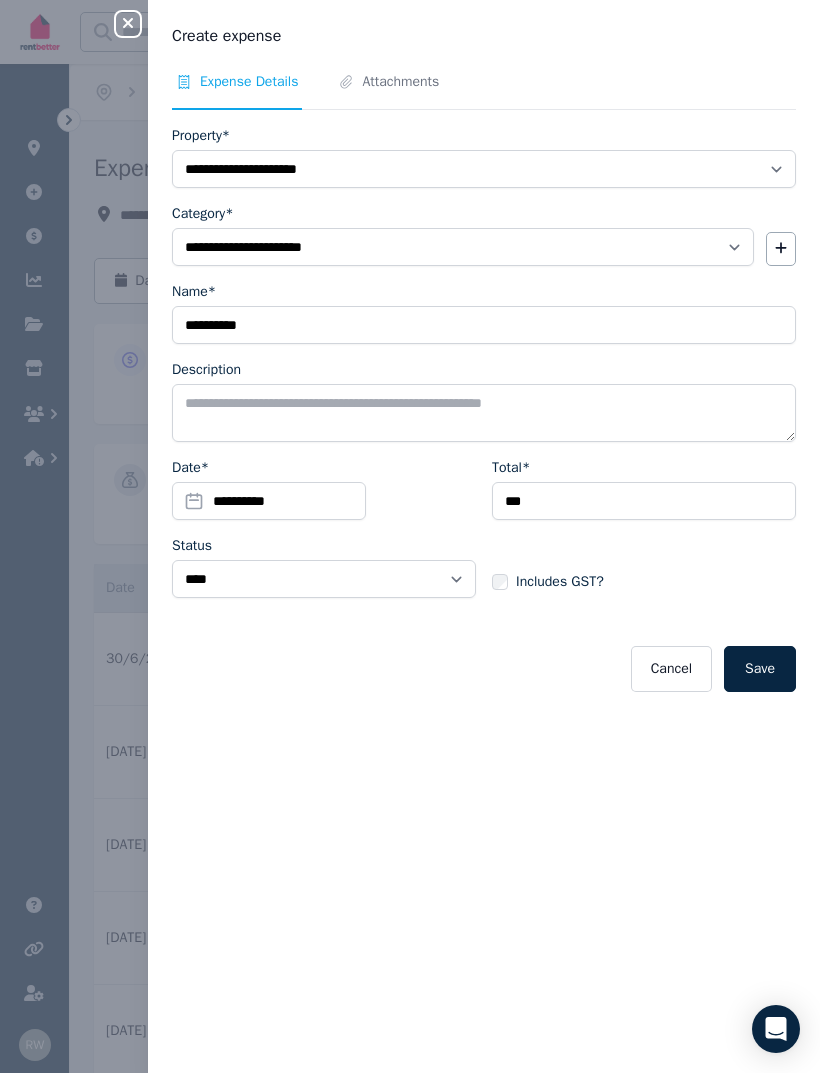 click on "Save" at bounding box center (760, 669) 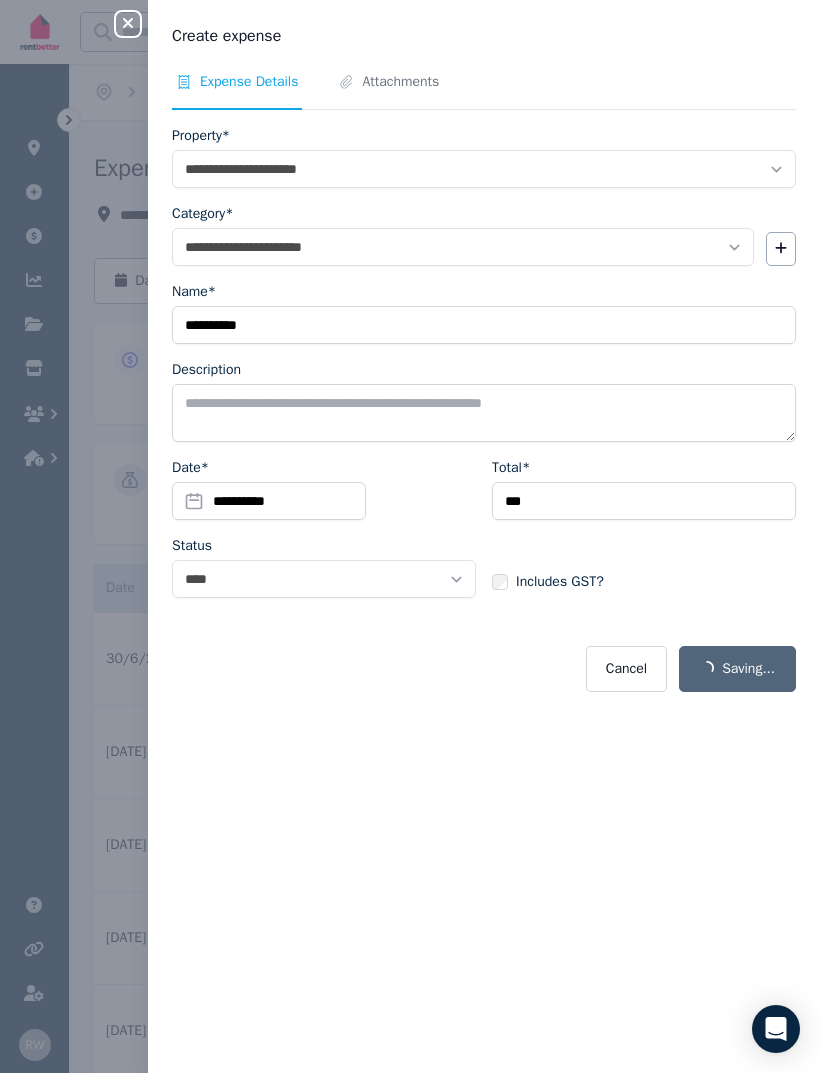 select on "**********" 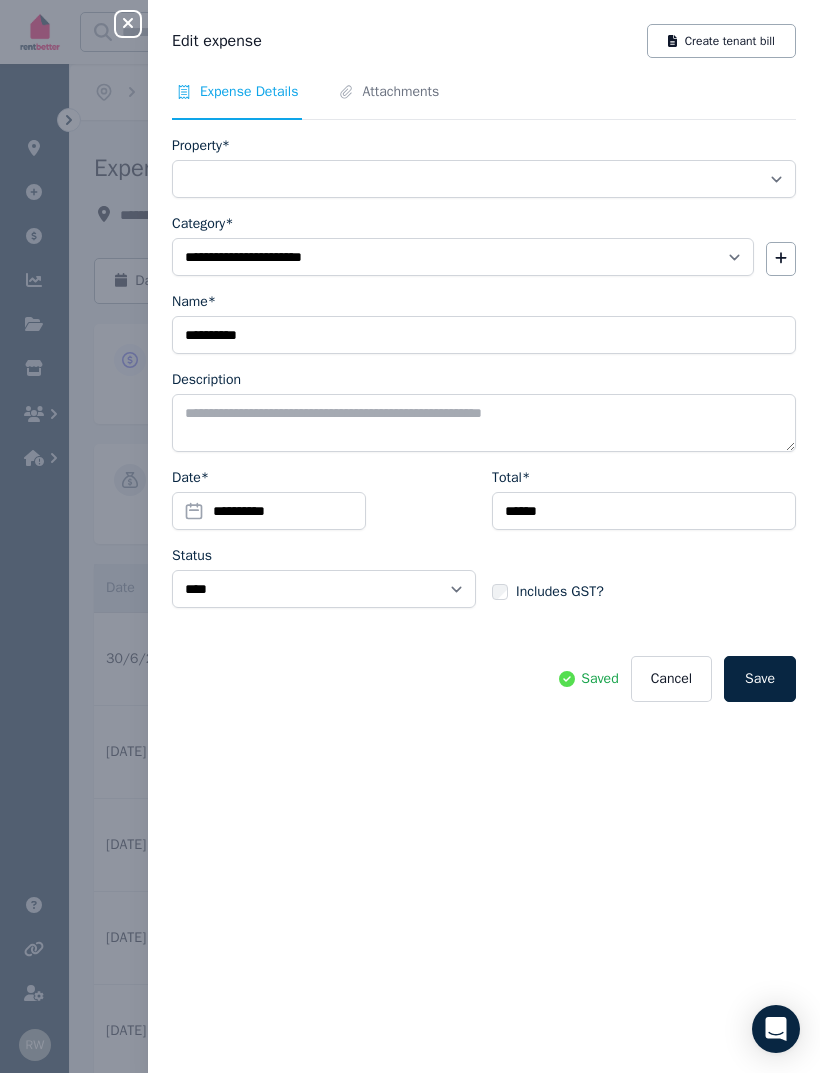 select on "**********" 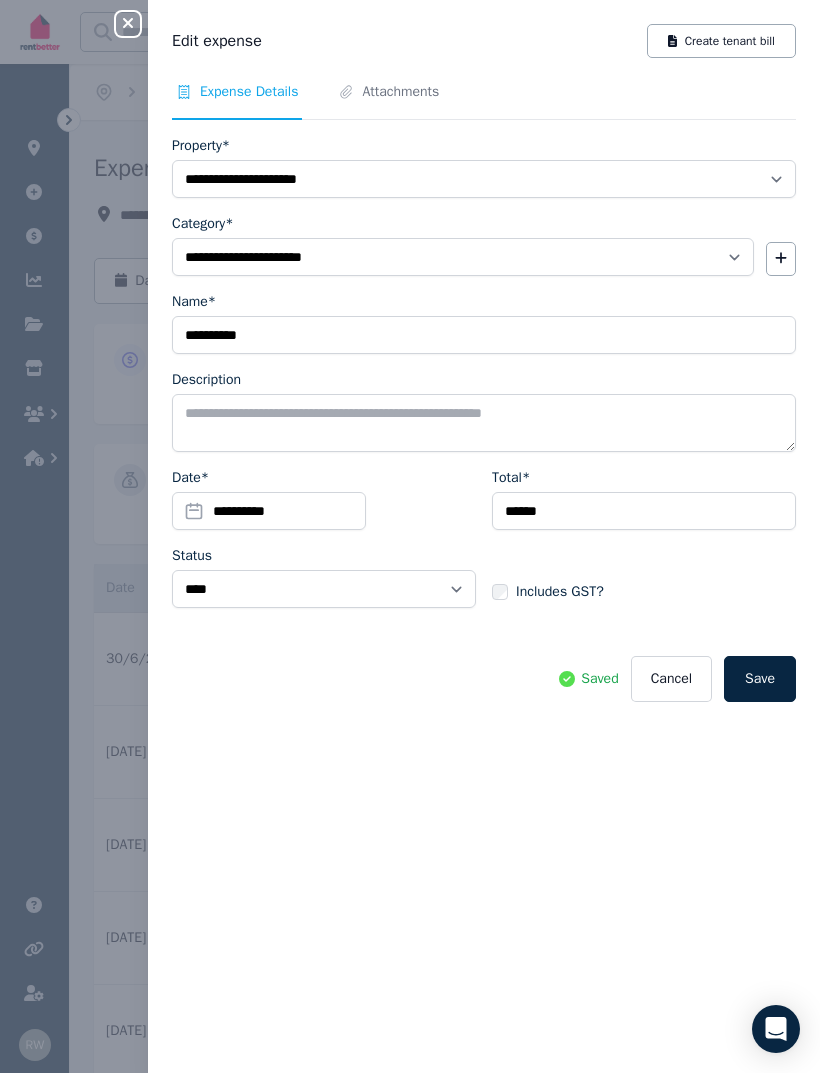 click on "Attachments" at bounding box center [400, 92] 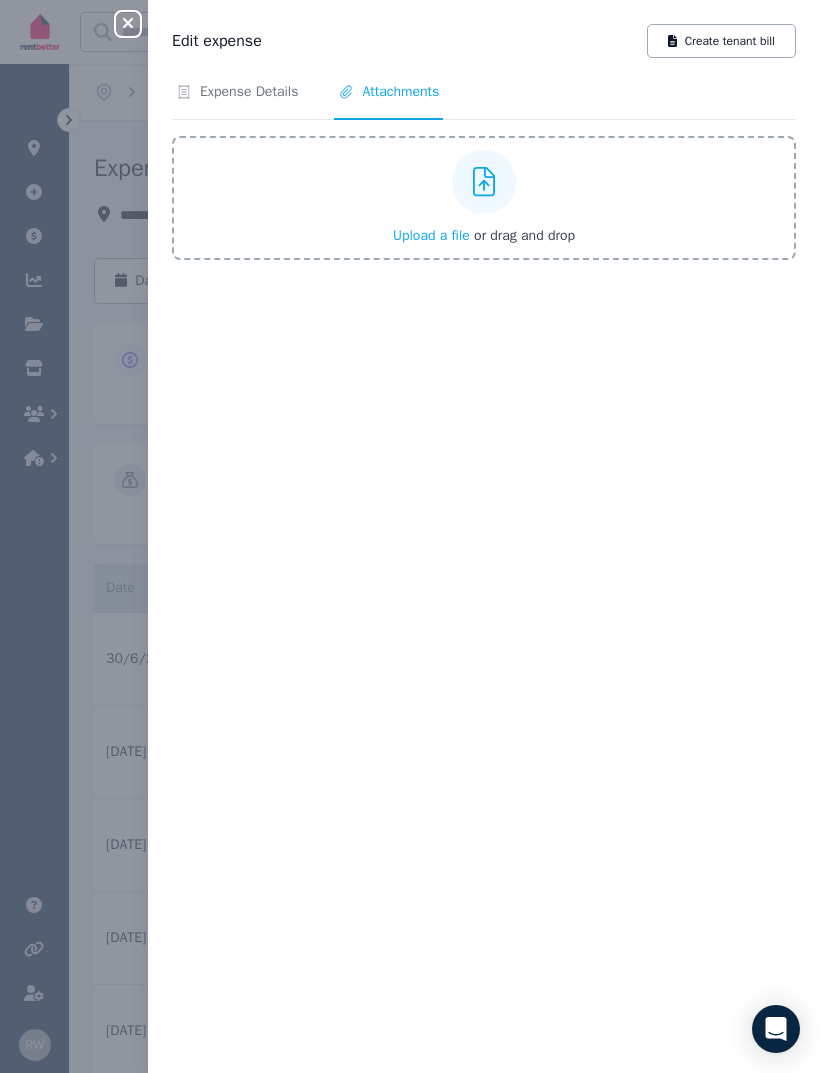 click on "Upload a file   or drag and drop" at bounding box center [484, 198] 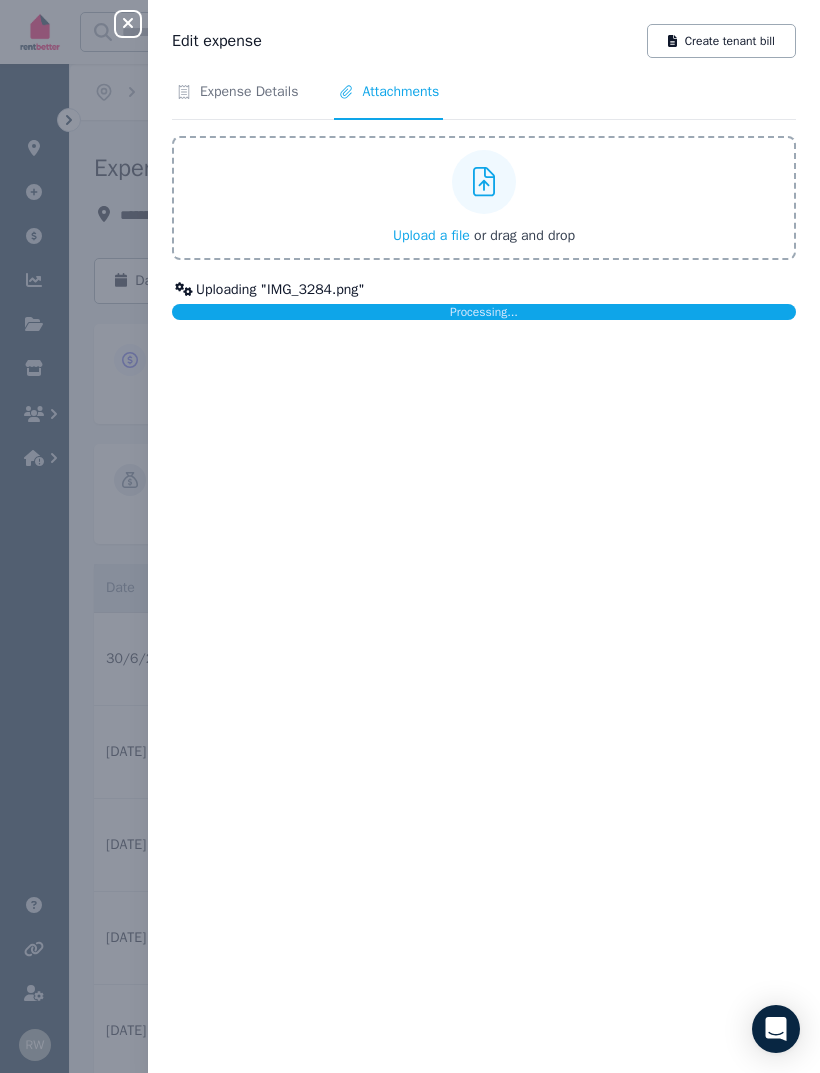 click on "Expense Details" at bounding box center (249, 92) 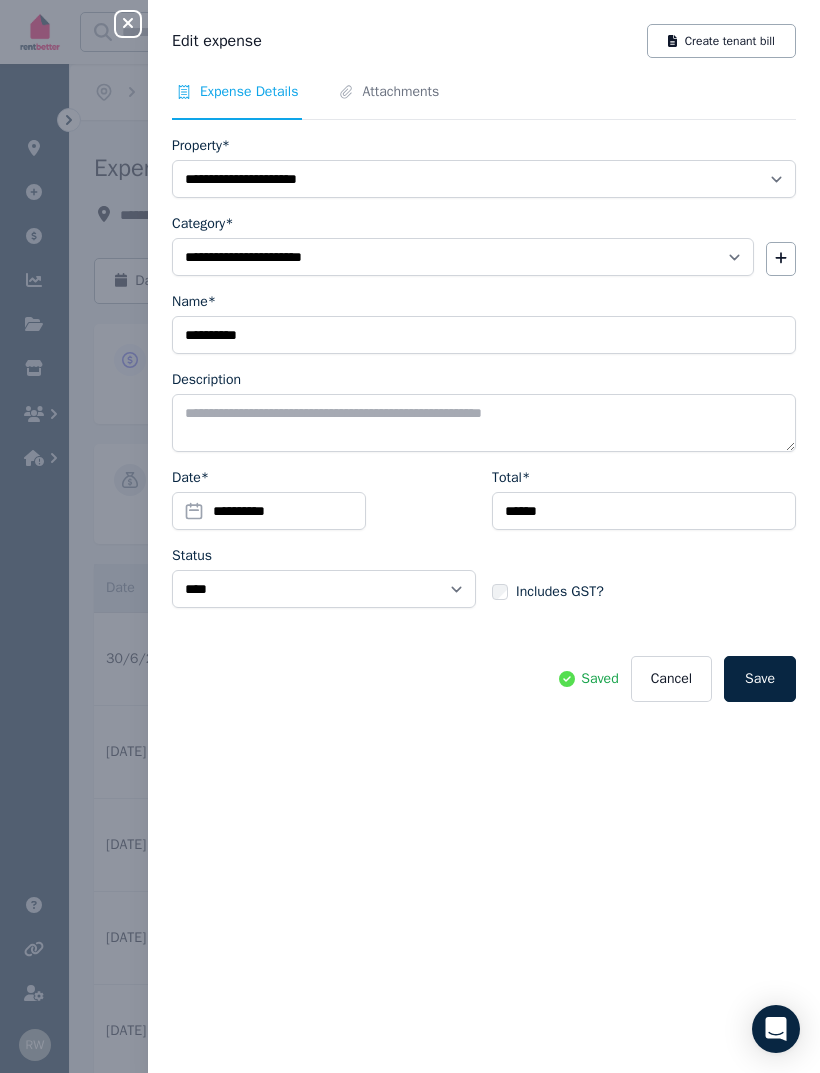 click on "Save" at bounding box center [760, 679] 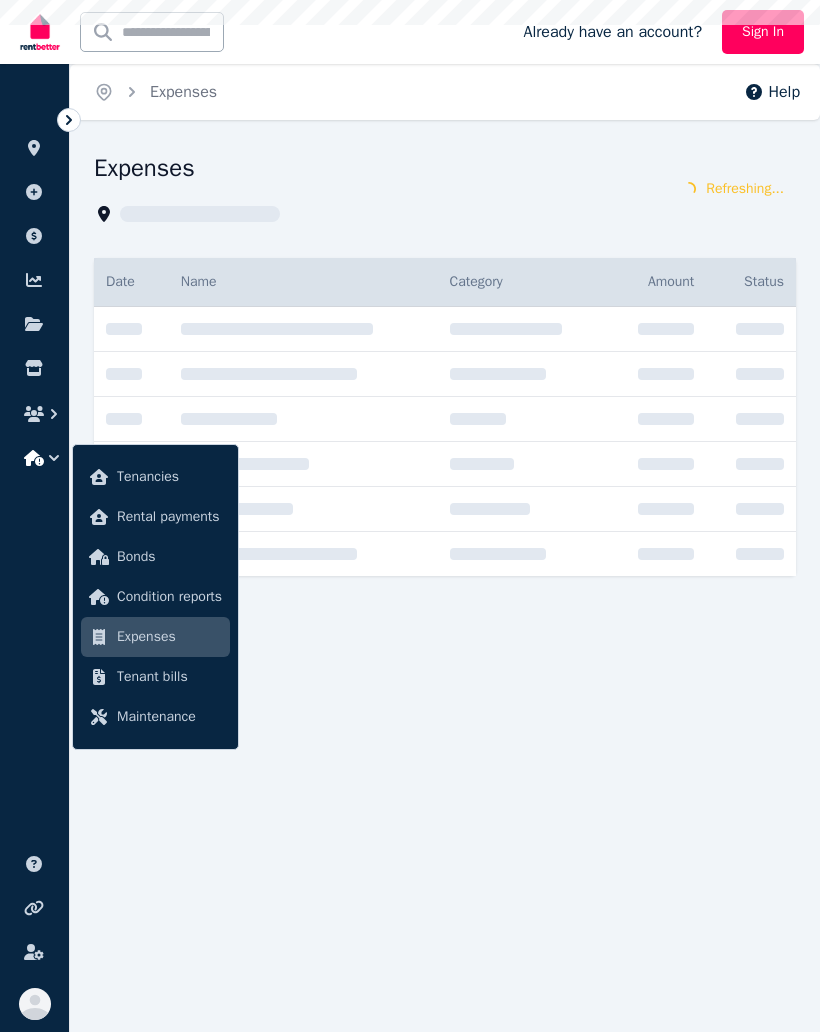 scroll, scrollTop: 0, scrollLeft: 0, axis: both 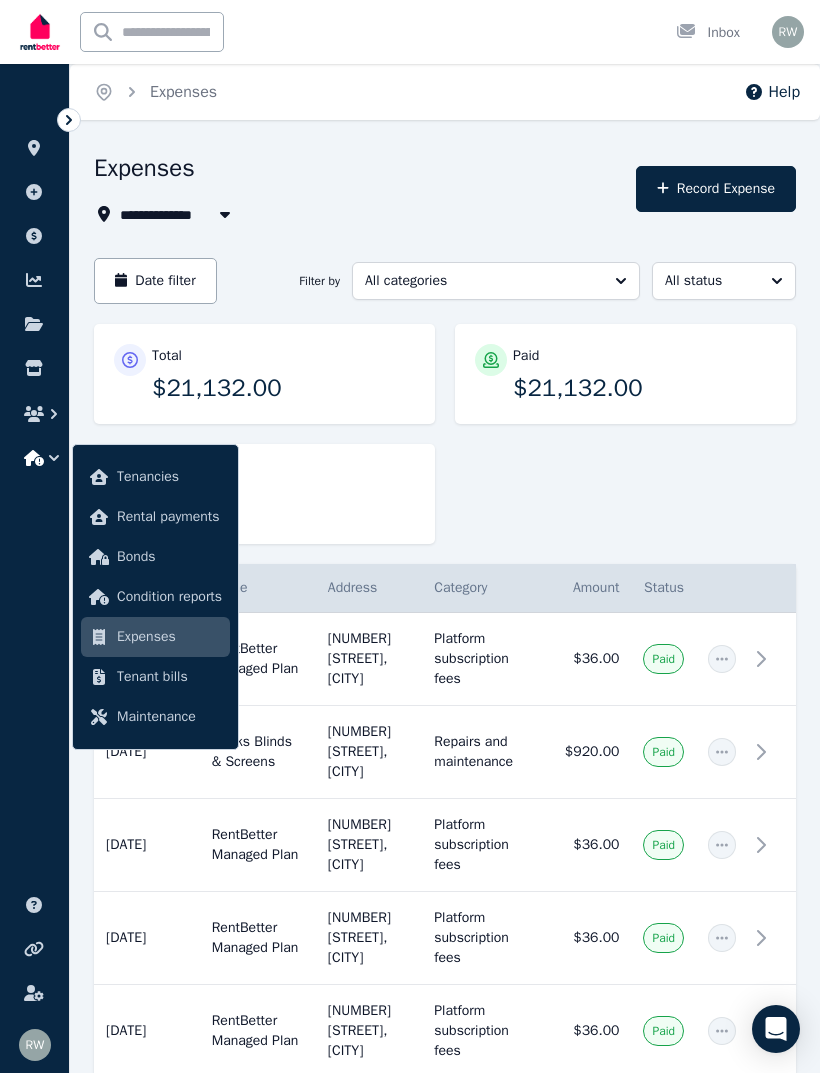 click on "Maintenance" at bounding box center [169, 717] 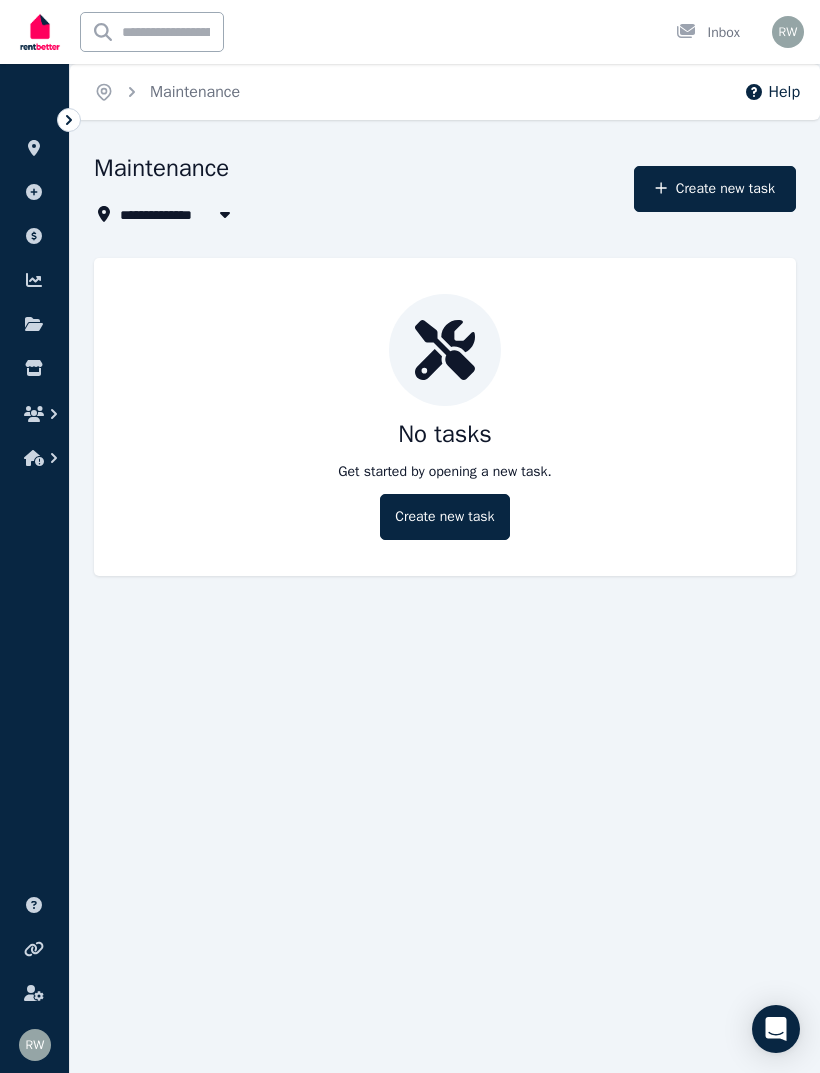 click at bounding box center [34, 324] 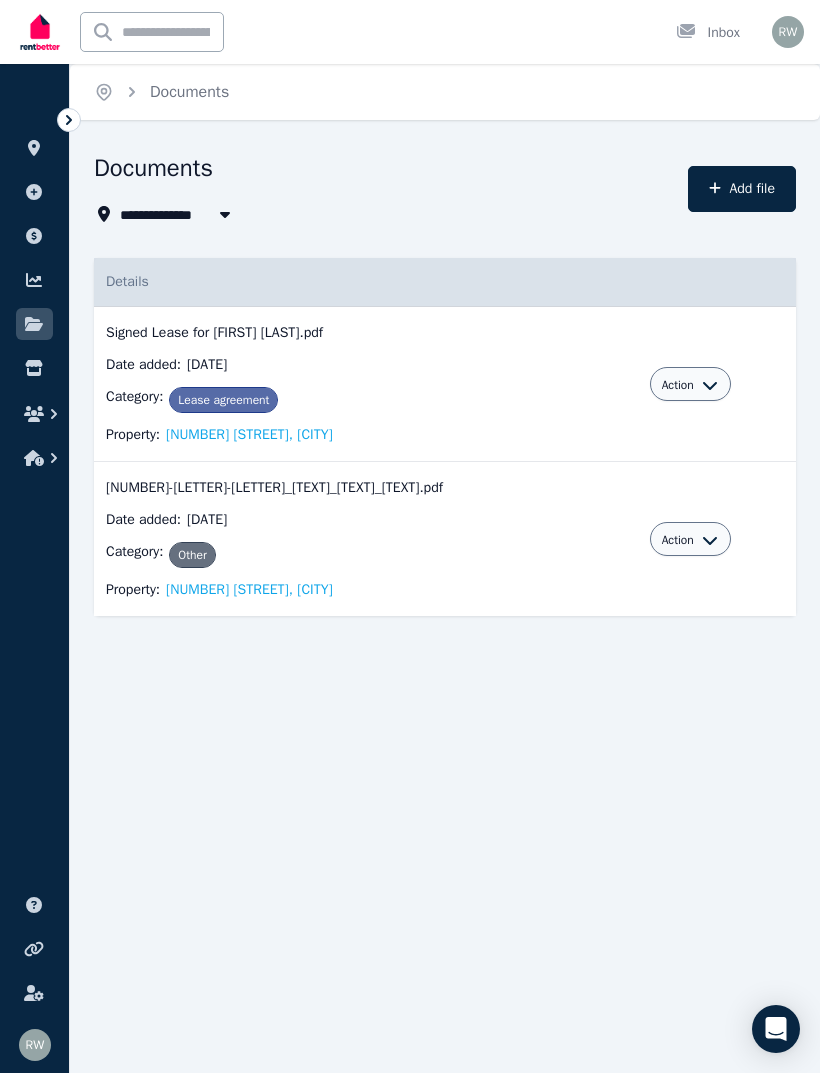 click on "**********" at bounding box center (410, 536) 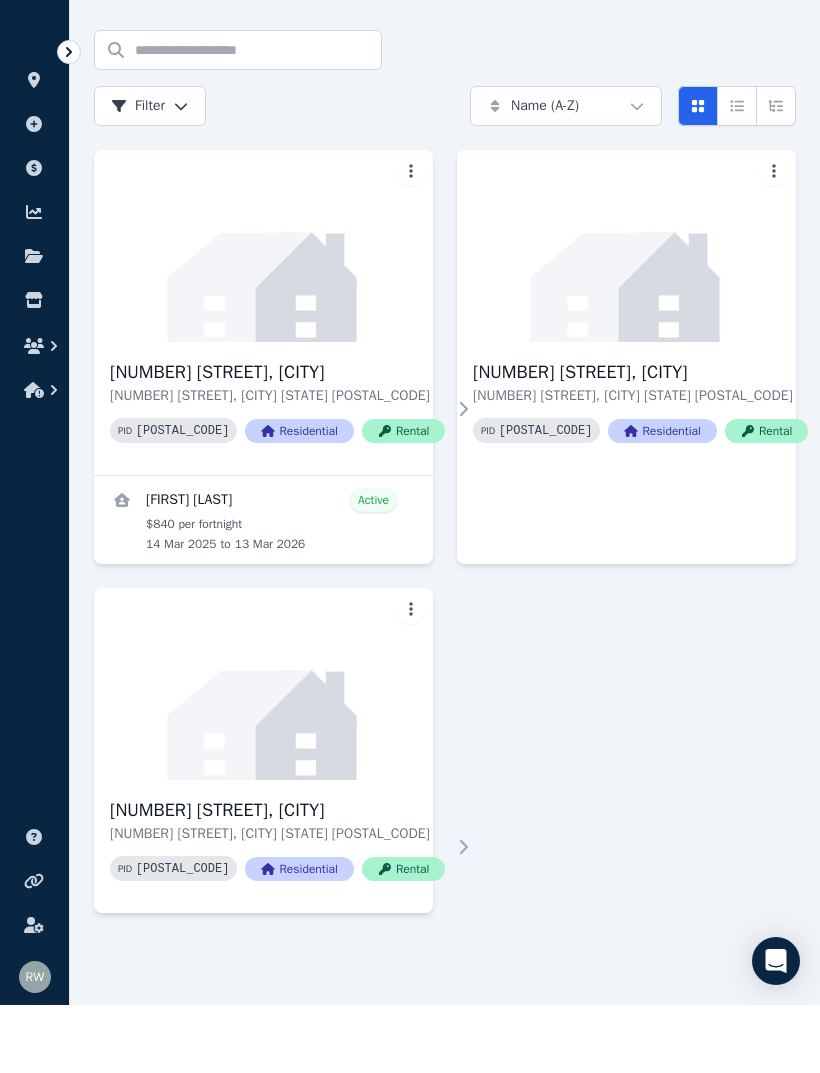 scroll, scrollTop: 0, scrollLeft: 0, axis: both 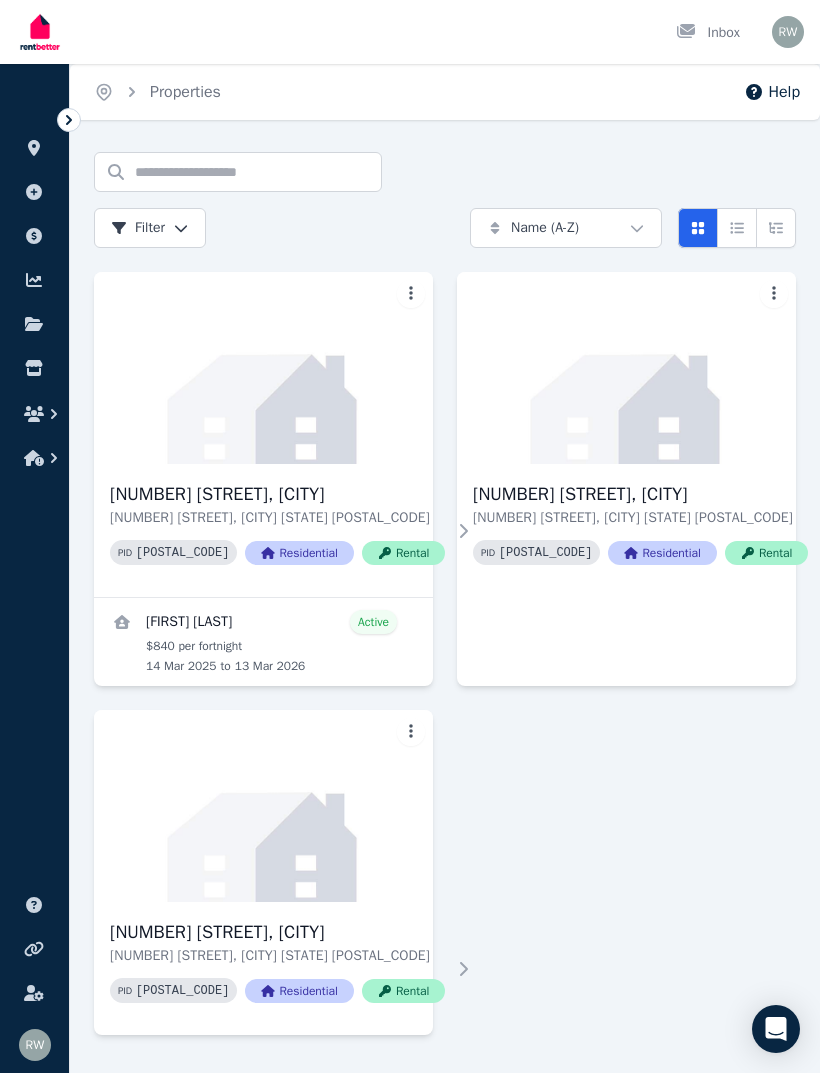 click on "Your profile [FIRST] [LAST]" at bounding box center (34, 1045) 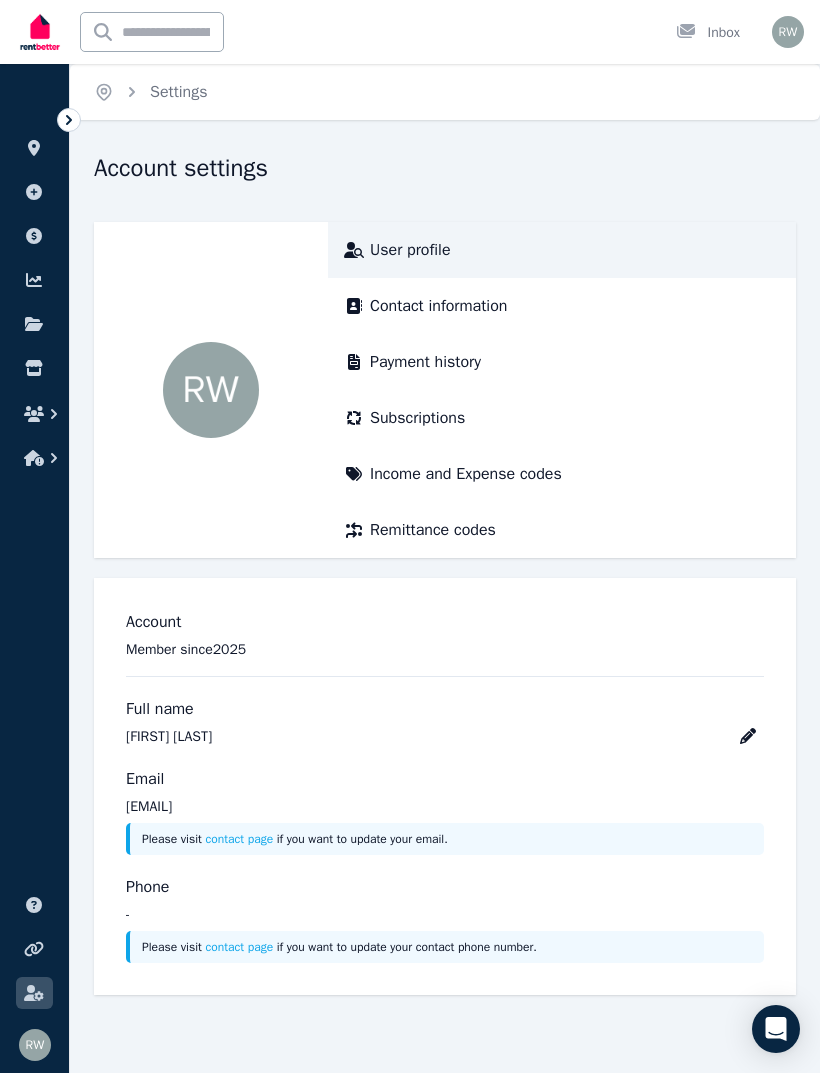click on "Income and Expense codes" at bounding box center [466, 474] 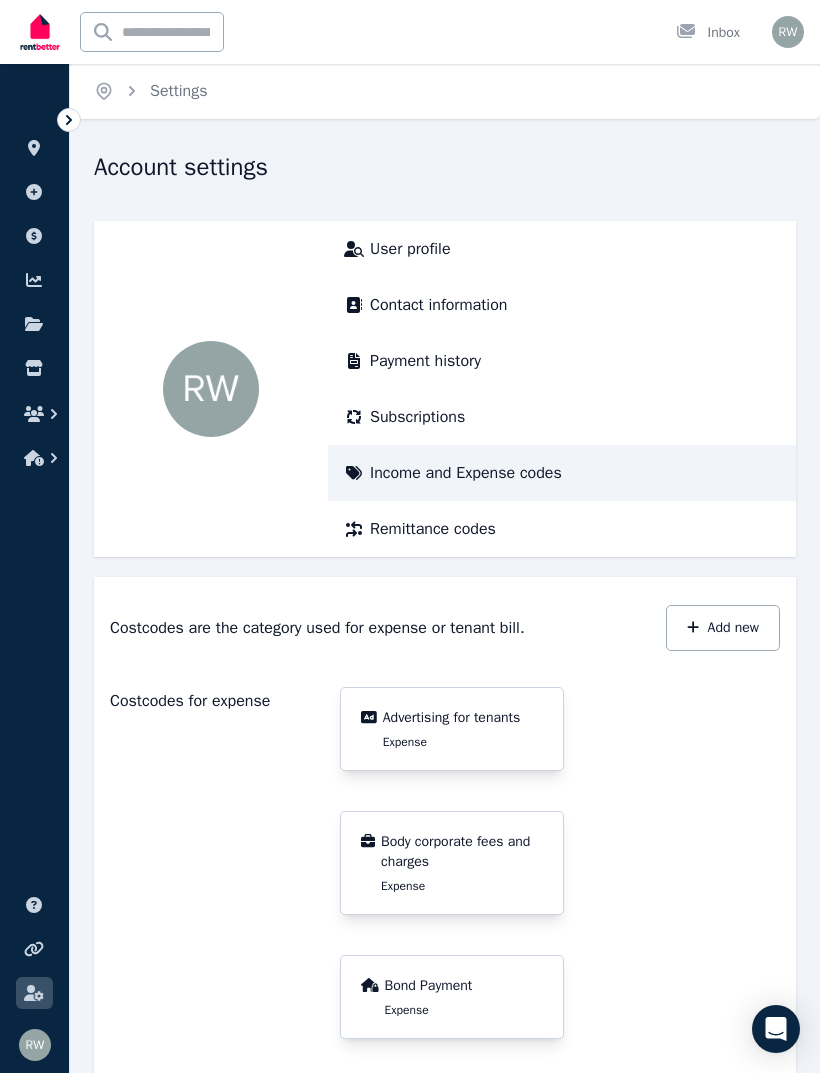 scroll, scrollTop: 0, scrollLeft: 0, axis: both 